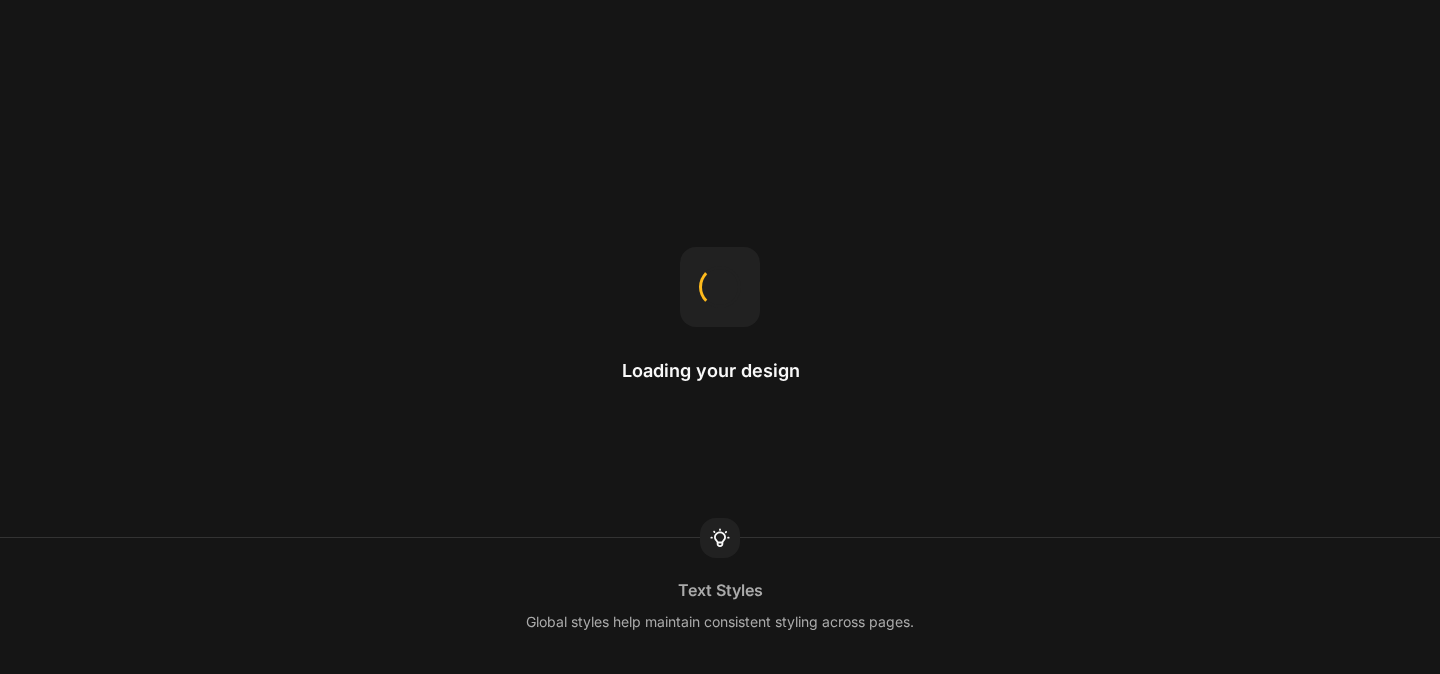 scroll, scrollTop: 0, scrollLeft: 0, axis: both 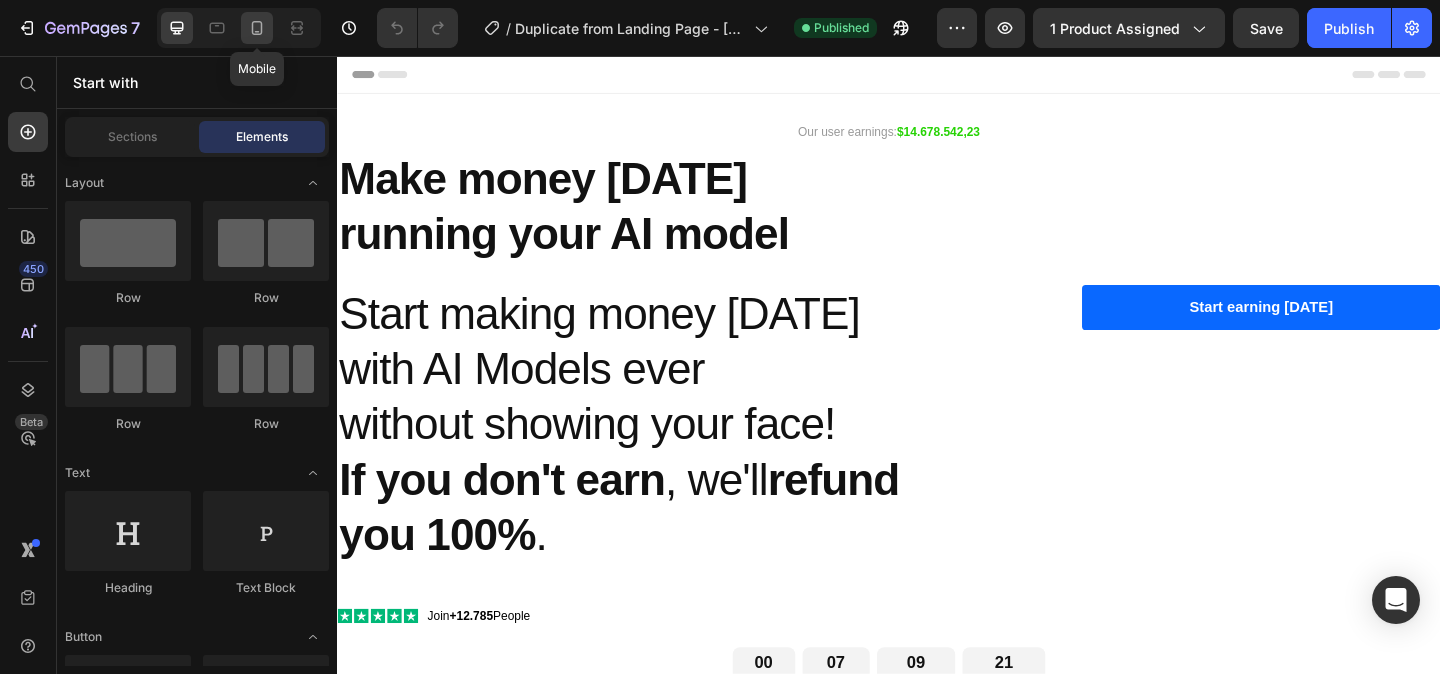 click 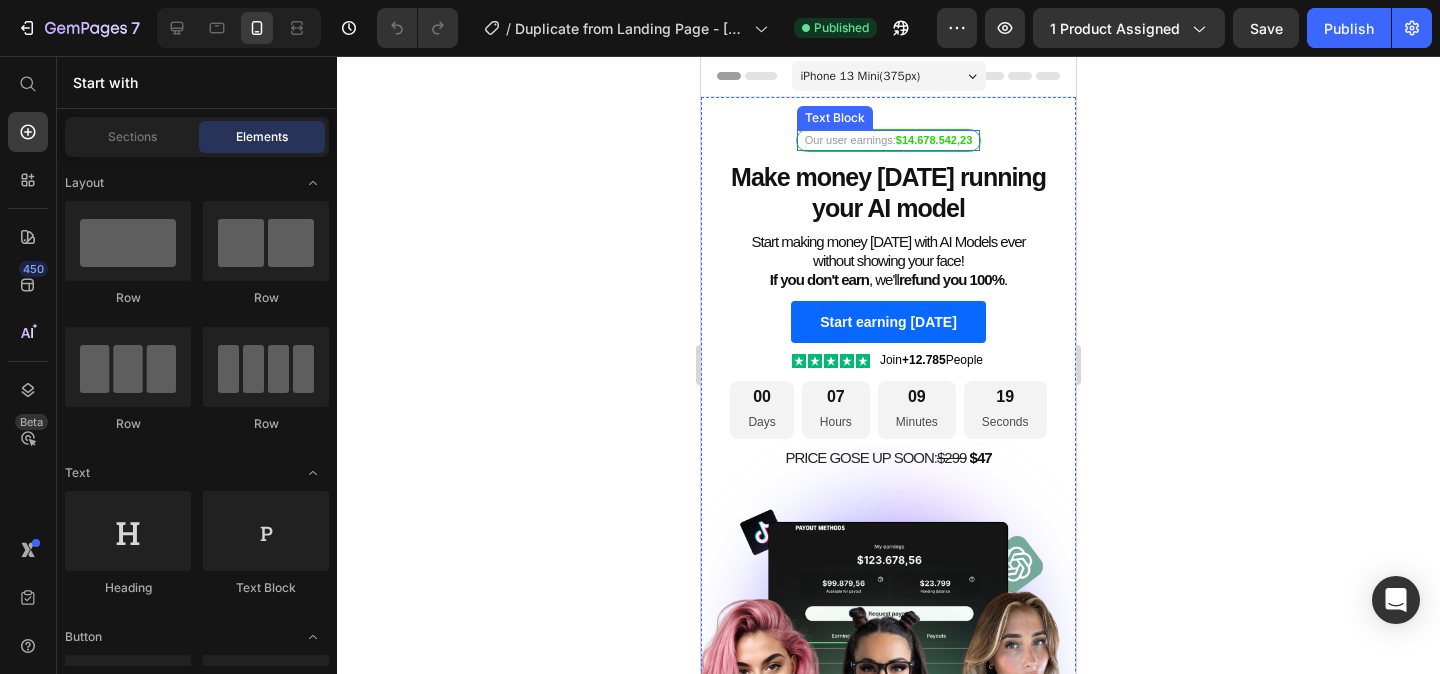 click on "Our user earnings:  $14.678.542,23" at bounding box center (888, 140) 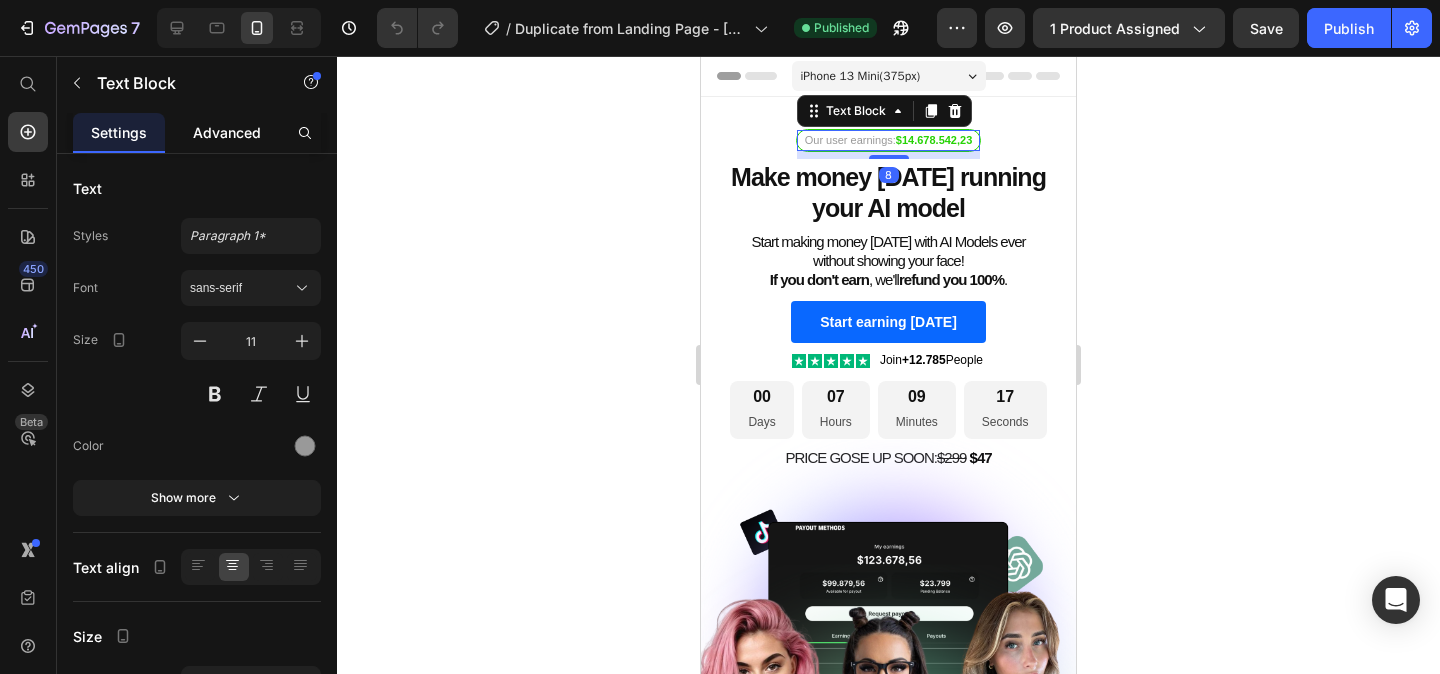 click on "Advanced" 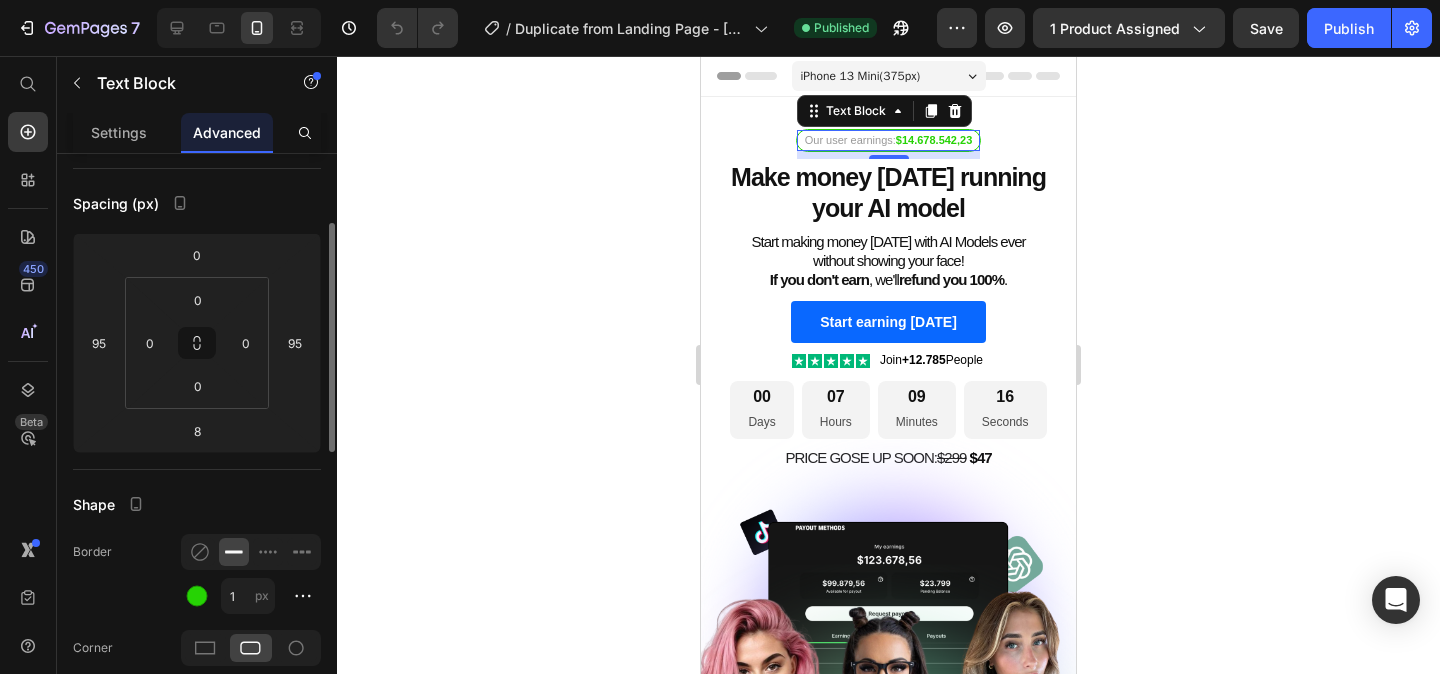 scroll, scrollTop: 184, scrollLeft: 0, axis: vertical 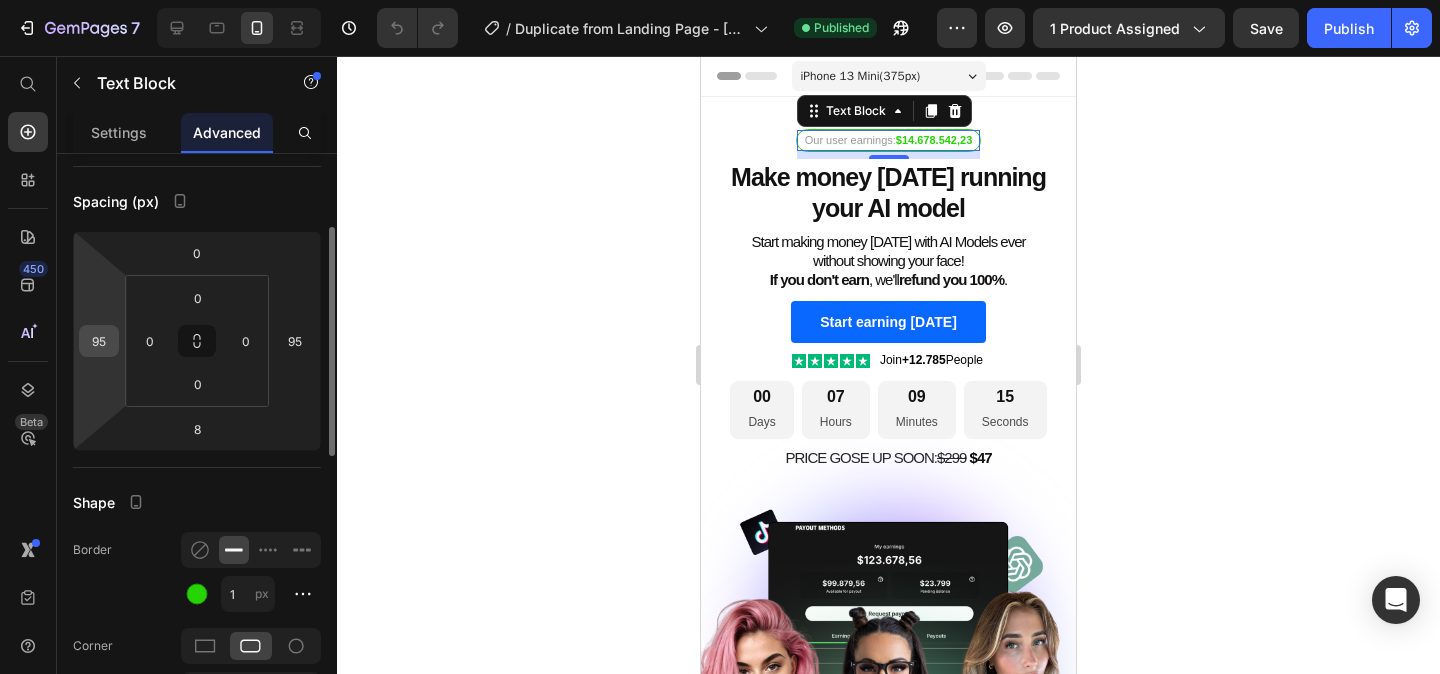 click on "95" at bounding box center [99, 341] 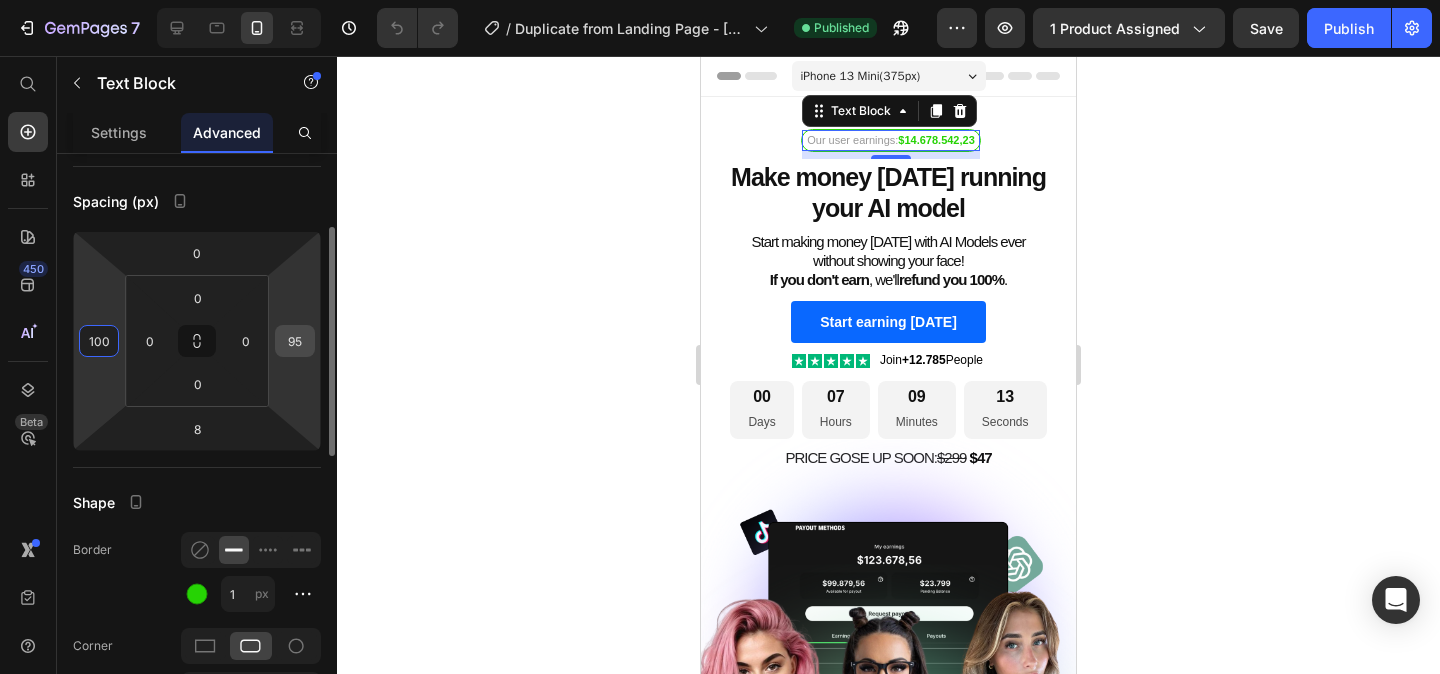 type on "100" 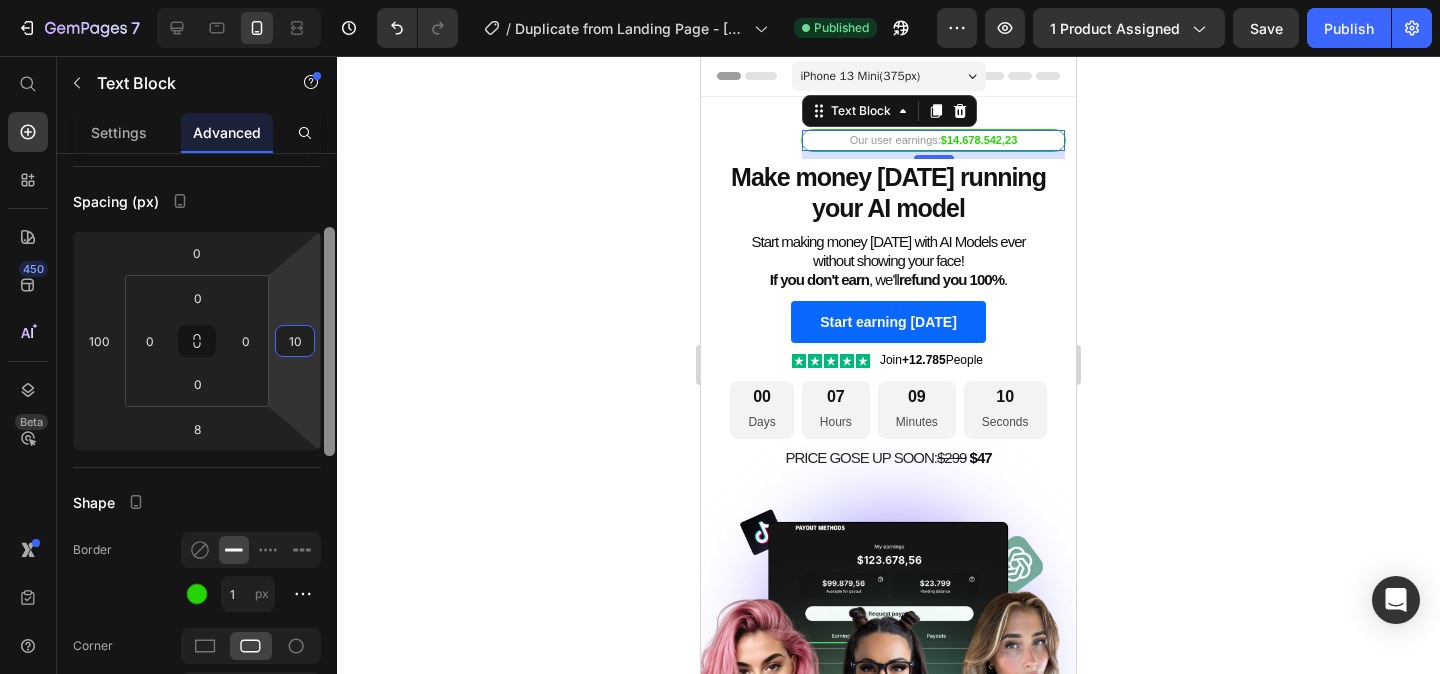 type on "1" 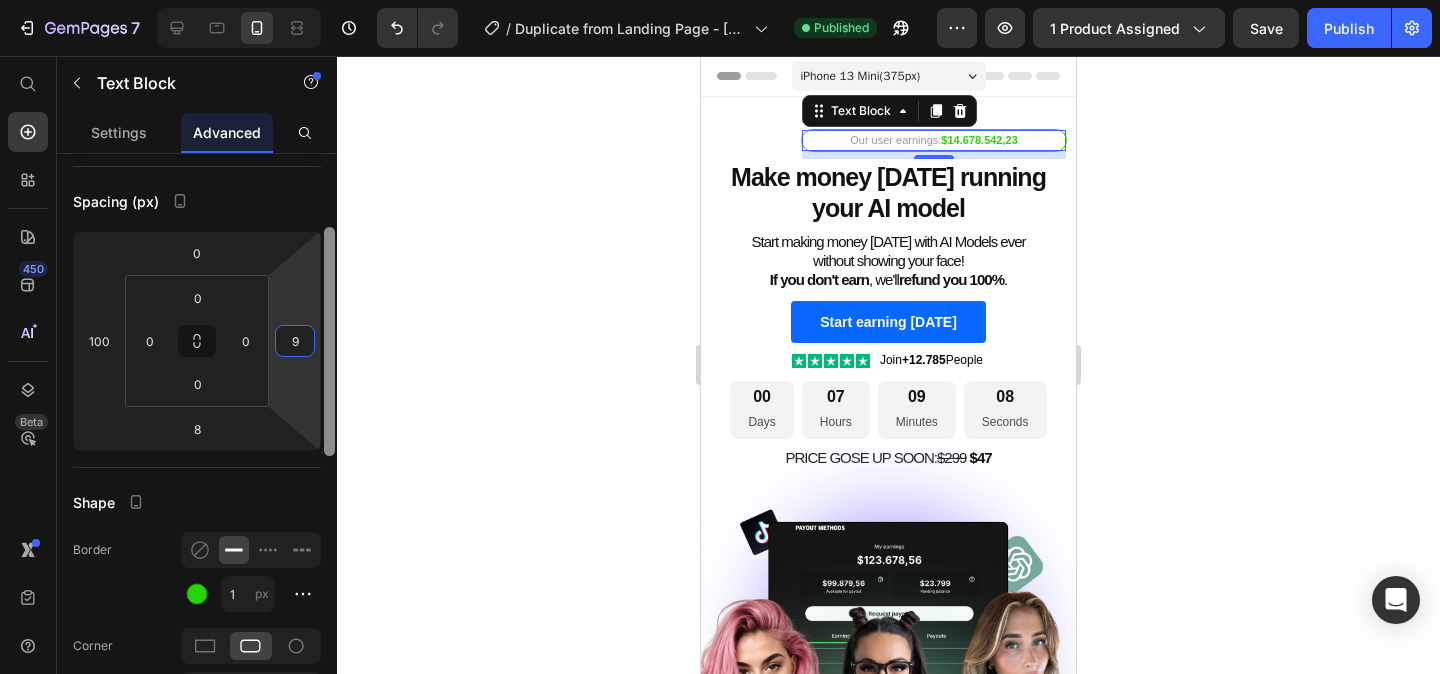 type on "95" 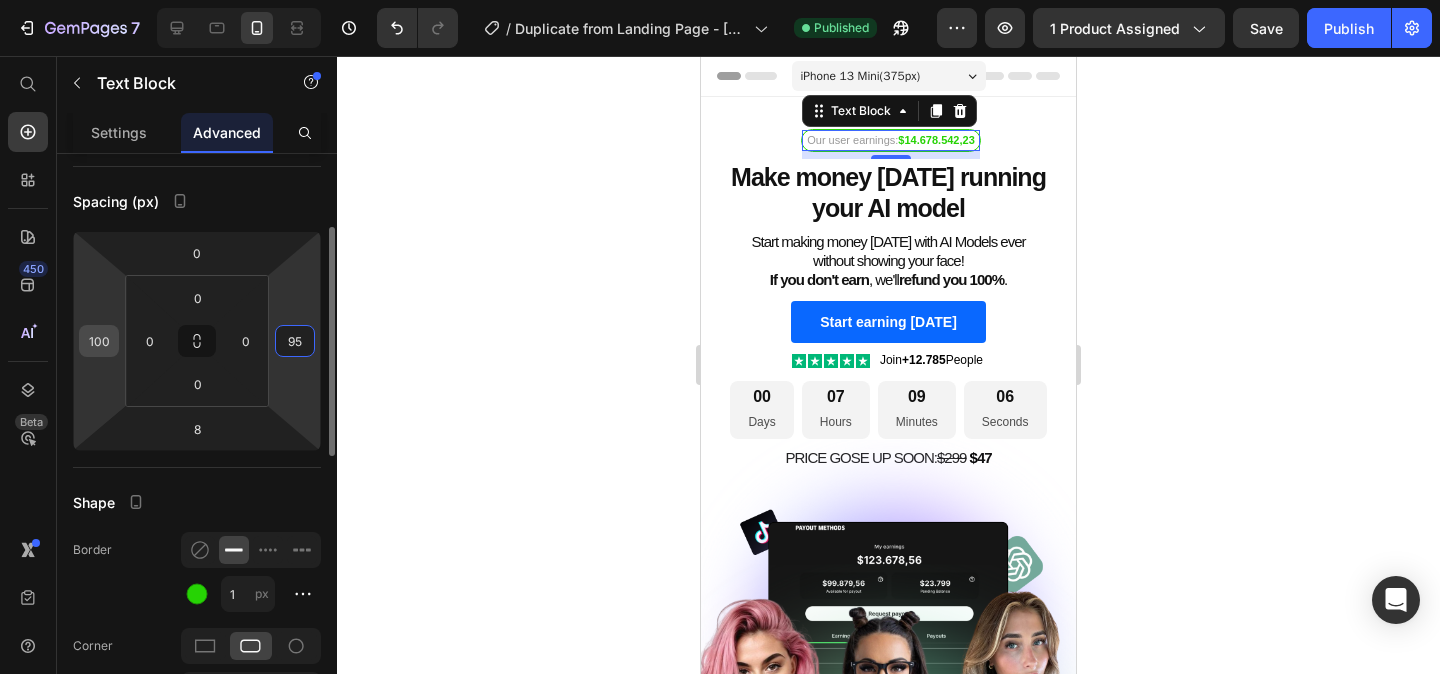 click on "100" at bounding box center [99, 341] 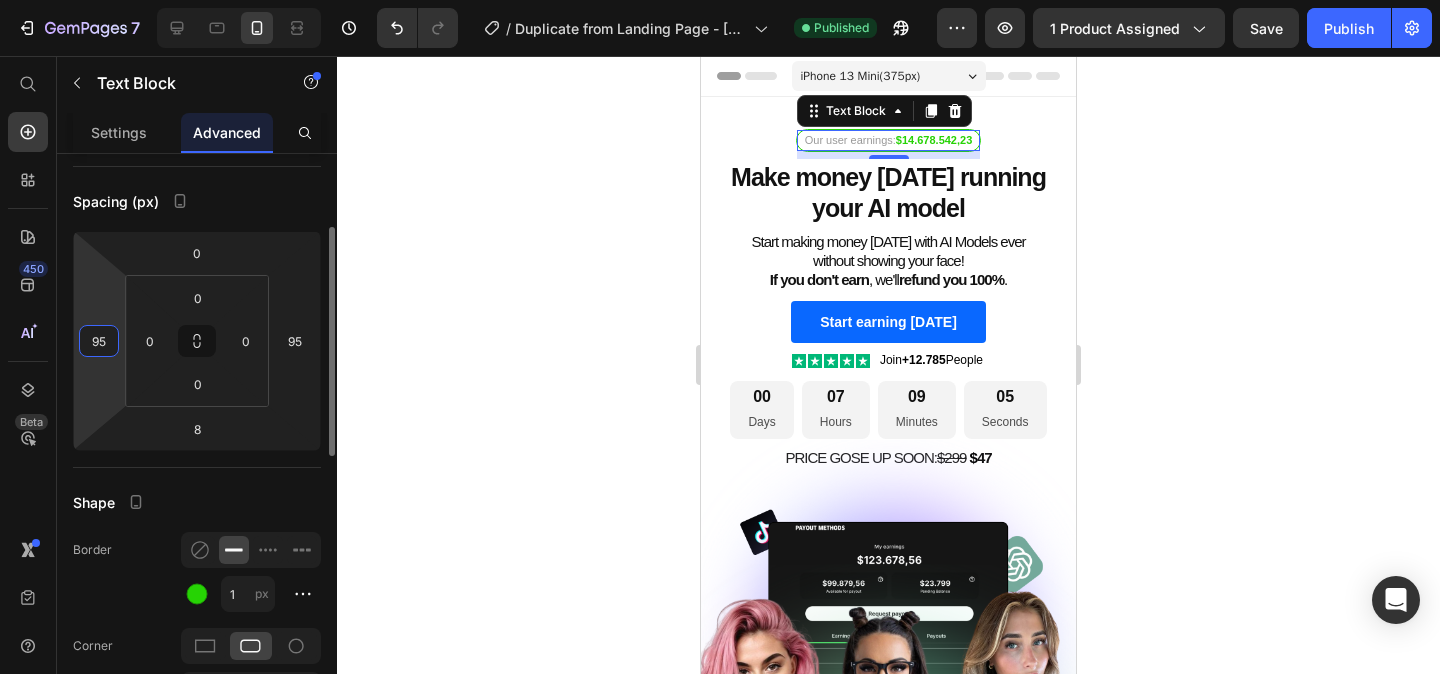 type on "95" 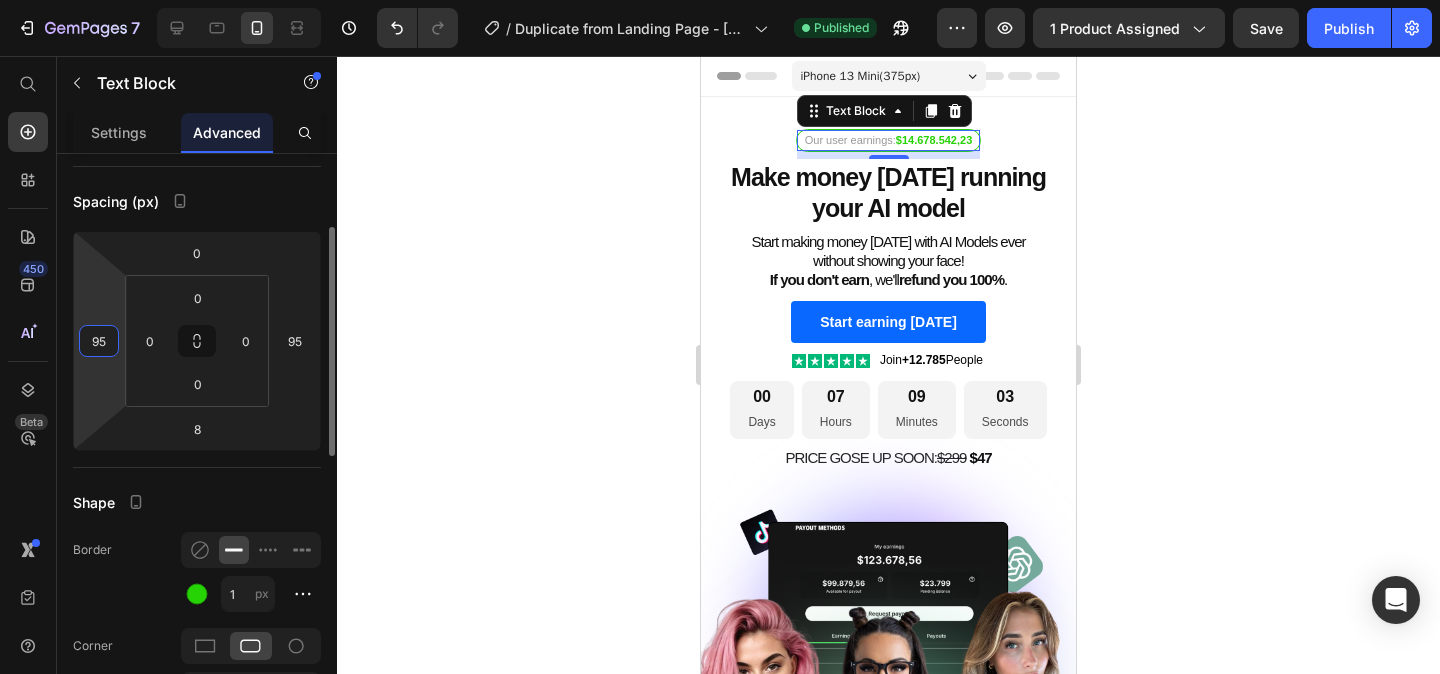 click on "Spacing (px)" at bounding box center (197, 201) 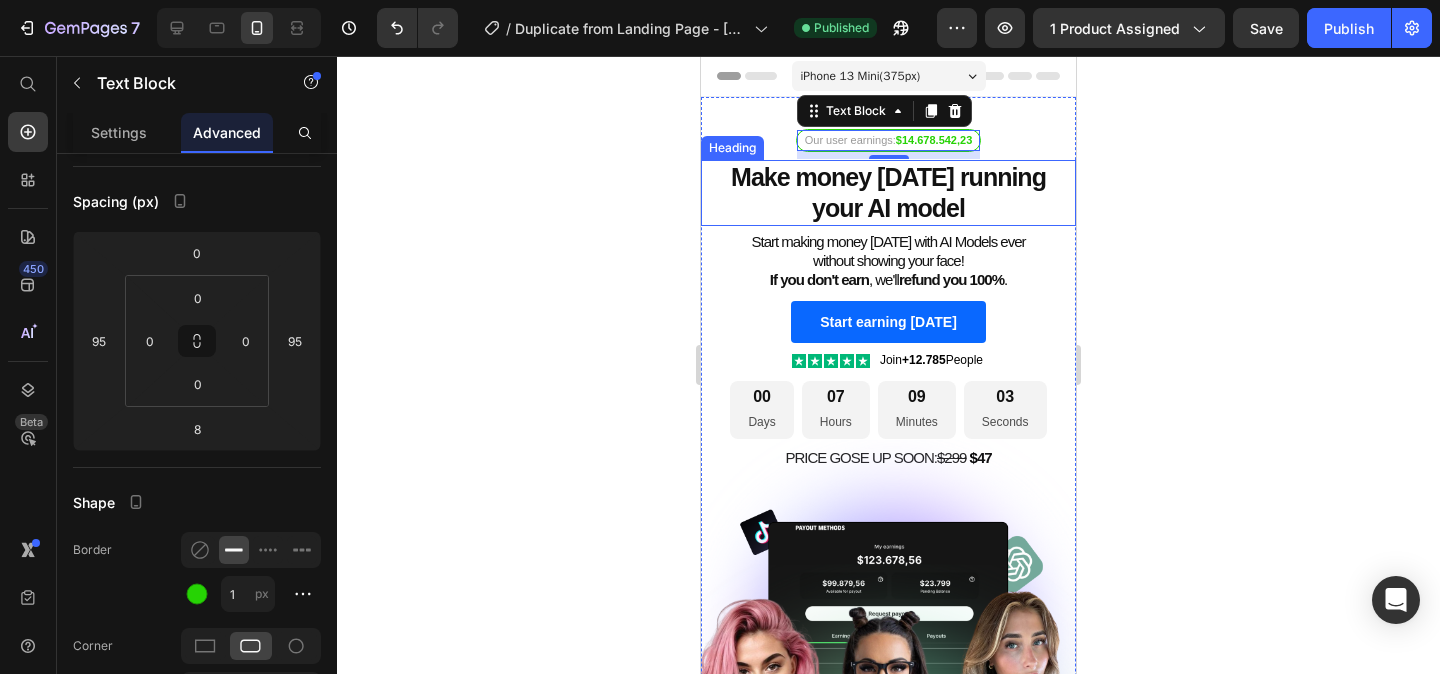 click on "Make money [DATE] running your AI model" at bounding box center [888, 192] 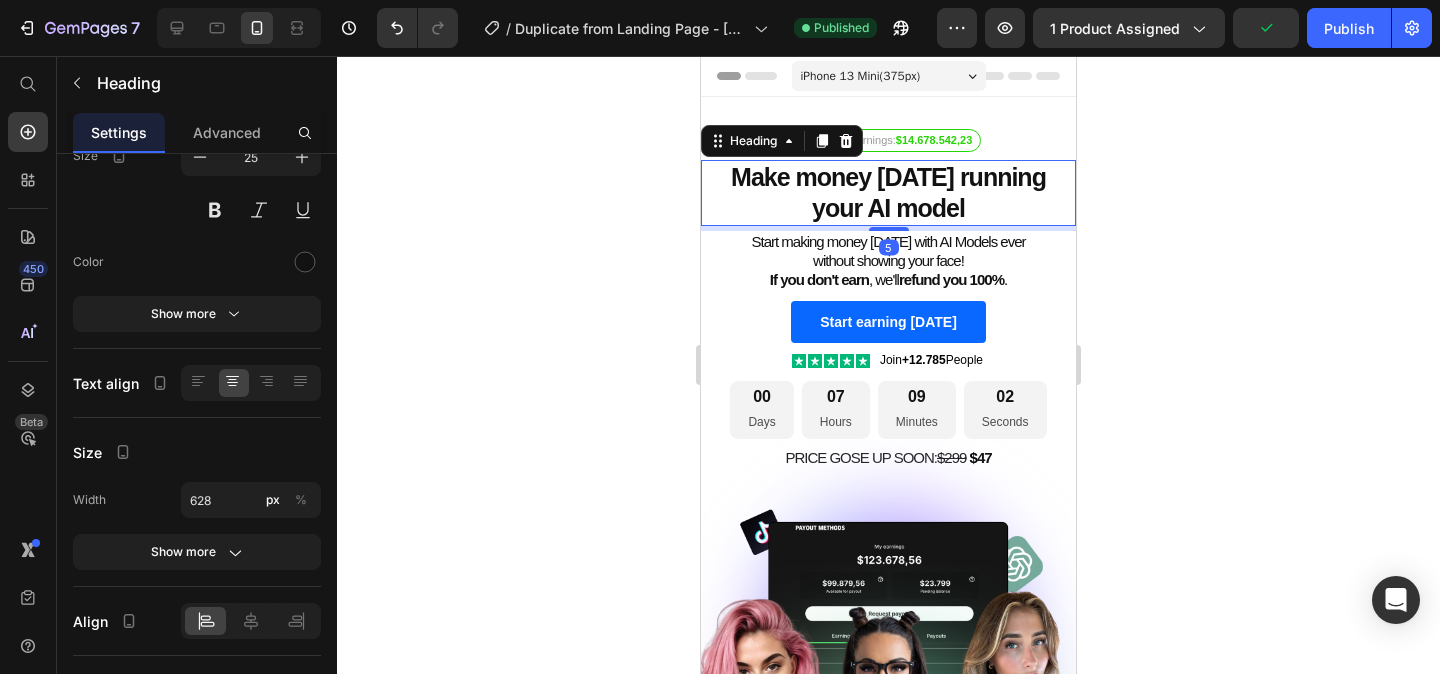 scroll, scrollTop: 0, scrollLeft: 0, axis: both 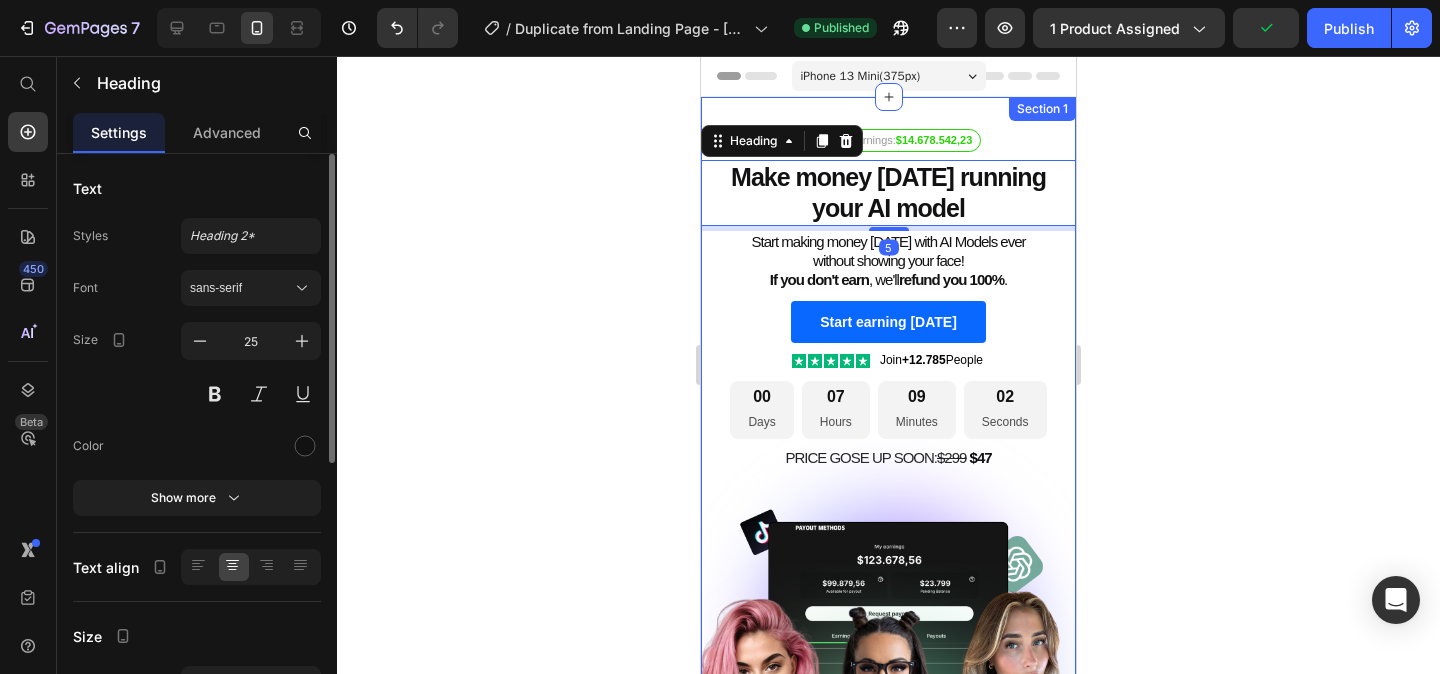 click on "Our user earnings:  $14.678.542,23 Text Block Make money [DATE] running your AI model Heading   5 Start making money [DATE] with AI Models ever without showing your face! If you don't earn , we'll  refund you 100% . Heading Start earning [DATE] Add to Cart Product
Icon
Icon
Icon
Icon
Icon Icon List Join  +12.785  People Text Block Row 00 Days 07 Hours 09 Minutes 02 Seconds Countdown Timer PRICE GOSE UP SOON:  $299   $ 47 Heading Sleepy Text Block Row Image Section 1" at bounding box center (888, 472) 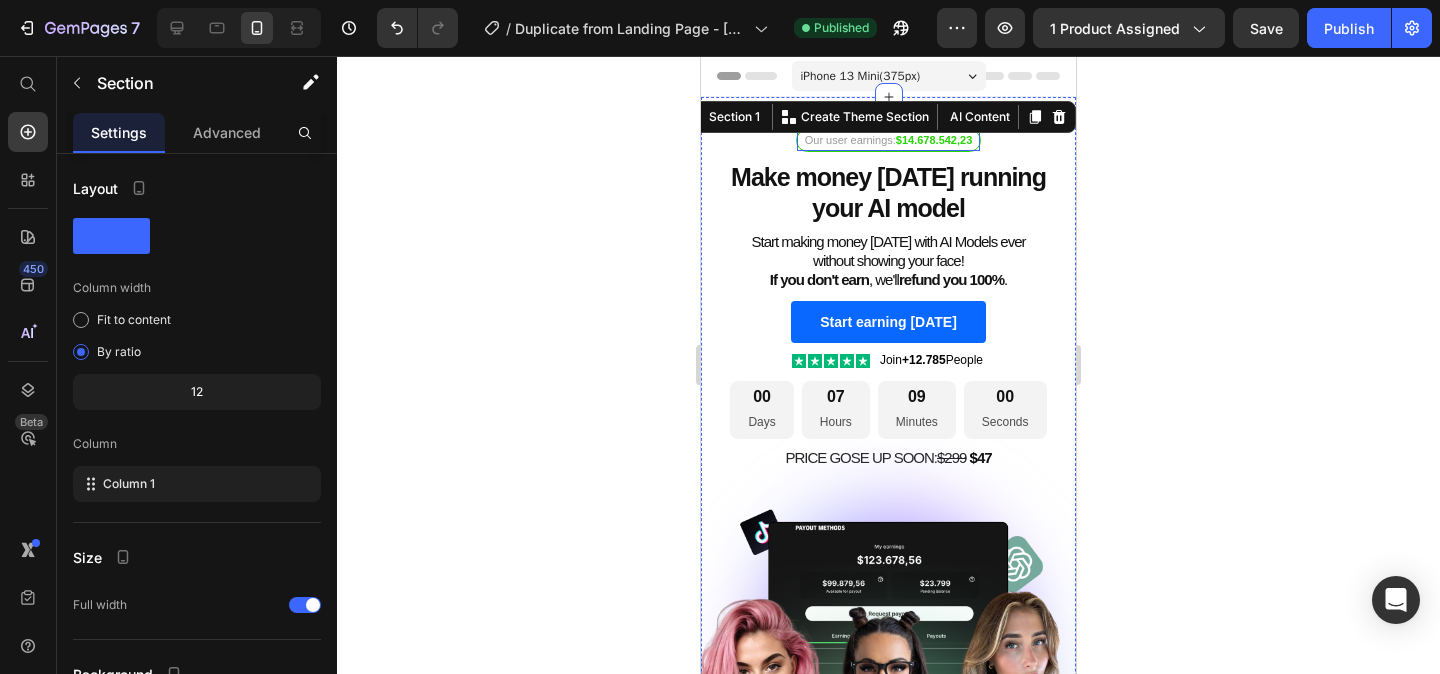 click on "Our user earnings:  $14.678.542,23" at bounding box center (888, 140) 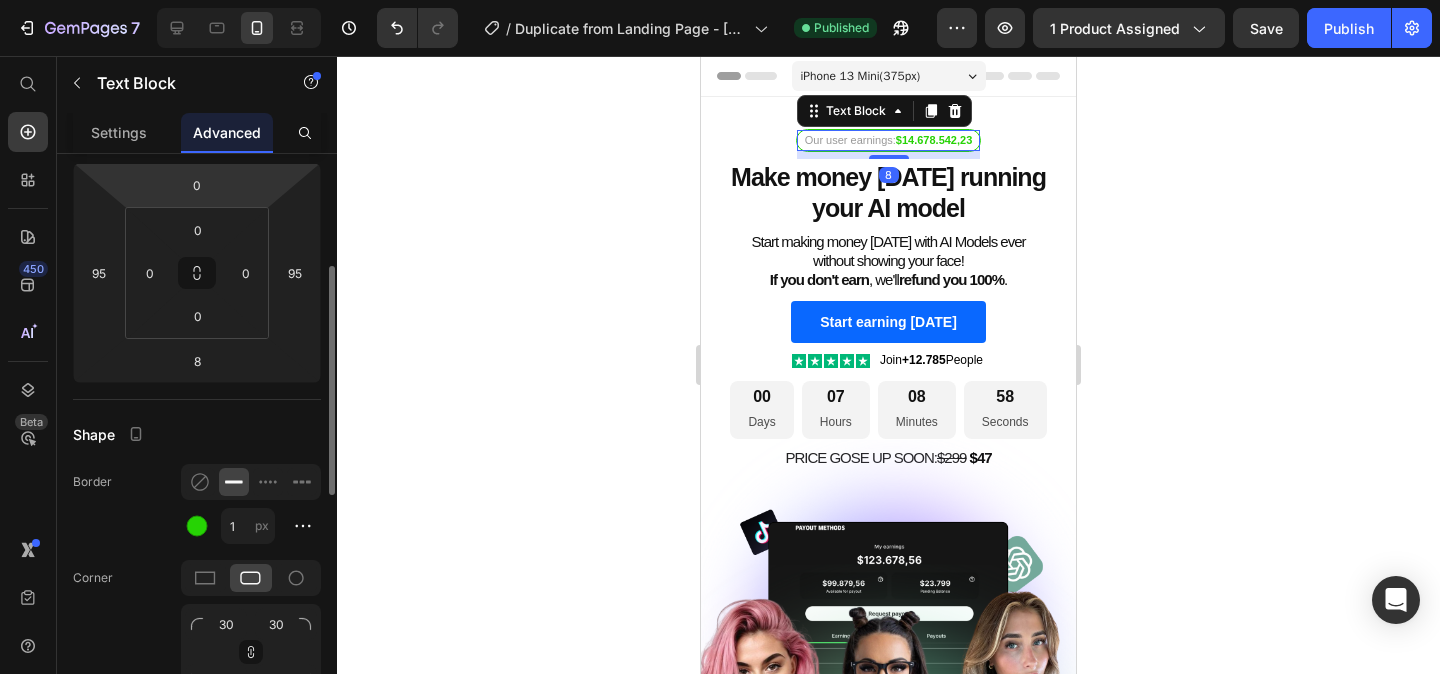 scroll, scrollTop: 261, scrollLeft: 0, axis: vertical 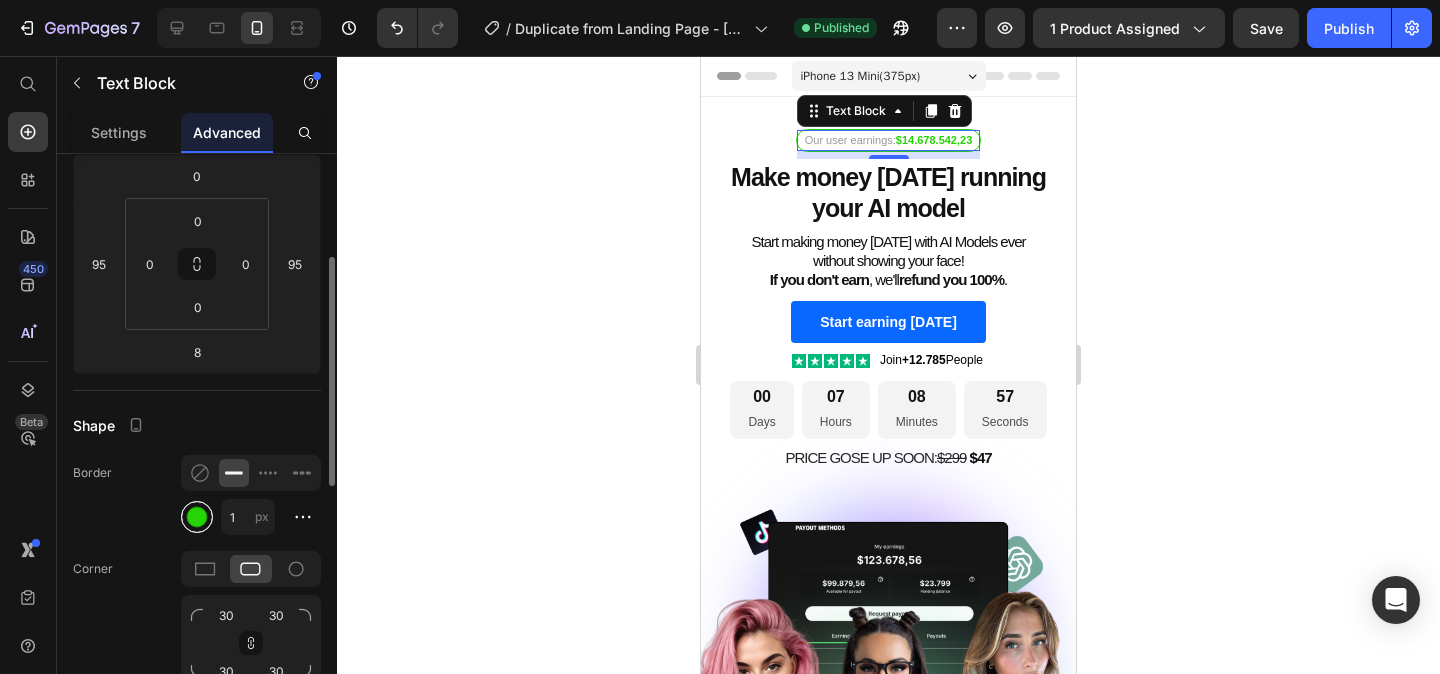 click at bounding box center [197, 517] 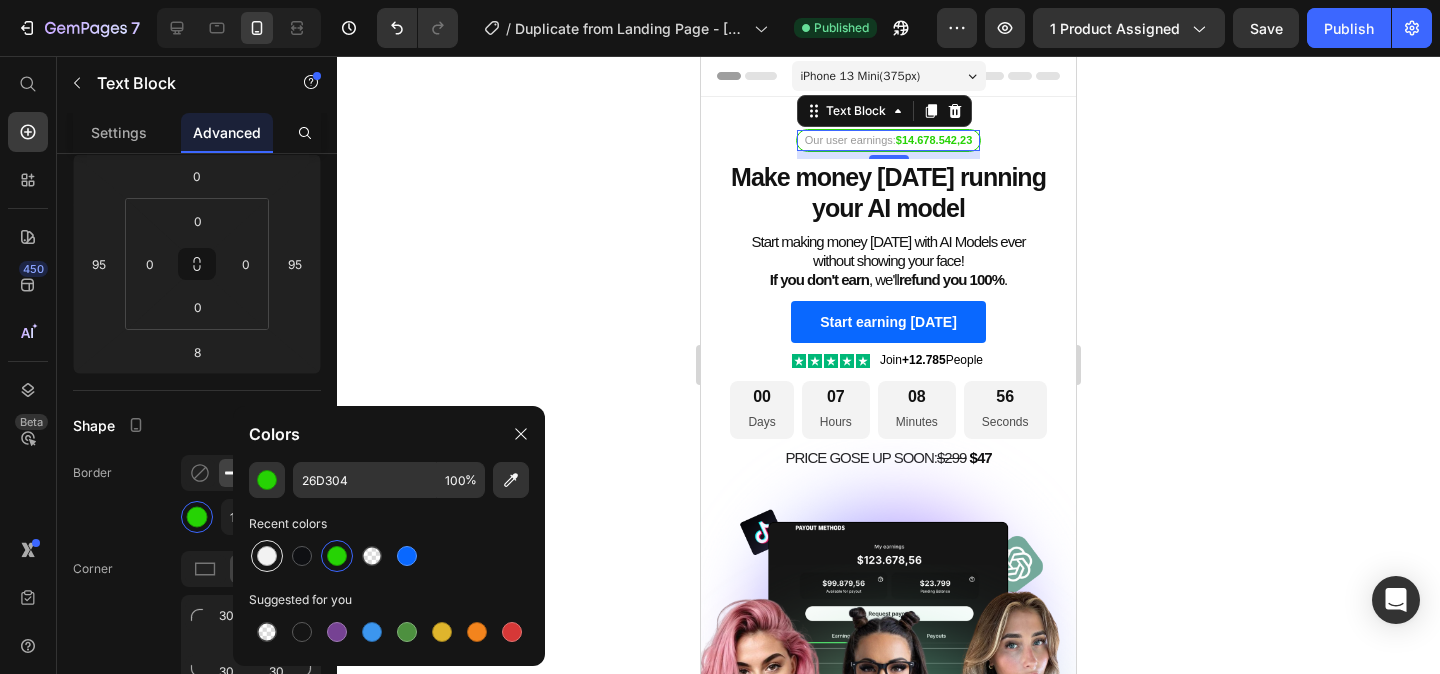 click at bounding box center [267, 556] 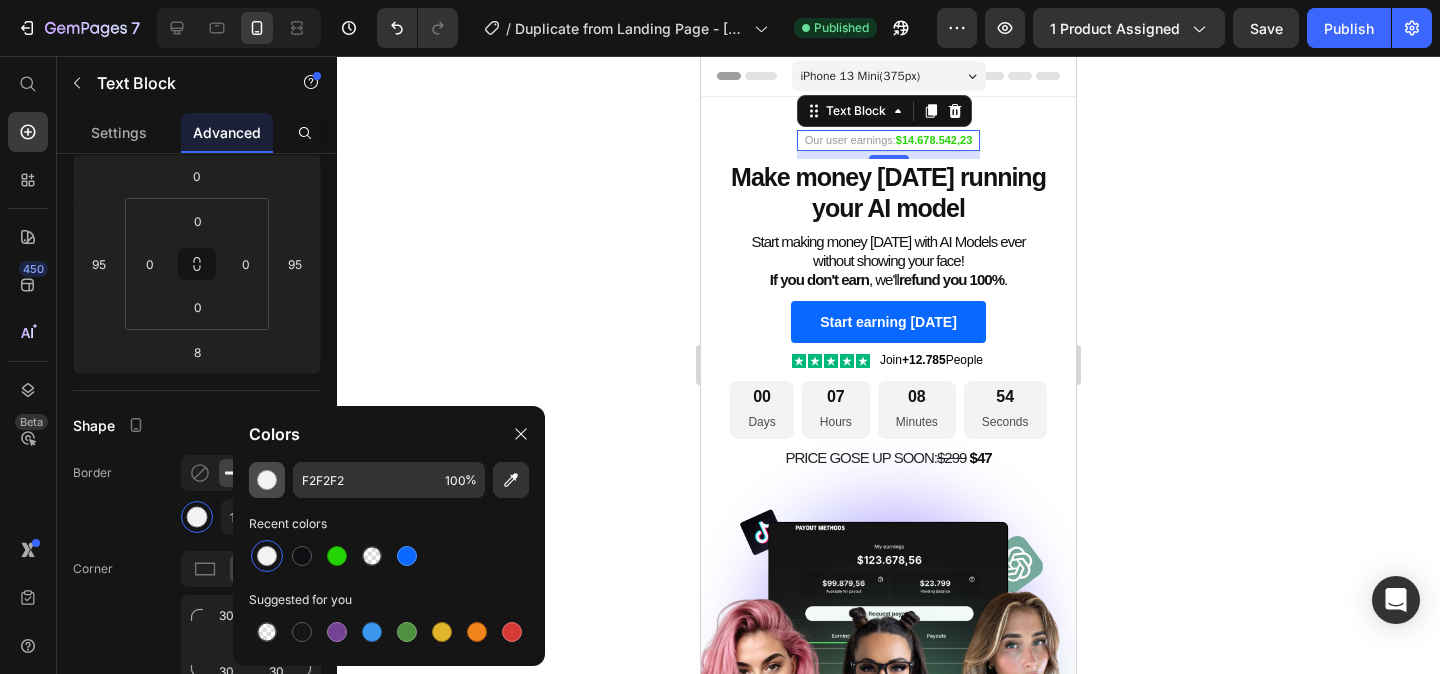 click at bounding box center [267, 480] 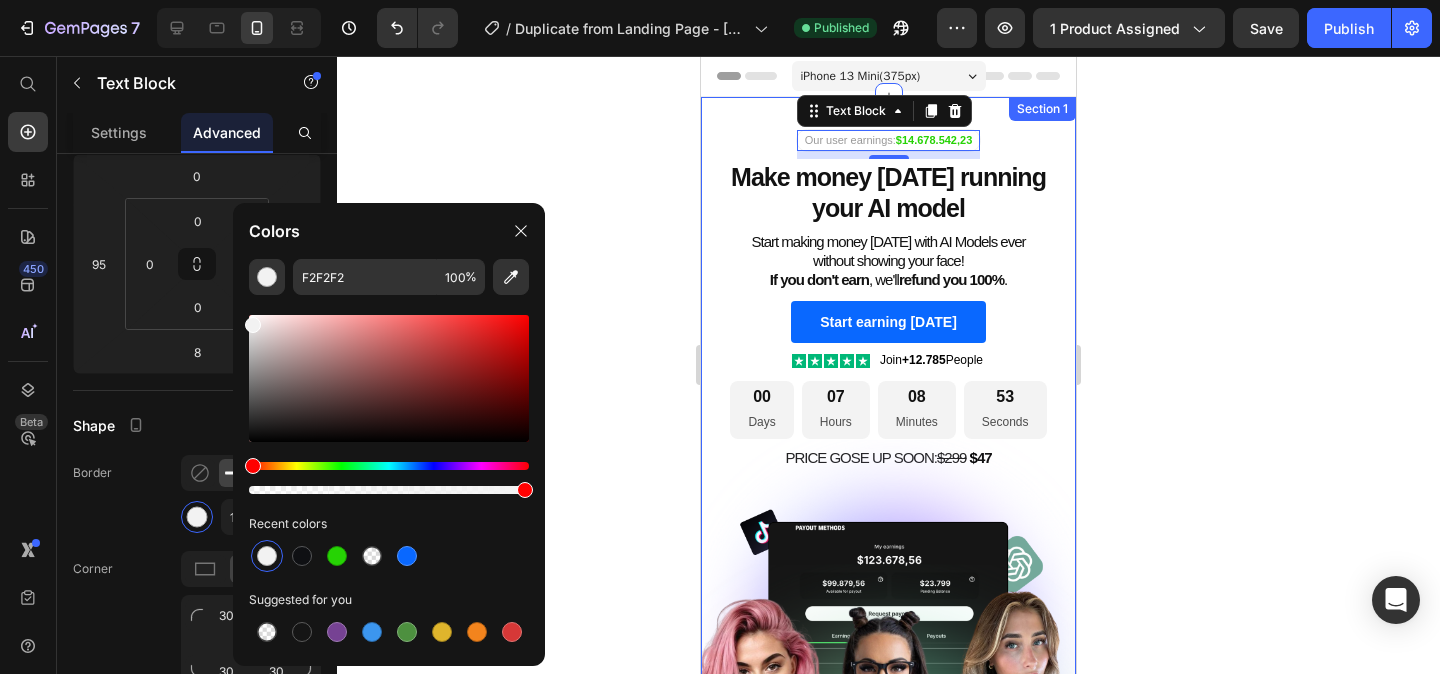click on "Our user earnings:  $14.678.542,23 Text Block   8 Make money [DATE] running your AI model Heading Start making money [DATE] with AI Models ever without showing your face! If you don't earn , we'll  refund you 100% . Heading Start earning [DATE] Add to Cart Product
Icon
Icon
Icon
Icon
Icon Icon List Join  +12.785  People Text Block Row 00 Days 07 Hours 08 Minutes 53 Seconds Countdown Timer PRICE GOSE UP SOON:  $299   $ 47 Heading Sleepy Text Block Row Image Section 1" at bounding box center (888, 472) 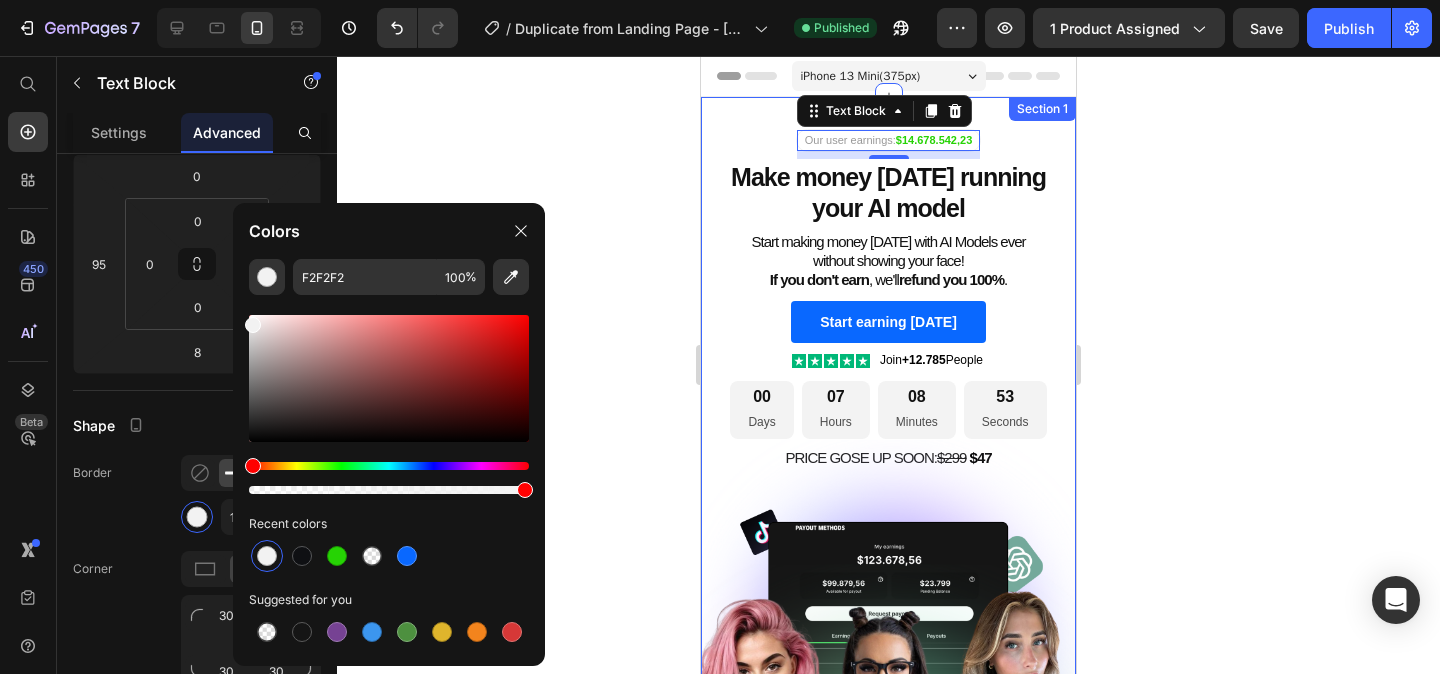 scroll, scrollTop: 0, scrollLeft: 0, axis: both 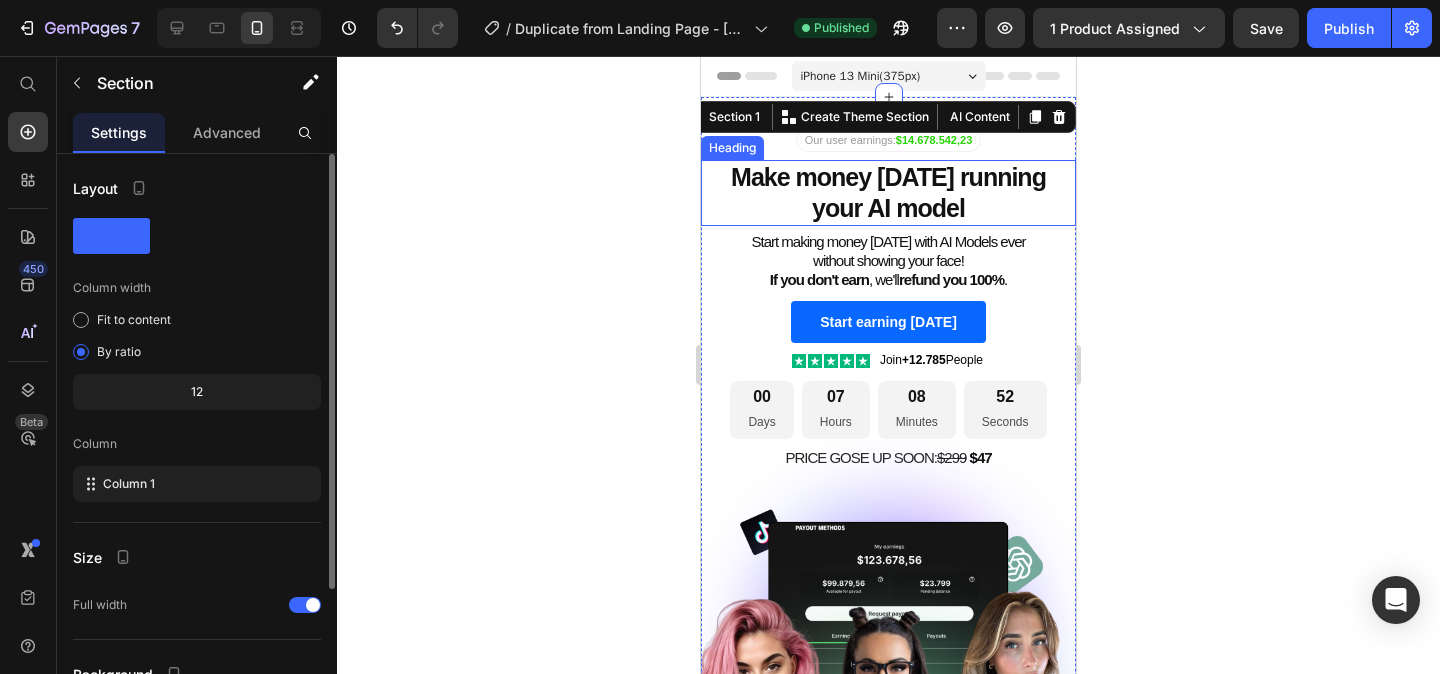 click on "Make money [DATE] running your AI model" at bounding box center [888, 193] 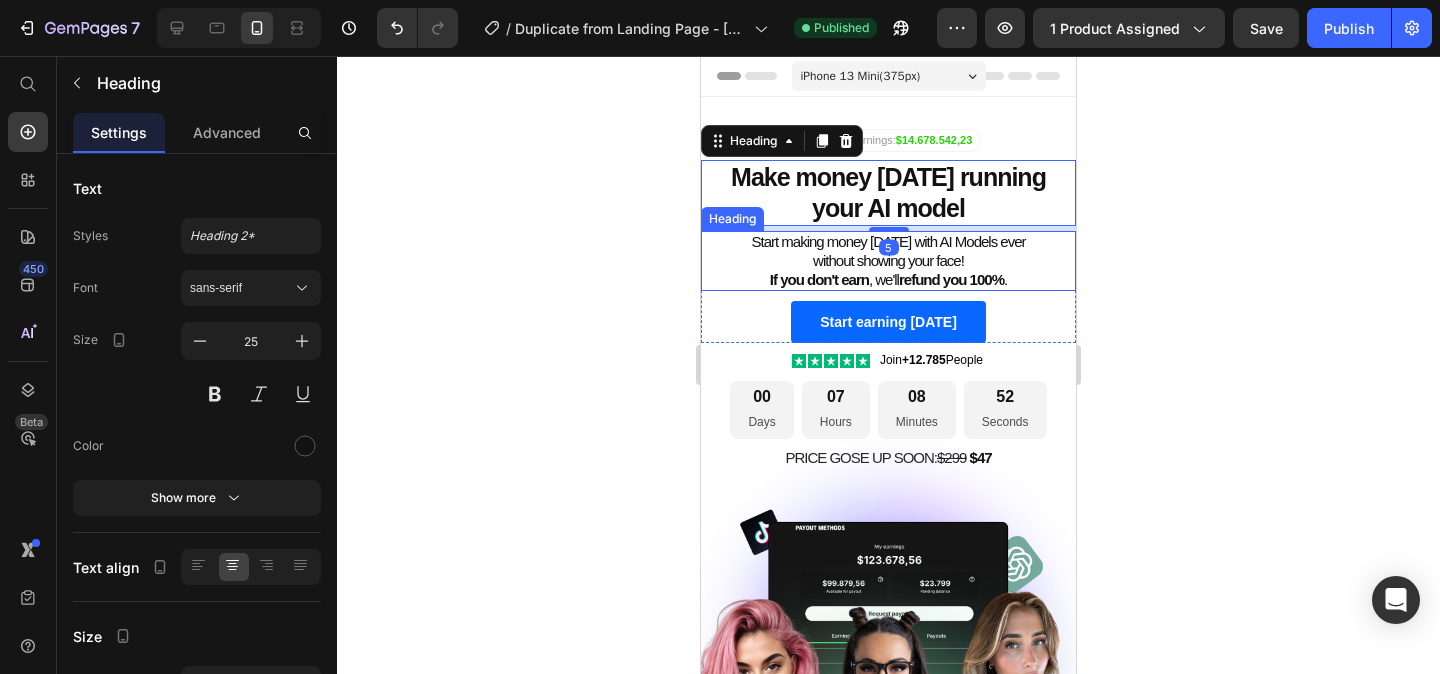 click on "Start making money [DATE] with AI Models ever without showing your face! If you don't earn , we'll  refund you 100% ." at bounding box center (888, 261) 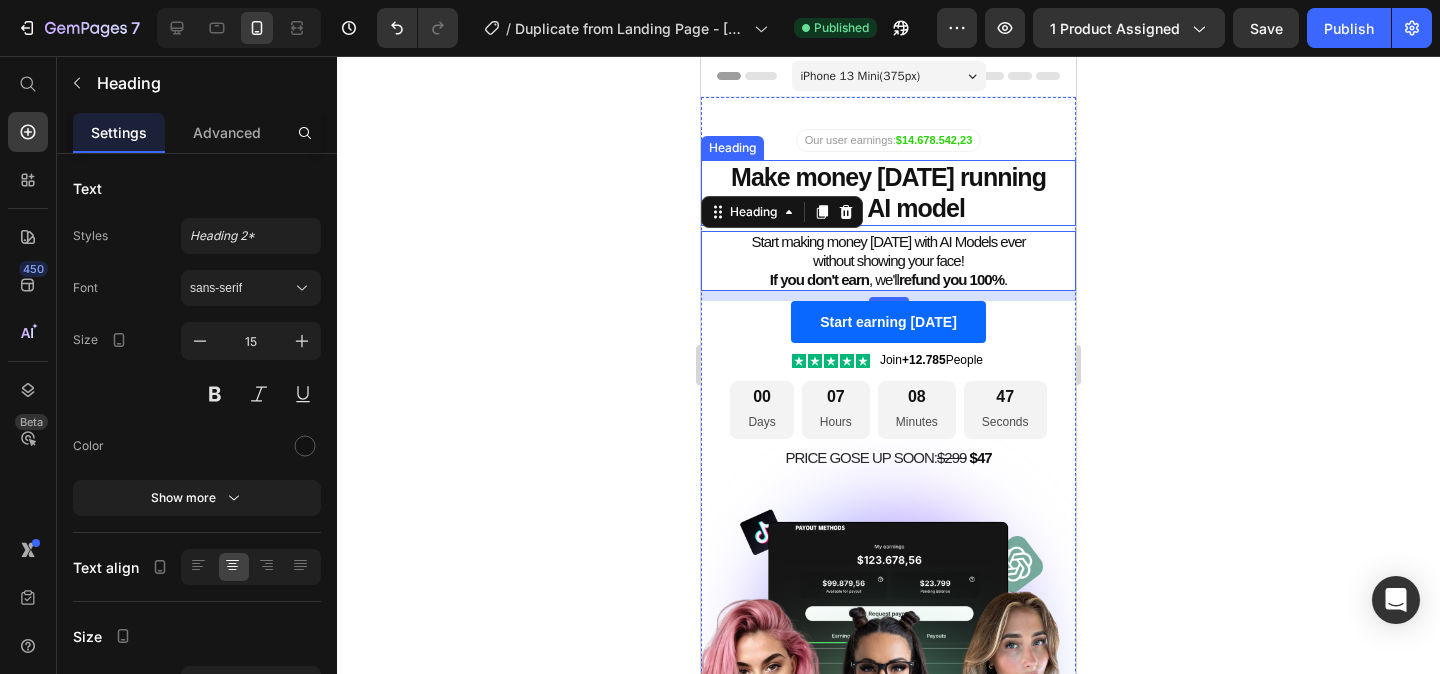 click on "Make money [DATE] running your AI model" at bounding box center [888, 192] 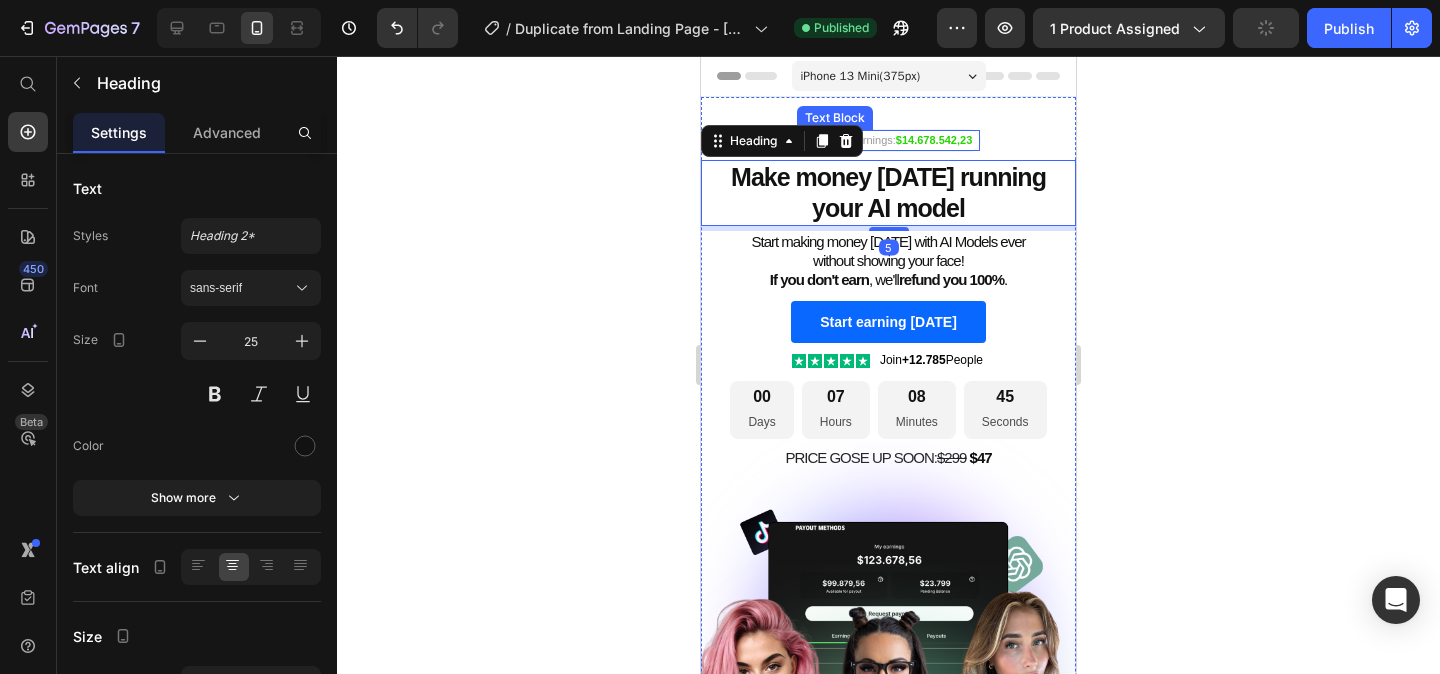 click on "$14.678.542,23" at bounding box center (934, 140) 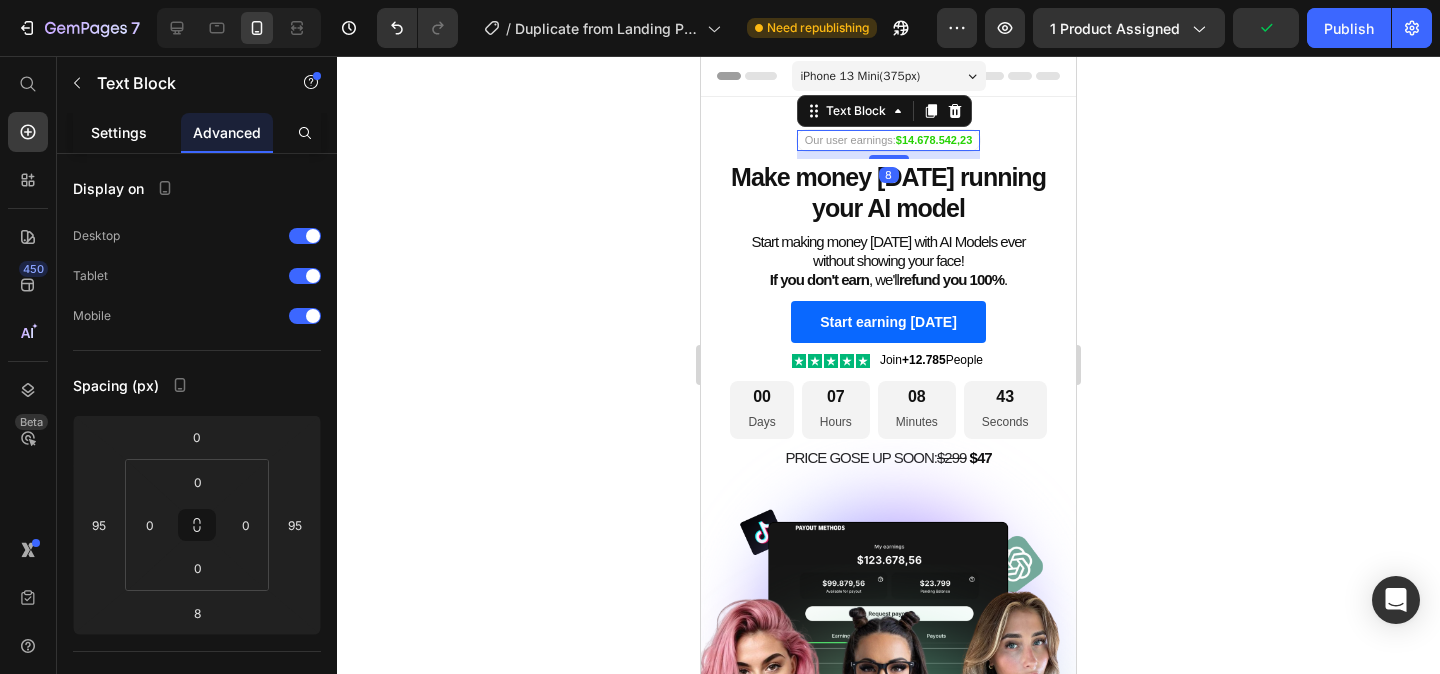 click on "Settings" at bounding box center [119, 132] 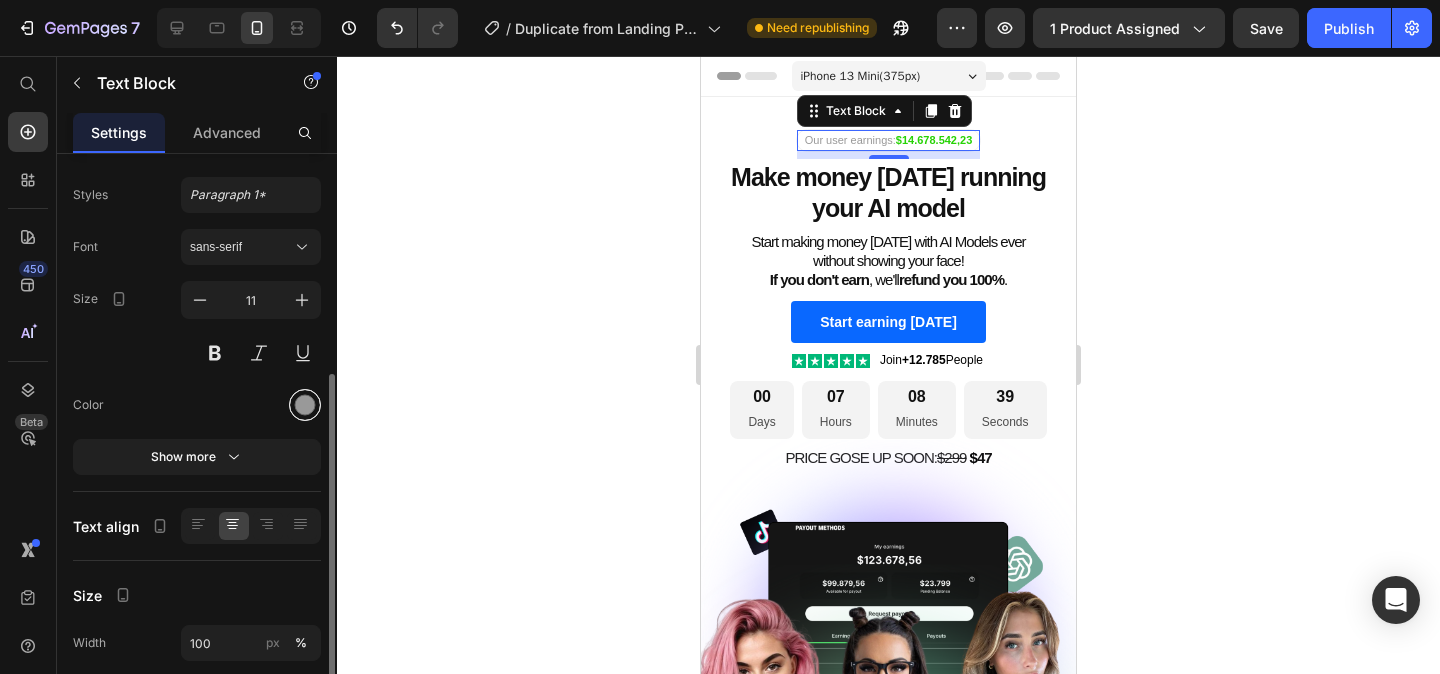 scroll, scrollTop: 383, scrollLeft: 0, axis: vertical 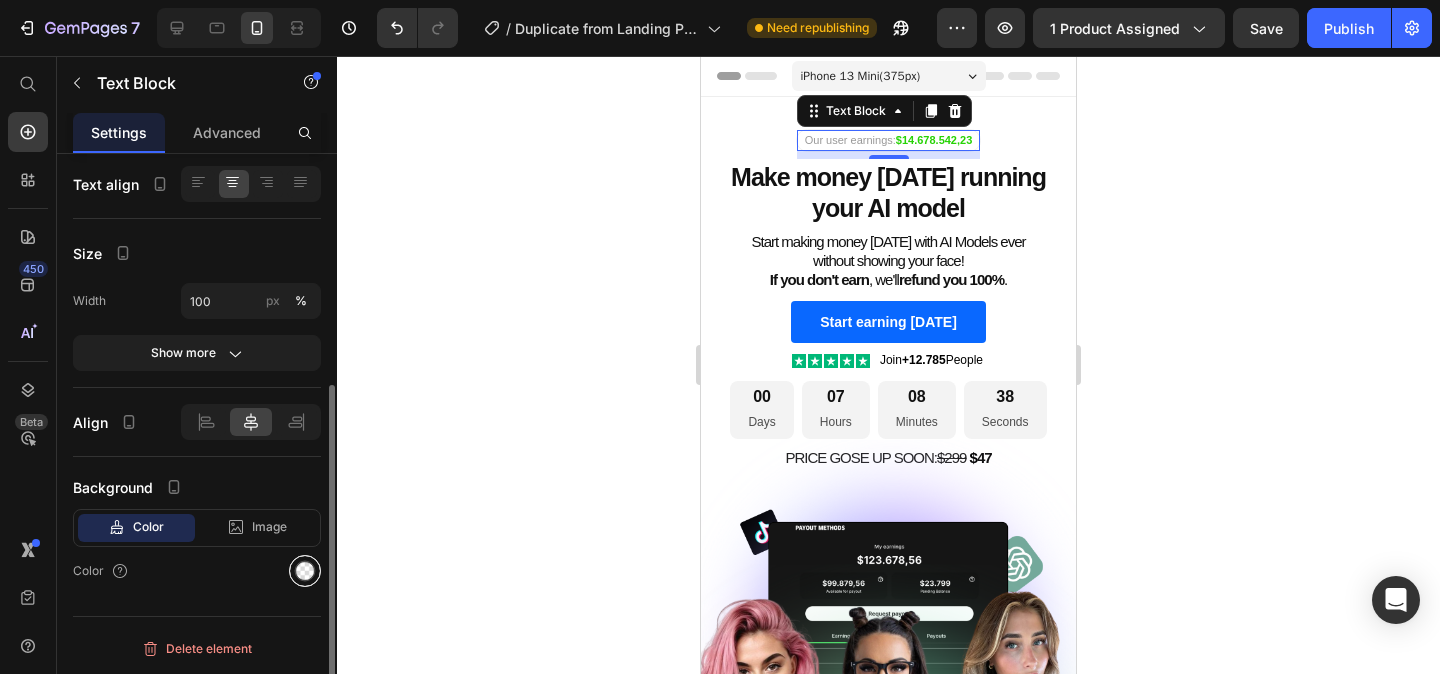 click at bounding box center (305, 571) 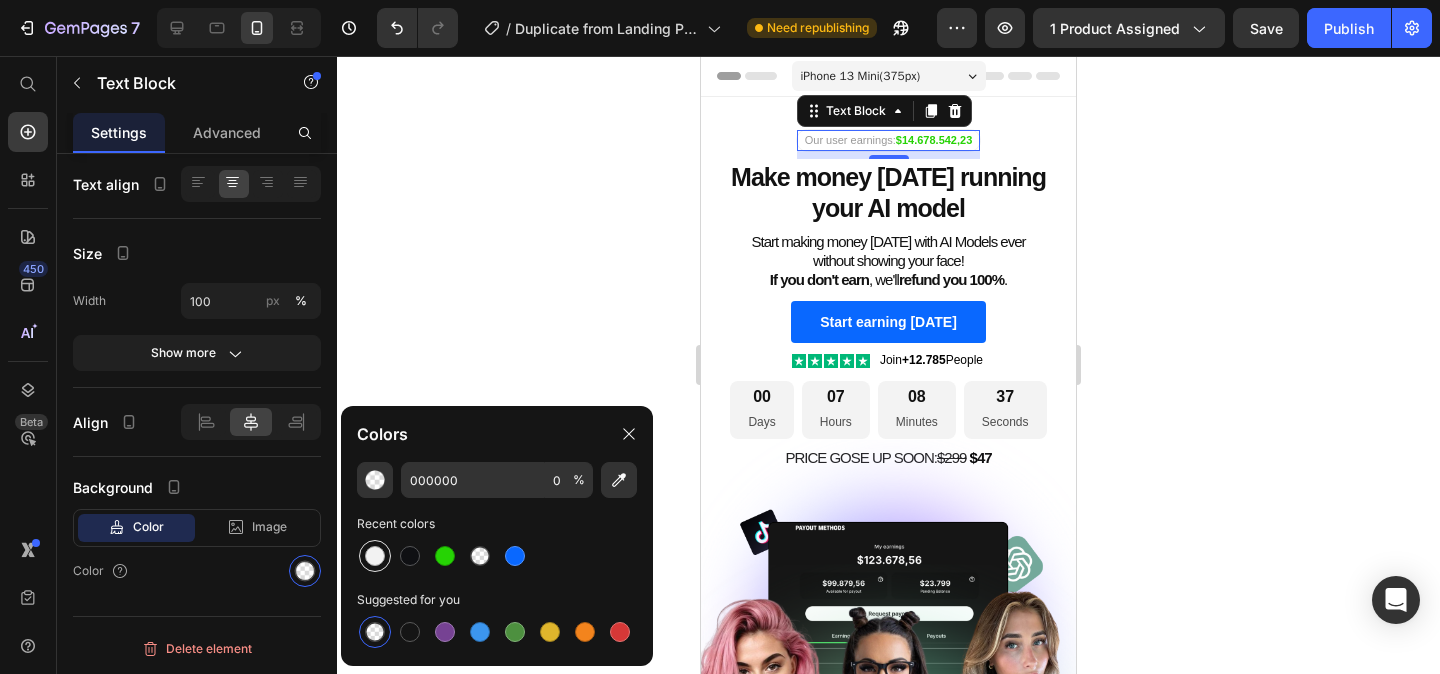 click at bounding box center [375, 556] 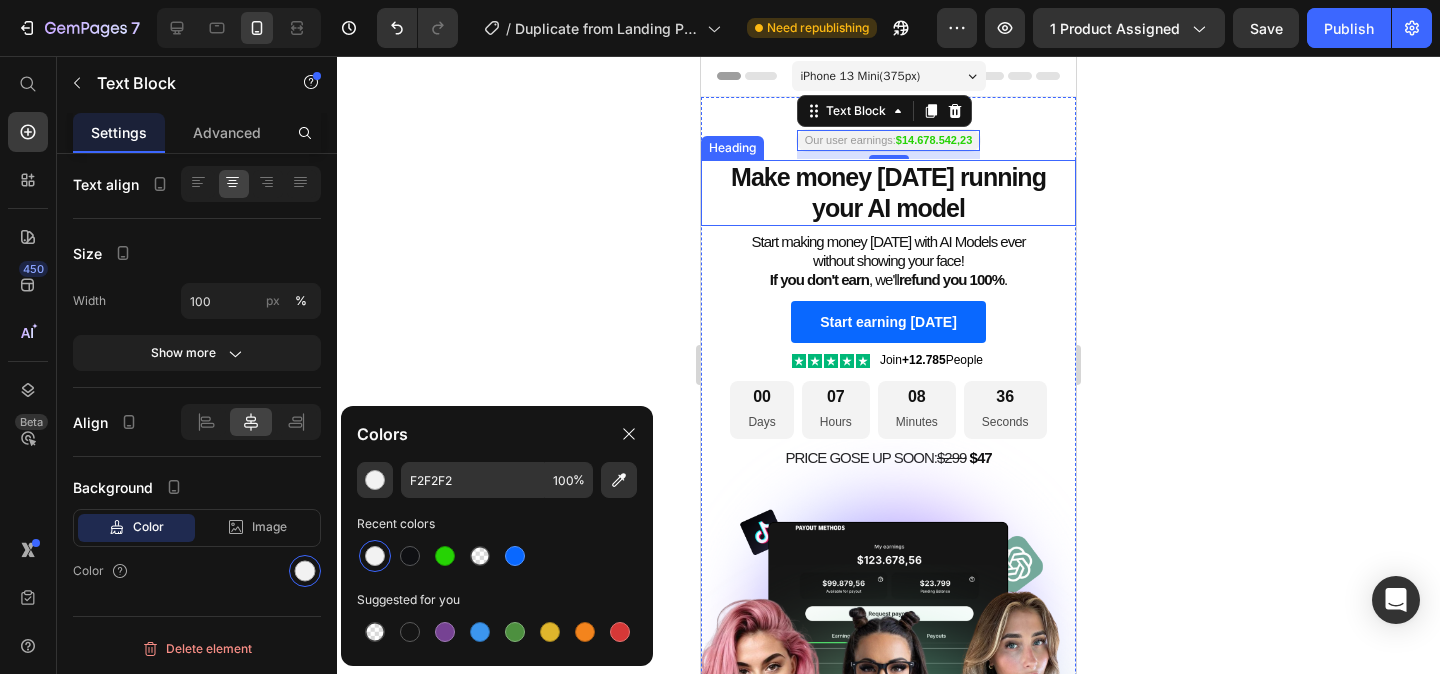 click on "Make money [DATE] running your AI model" at bounding box center [888, 192] 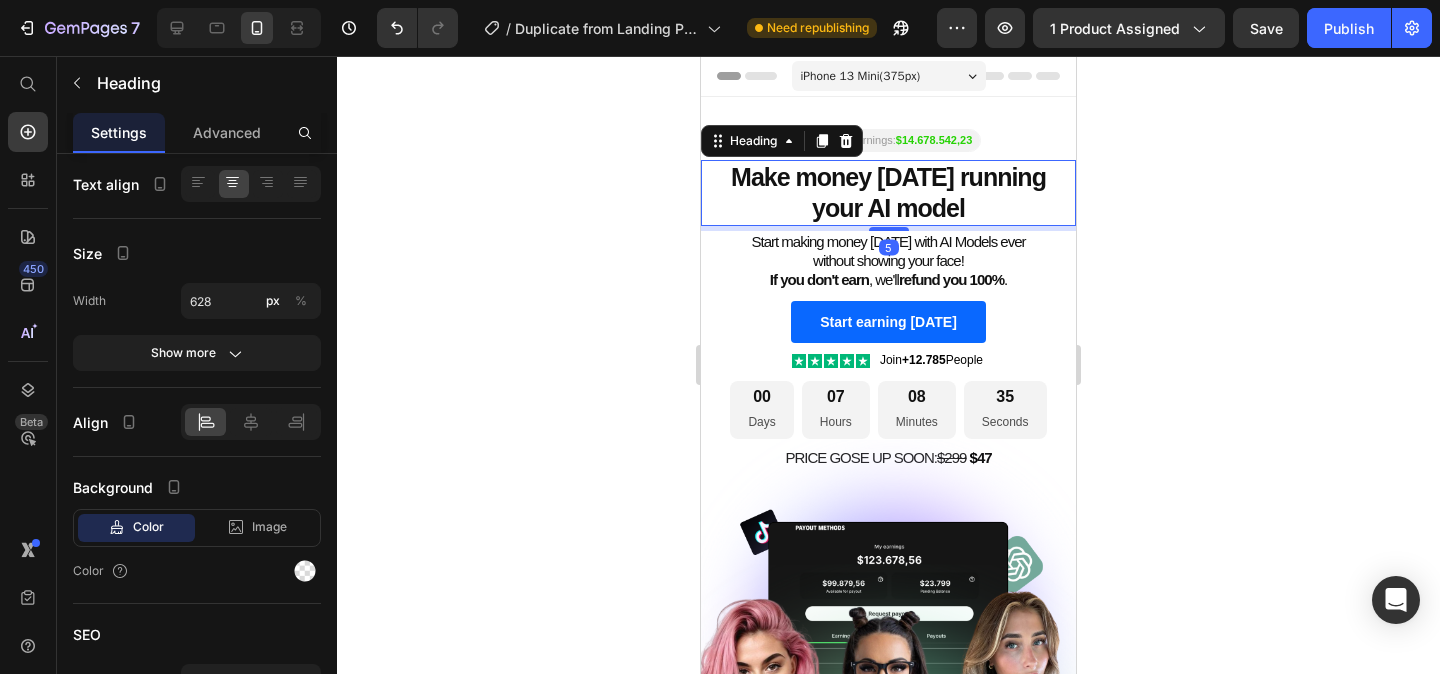 scroll, scrollTop: 0, scrollLeft: 0, axis: both 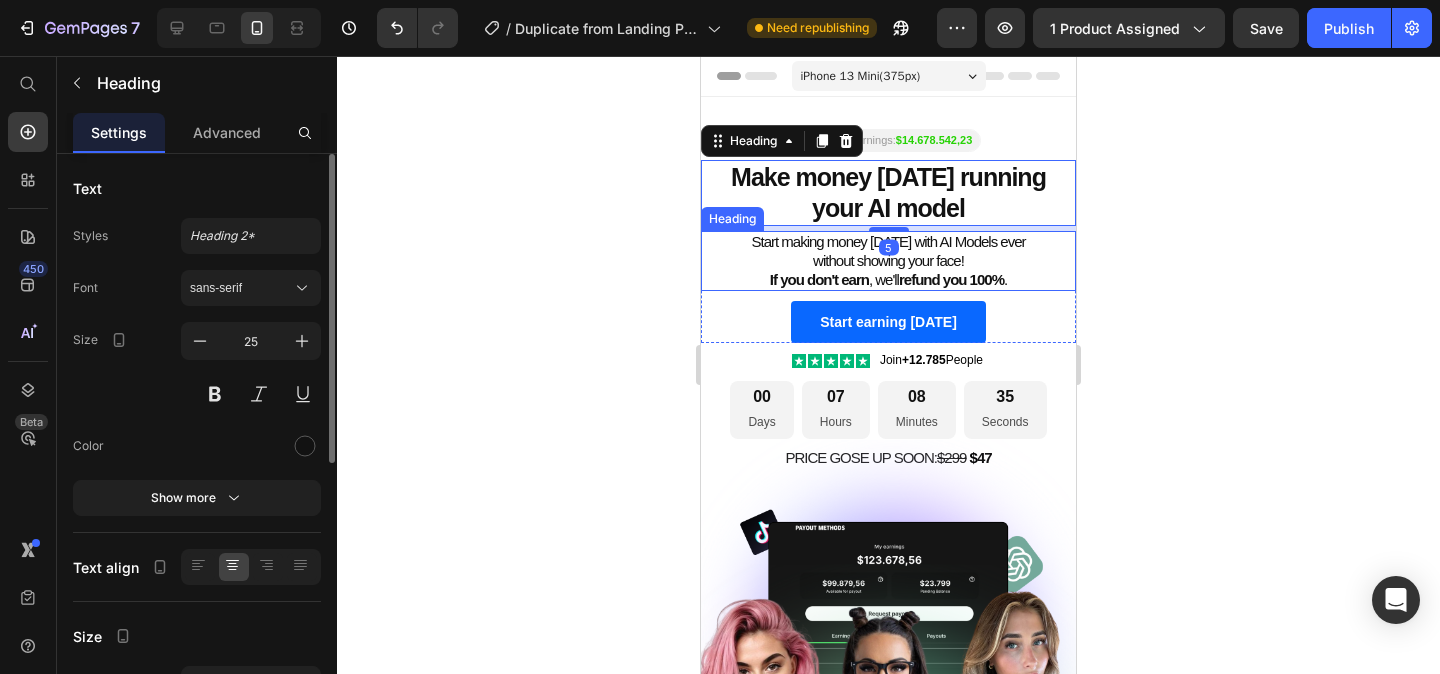 click on "Start making money [DATE] with AI Models ever without showing your face! If you don't earn , we'll  refund you 100% ." at bounding box center [888, 261] 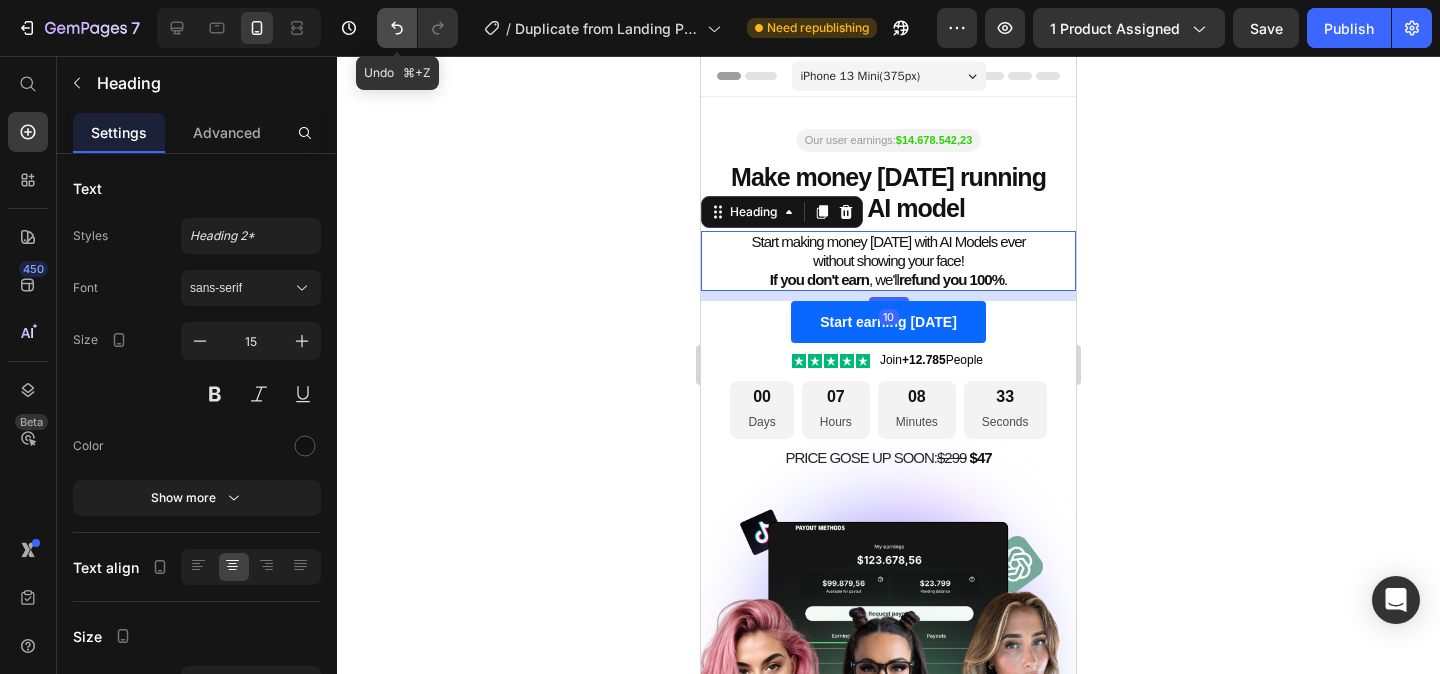 click 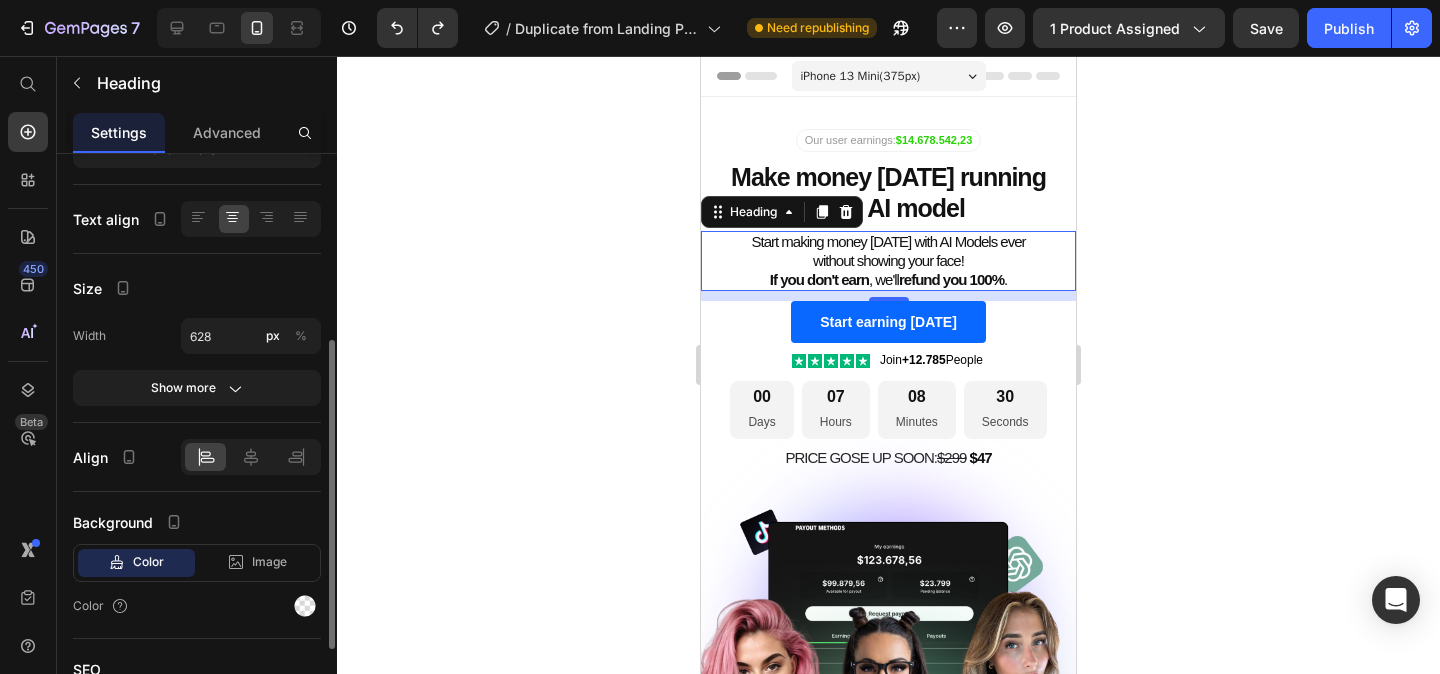 scroll, scrollTop: 500, scrollLeft: 0, axis: vertical 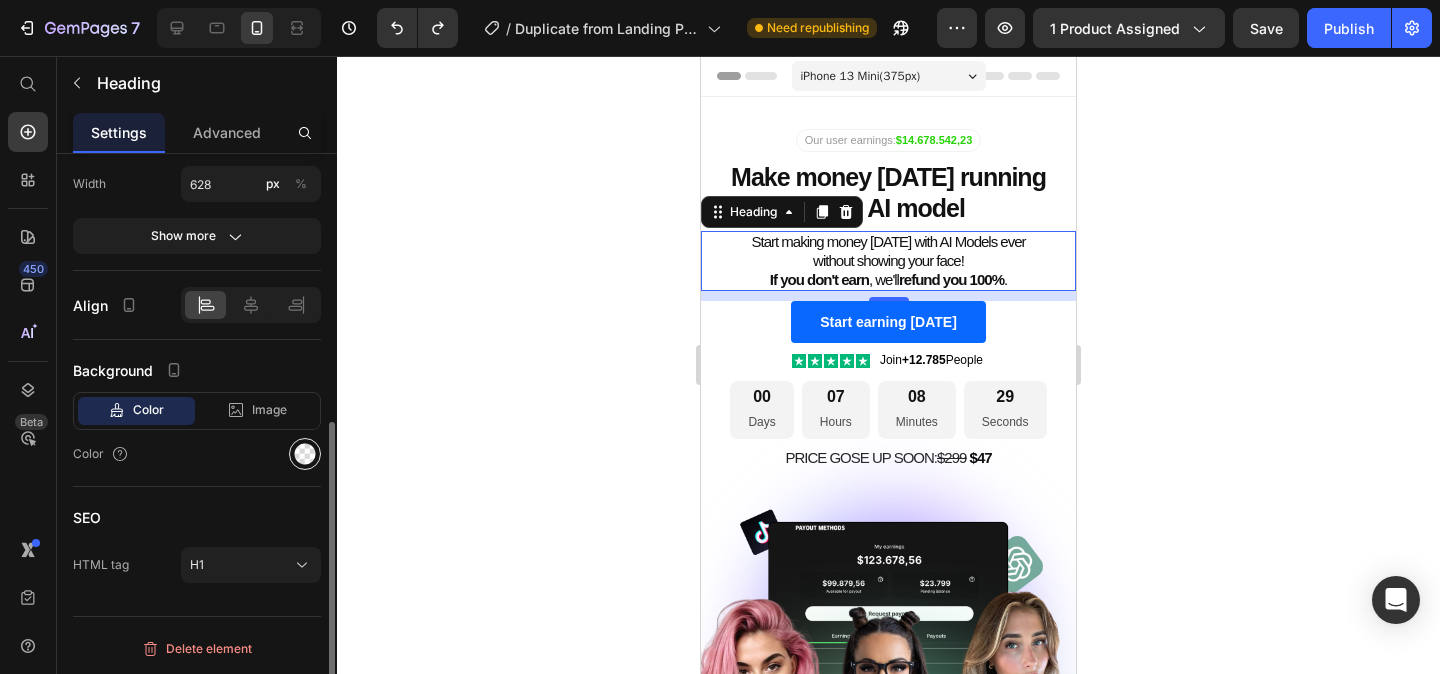 click 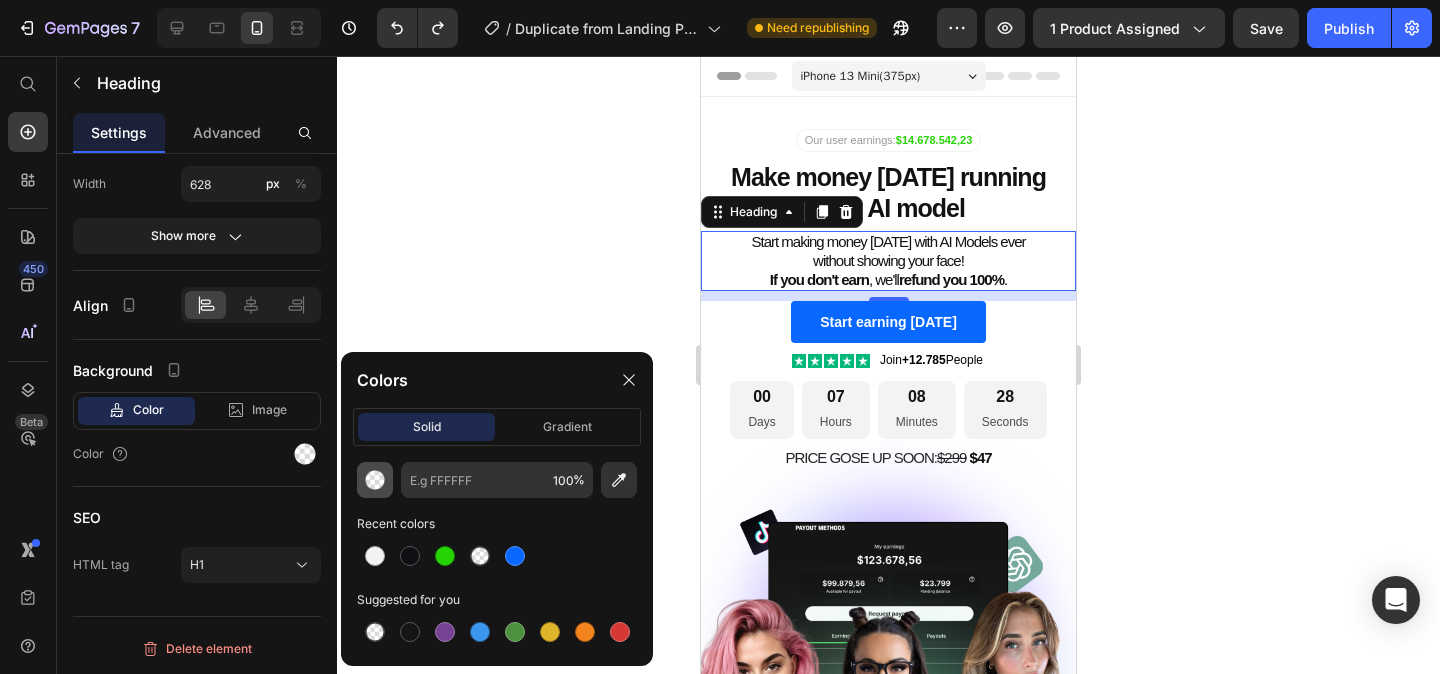 click at bounding box center [375, 480] 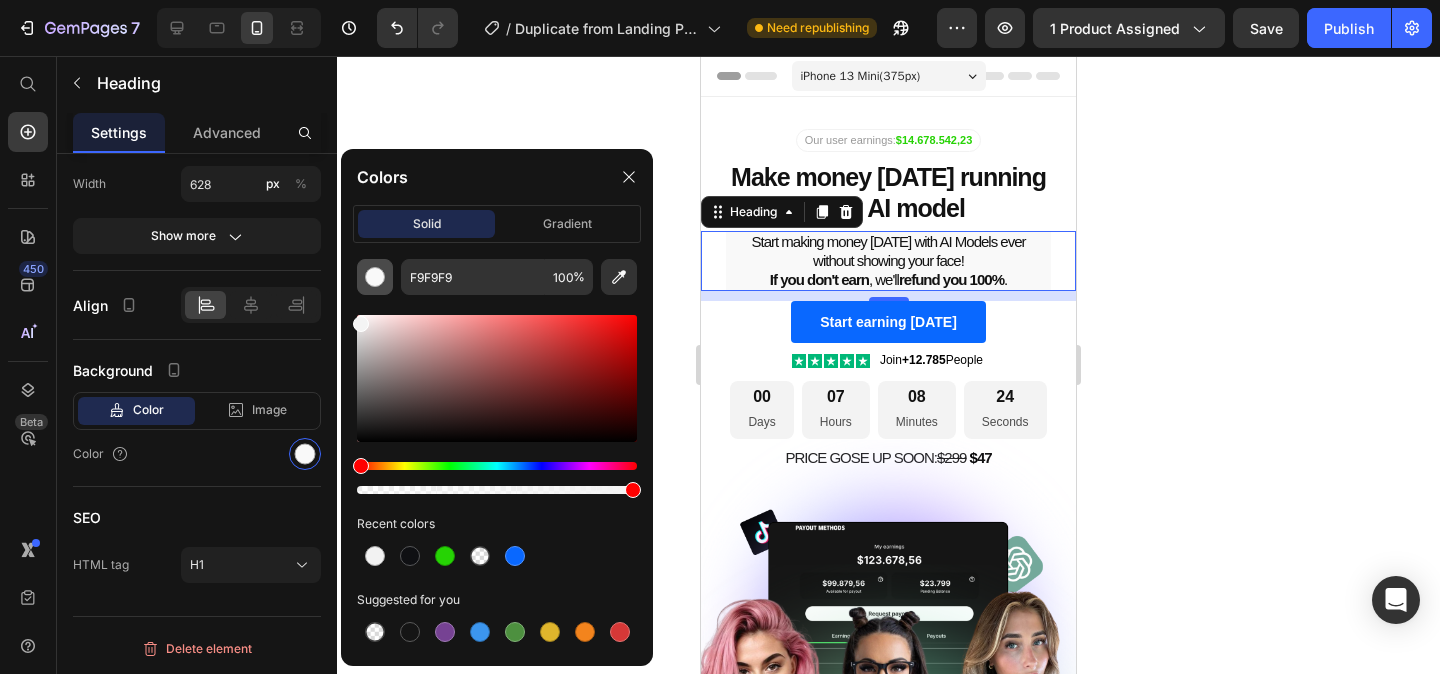 type on "F4F4F4" 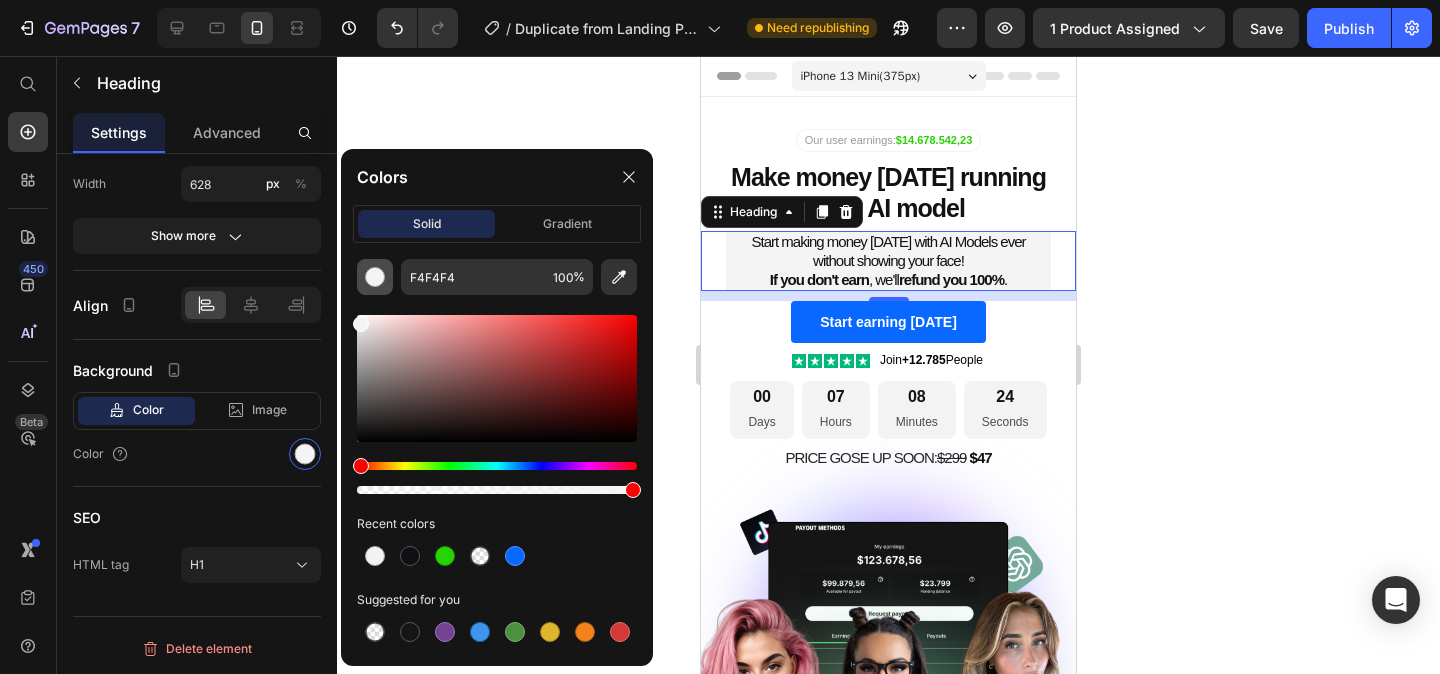 drag, startPoint x: 363, startPoint y: 328, endPoint x: 354, endPoint y: 319, distance: 12.727922 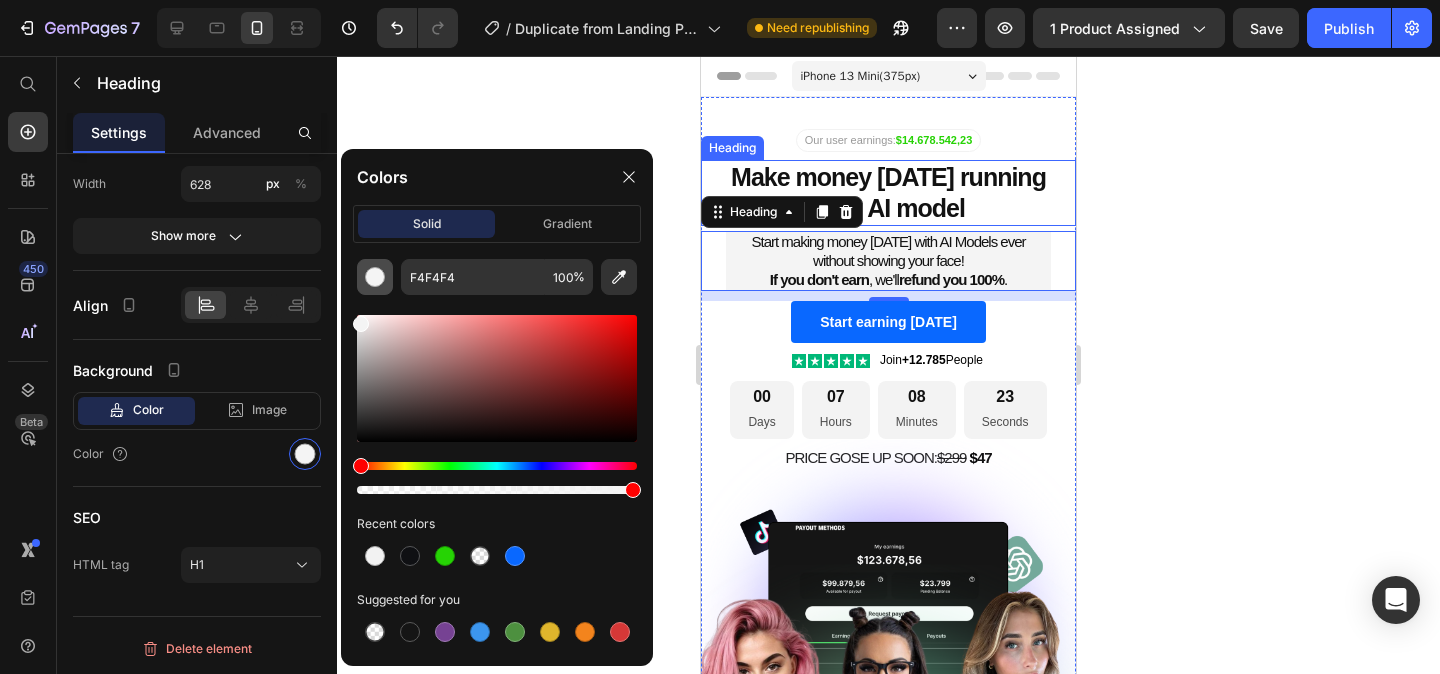 click on "Make money [DATE] running your AI model" at bounding box center [888, 193] 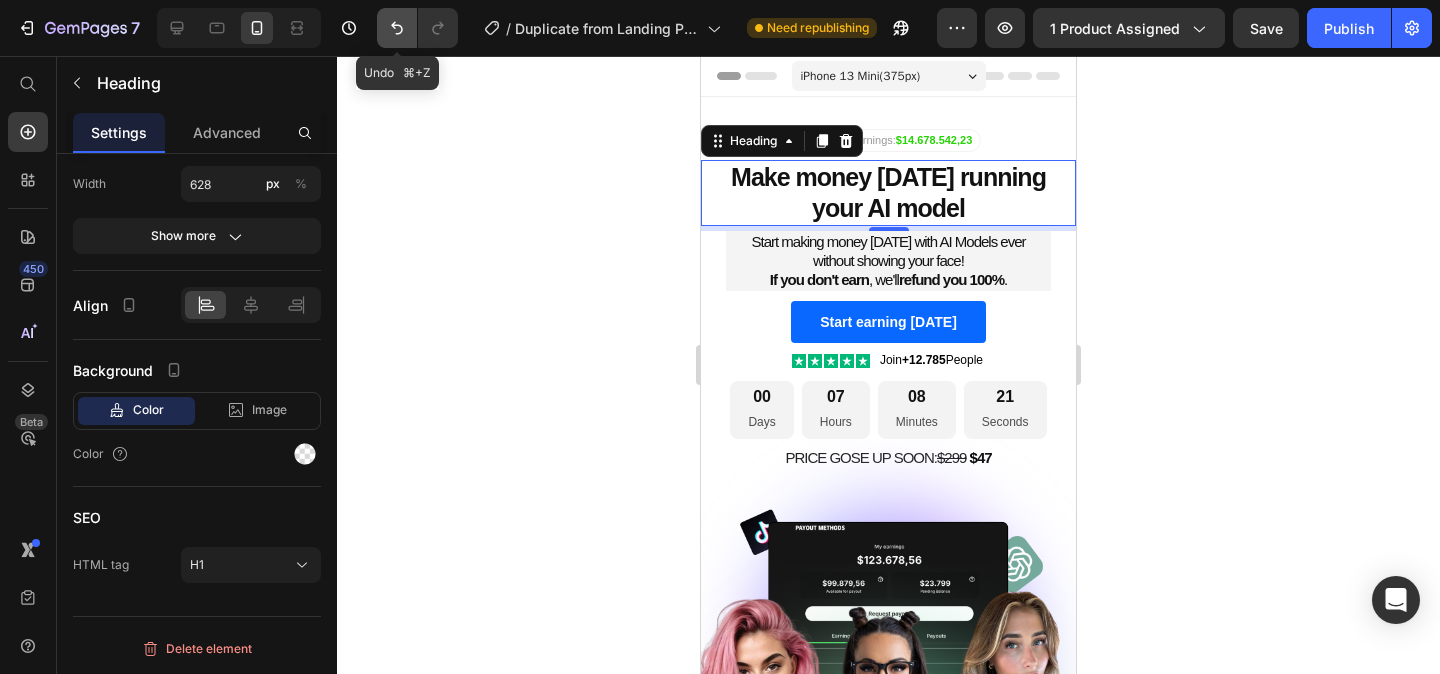click 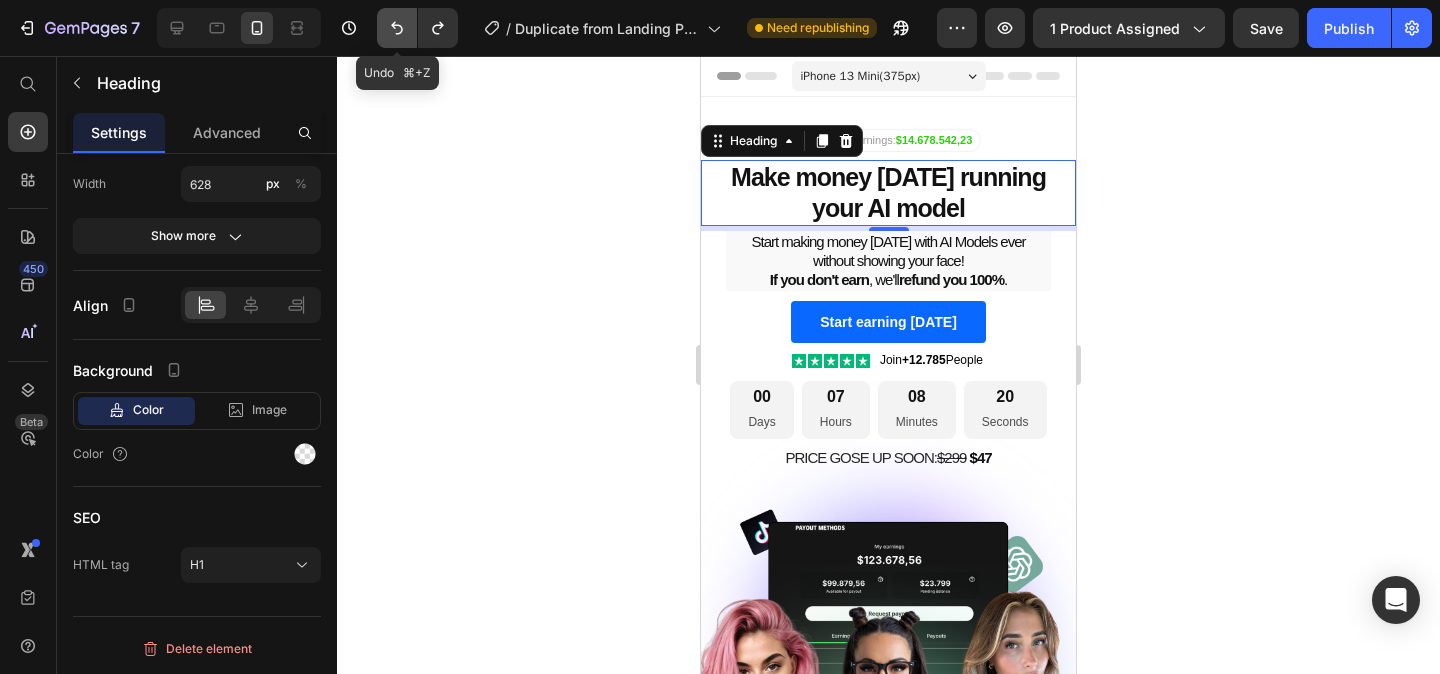 click 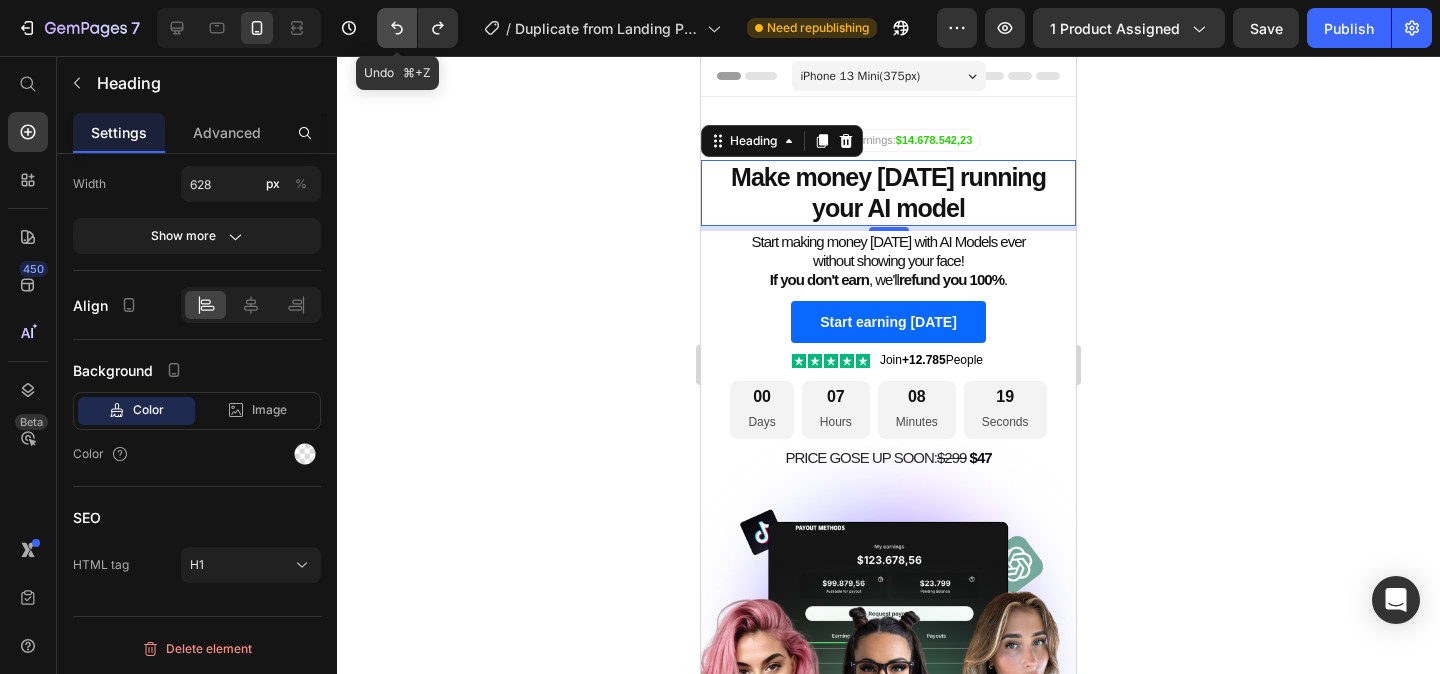 click 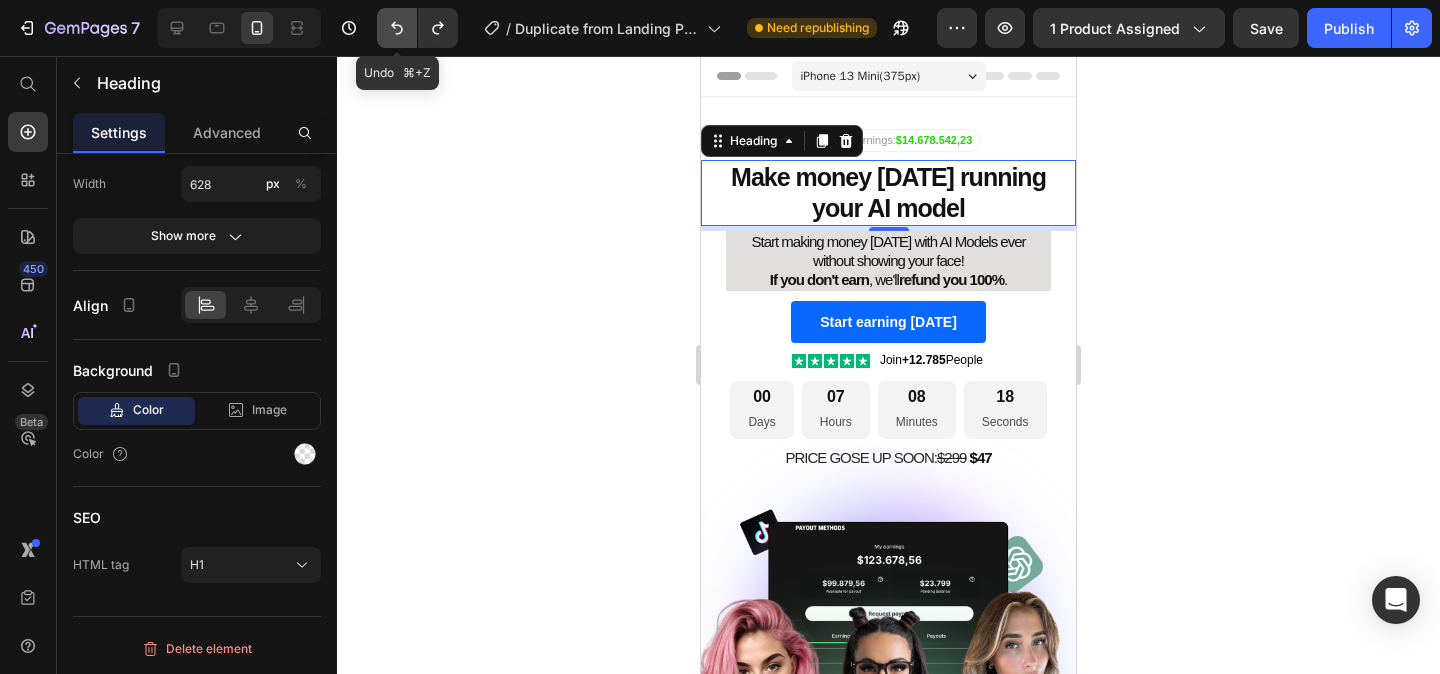 click 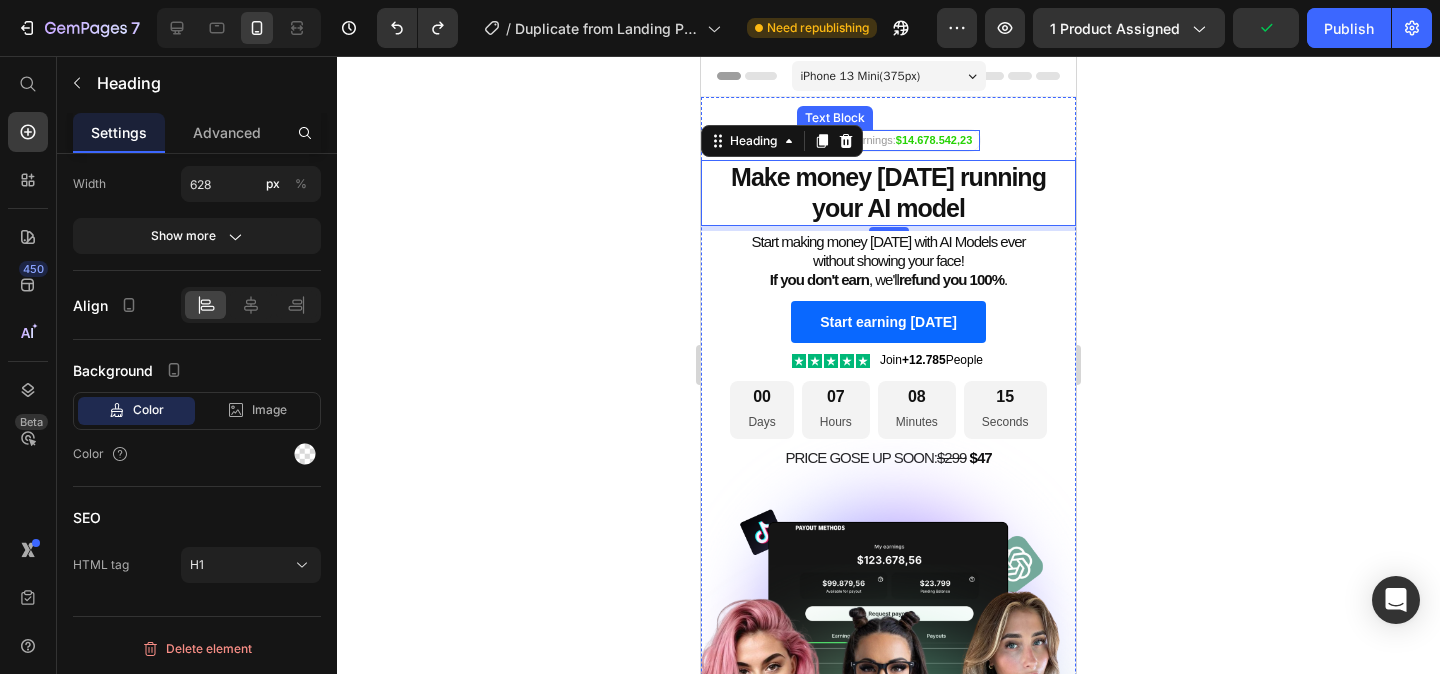 click on "Our user earnings:  $14.678.542,23" at bounding box center [888, 140] 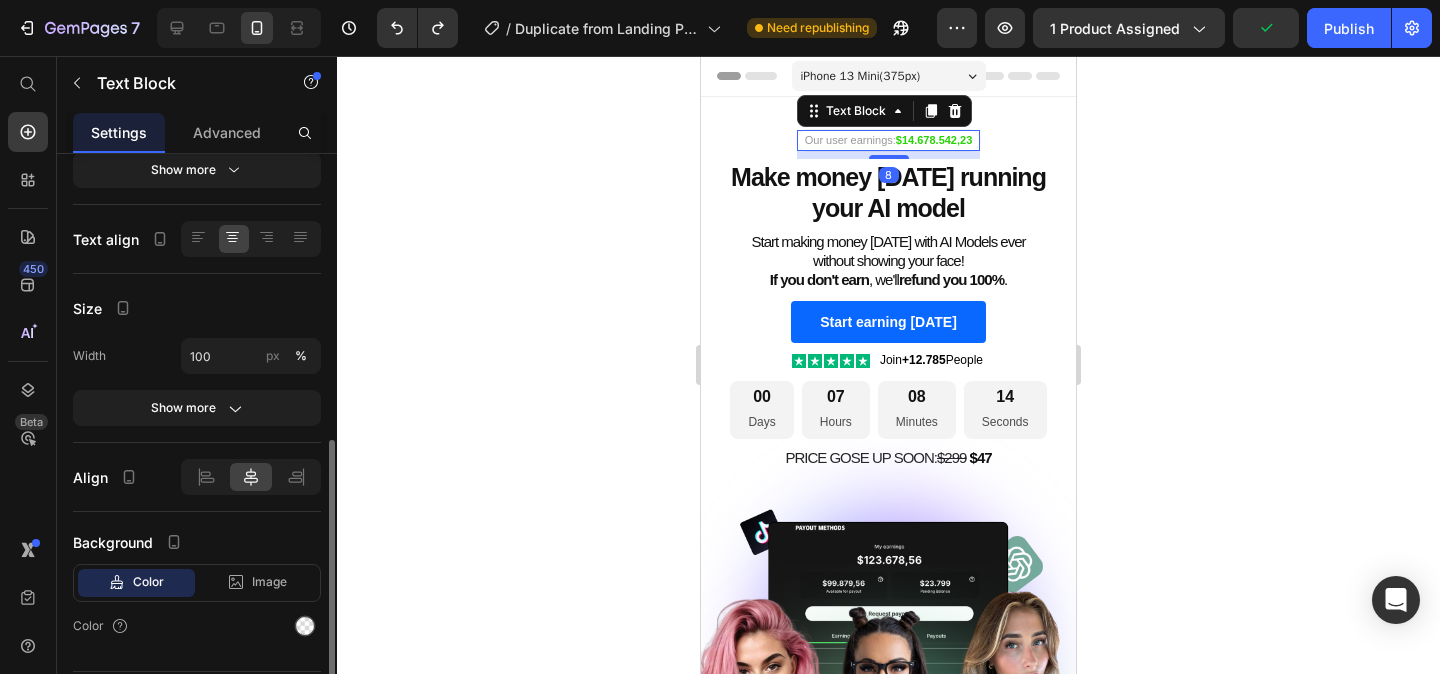 scroll, scrollTop: 383, scrollLeft: 0, axis: vertical 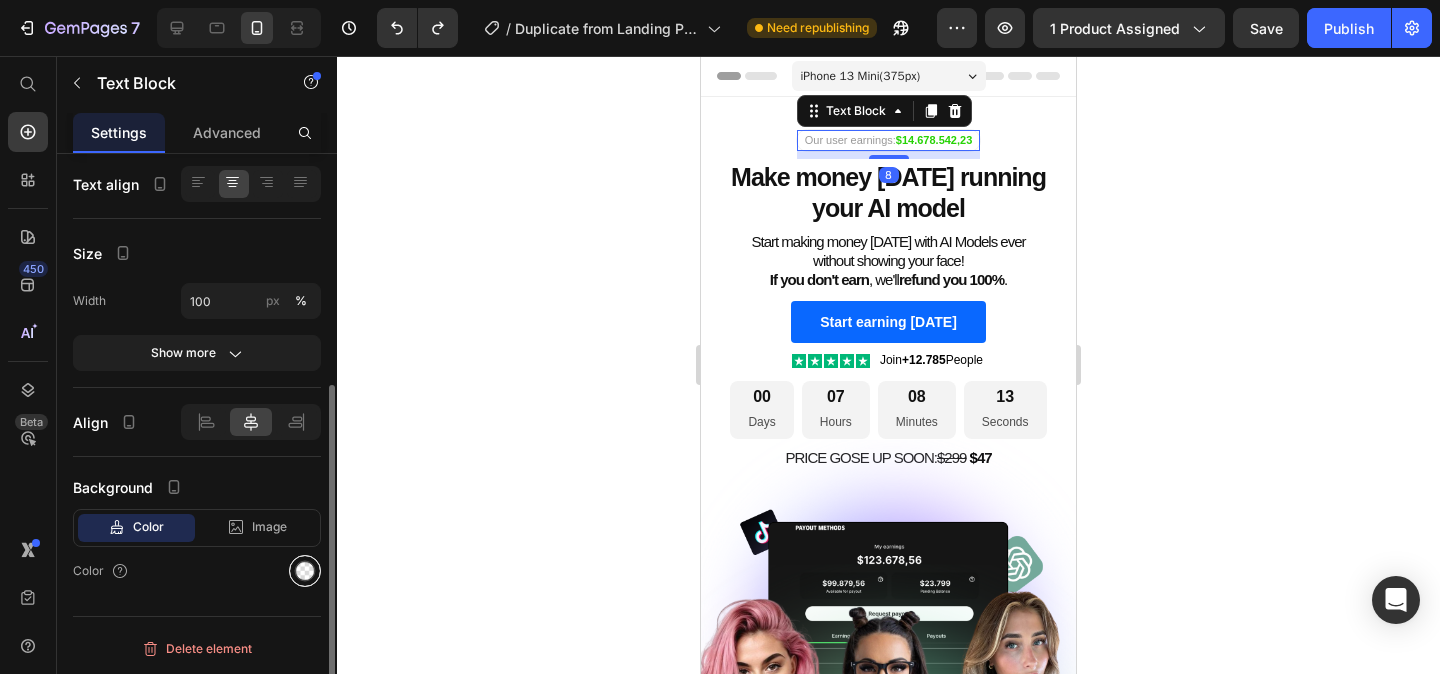 click at bounding box center (305, 571) 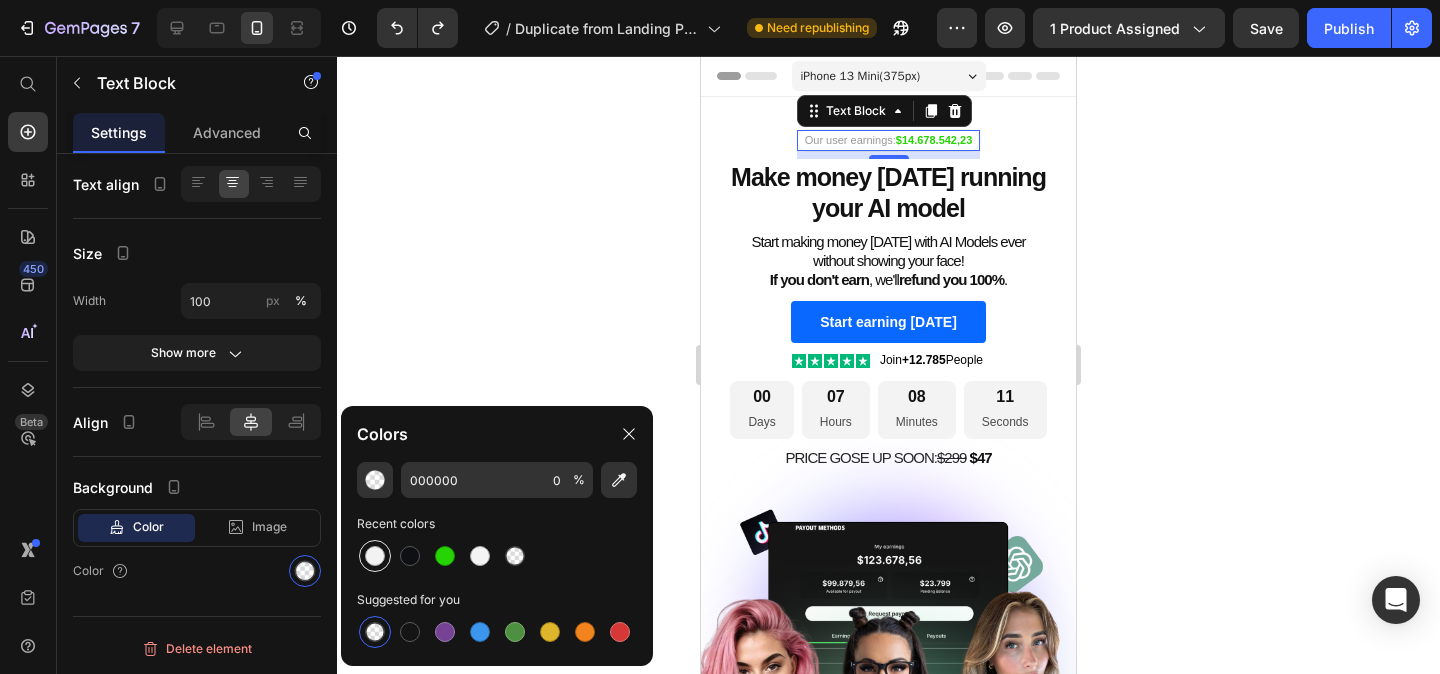 click at bounding box center [375, 556] 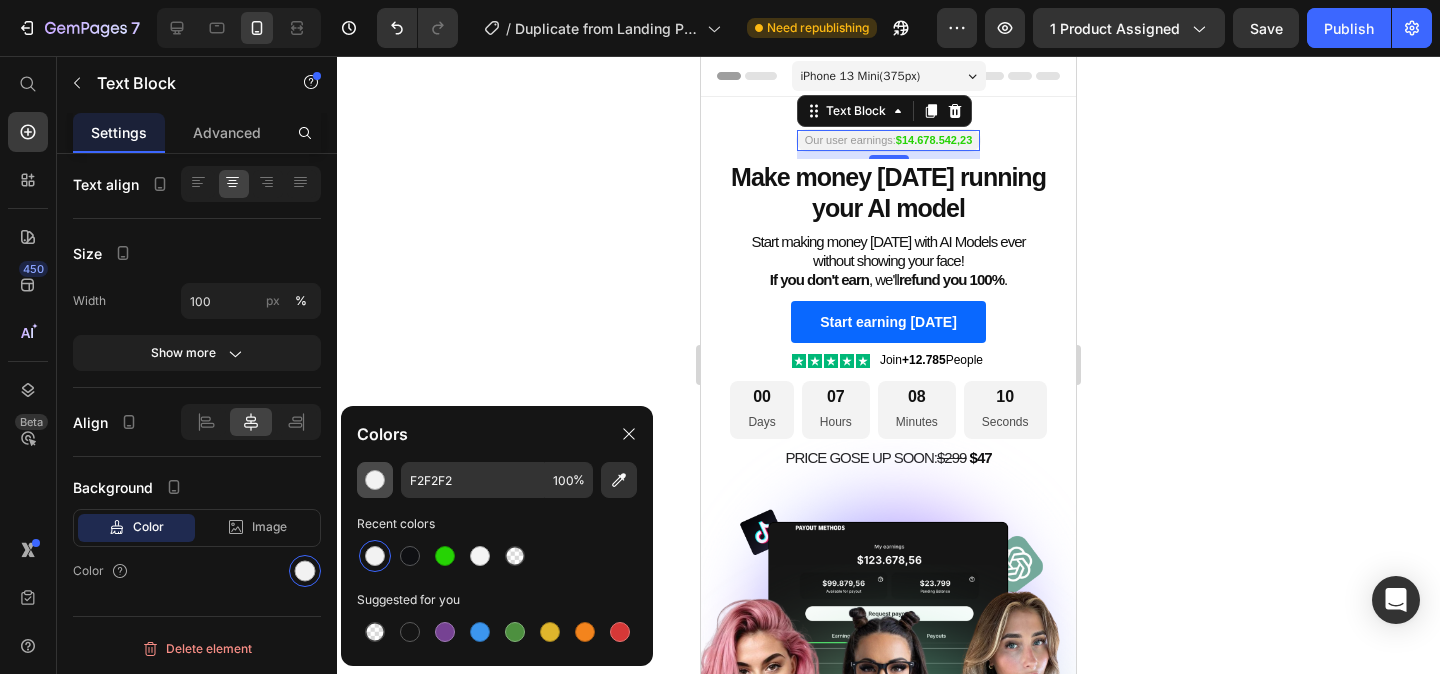 click at bounding box center (375, 480) 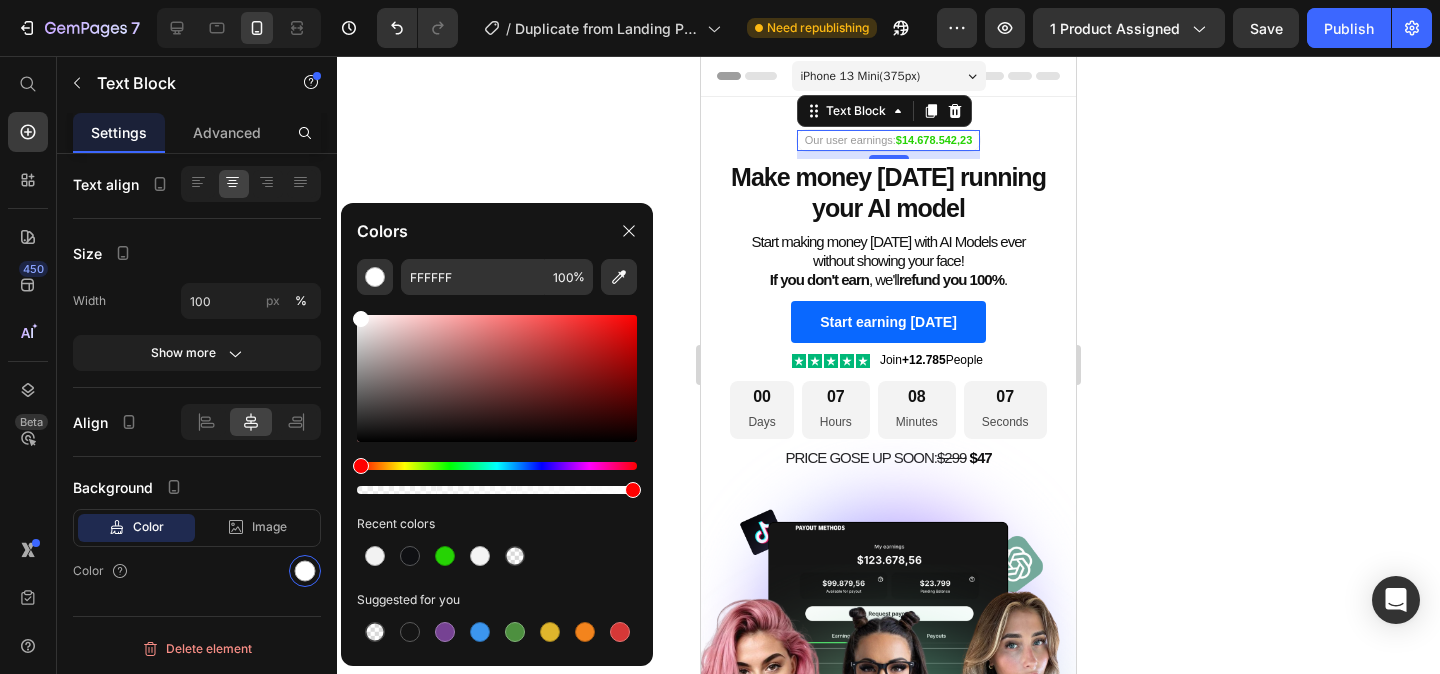 drag, startPoint x: 360, startPoint y: 324, endPoint x: 359, endPoint y: 311, distance: 13.038404 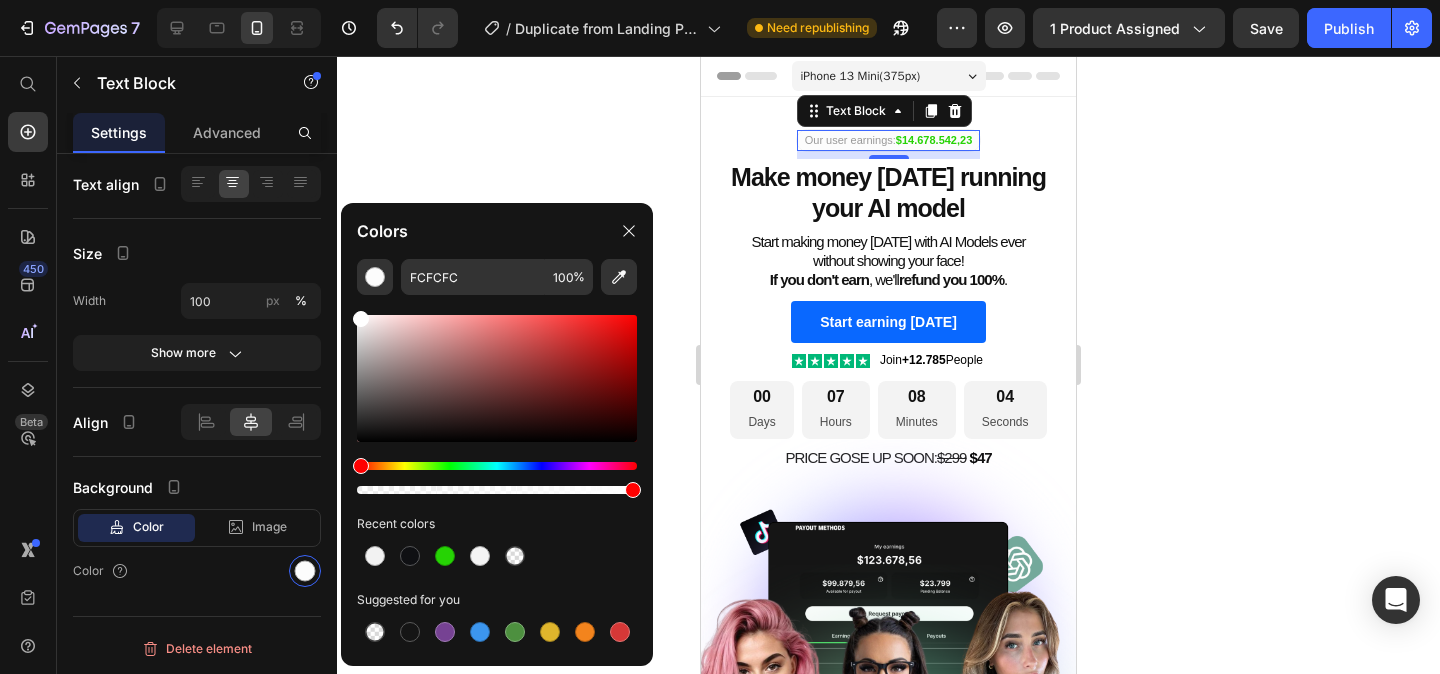 type on "FFFFFF" 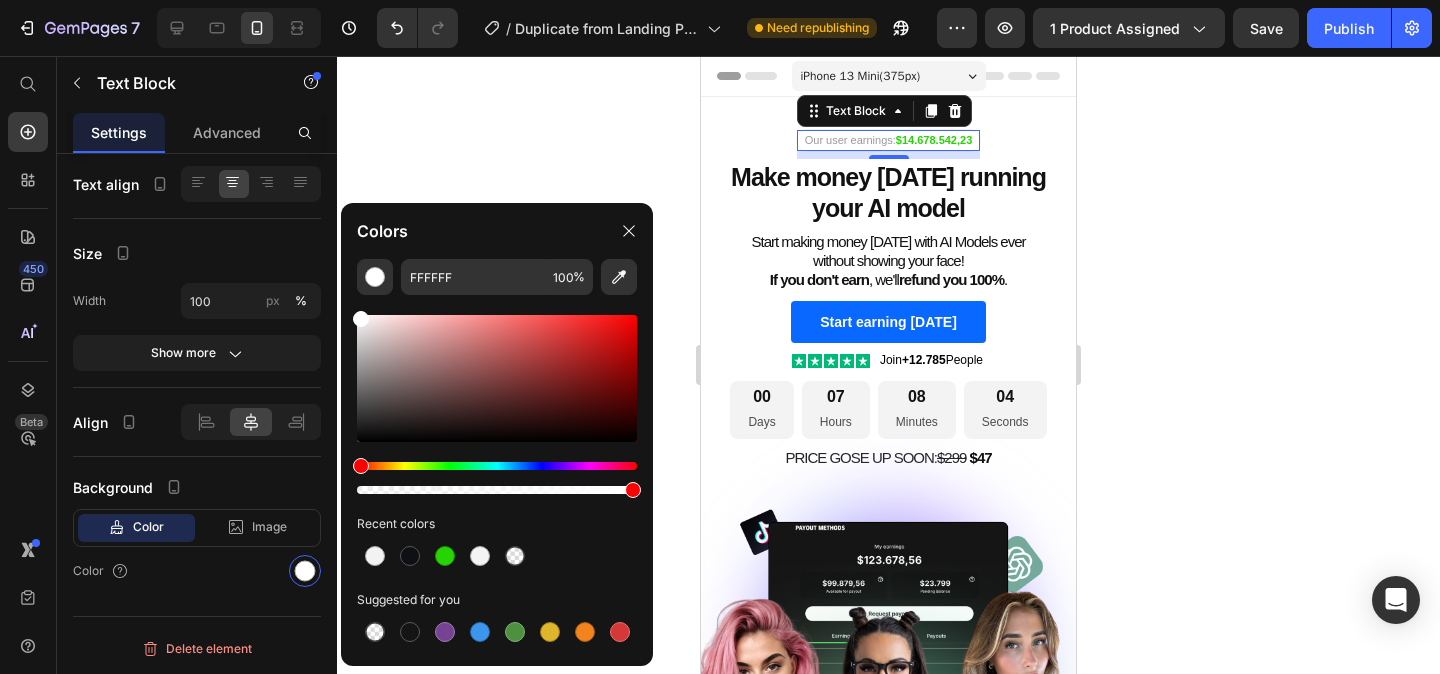 click 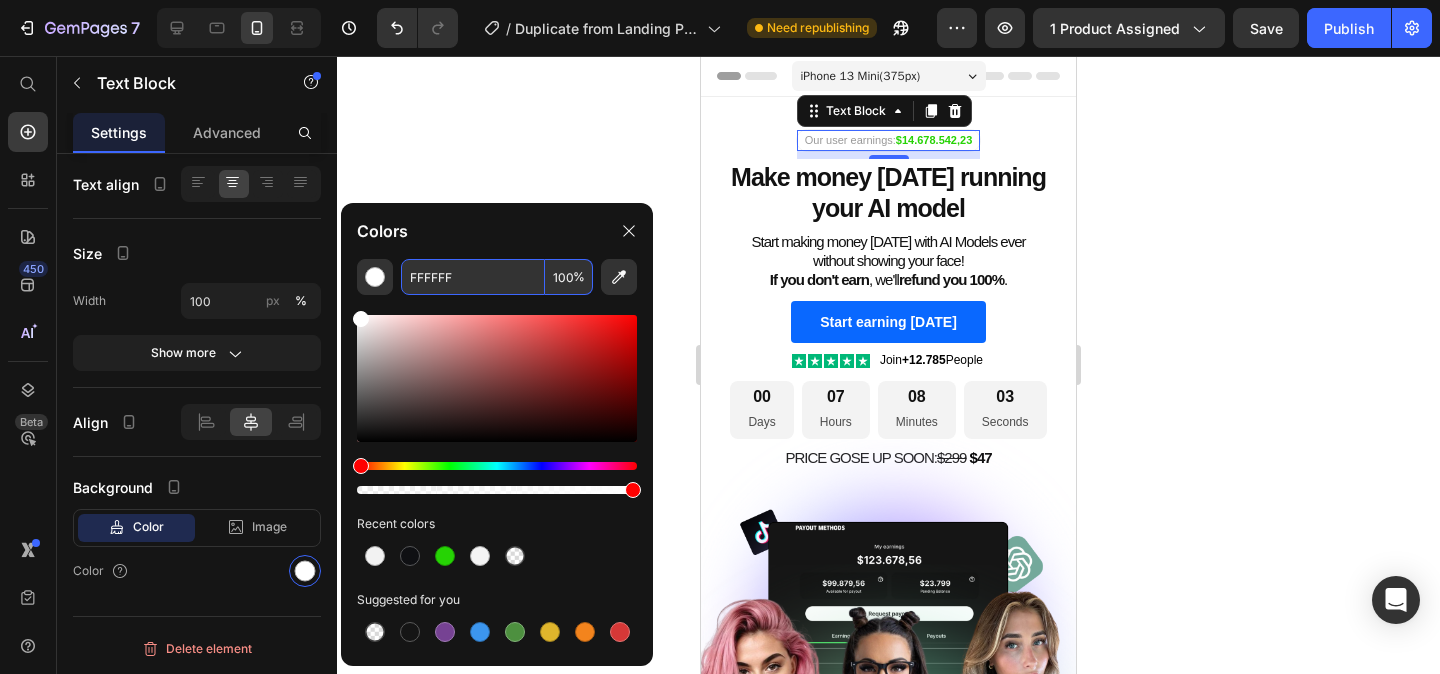 click on "FFFFFF" at bounding box center [473, 277] 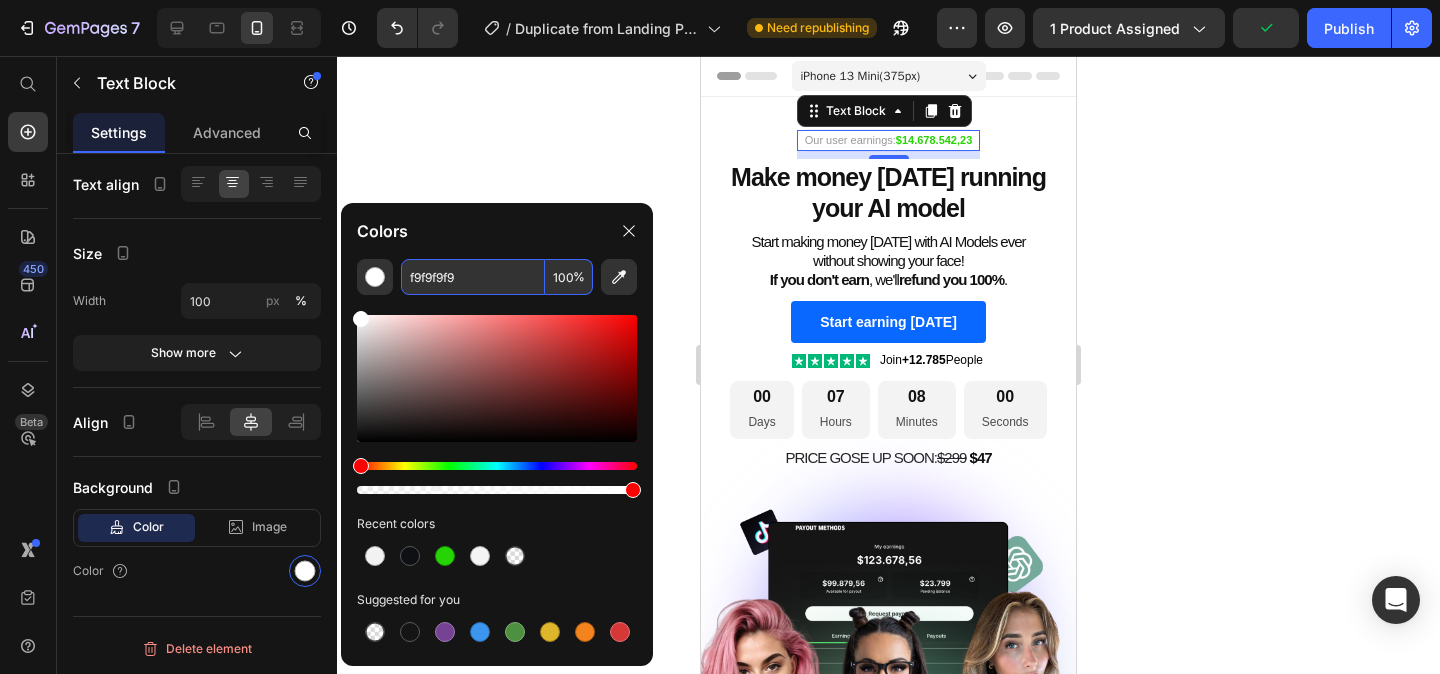 type on "f9f9f9f9" 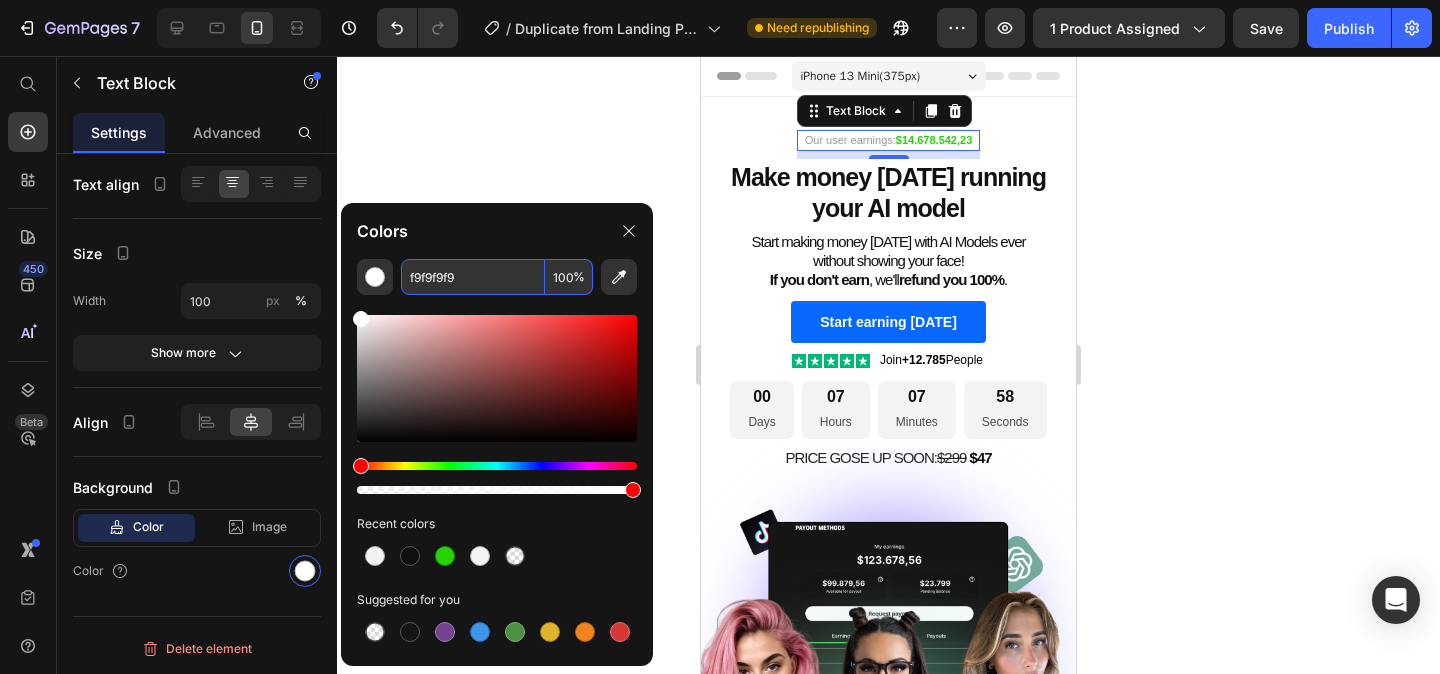 click 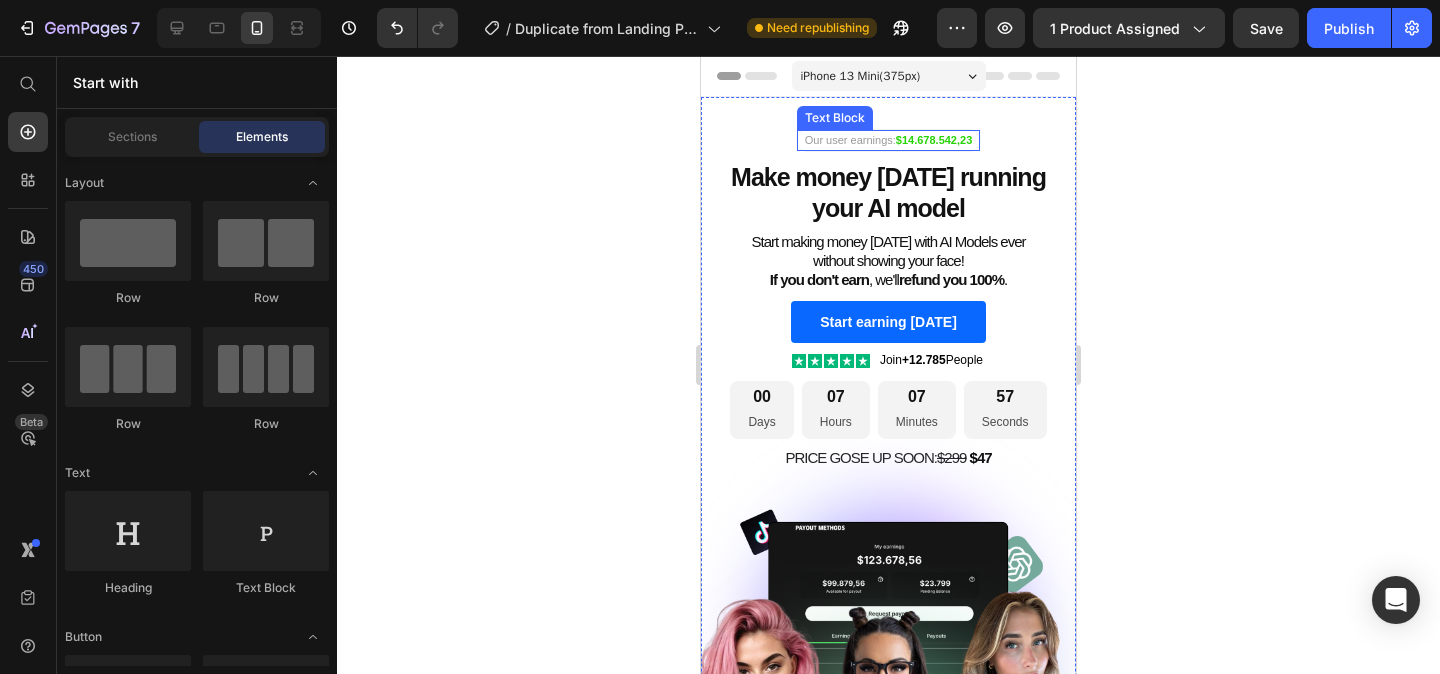 click on "$14.678.542,23" at bounding box center [934, 140] 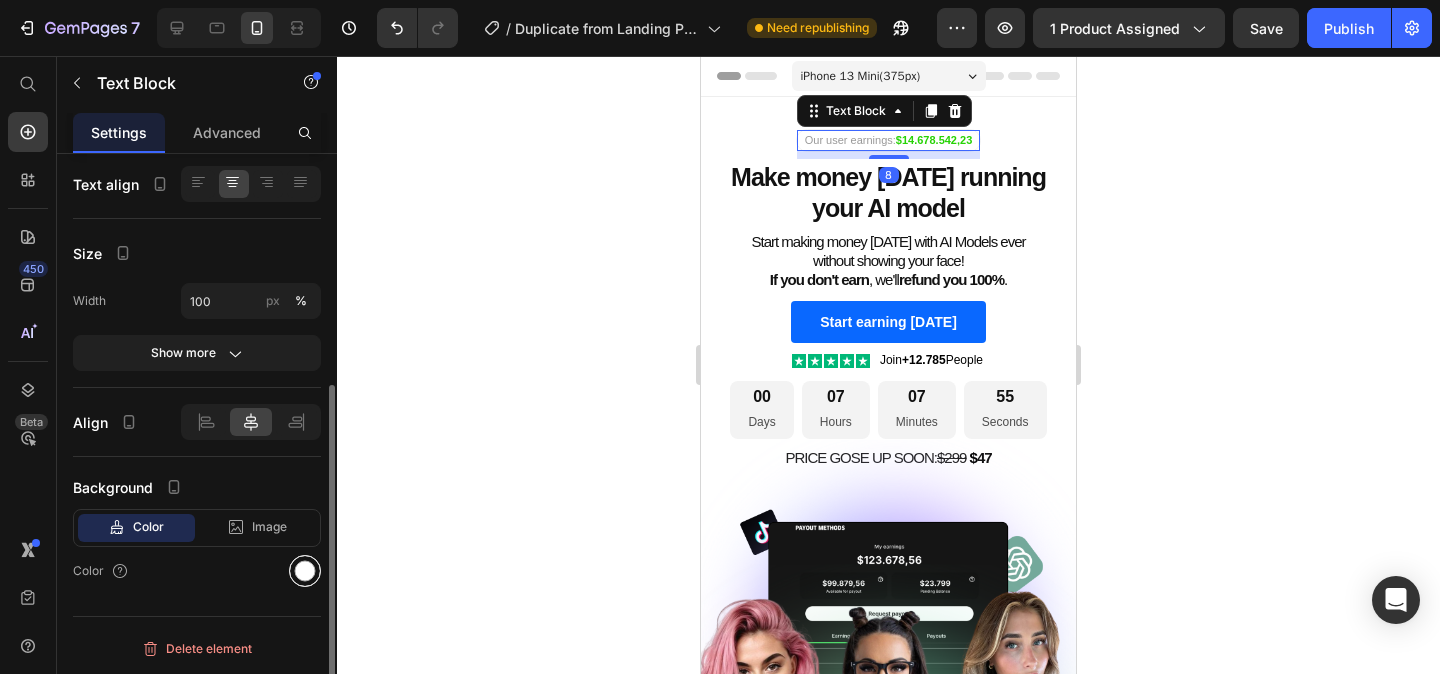 click at bounding box center (305, 571) 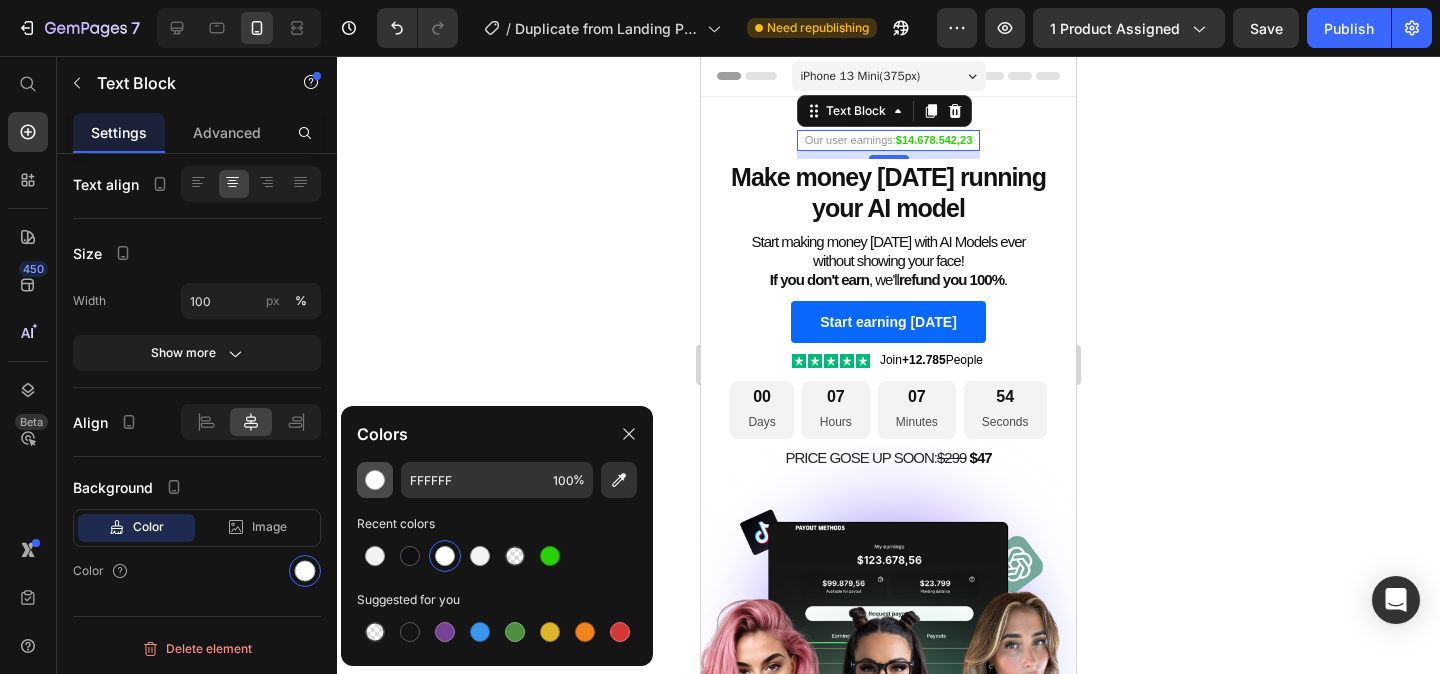 click at bounding box center [375, 480] 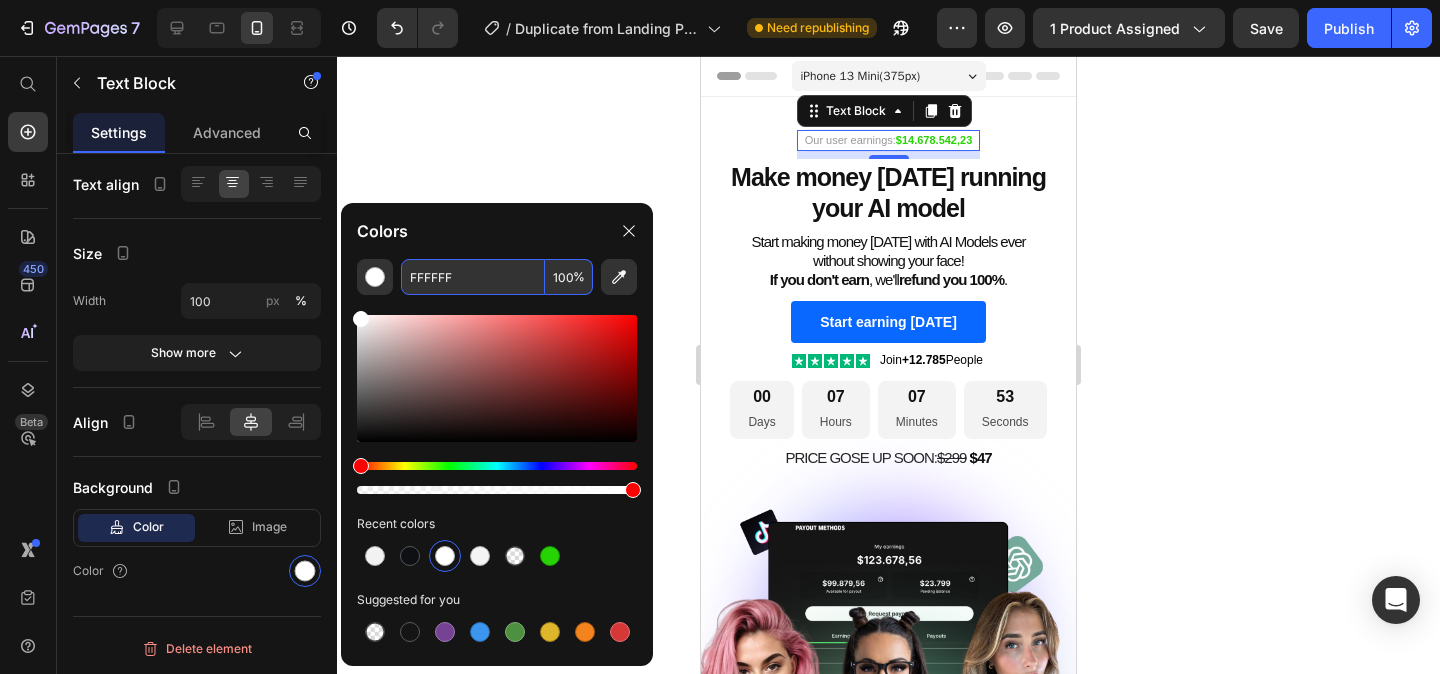 click on "FFFFFF" at bounding box center [473, 277] 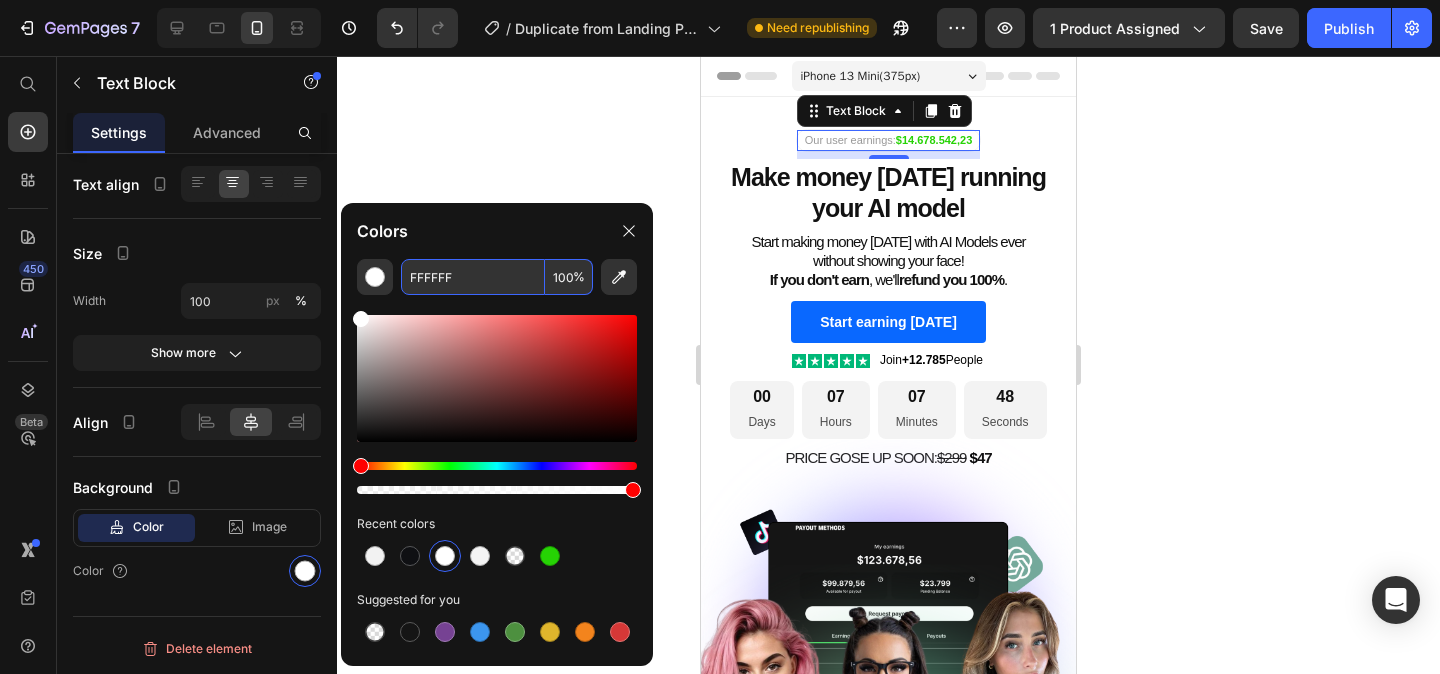 click on "Colors" 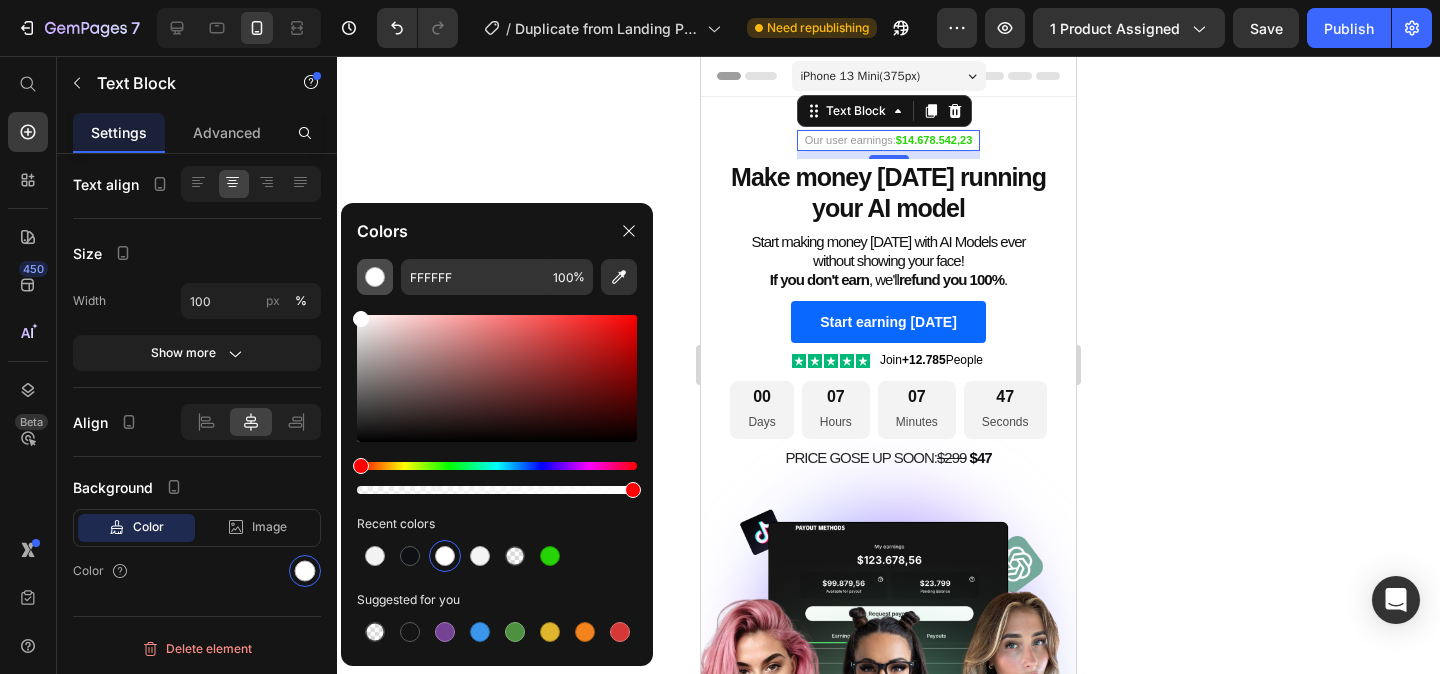 click at bounding box center (375, 277) 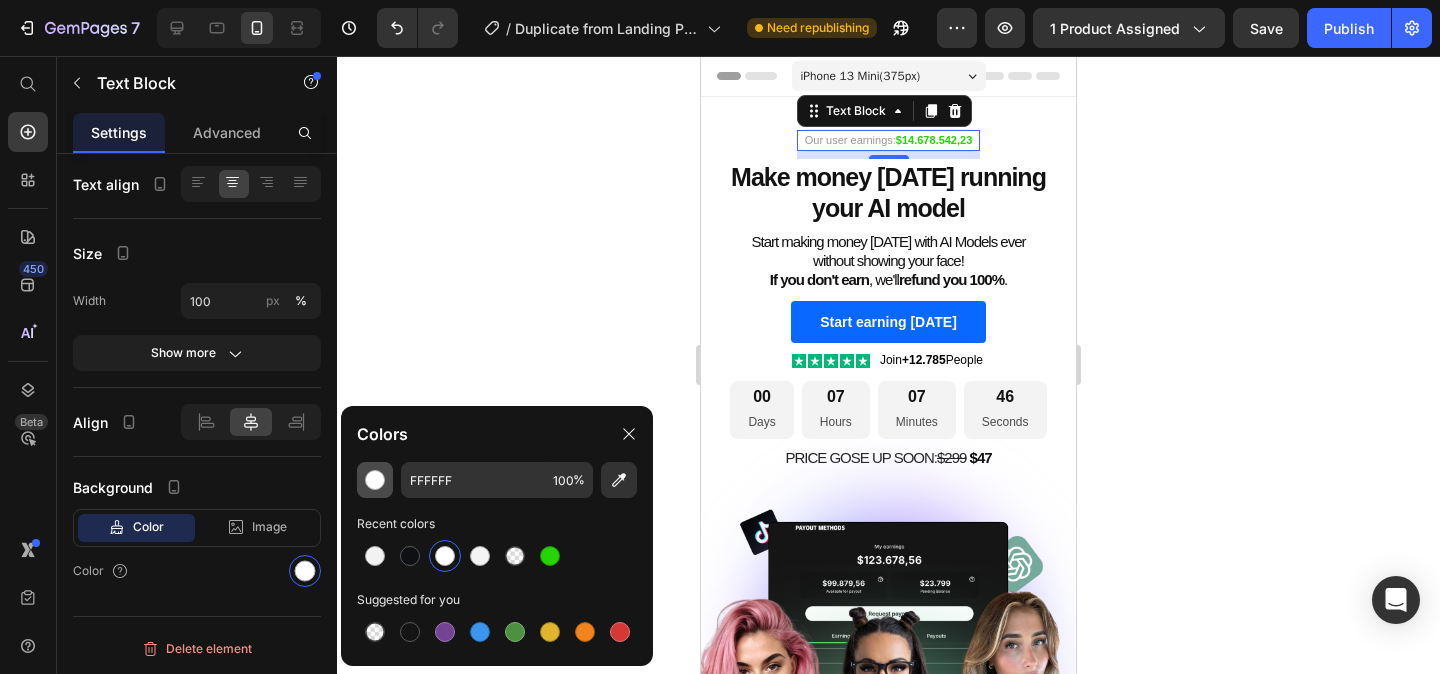 click at bounding box center [375, 480] 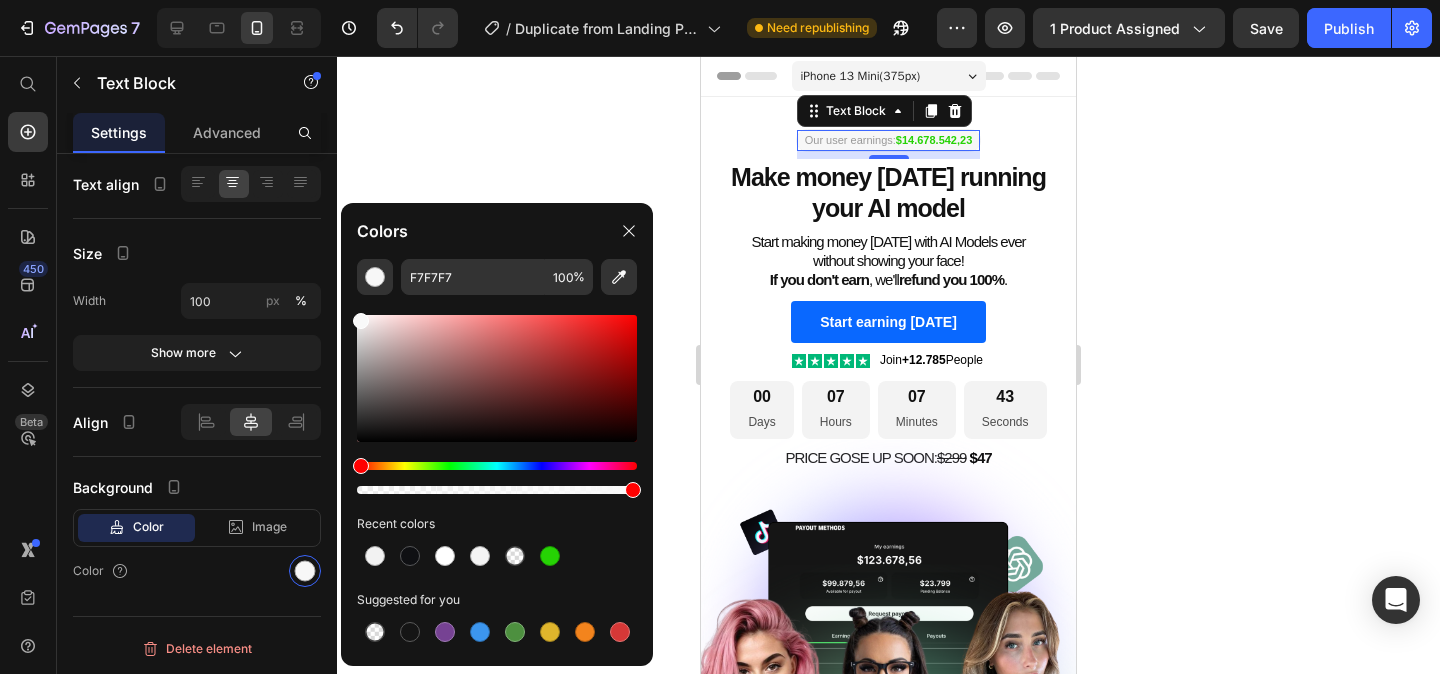 type on "F9F9F9" 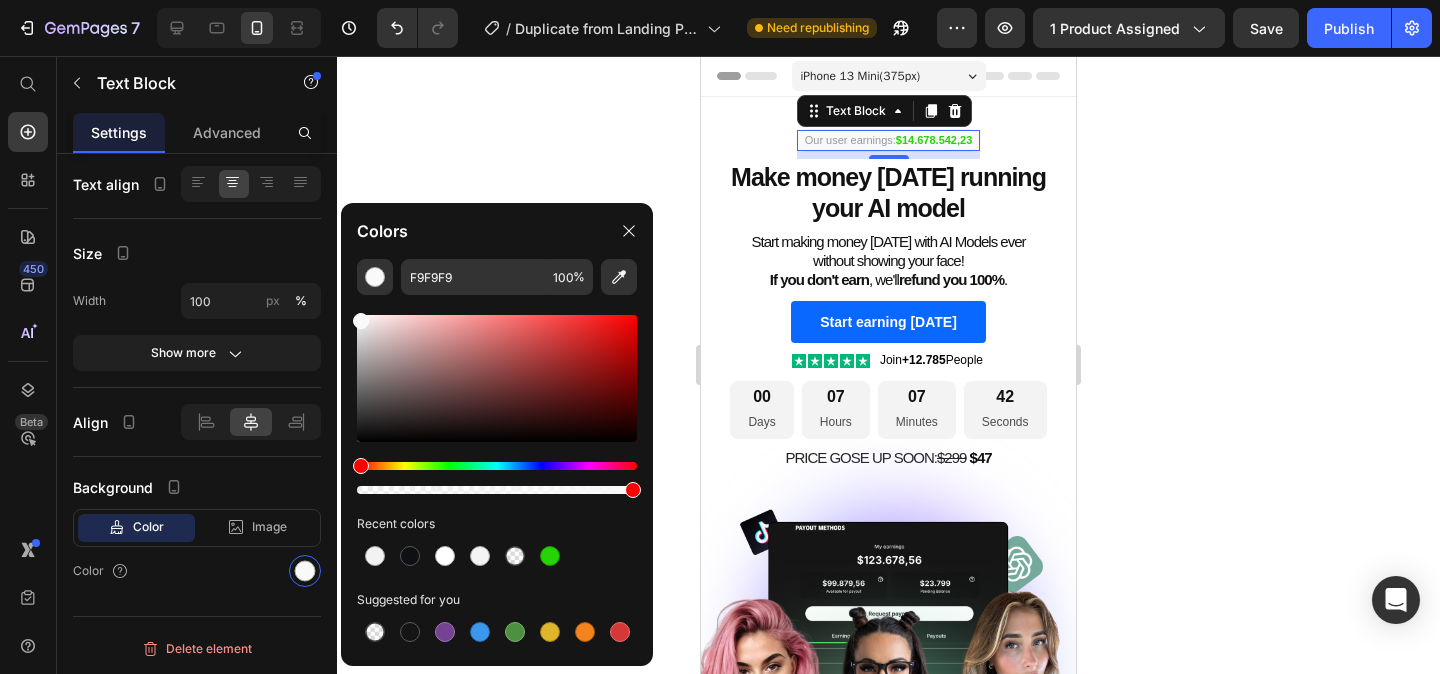 click at bounding box center (361, 321) 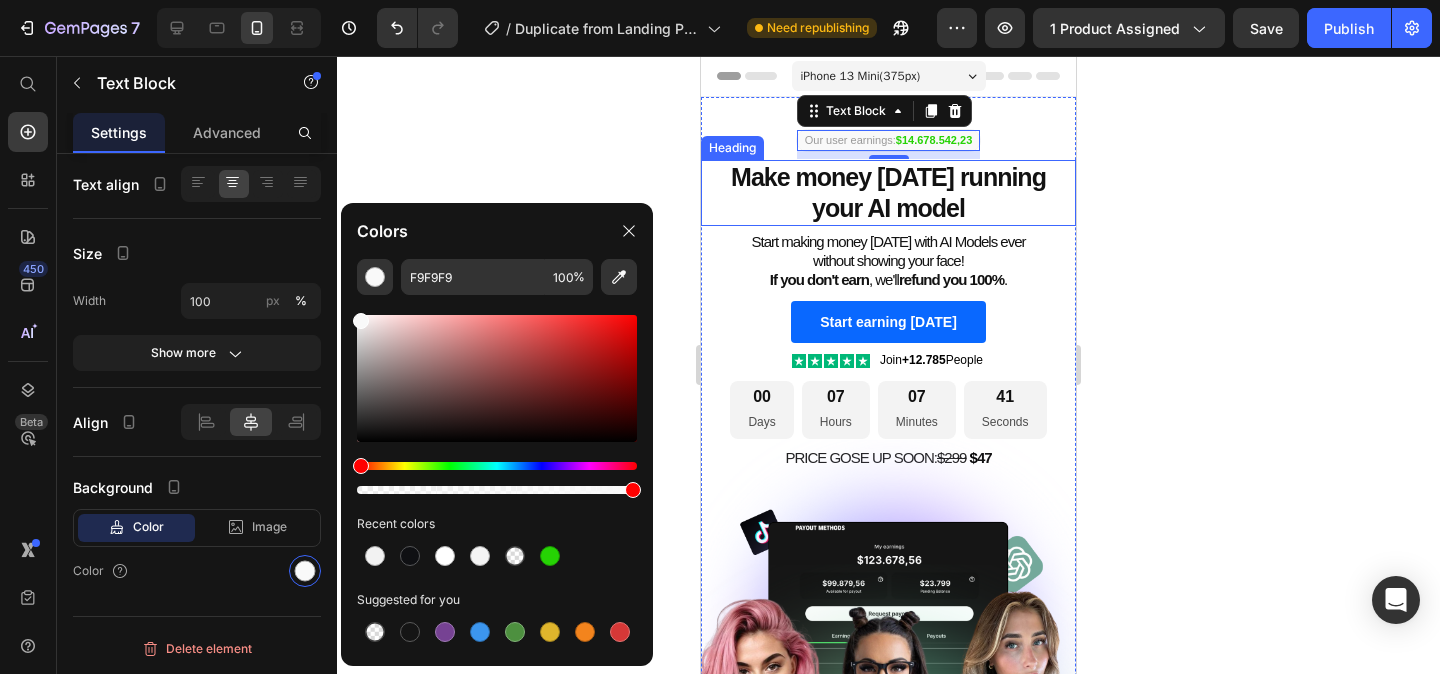 click on "Make money [DATE] running your AI model" at bounding box center (888, 192) 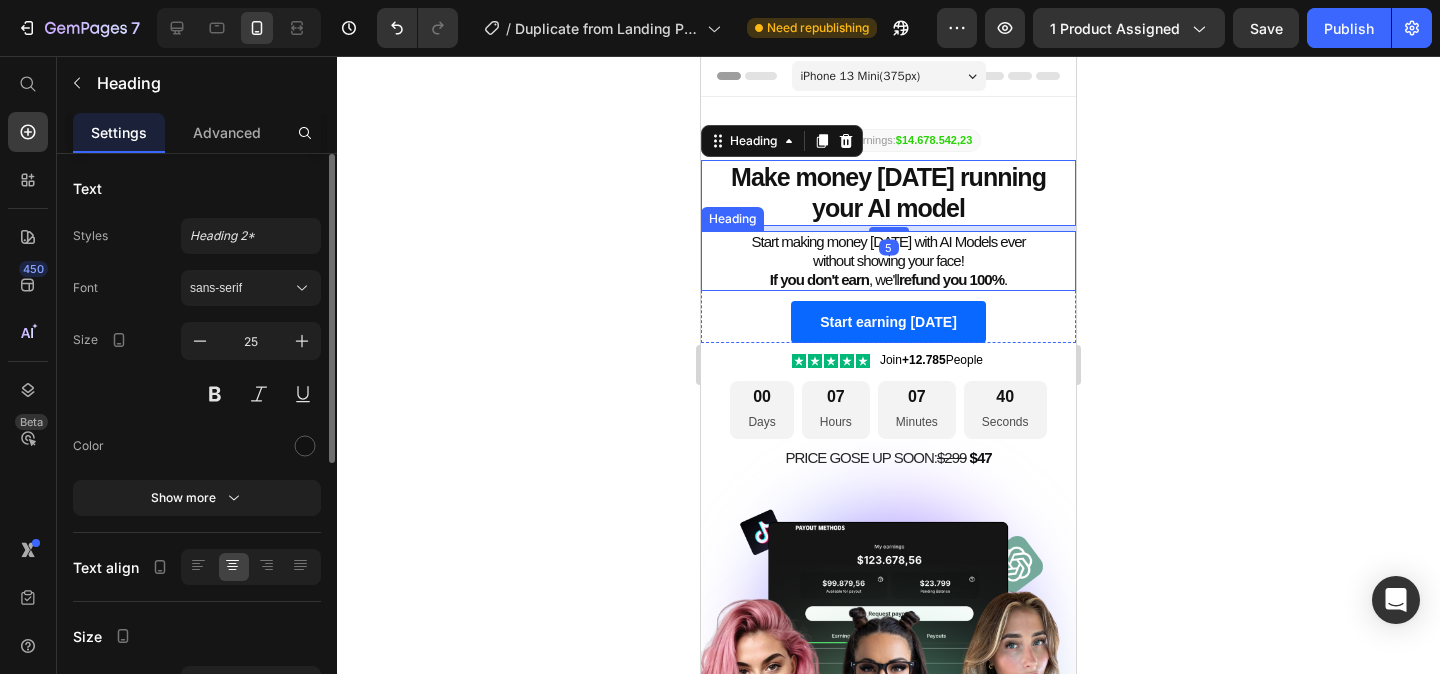 click on "Start making money [DATE] with AI Models ever without showing your face! If you don't earn , we'll  refund you 100% ." at bounding box center (888, 261) 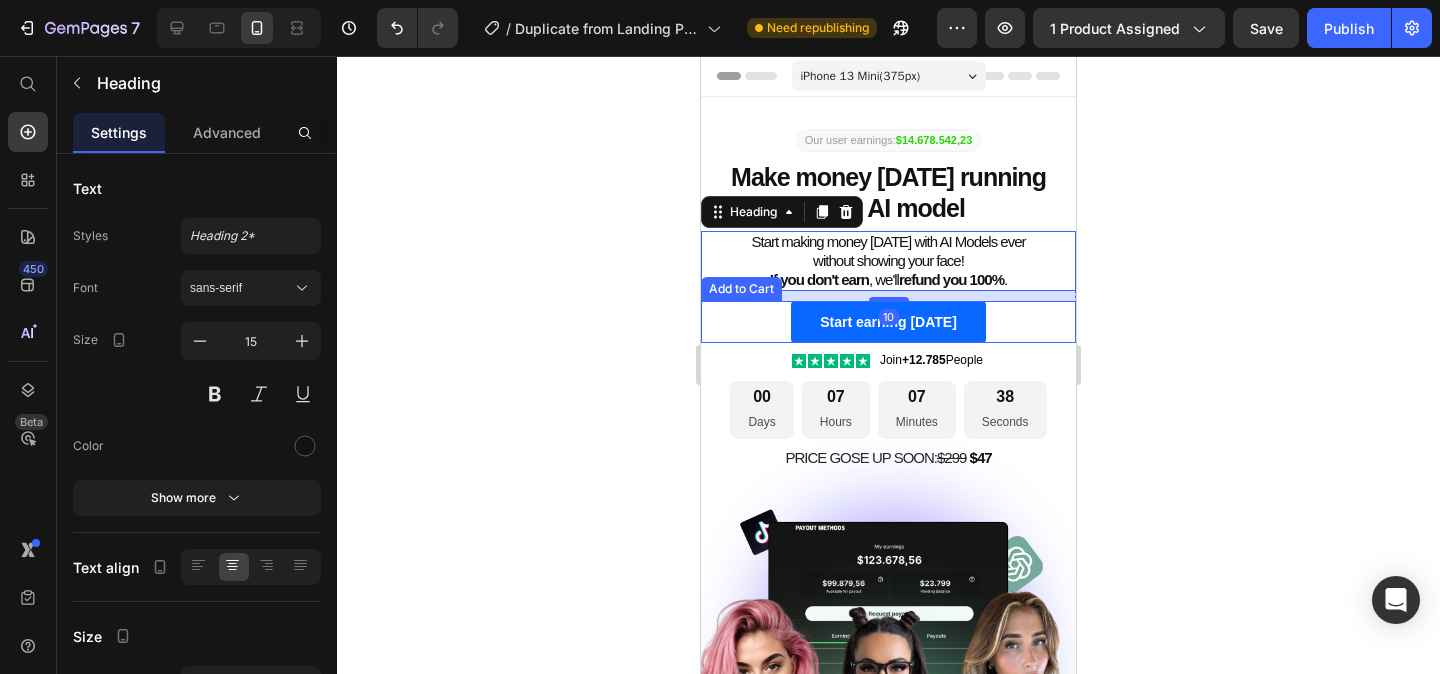click on "Start earning [DATE] Add to Cart" at bounding box center [888, 322] 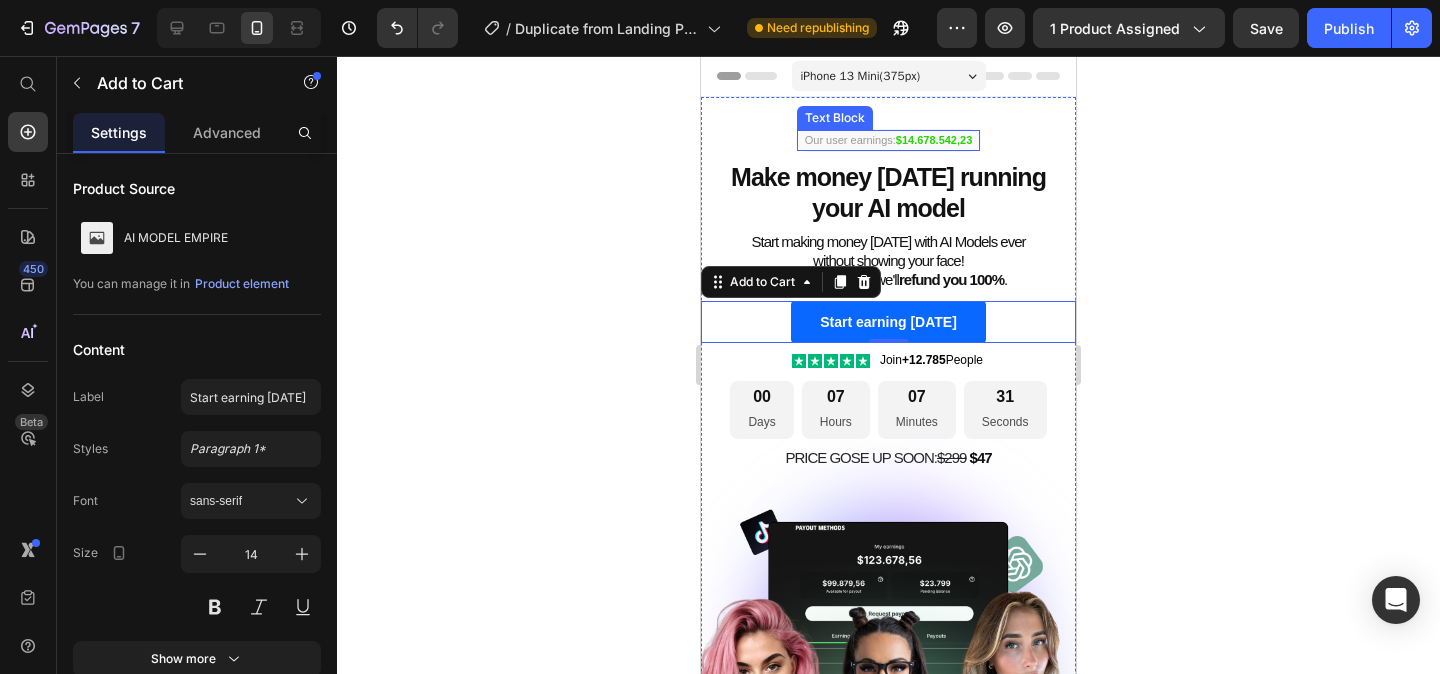 click on "$14.678.542,23" at bounding box center [934, 140] 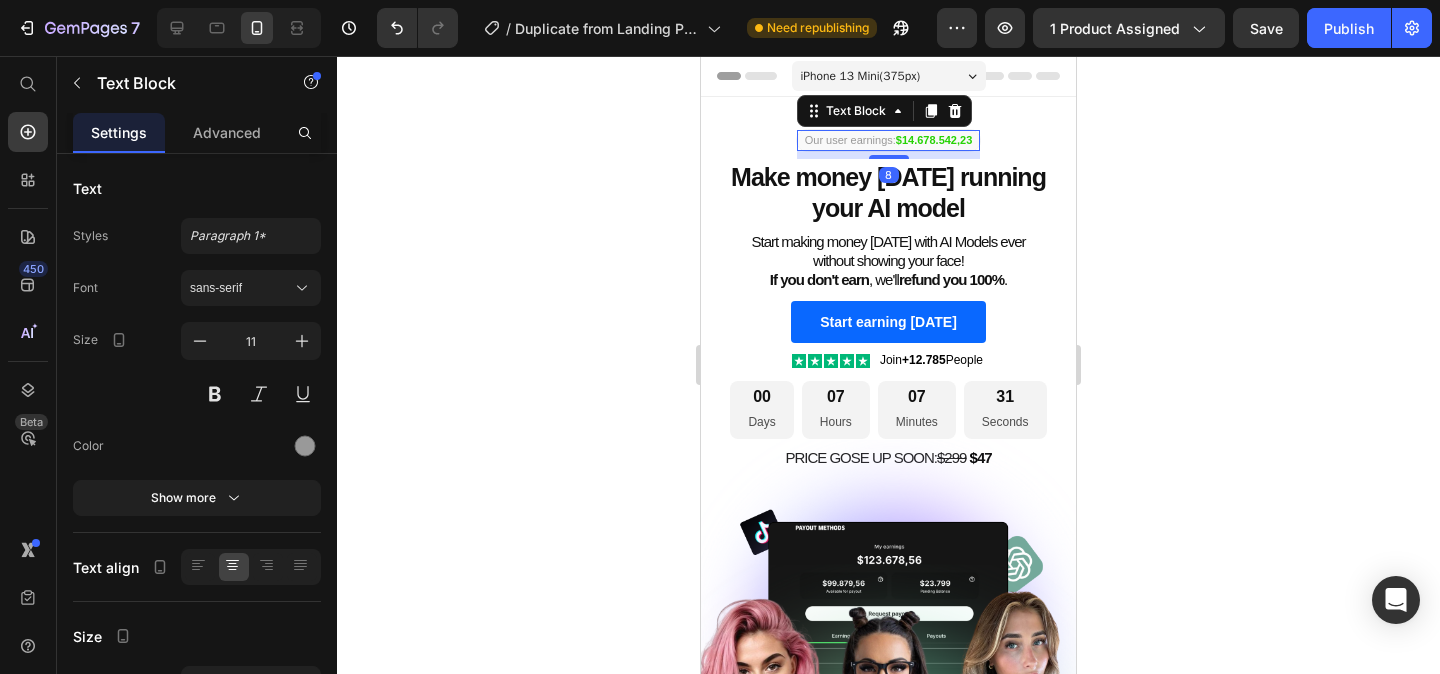 click on "$14.678.542,23" at bounding box center [934, 140] 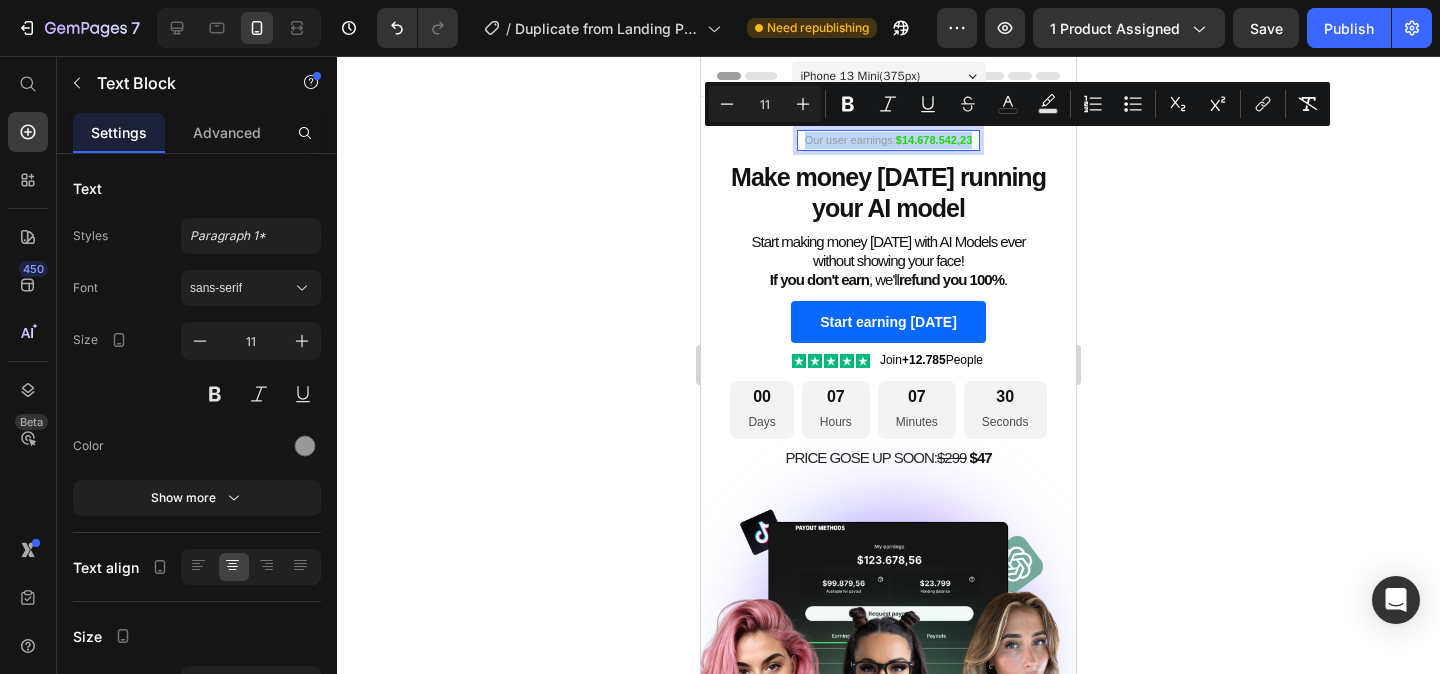 click on "$14.678.542,23" at bounding box center [934, 140] 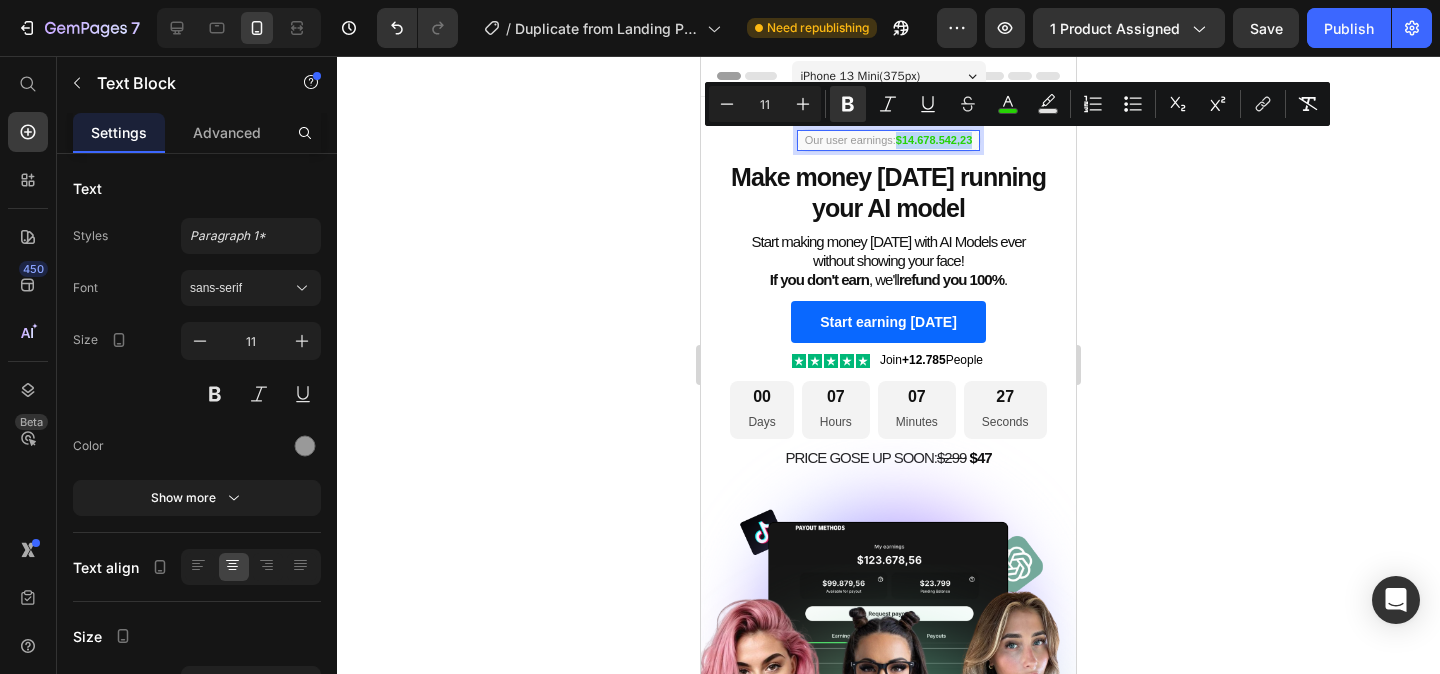drag, startPoint x: 974, startPoint y: 140, endPoint x: 898, endPoint y: 140, distance: 76 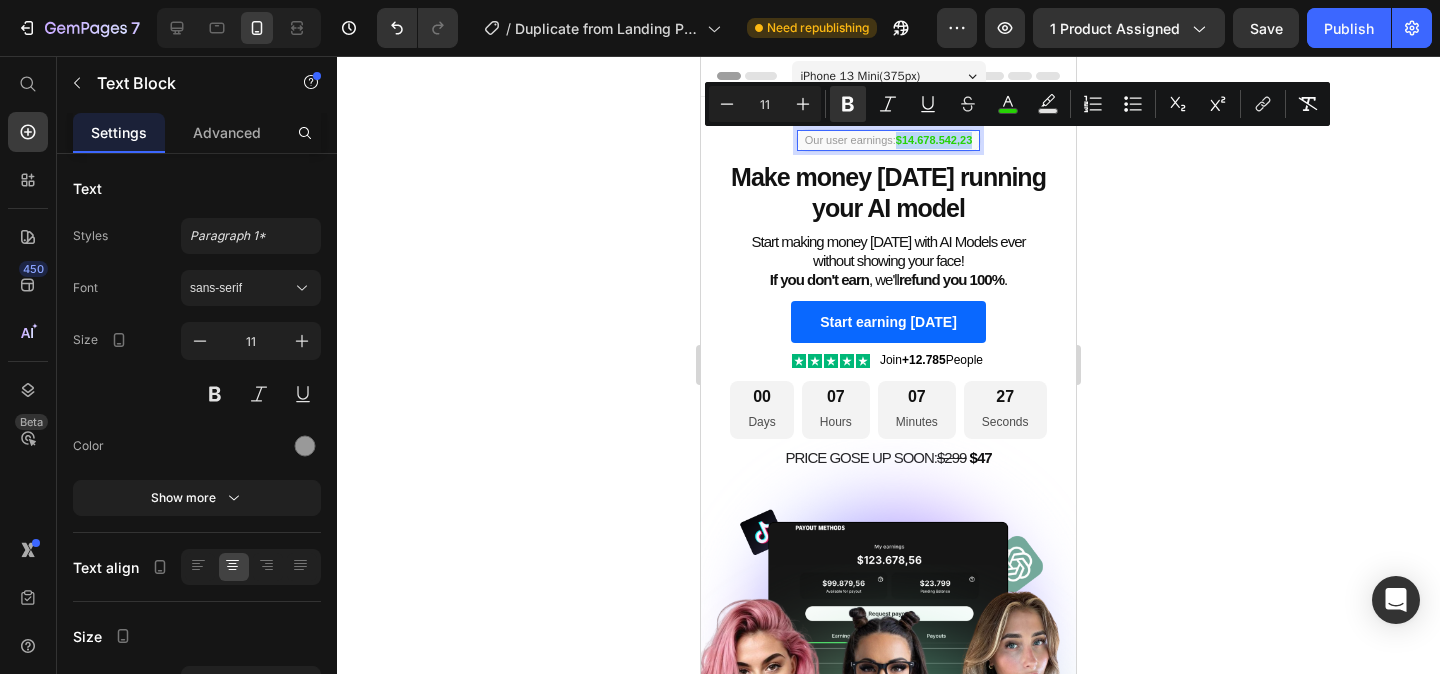 click on "Our user earnings:  $14.678.542,23" at bounding box center (888, 140) 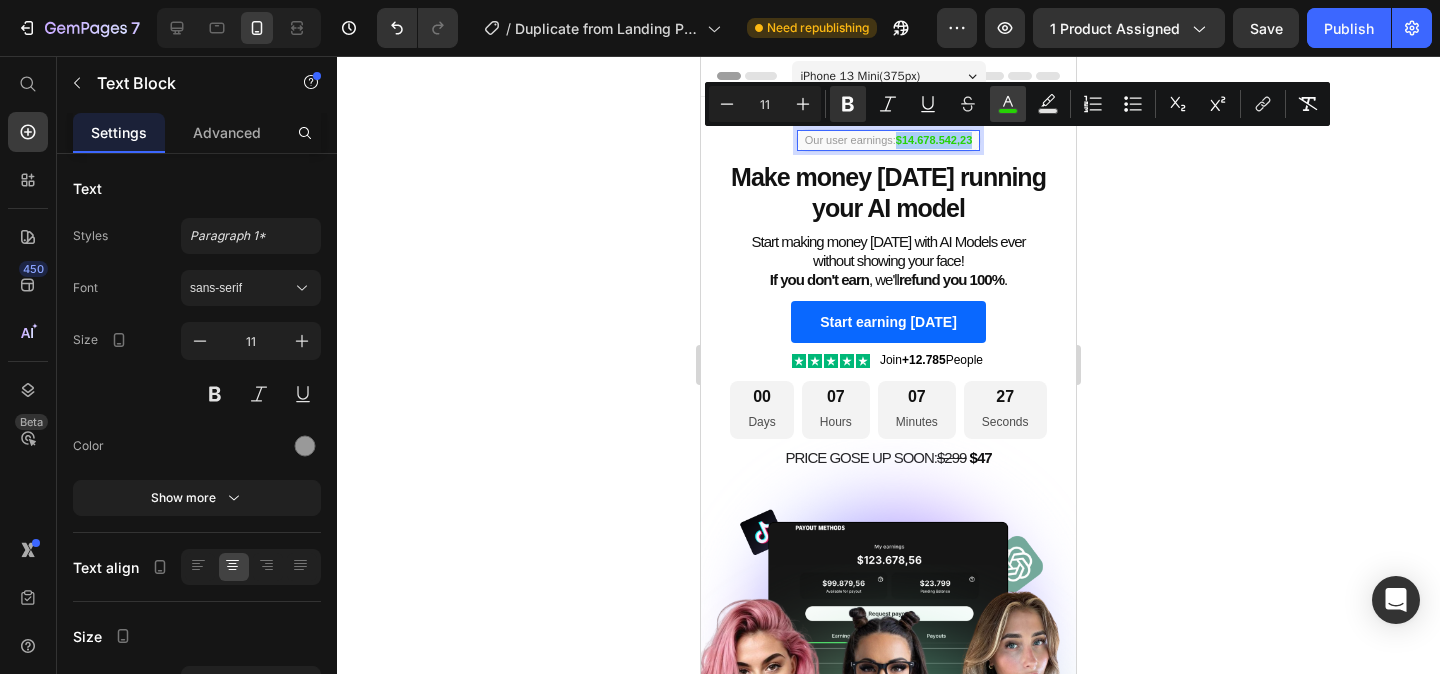 click 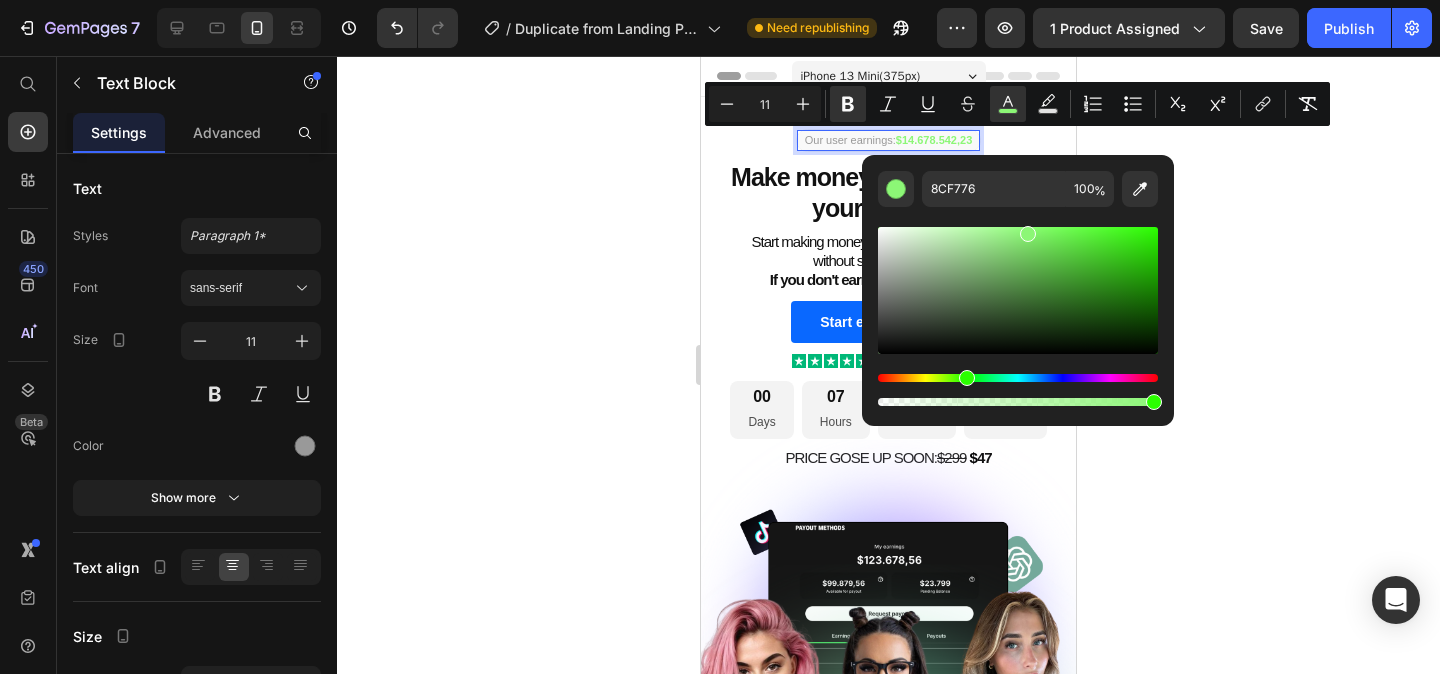 click at bounding box center (1018, 290) 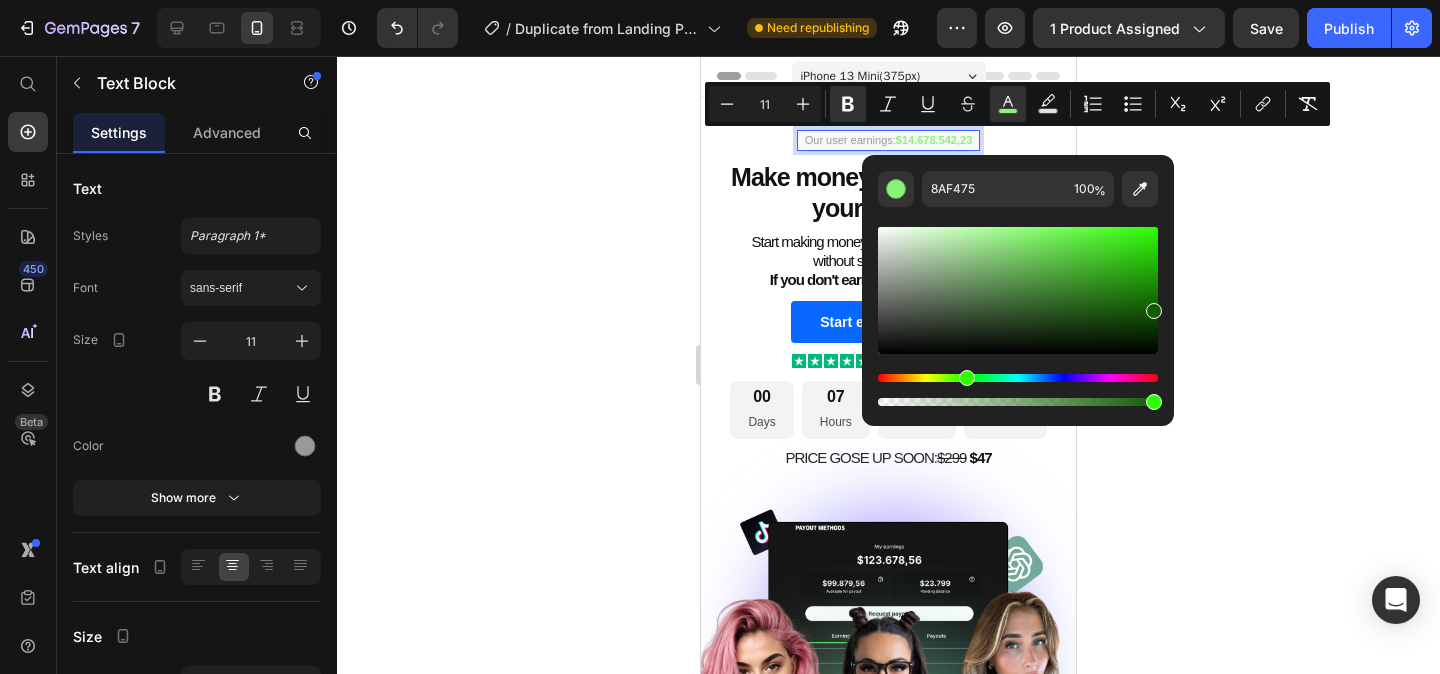 drag, startPoint x: 1030, startPoint y: 241, endPoint x: 1154, endPoint y: 306, distance: 140.00357 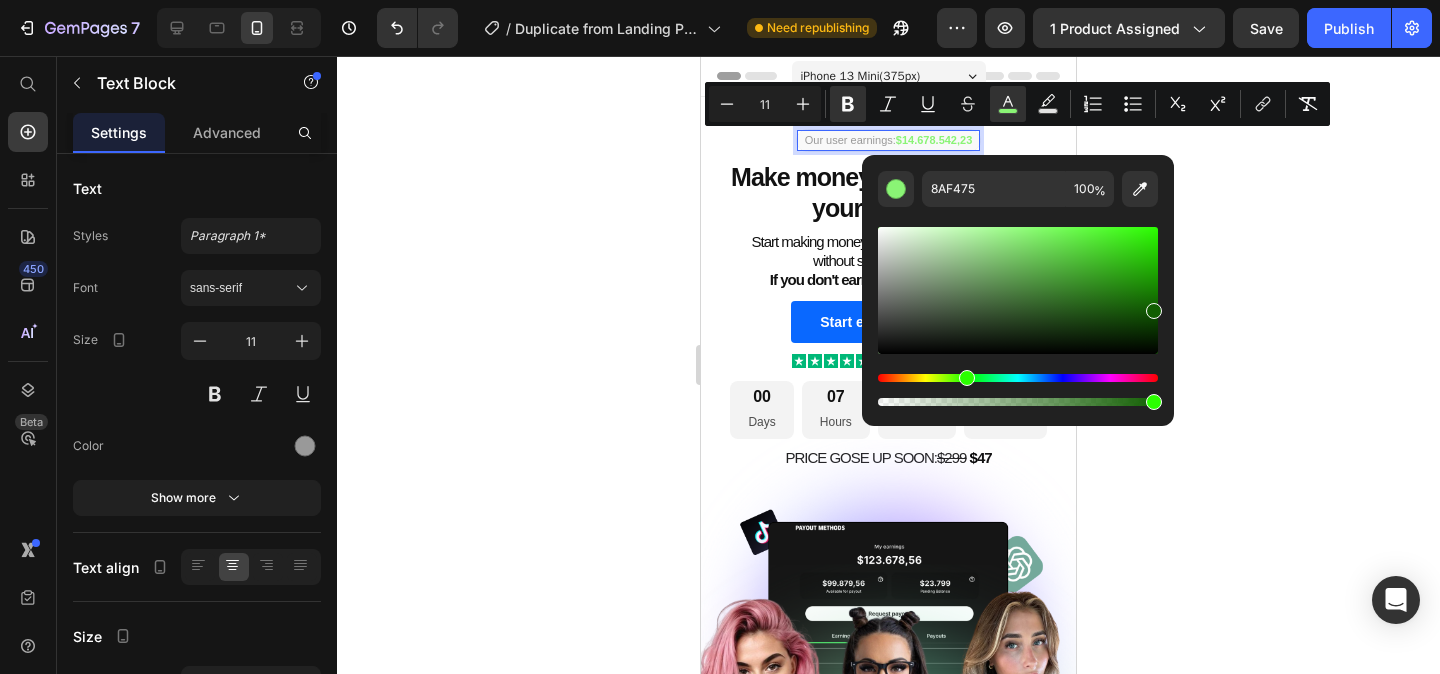 click at bounding box center [1154, 311] 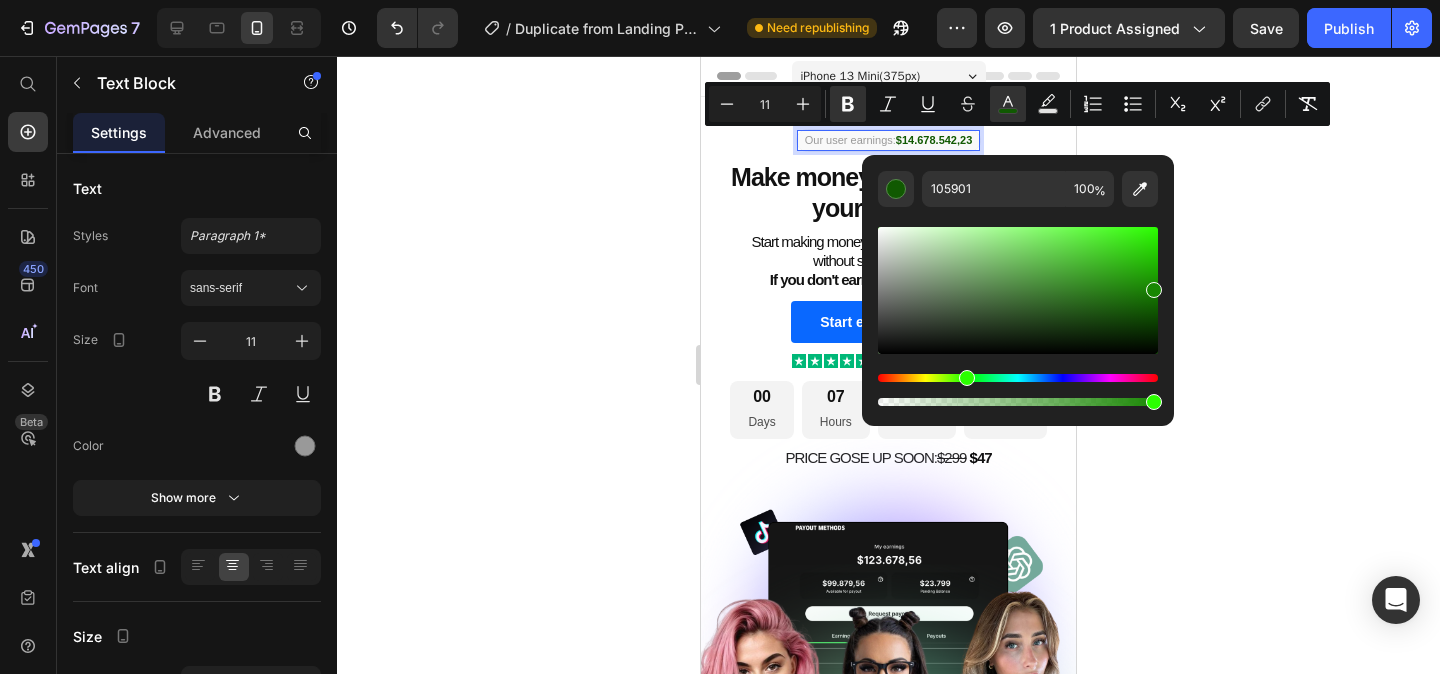 drag, startPoint x: 1154, startPoint y: 308, endPoint x: 1154, endPoint y: 278, distance: 30 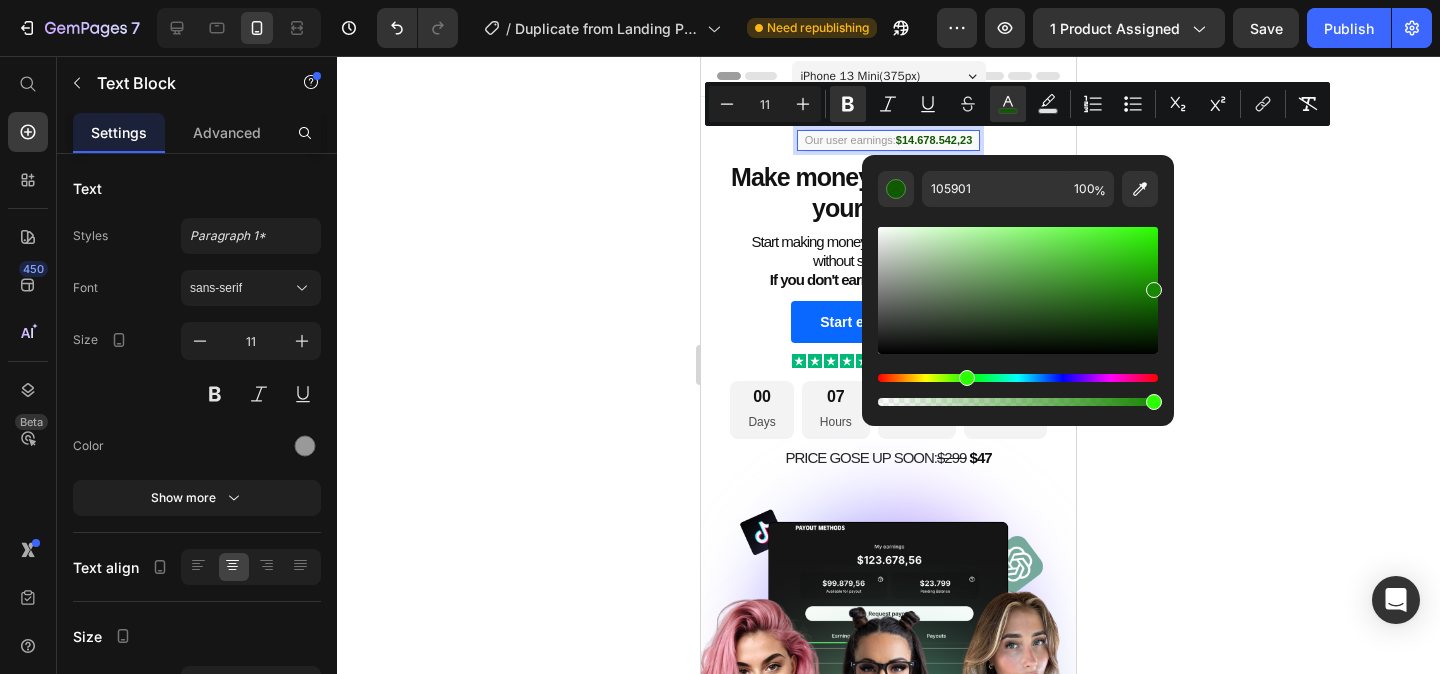 click at bounding box center [1154, 290] 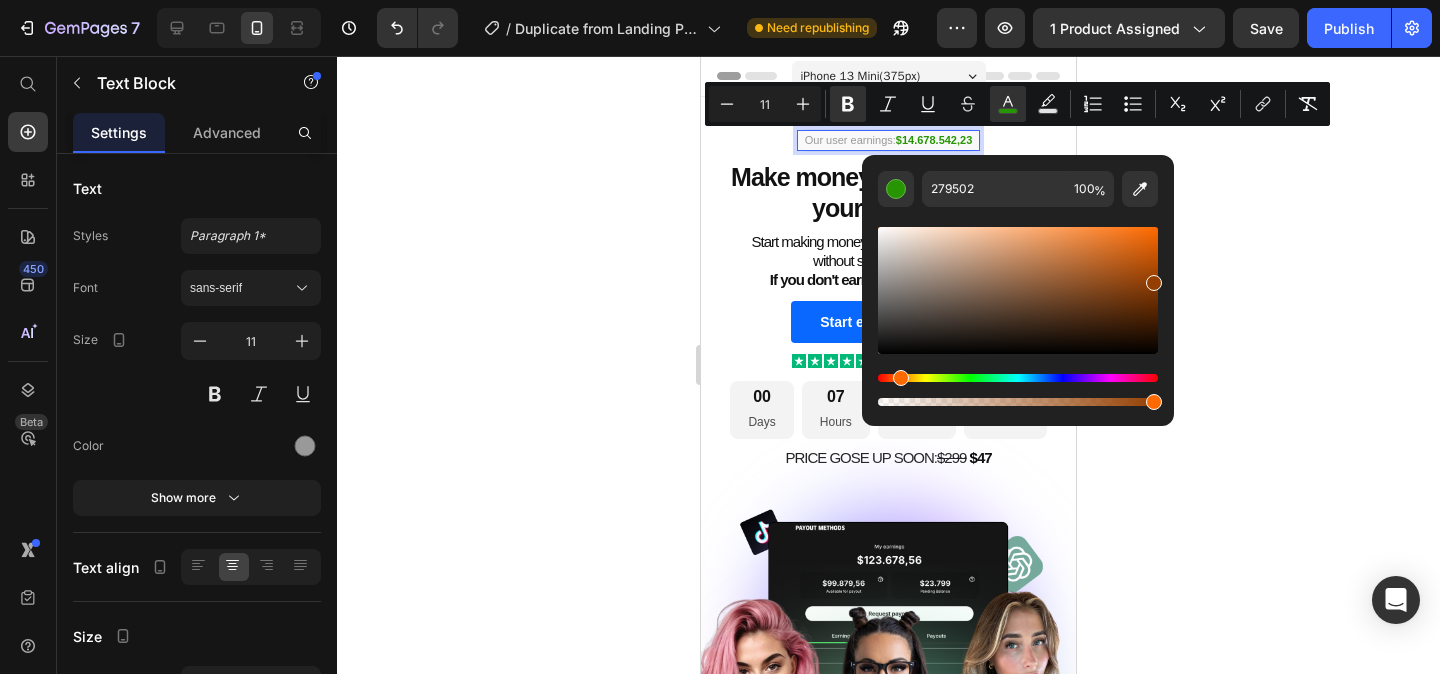 drag, startPoint x: 960, startPoint y: 377, endPoint x: 897, endPoint y: 376, distance: 63.007935 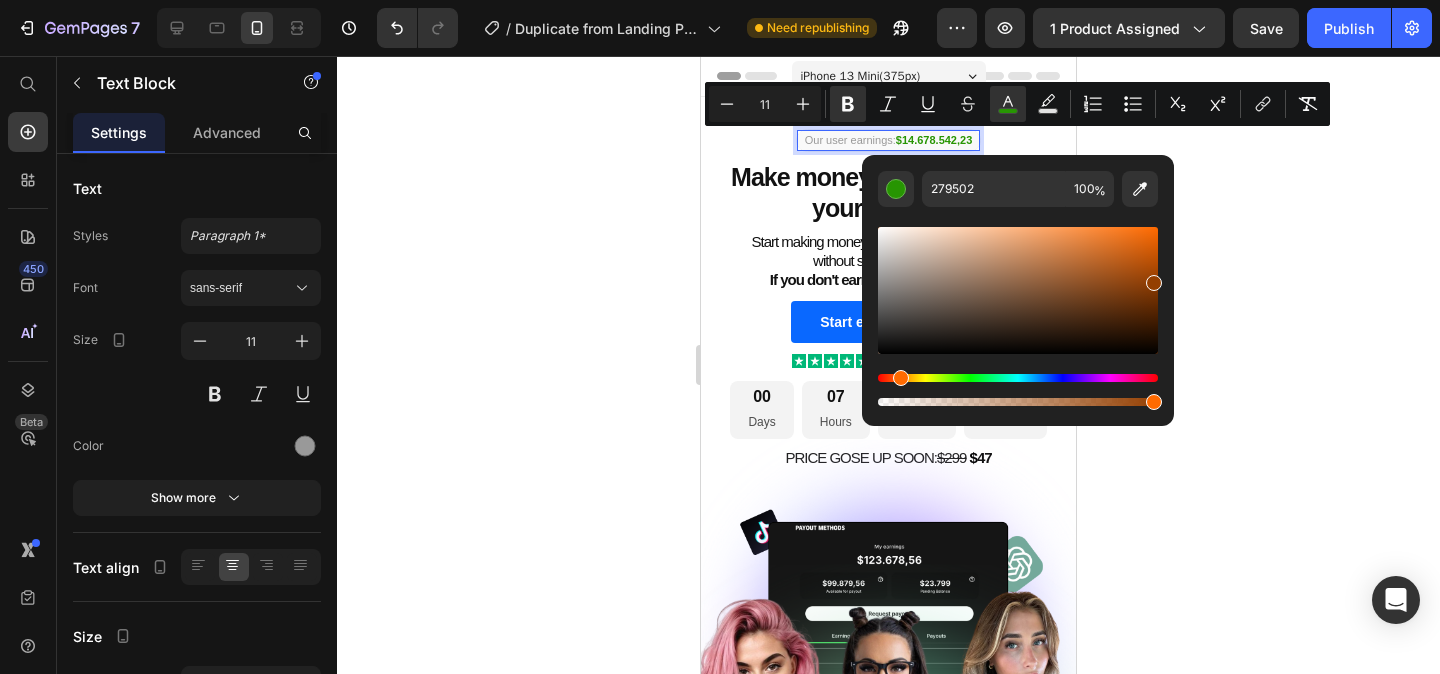 click at bounding box center [901, 378] 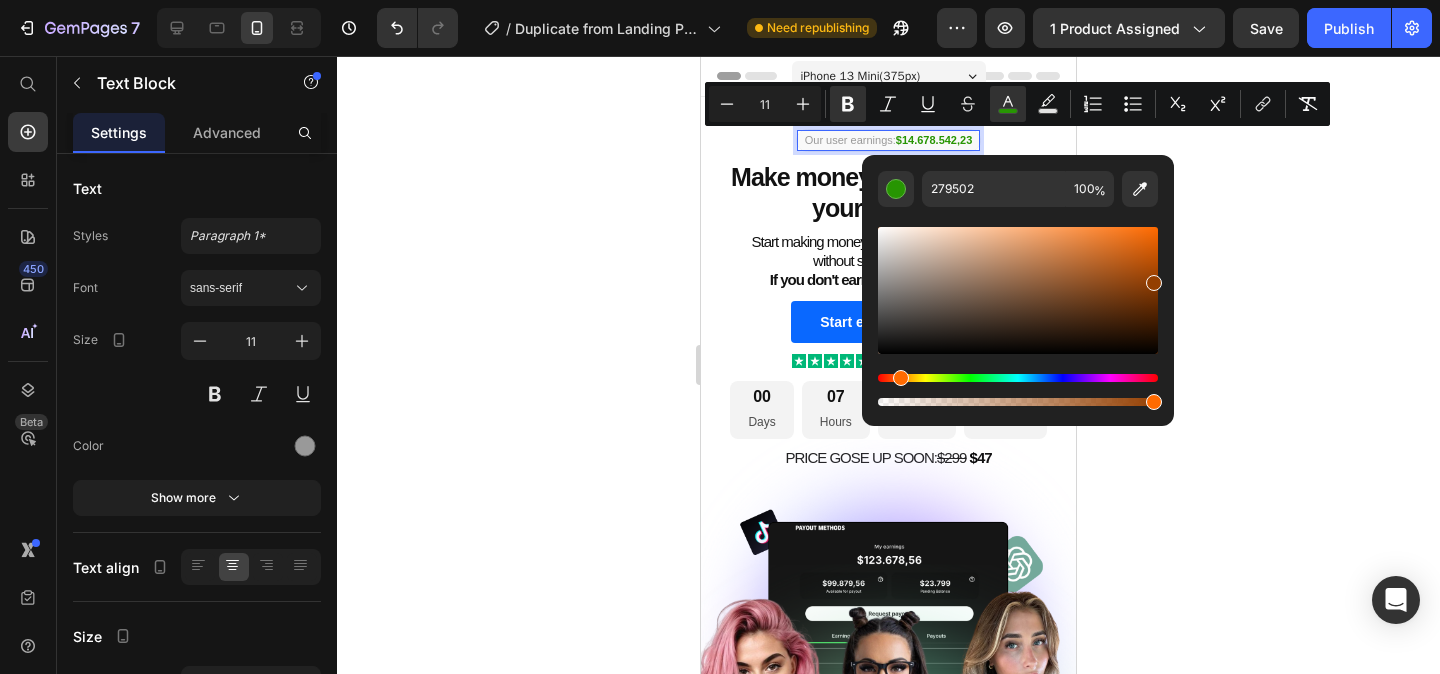 type on "943F01" 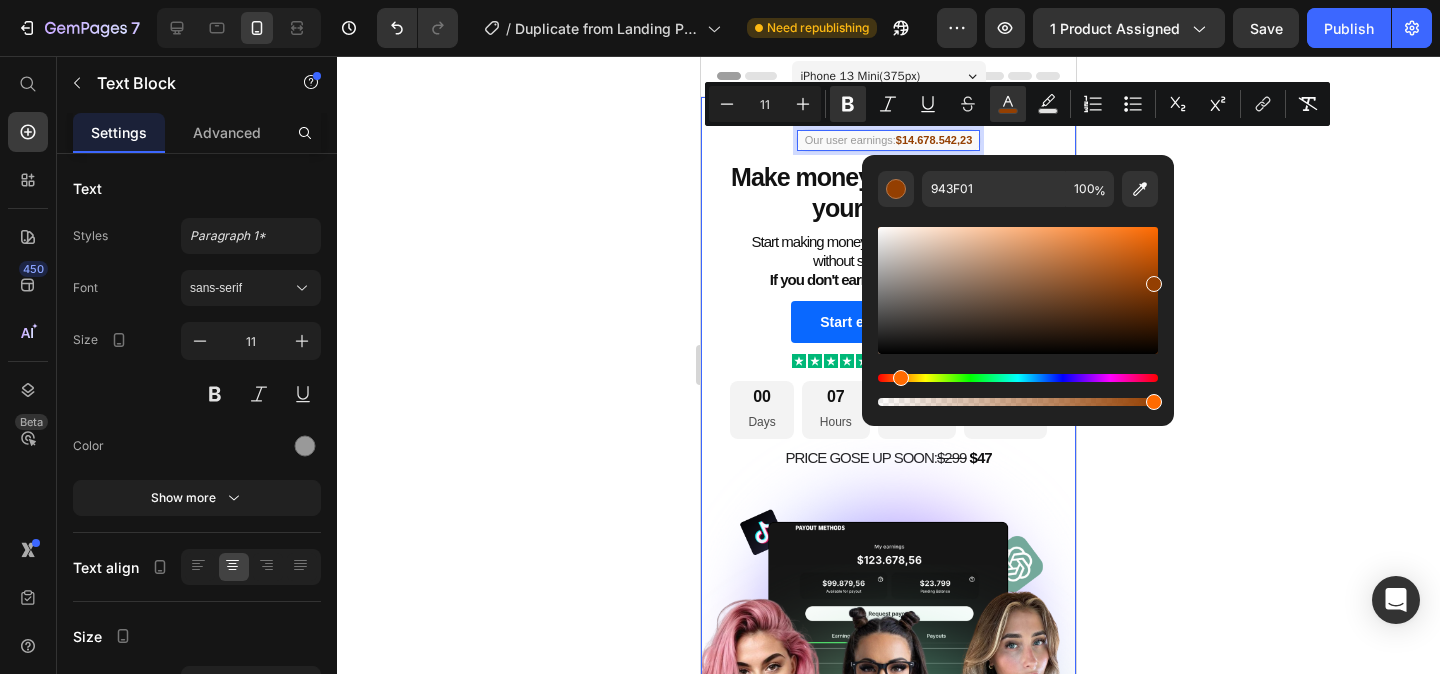 click on "Our user earnings:  $14.678.542,23 Text Block   8 Make money [DATE] running your AI model Heading Start making money [DATE] with AI Models ever without showing your face! If you don't earn , we'll  refund you 100% . Heading Start earning [DATE] Add to Cart Product
Icon
Icon
Icon
Icon
Icon Icon List Join  +12.785  People Text Block Row 00 Days 07 Hours 07 Minutes 15 Seconds Countdown Timer PRICE GOSE UP SOON:  $299   $ 47 Heading Sleepy Text Block Row Image" at bounding box center [888, 472] 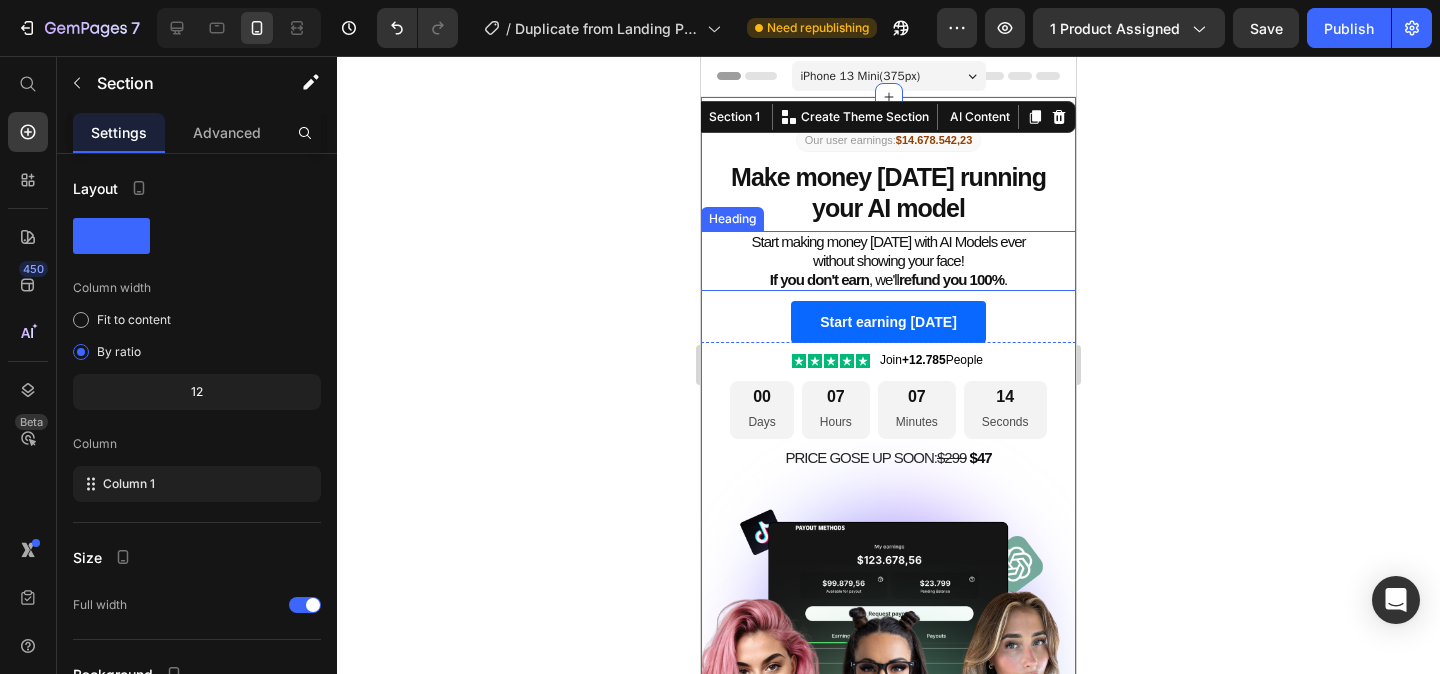 click on "Start making money [DATE] with AI Models ever without showing your face! If you don't earn , we'll  refund you 100% ." at bounding box center [888, 261] 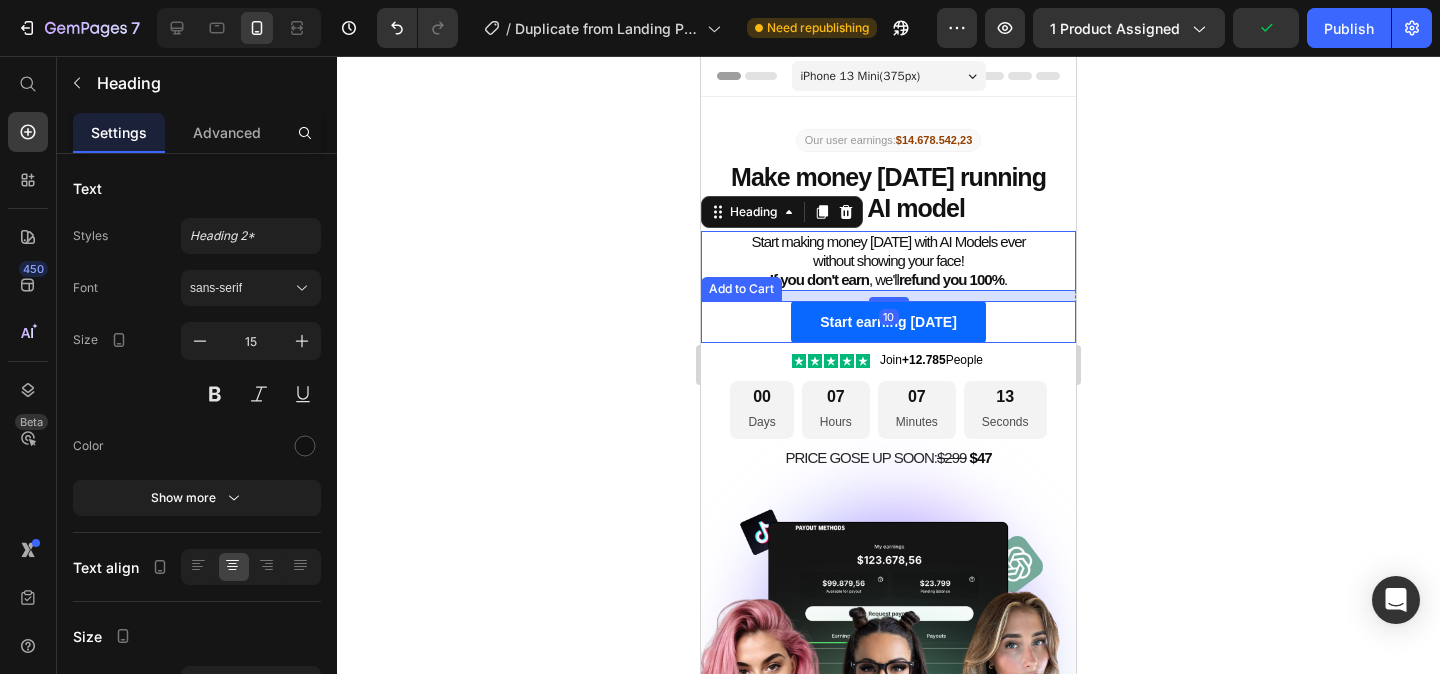 click on "Start earning [DATE] Add to Cart" at bounding box center [888, 322] 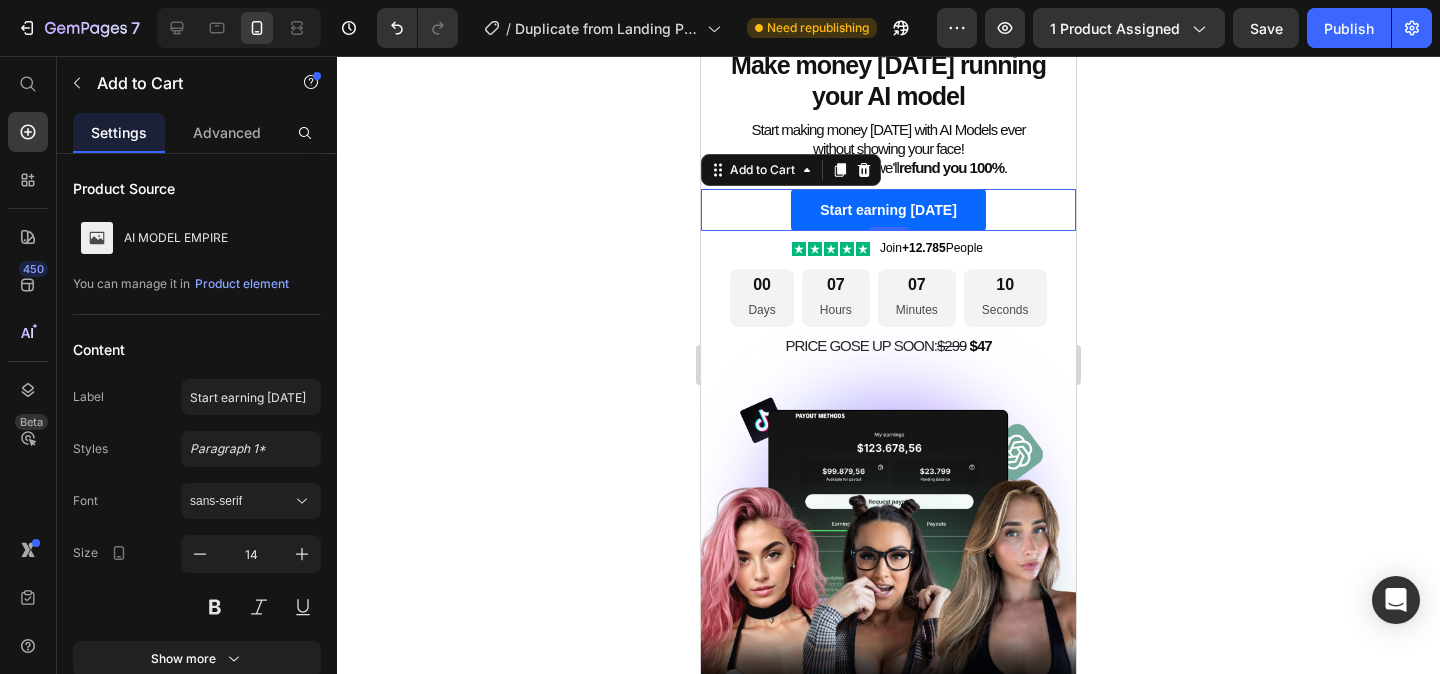 scroll, scrollTop: 0, scrollLeft: 0, axis: both 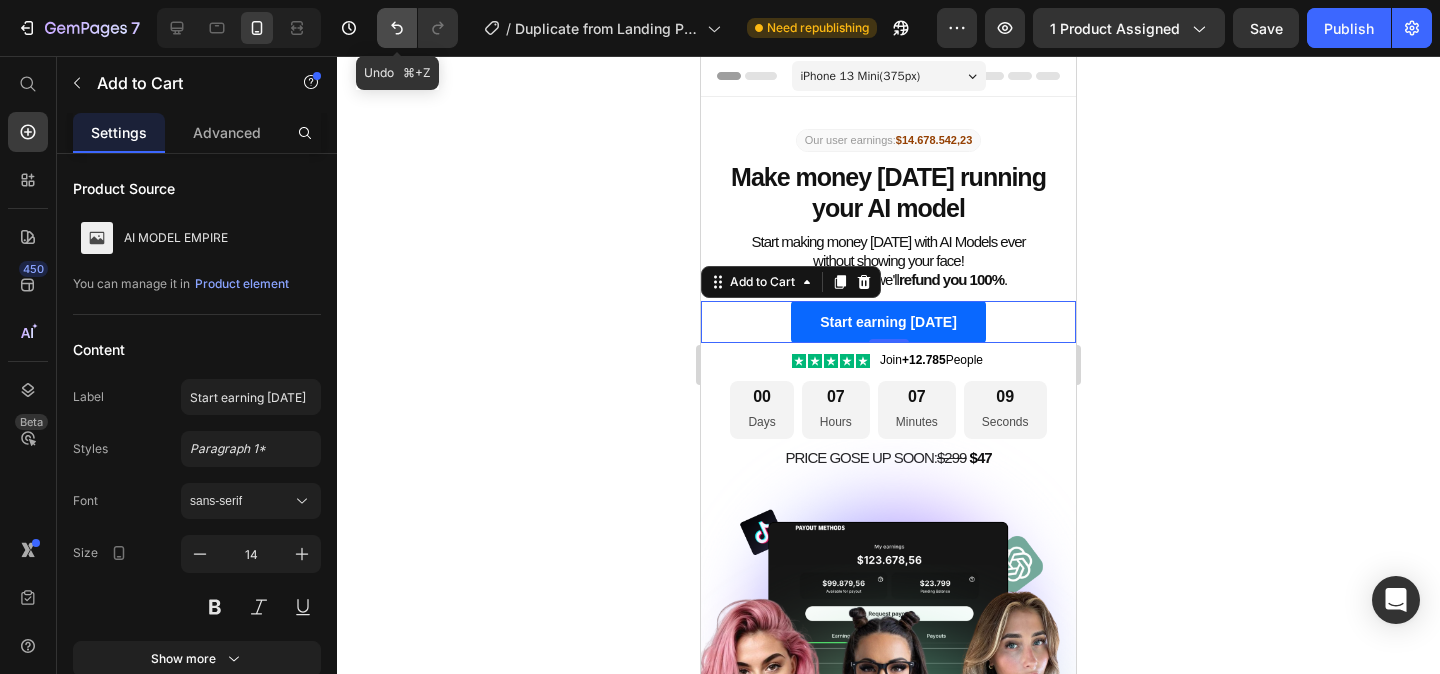 click 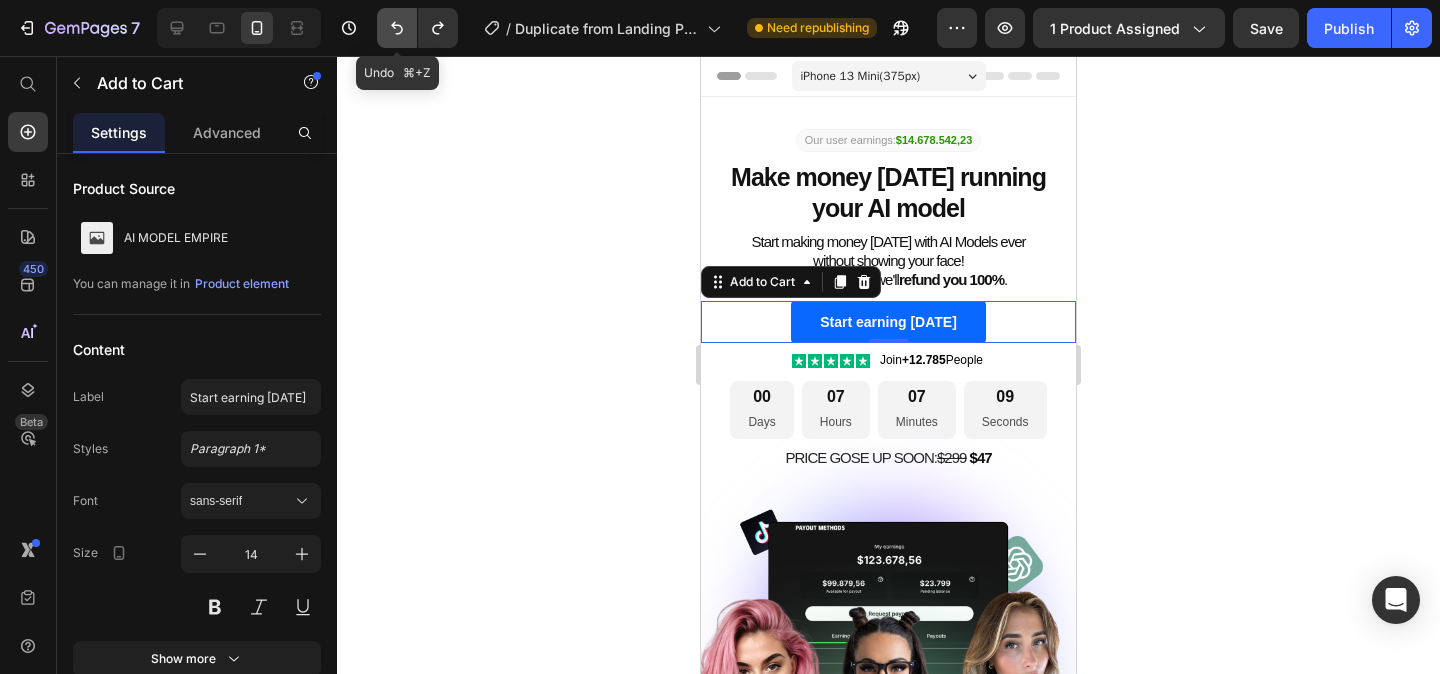 click 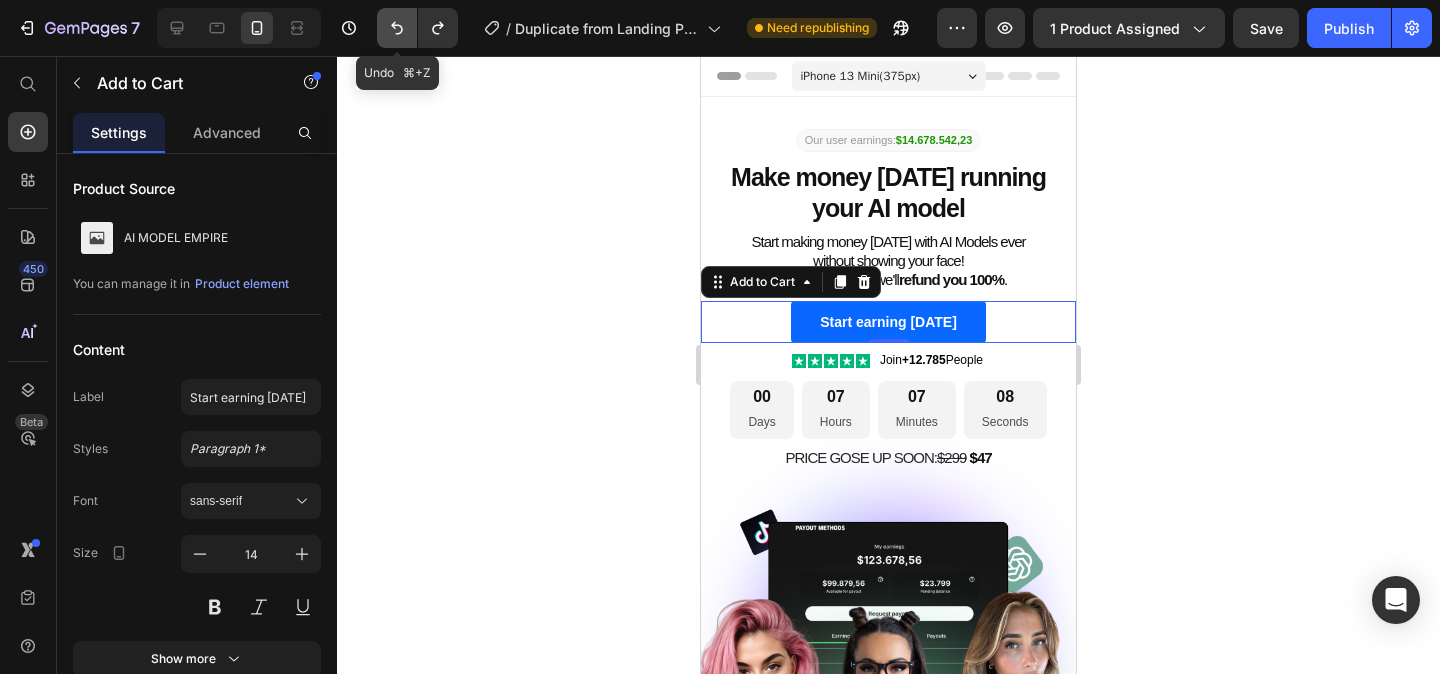 click 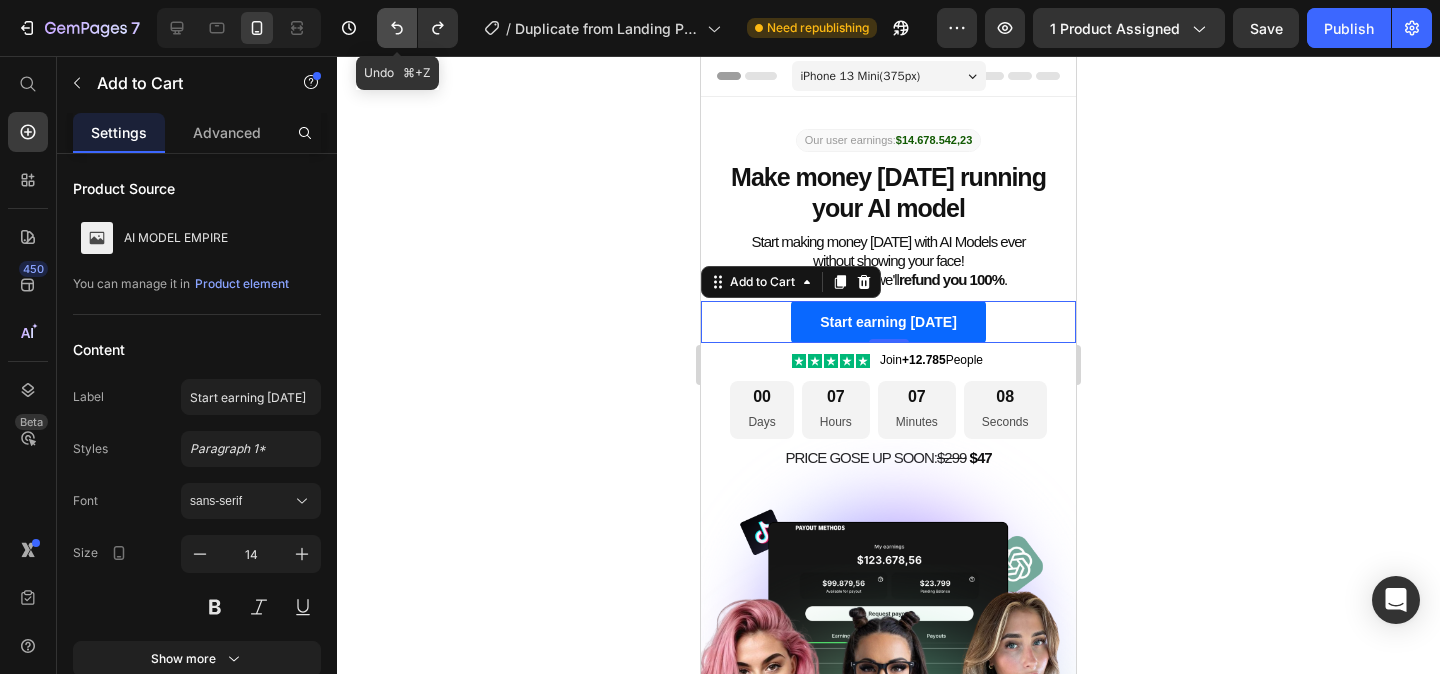 click 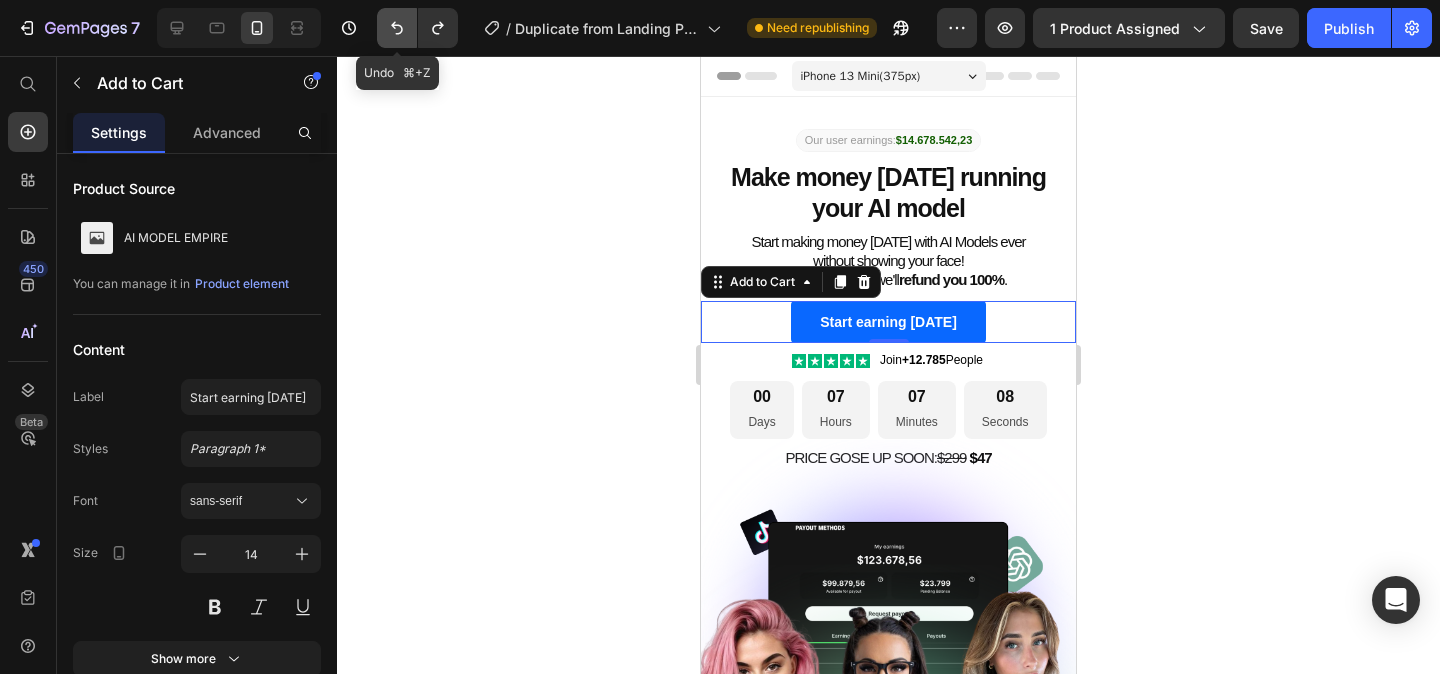 click 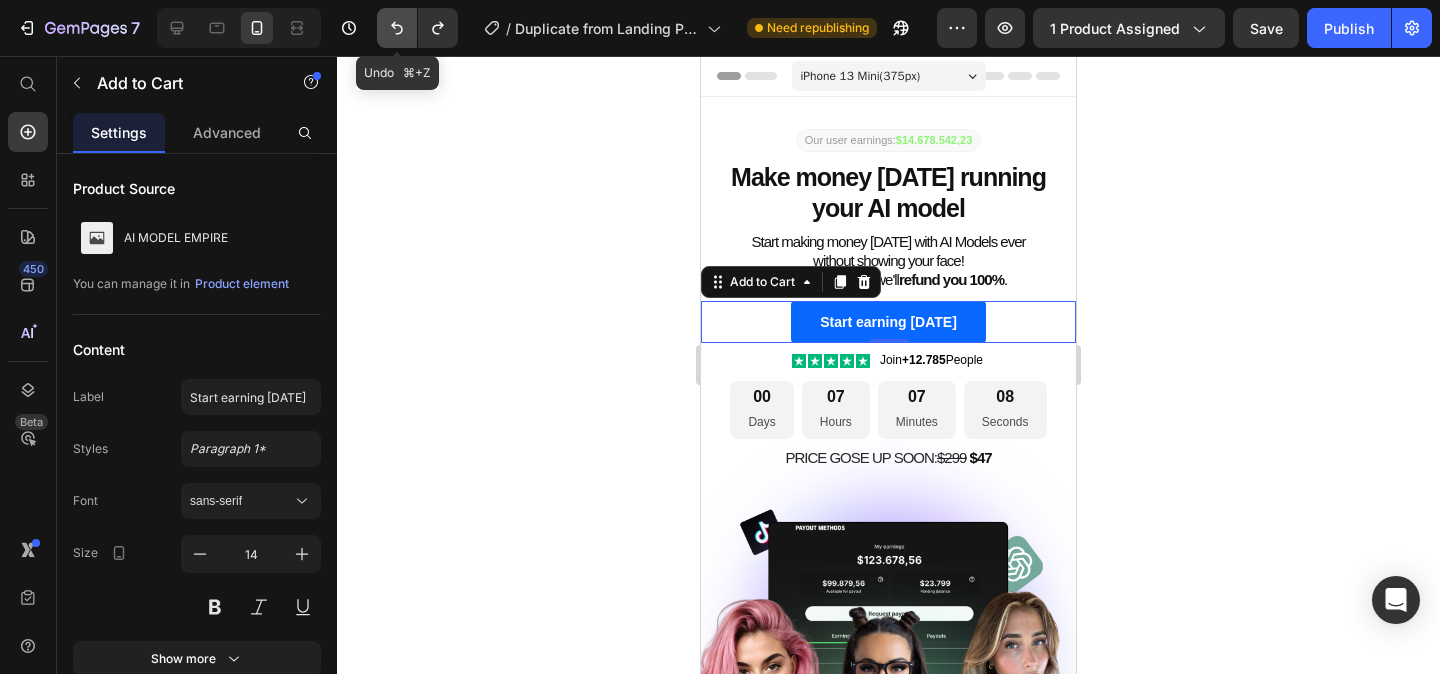click 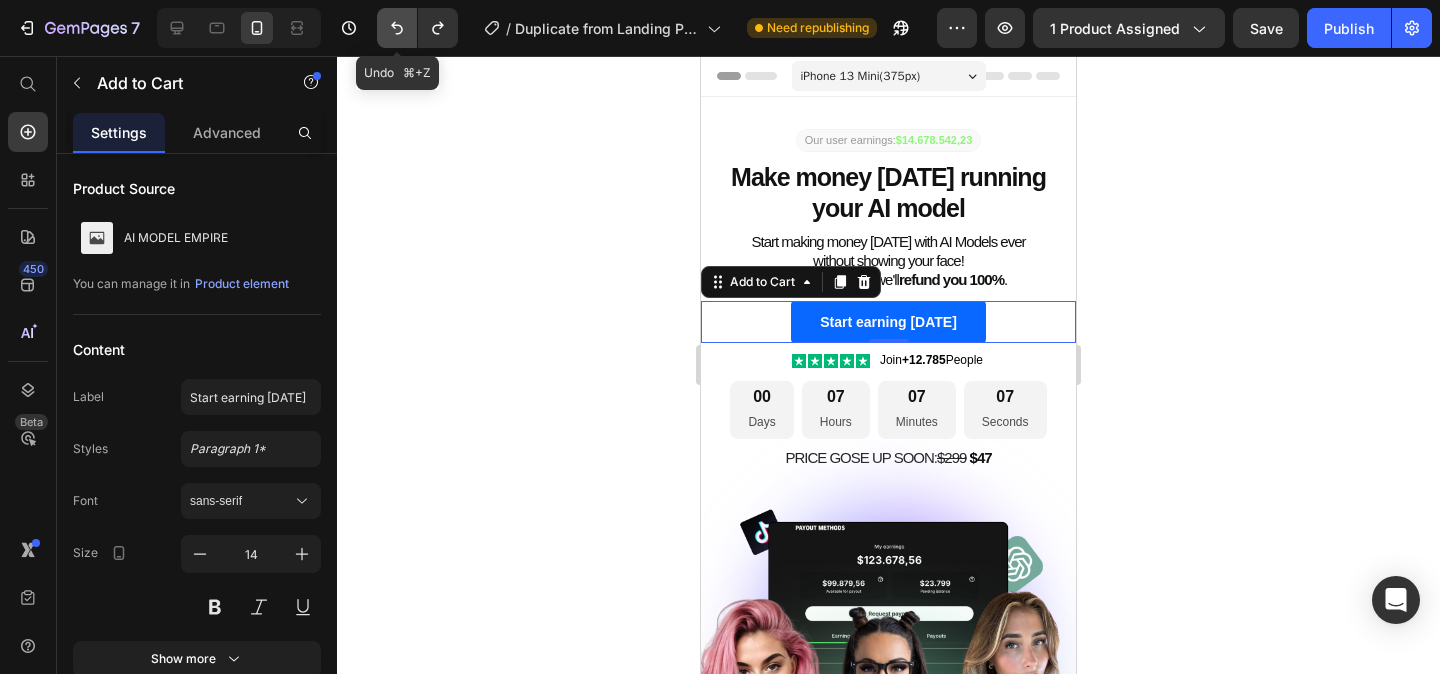 click 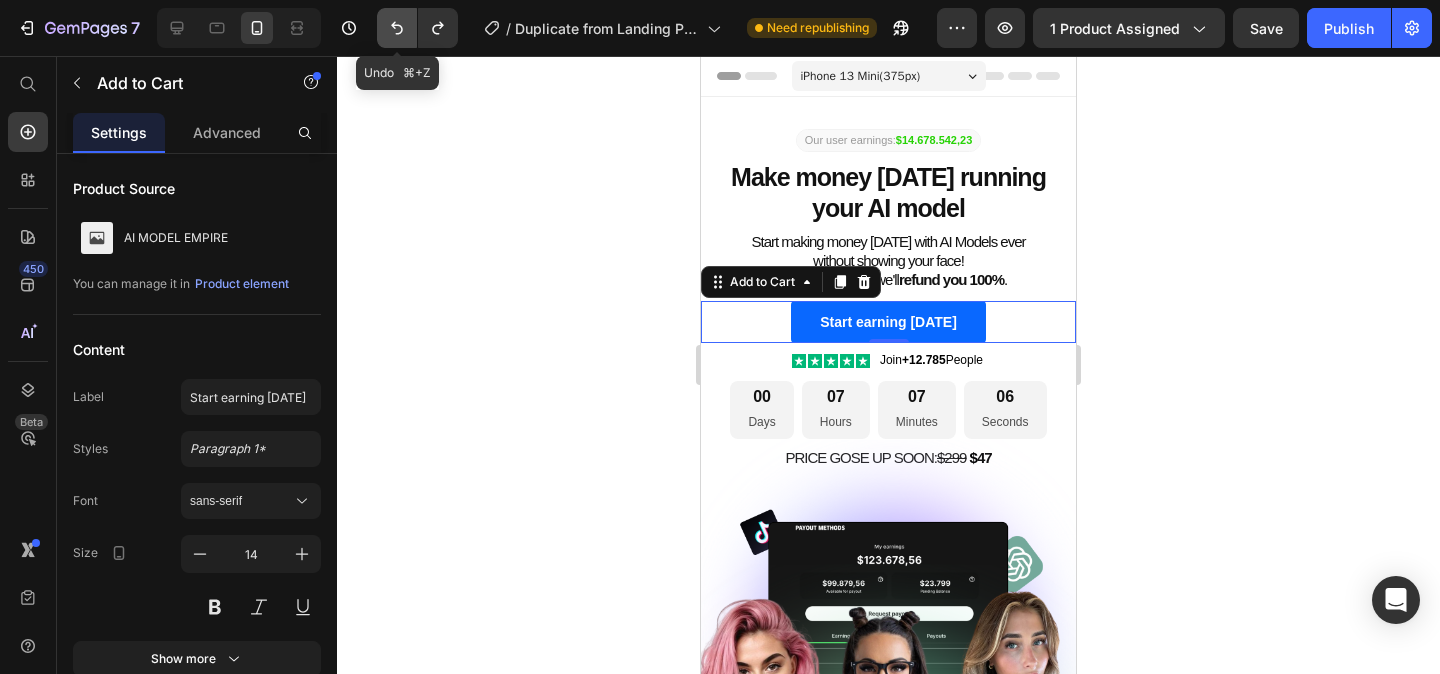 click 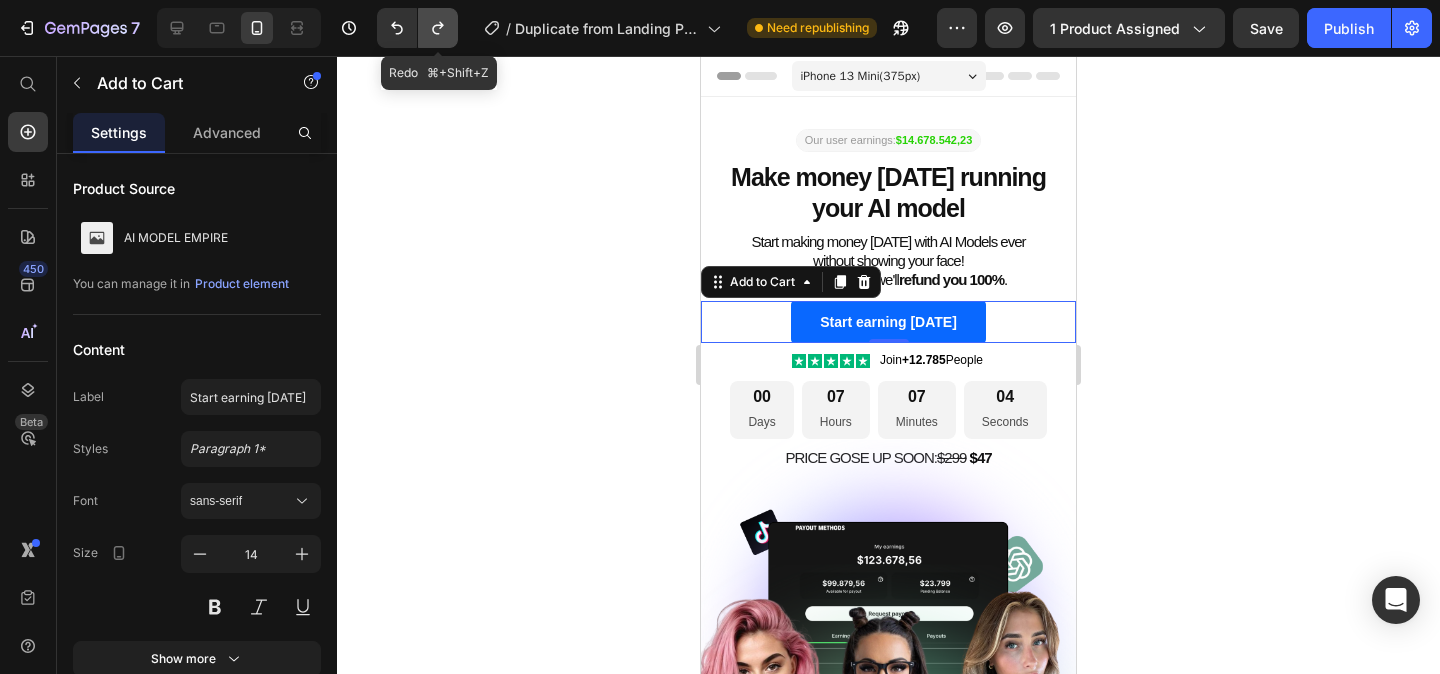 click 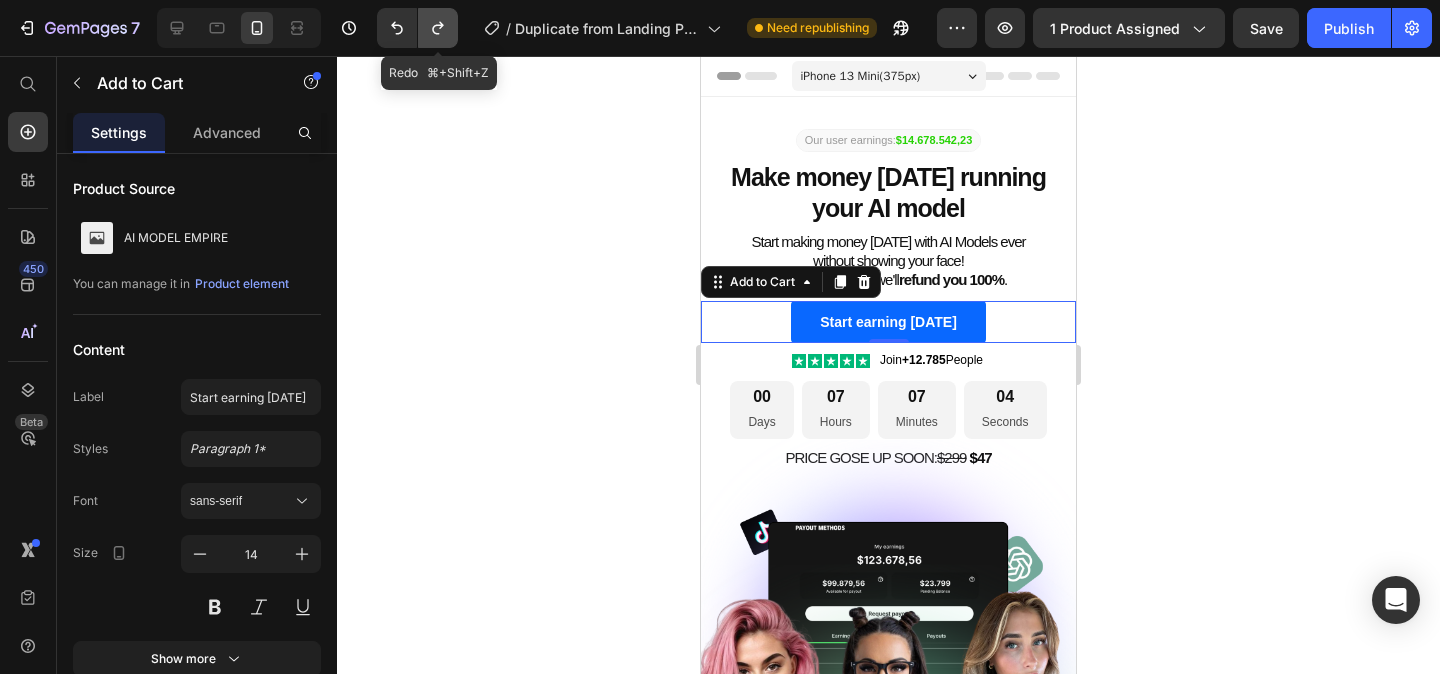 click 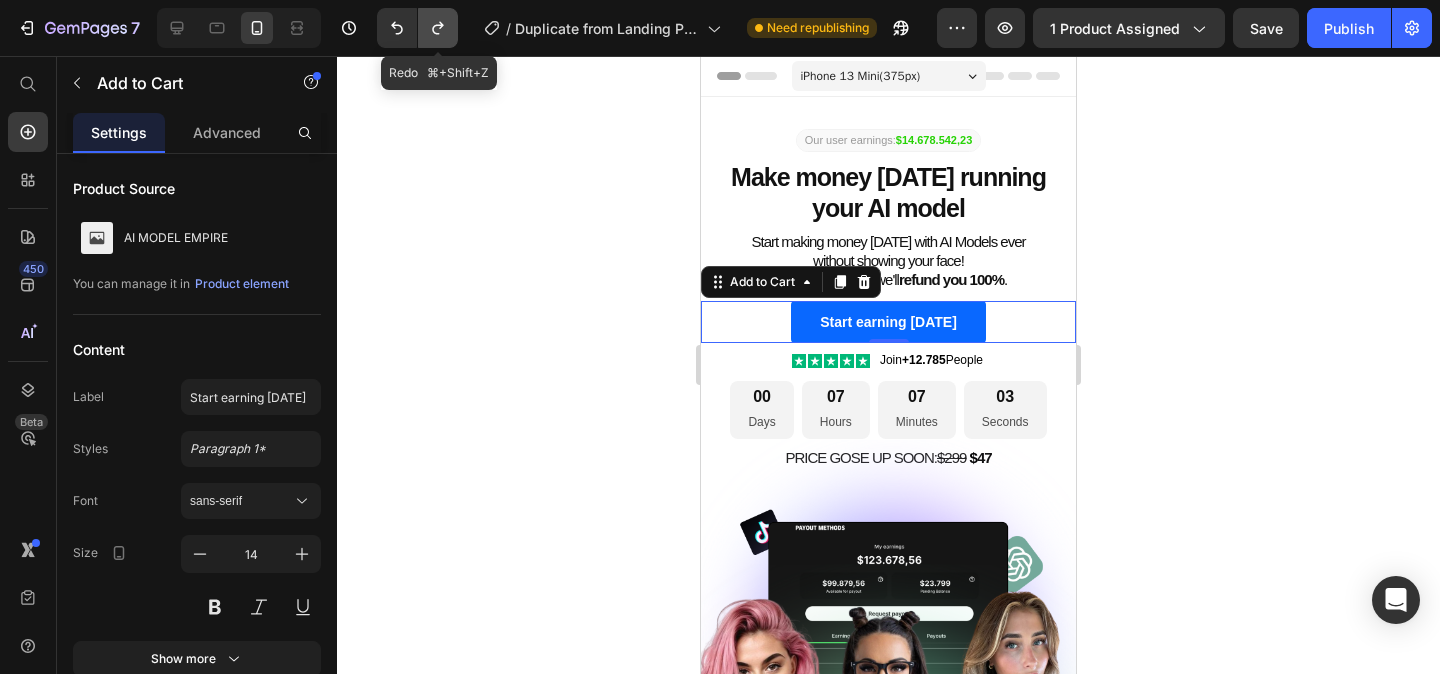 click 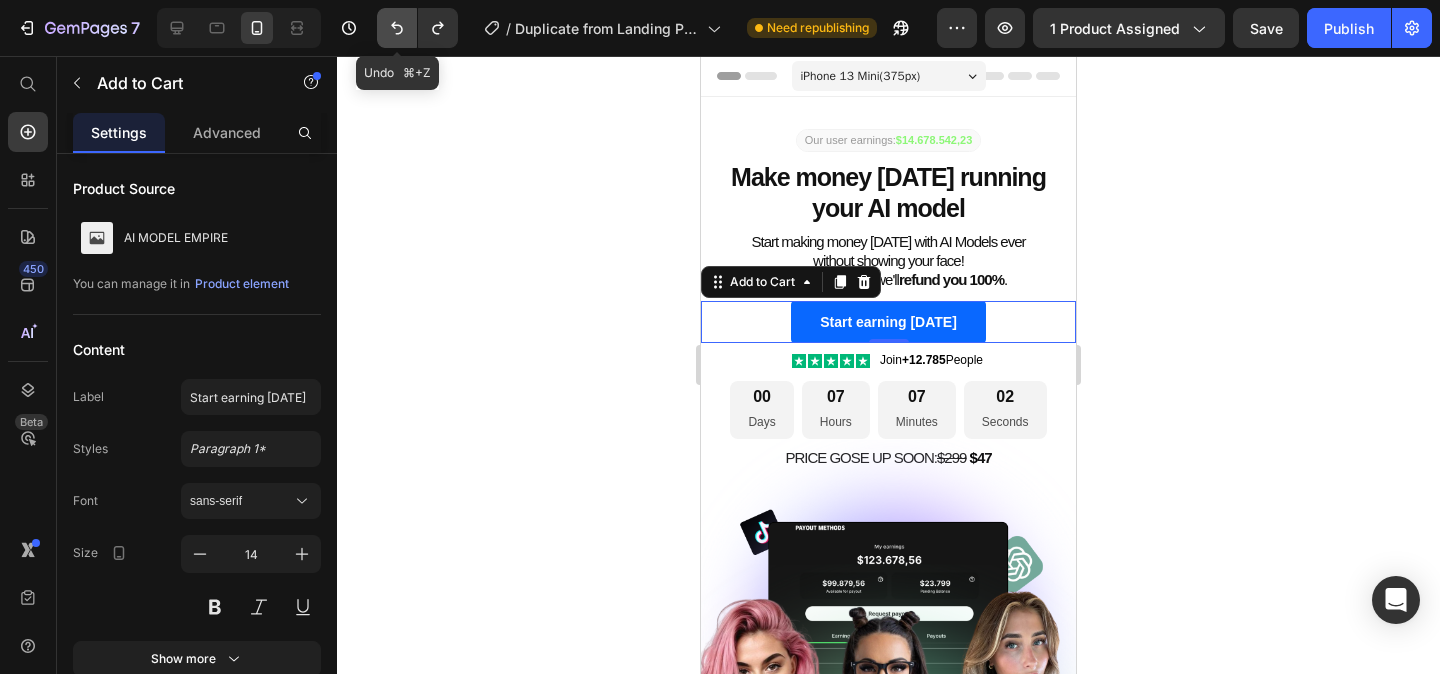 click 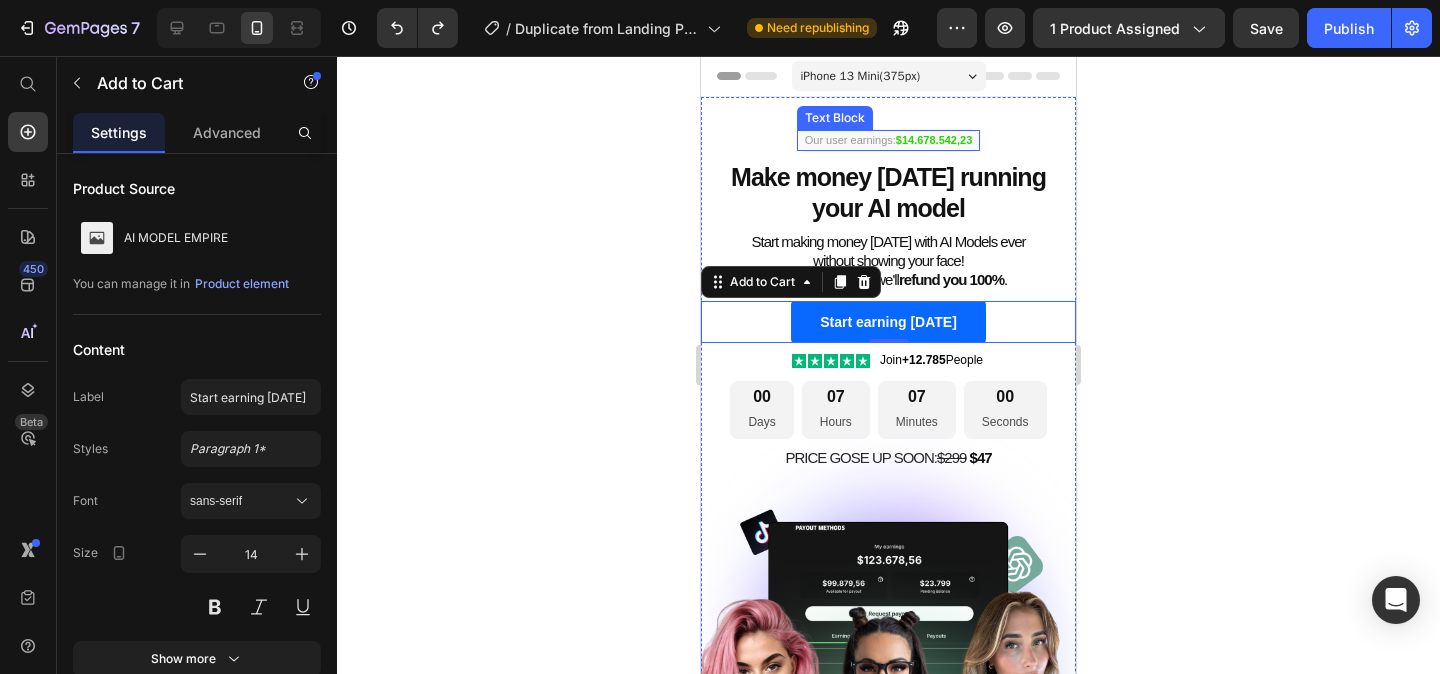 click on "$14.678.542,23" at bounding box center [934, 140] 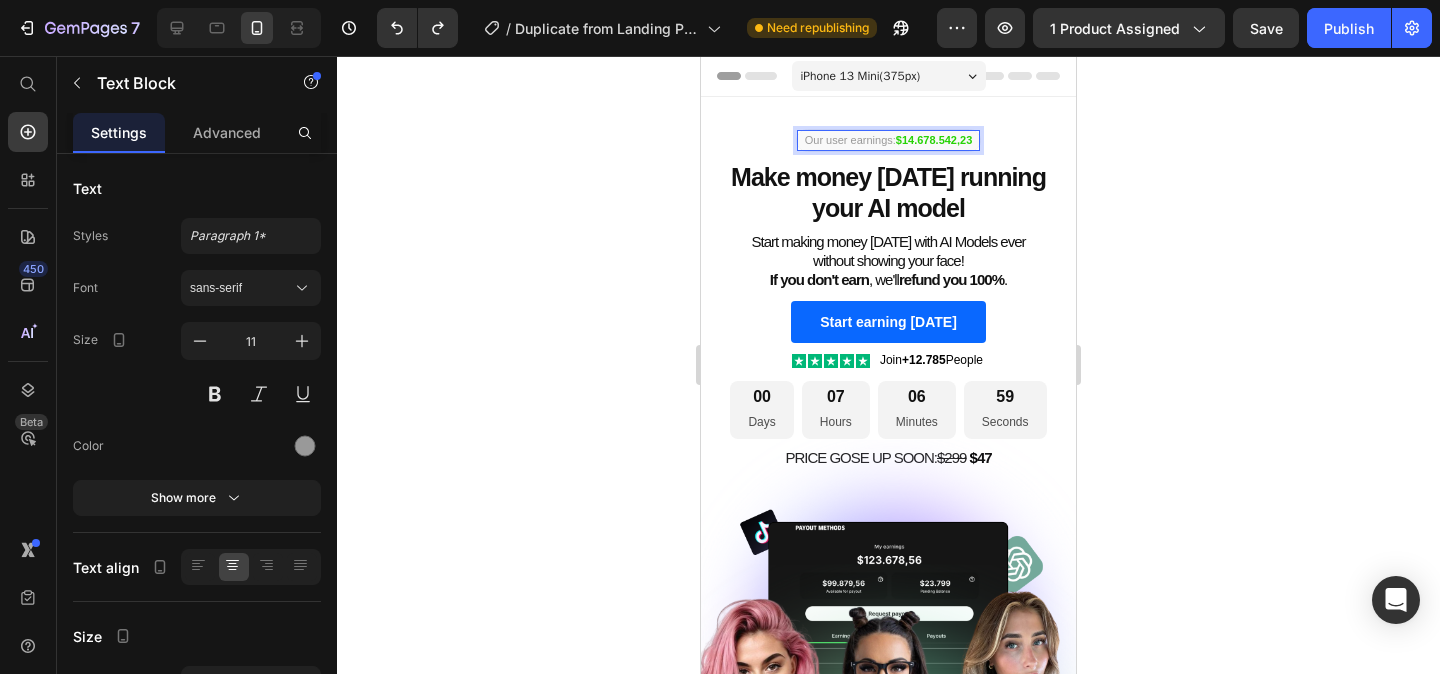 click on "$14.678.542,23" at bounding box center [934, 140] 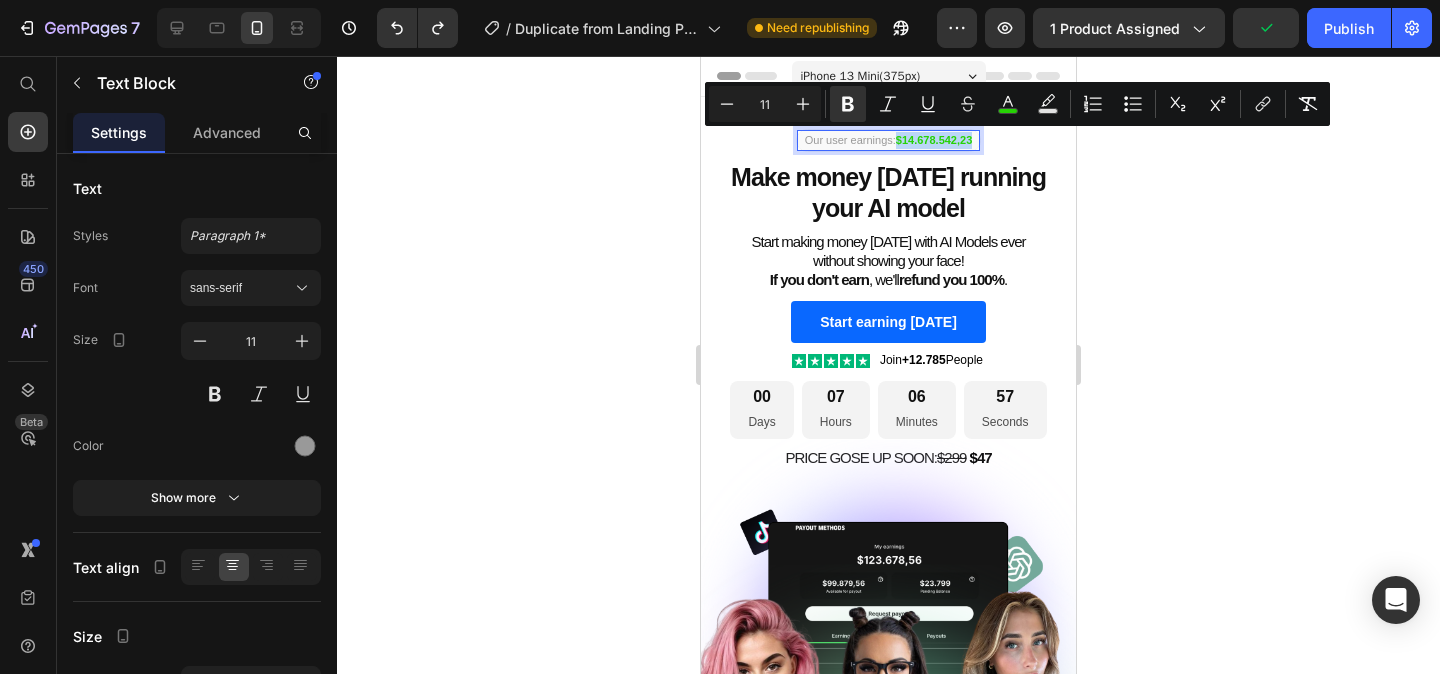drag, startPoint x: 899, startPoint y: 137, endPoint x: 973, endPoint y: 140, distance: 74.06078 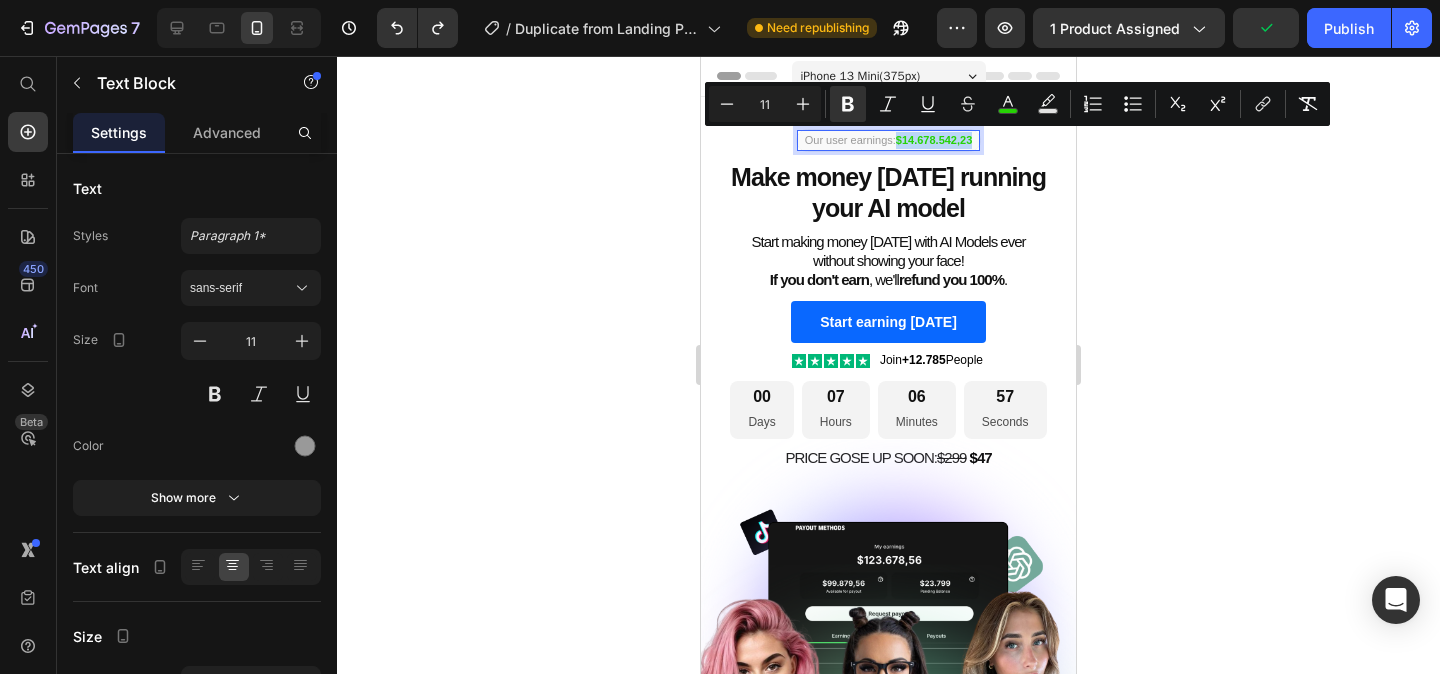 click on "$14.678.542,23" at bounding box center [934, 140] 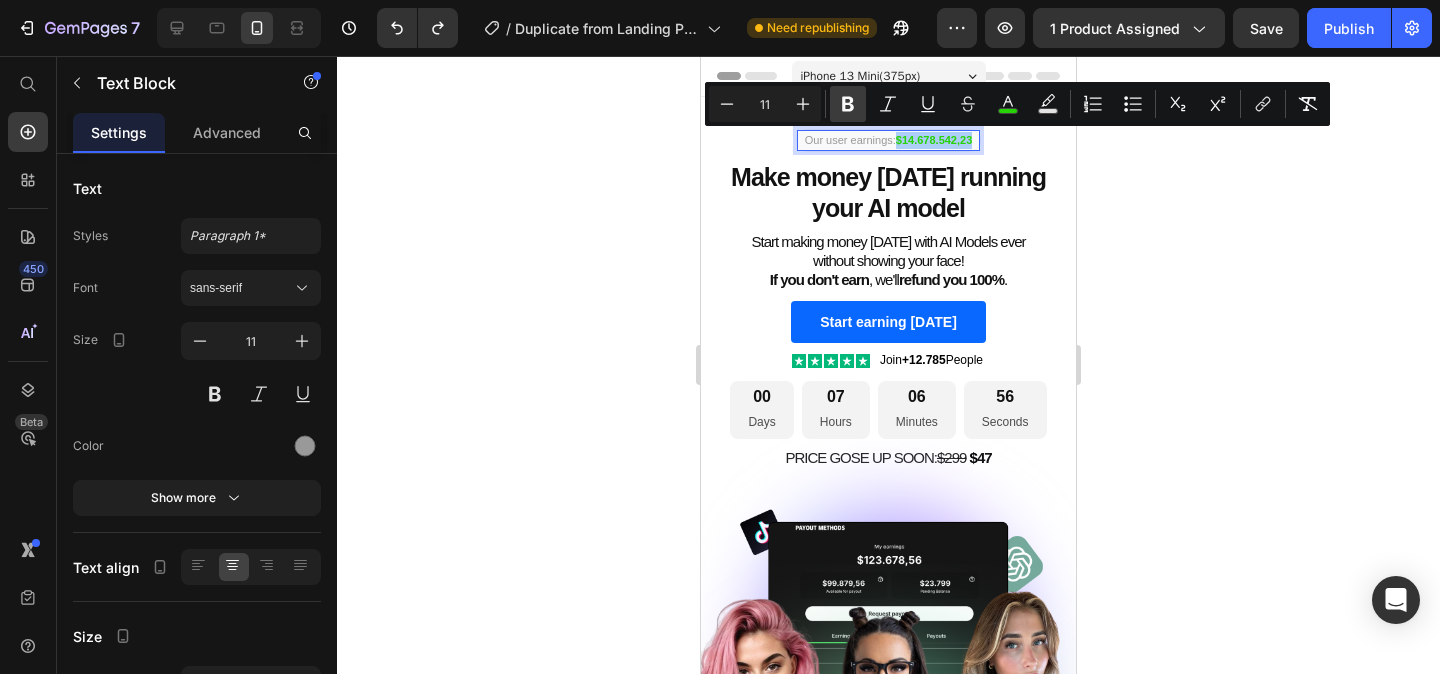 click 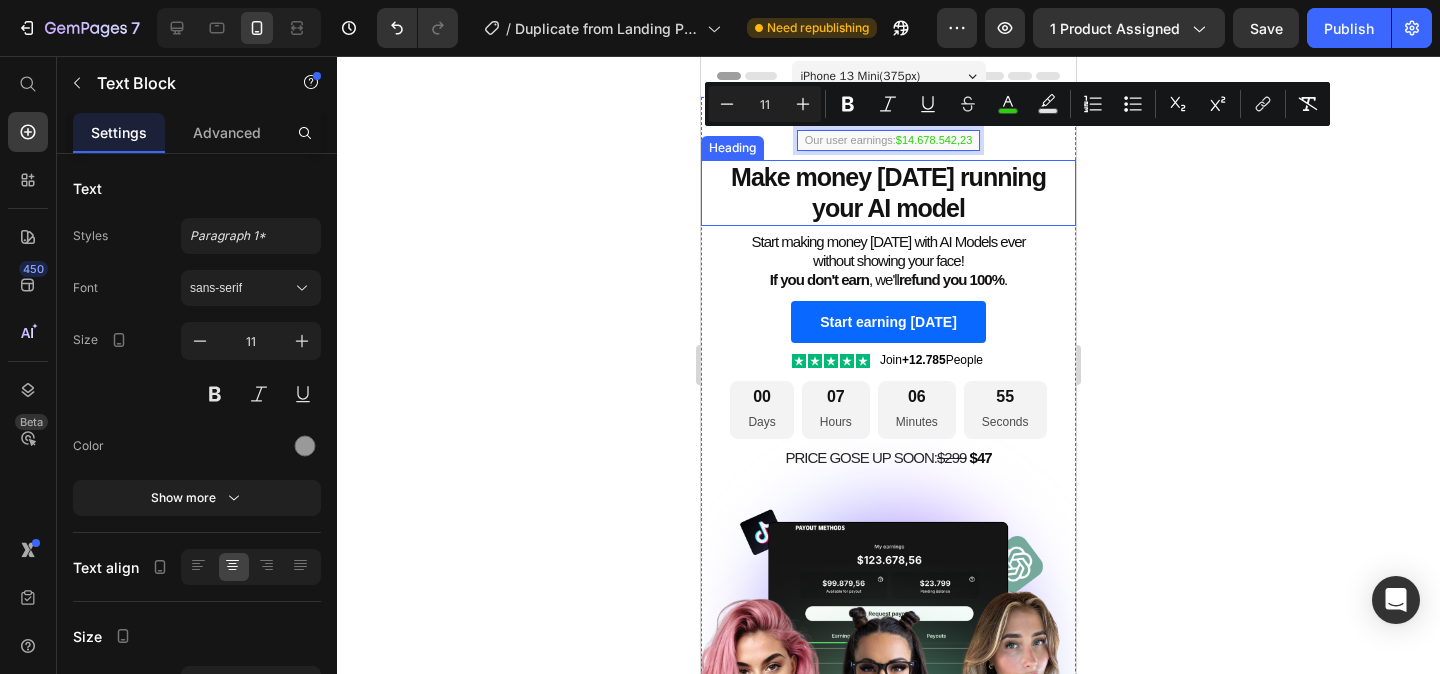 click on "Make money [DATE] running your AI model" at bounding box center (888, 192) 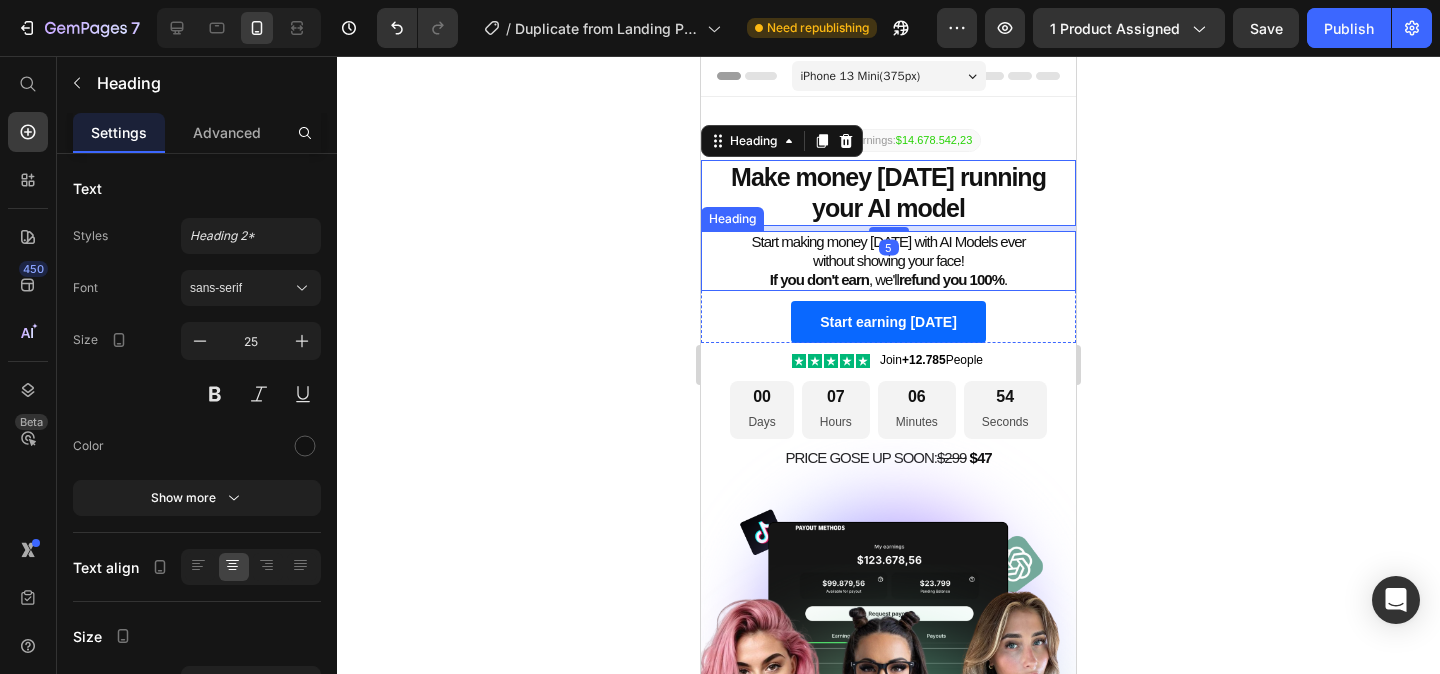 click on "Start making money [DATE] with AI Models ever without showing your face! If you don't earn , we'll  refund you 100% ." at bounding box center [888, 261] 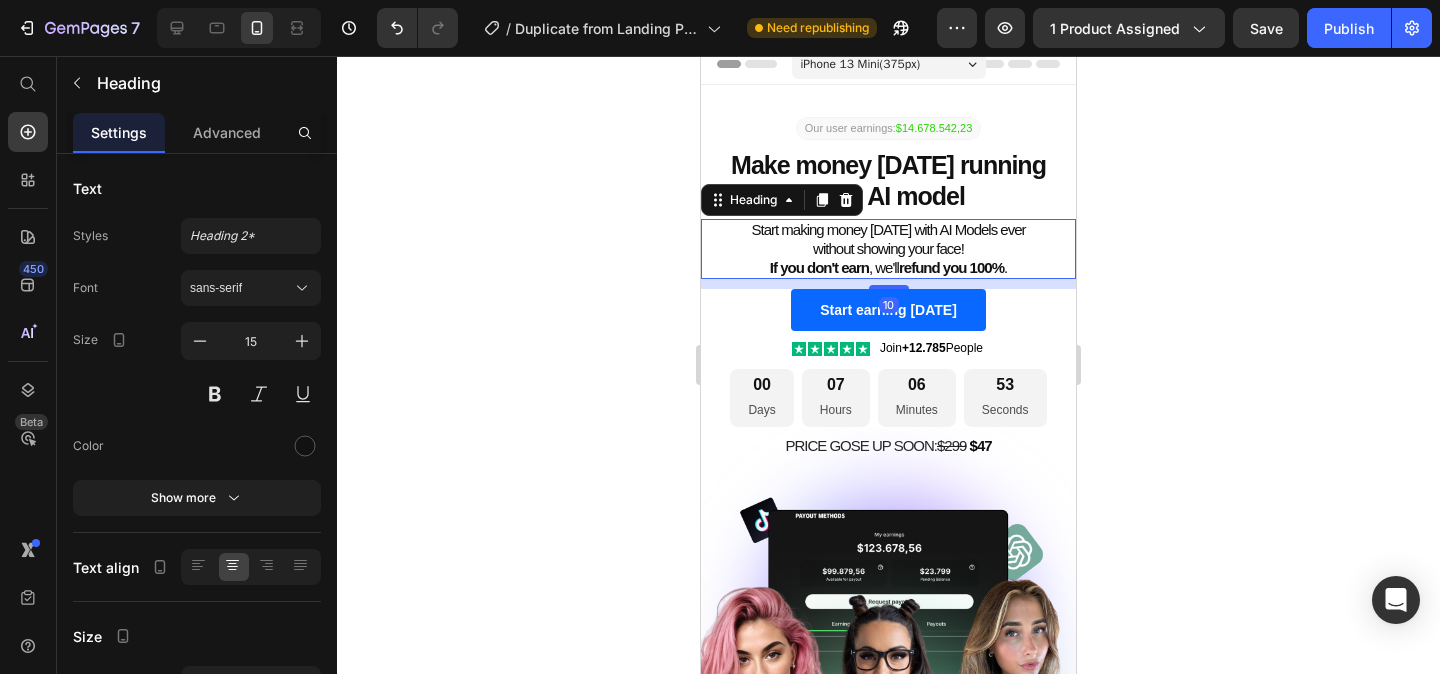 scroll, scrollTop: 16, scrollLeft: 0, axis: vertical 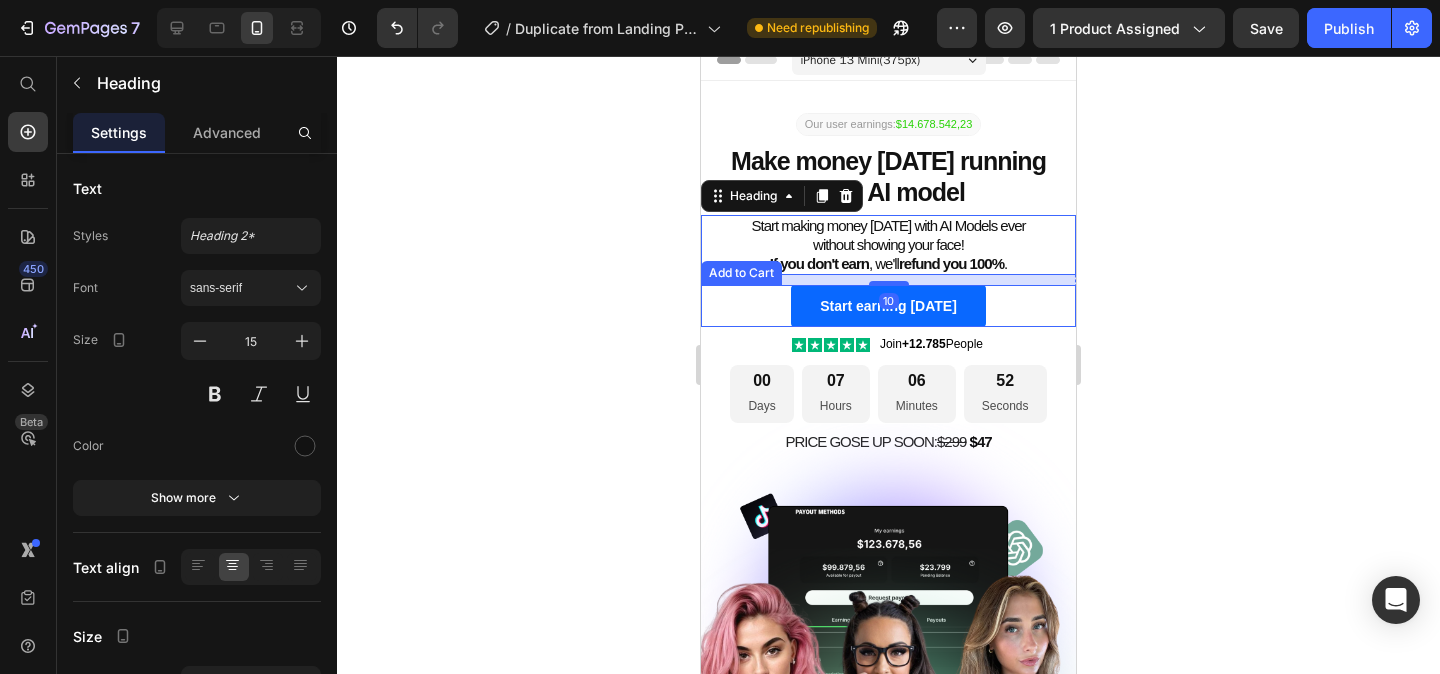 click on "Start earning [DATE] Add to Cart" at bounding box center [888, 306] 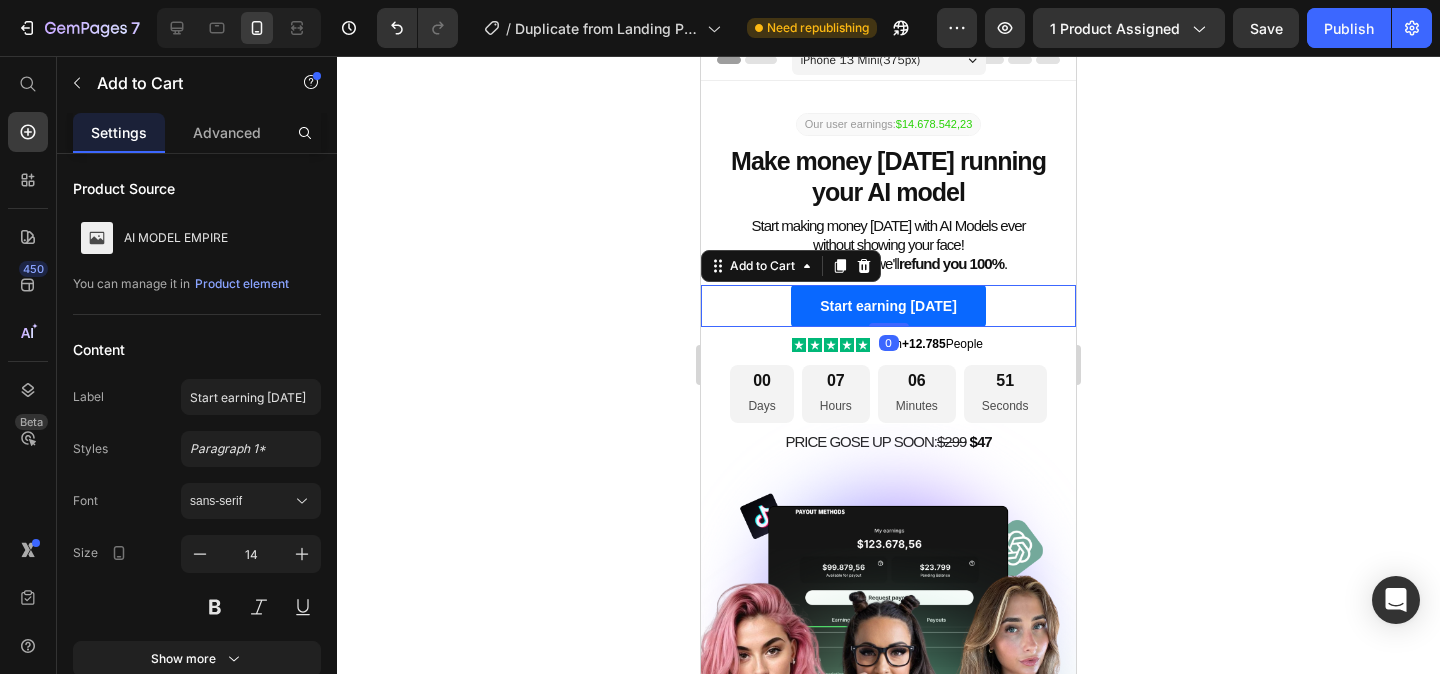 scroll, scrollTop: 0, scrollLeft: 0, axis: both 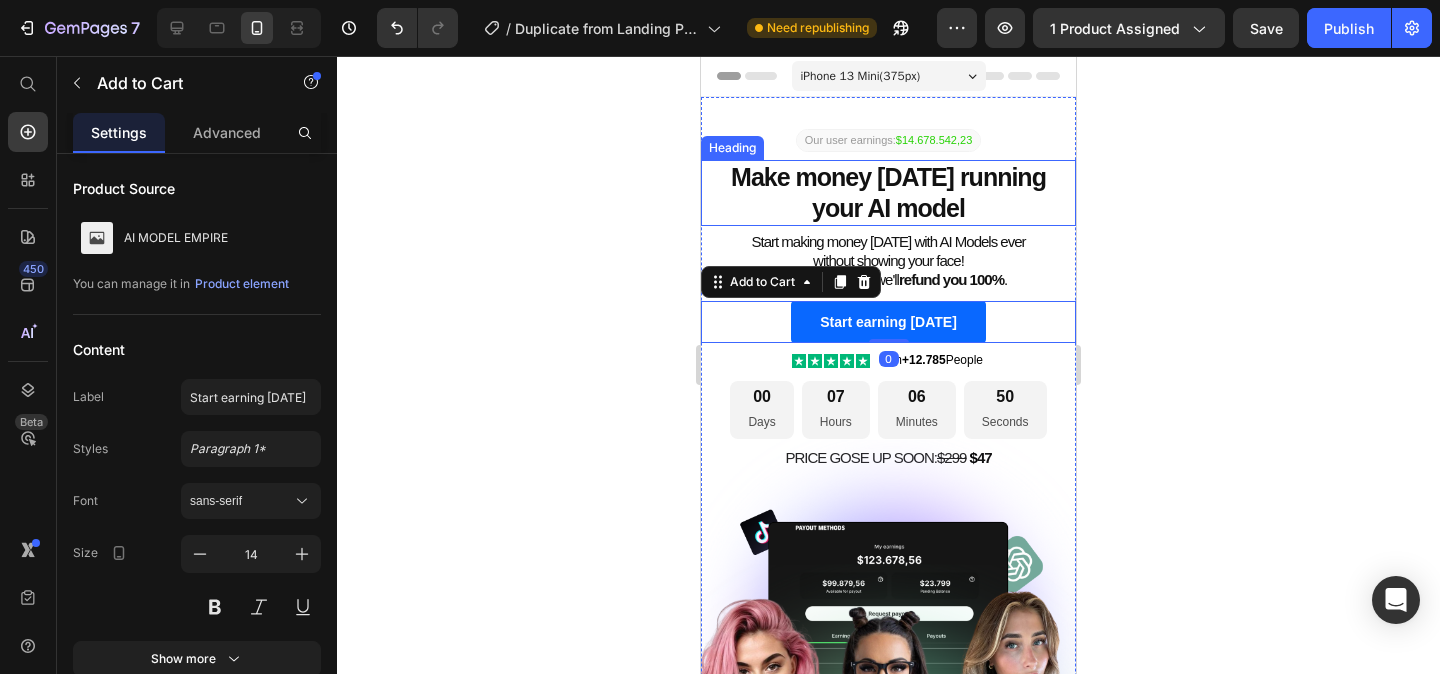 click on "Make money [DATE] running your AI model" at bounding box center [888, 192] 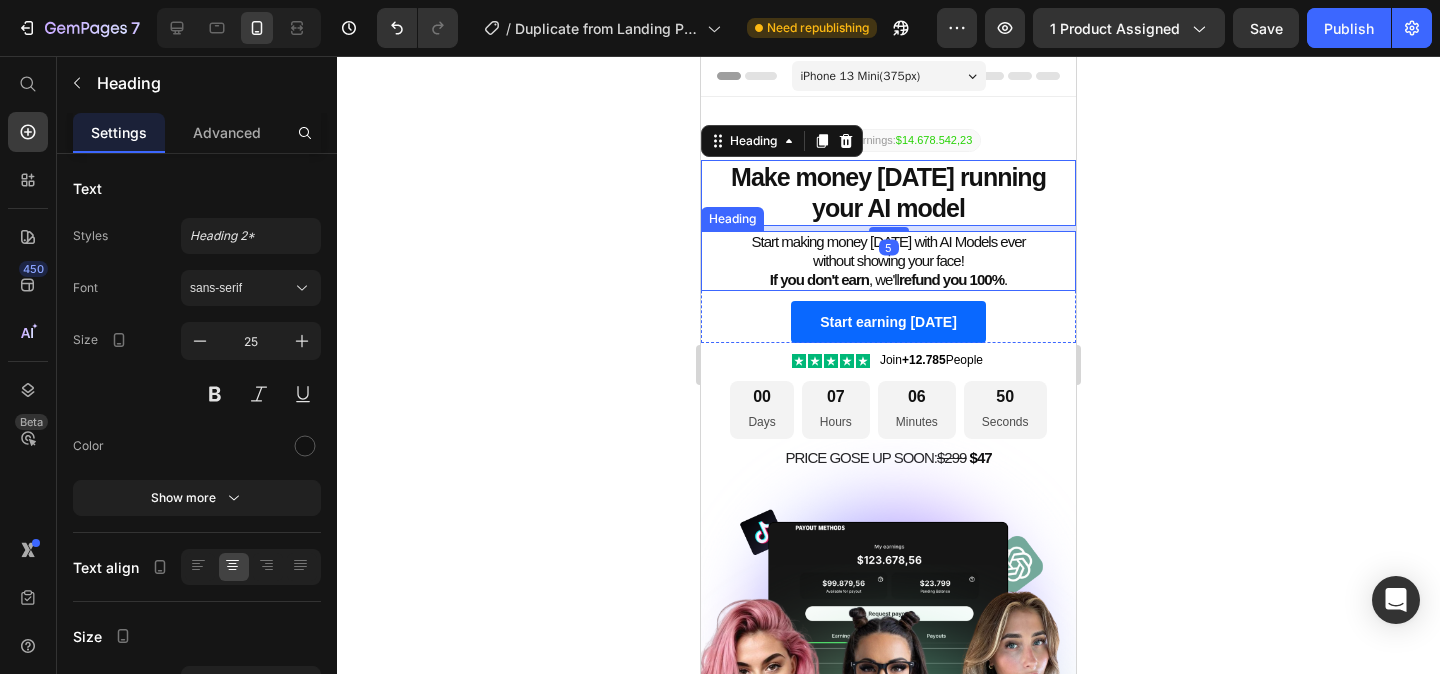 click on "refund you 100%" at bounding box center (951, 279) 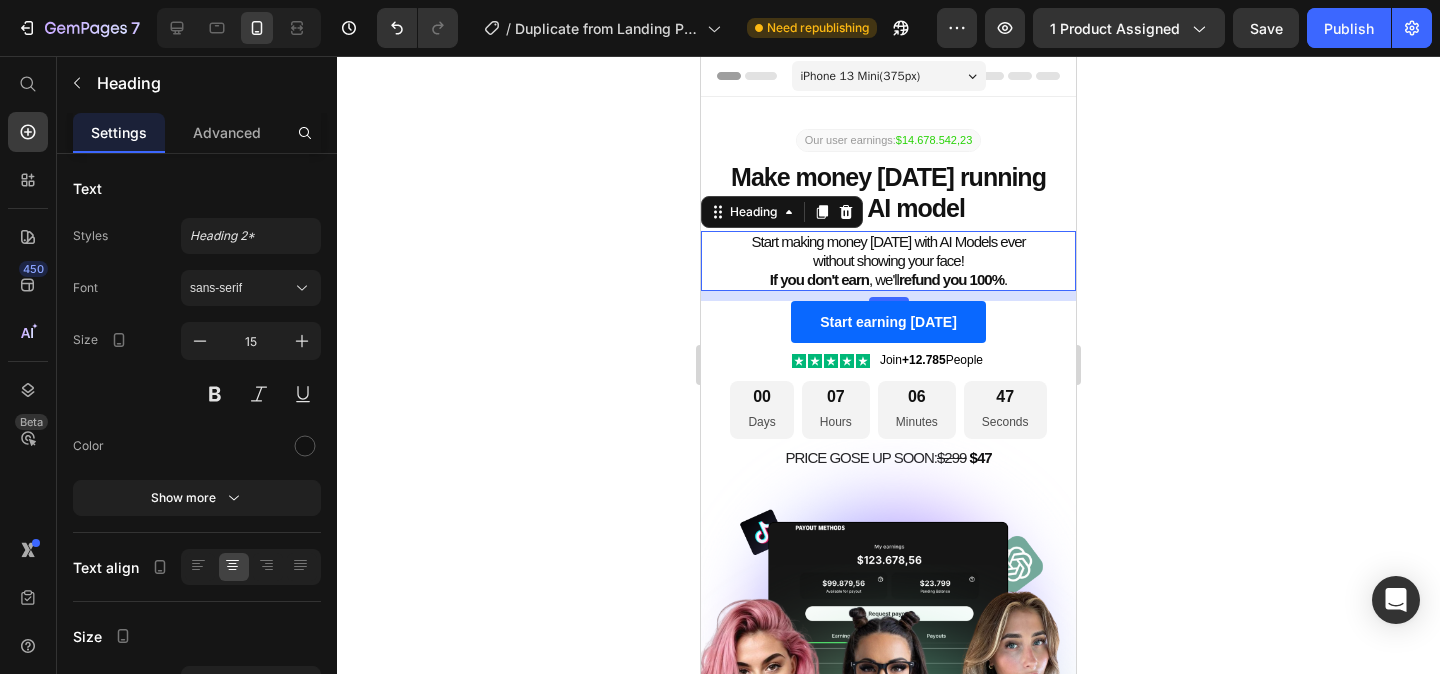 scroll, scrollTop: 41, scrollLeft: 0, axis: vertical 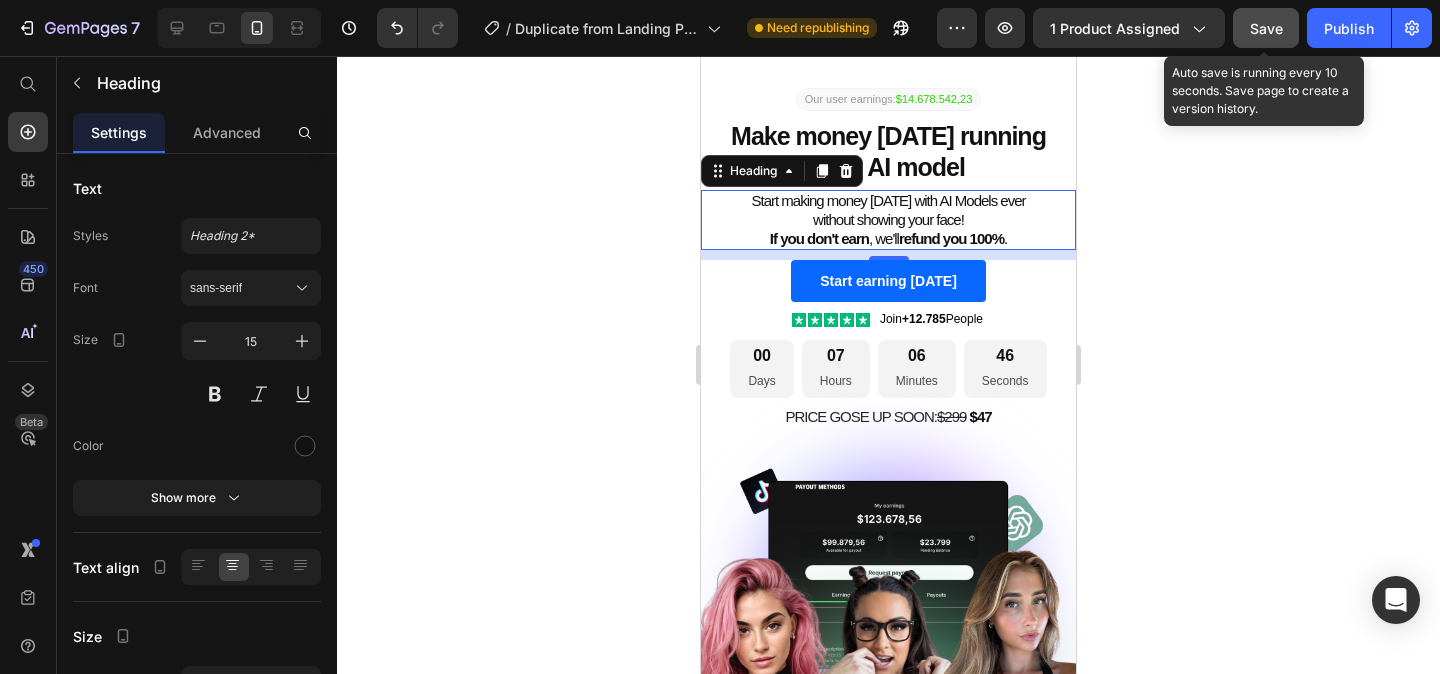click on "Save" 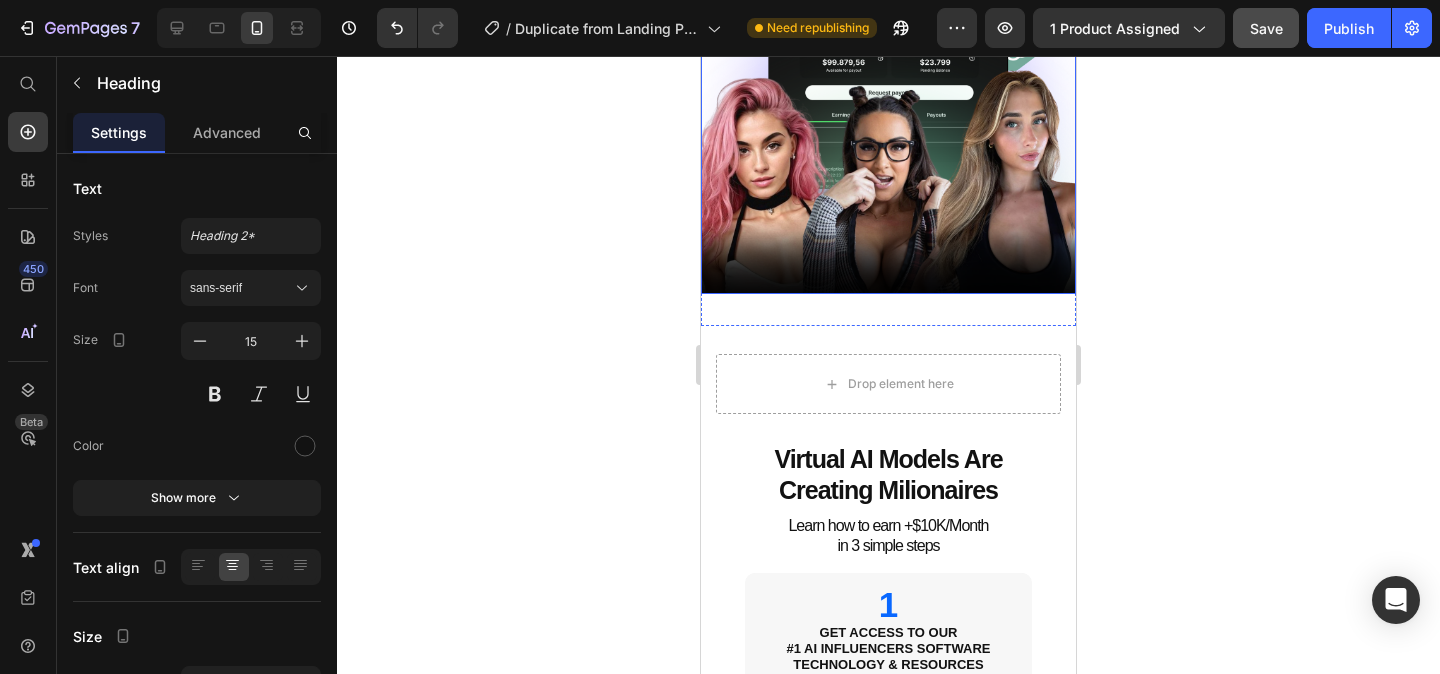 scroll, scrollTop: 618, scrollLeft: 0, axis: vertical 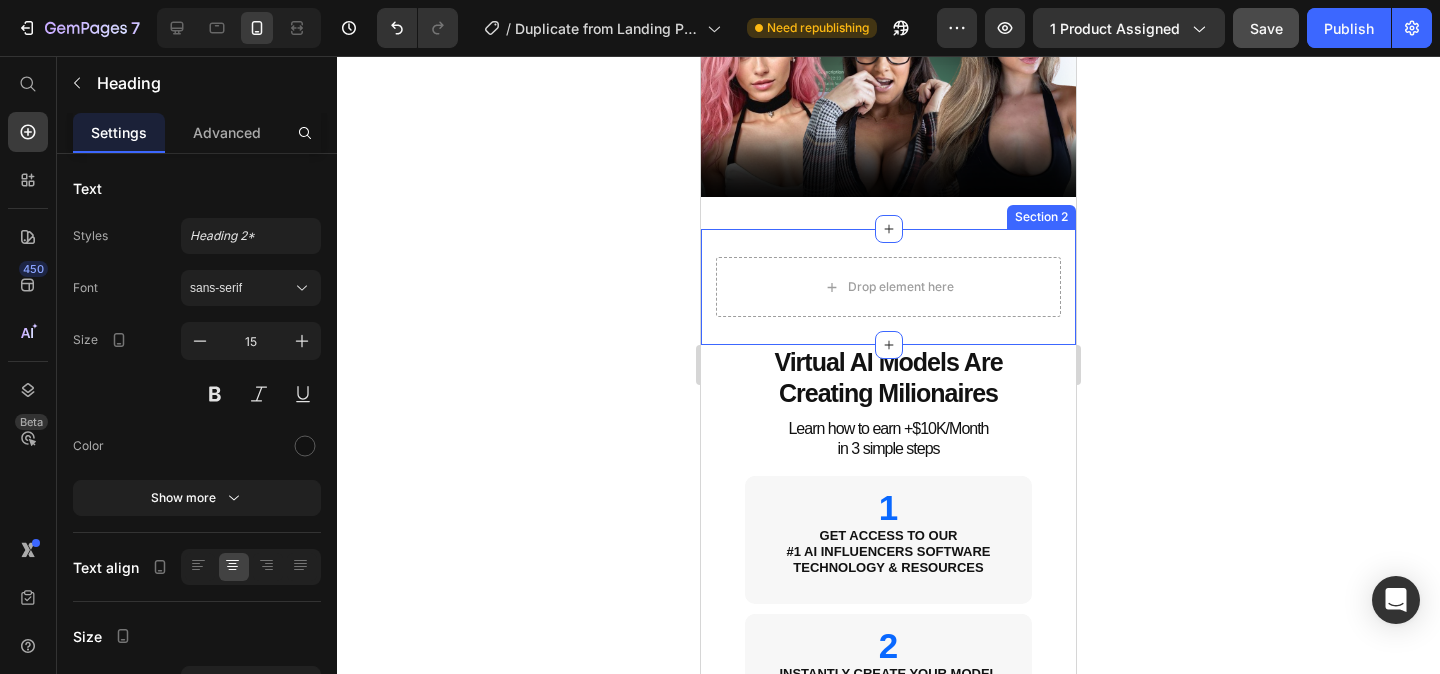 click on "Drop element here Section 2" at bounding box center [888, 287] 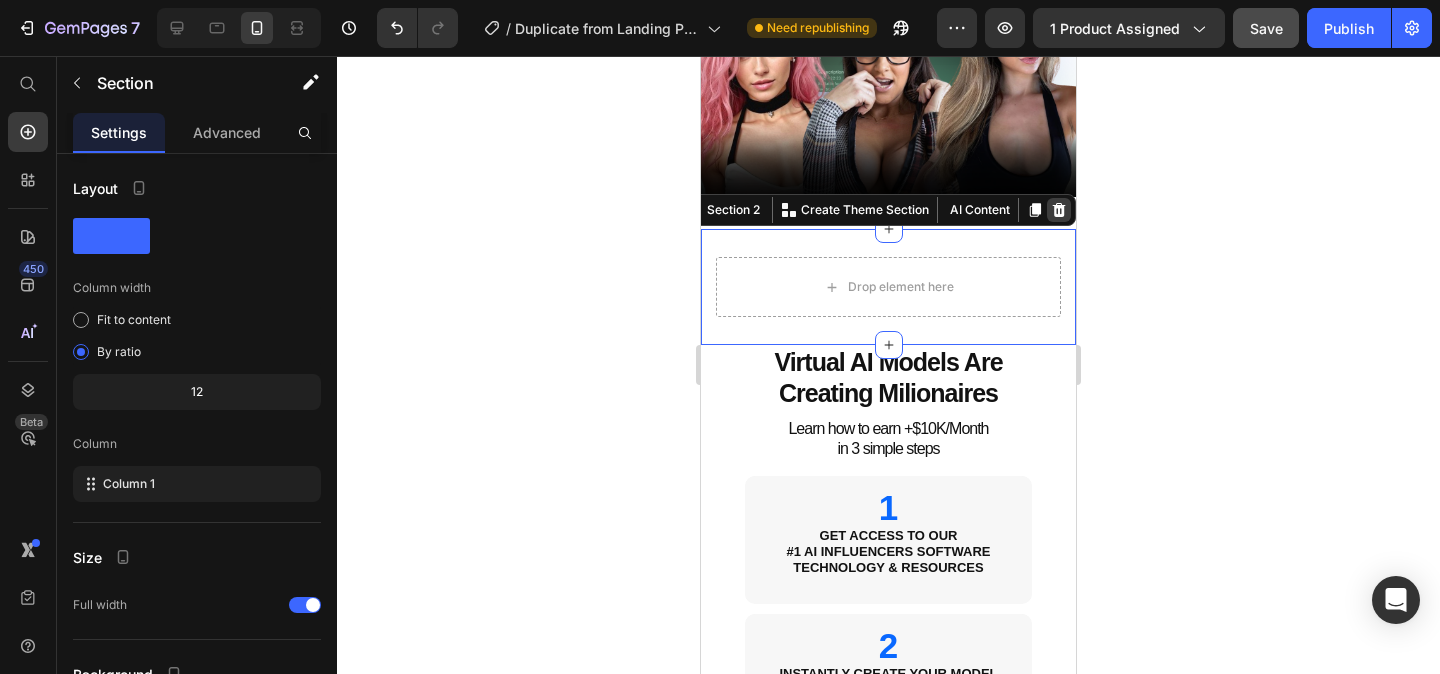 click 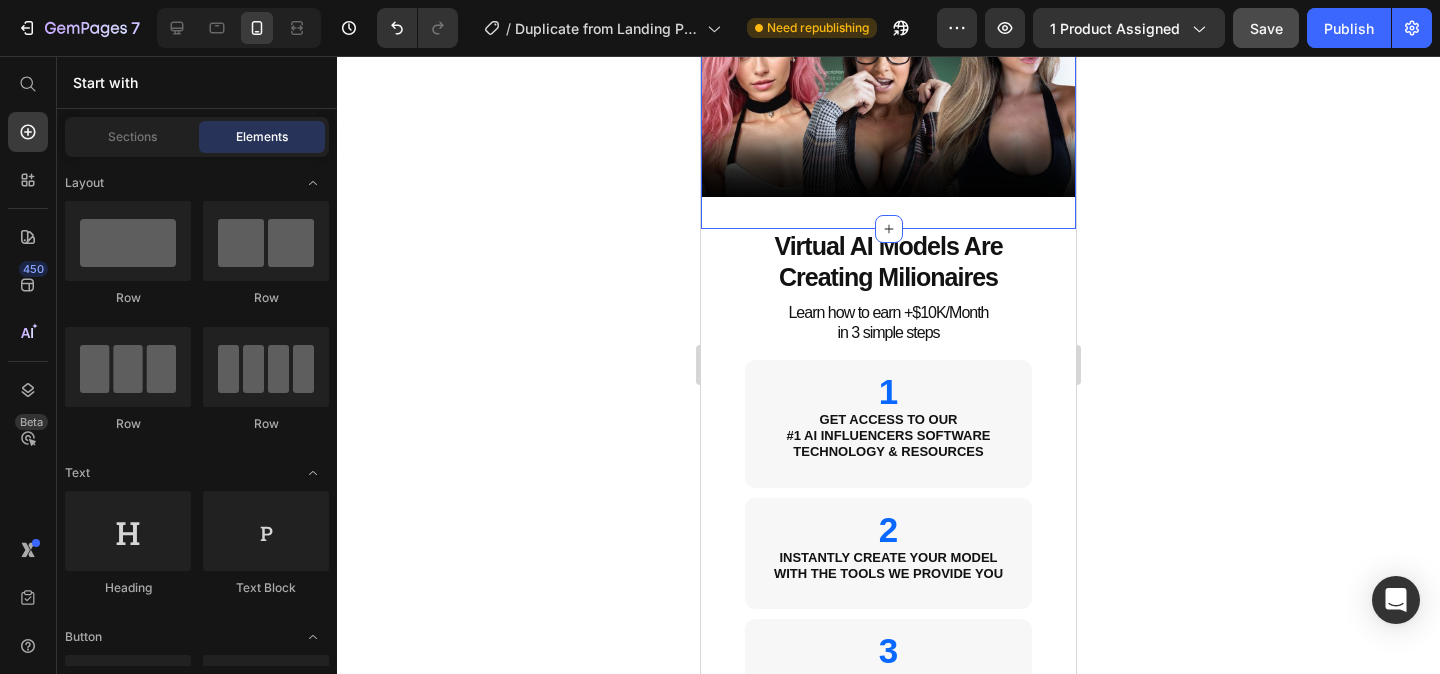 click on "Our user earnings:  $14.678.542,23 Text Block Make money [DATE] running your AI model Heading Start making money [DATE] with AI Models ever without showing your face! If you don't earn , we'll  refund you 100% . Heading Start earning [DATE] Add to Cart Product
Icon
Icon
Icon
Icon
Icon Icon List Join  +12.785  People Text Block Row 00 Days 07 Hours 06 Minutes 34 Seconds Countdown Timer PRICE GOSE UP SOON:  $299   $ 47 Heading Sleepy Text Block Row Image Section 1" at bounding box center (888, -146) 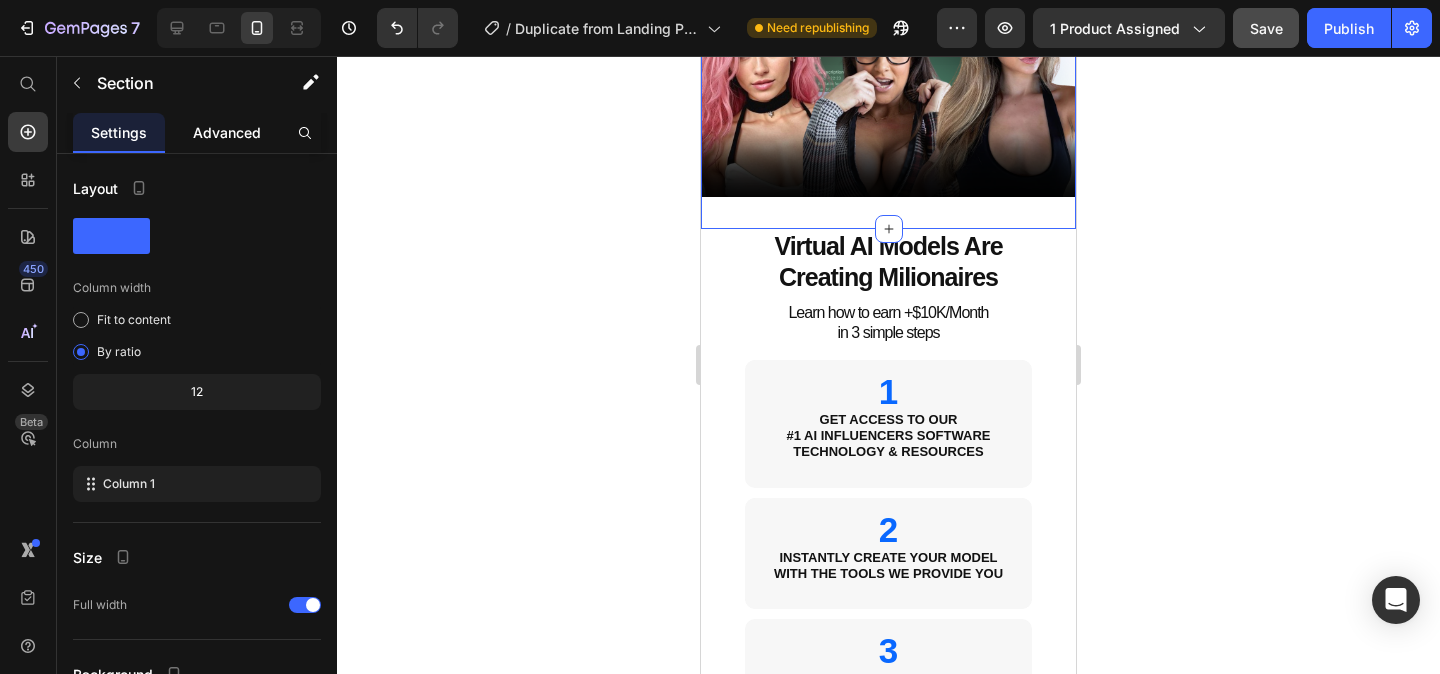 click on "Advanced" 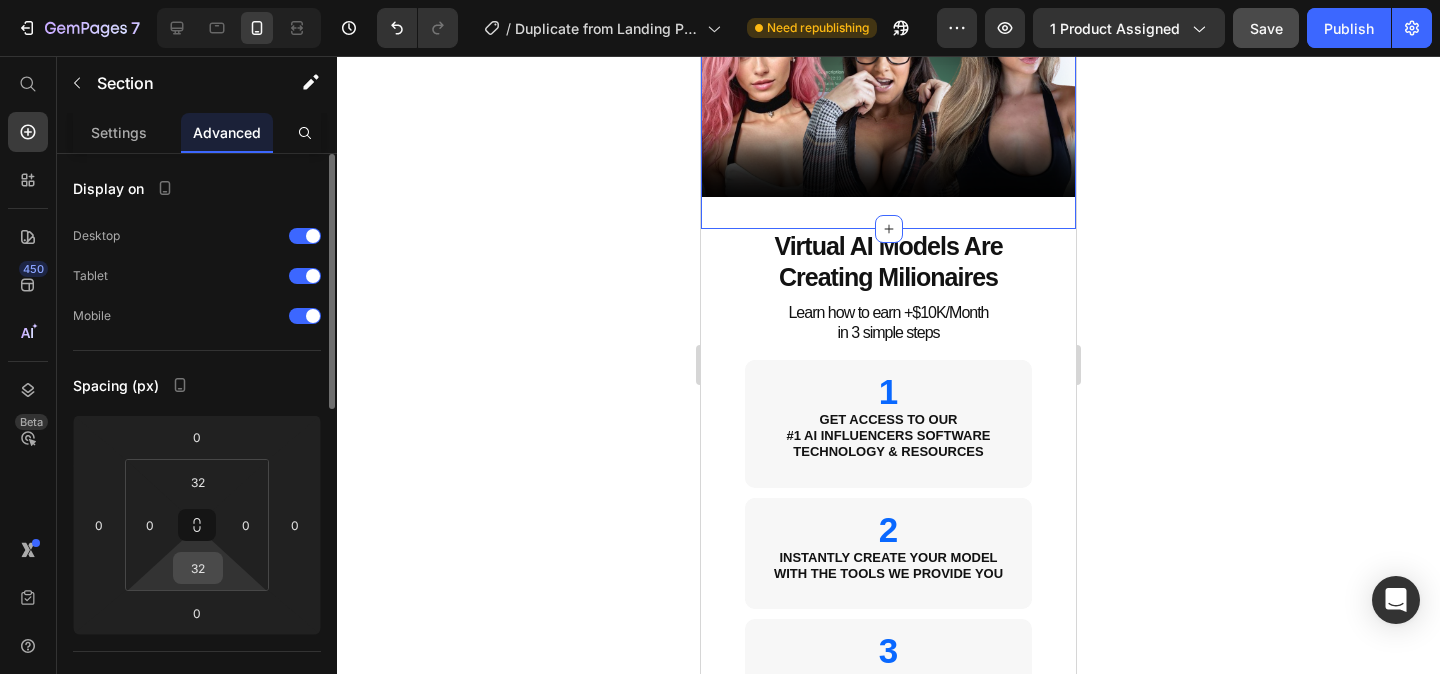 click on "32" at bounding box center [198, 568] 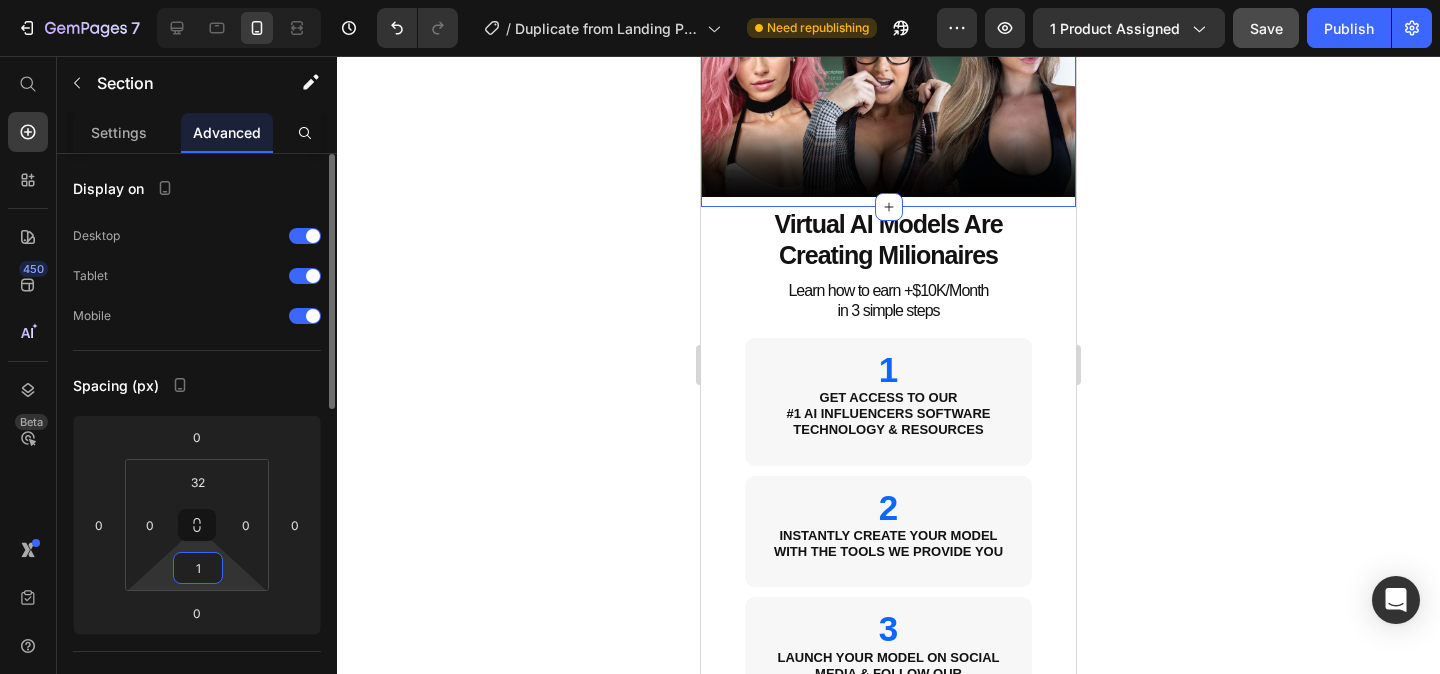 type on "15" 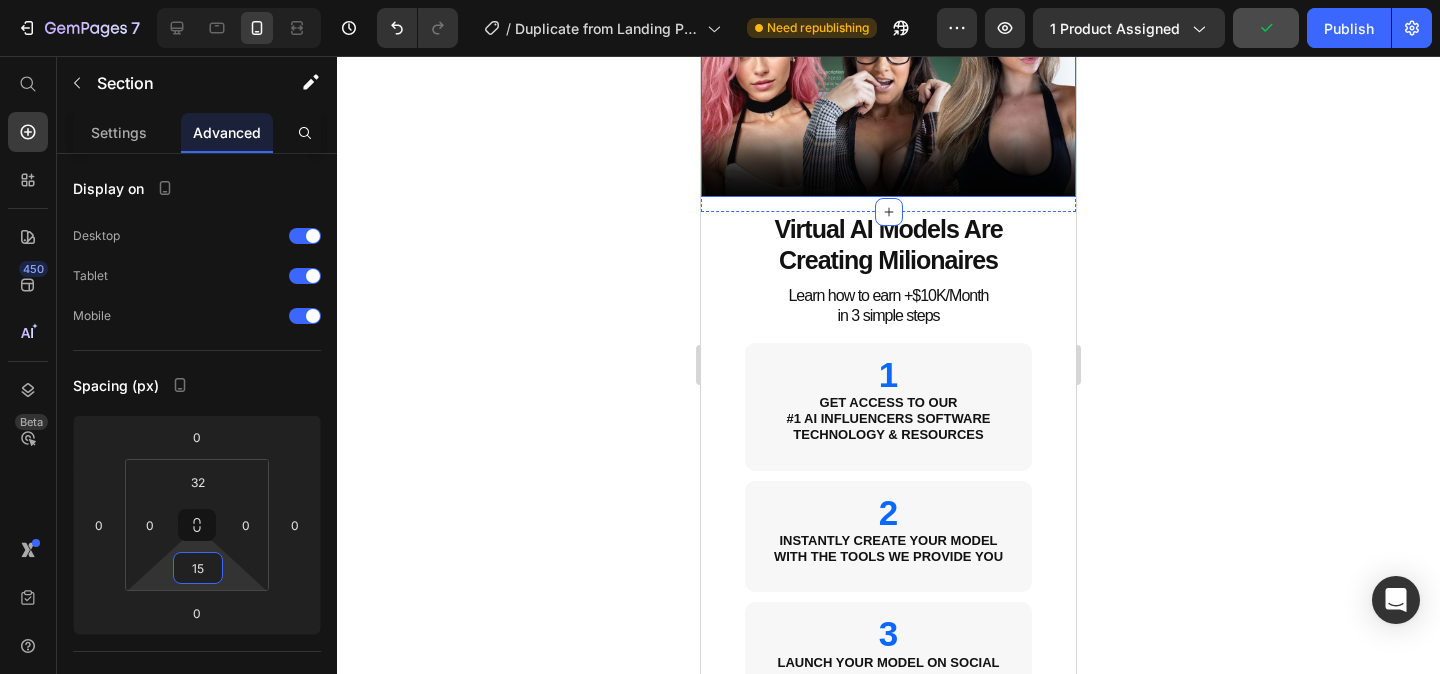 click at bounding box center (888, 9) 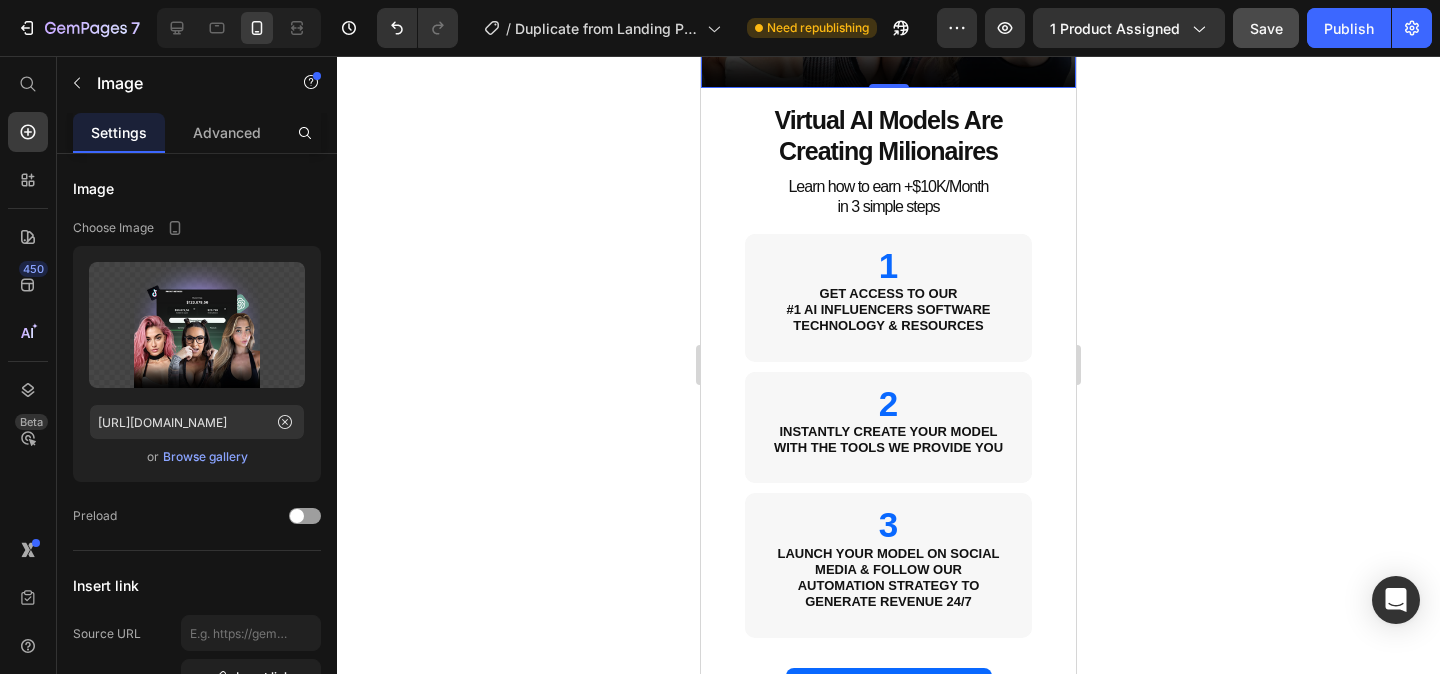 scroll, scrollTop: 761, scrollLeft: 0, axis: vertical 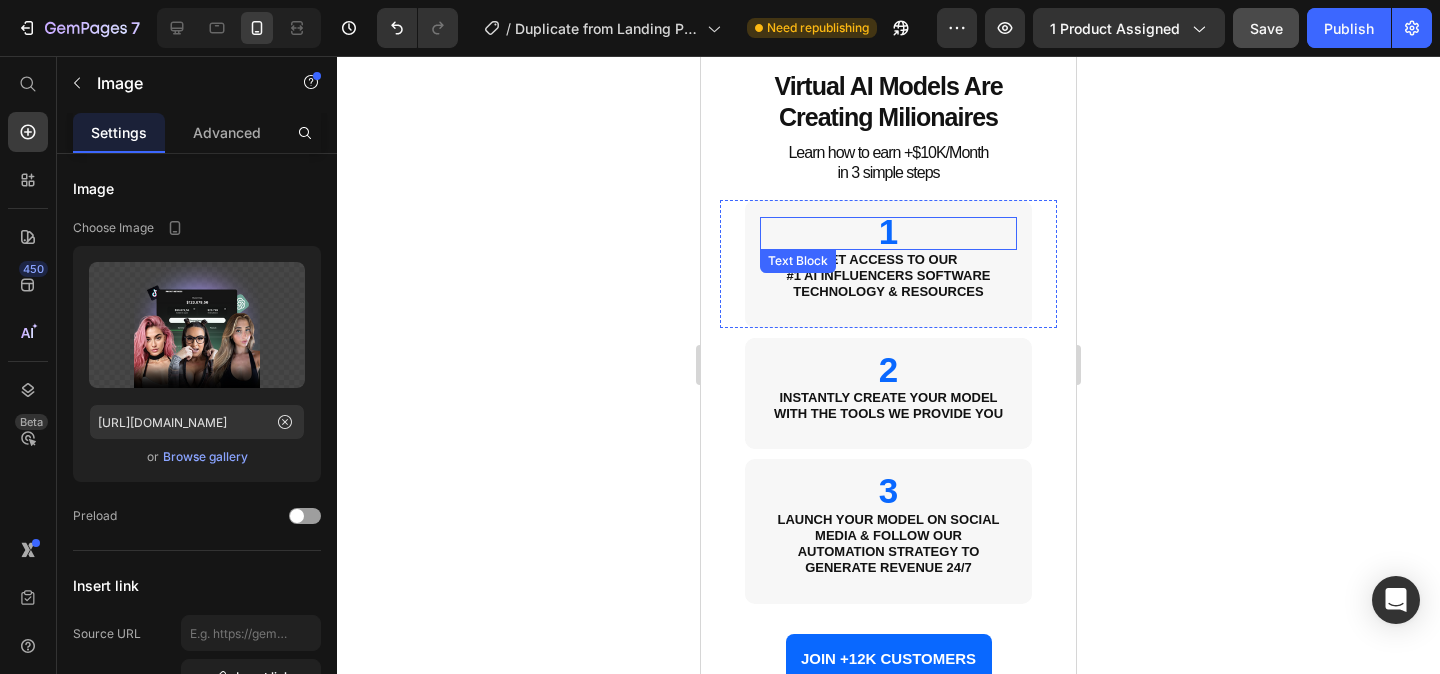 click on "1" at bounding box center [888, 236] 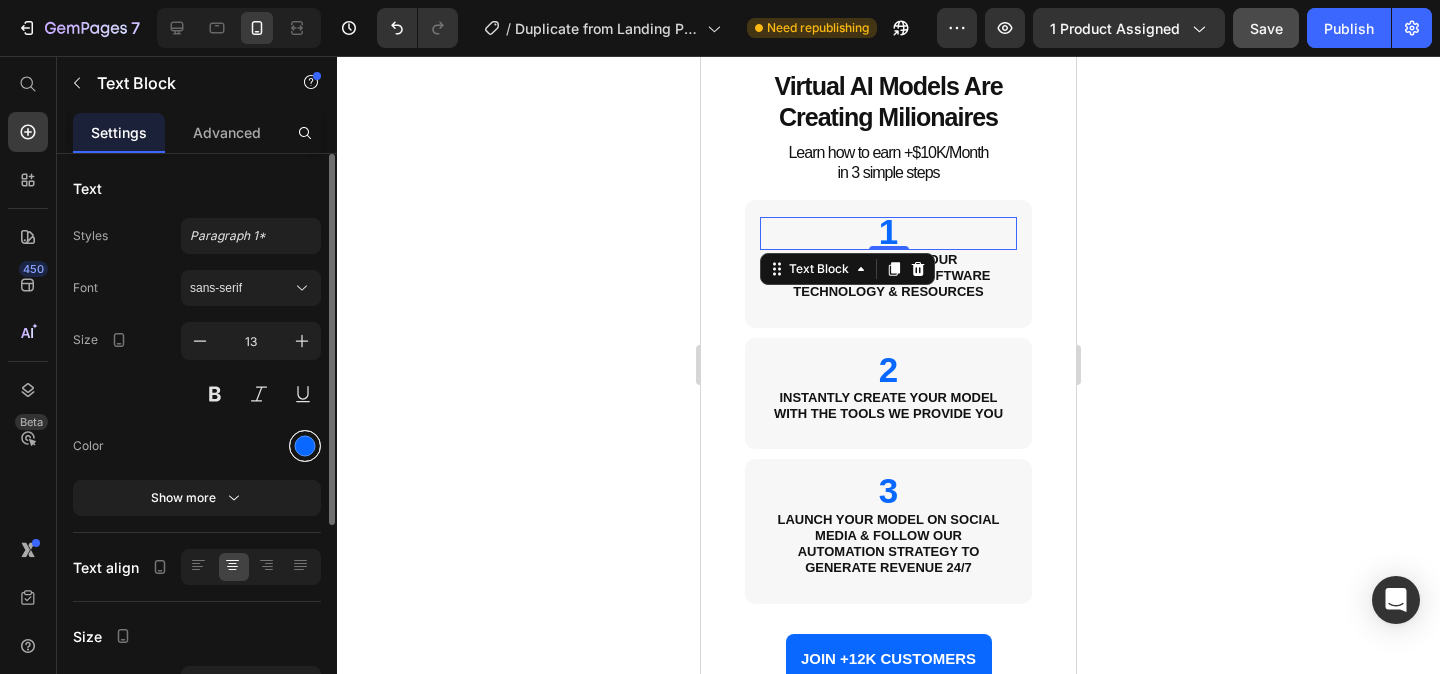 click at bounding box center (305, 446) 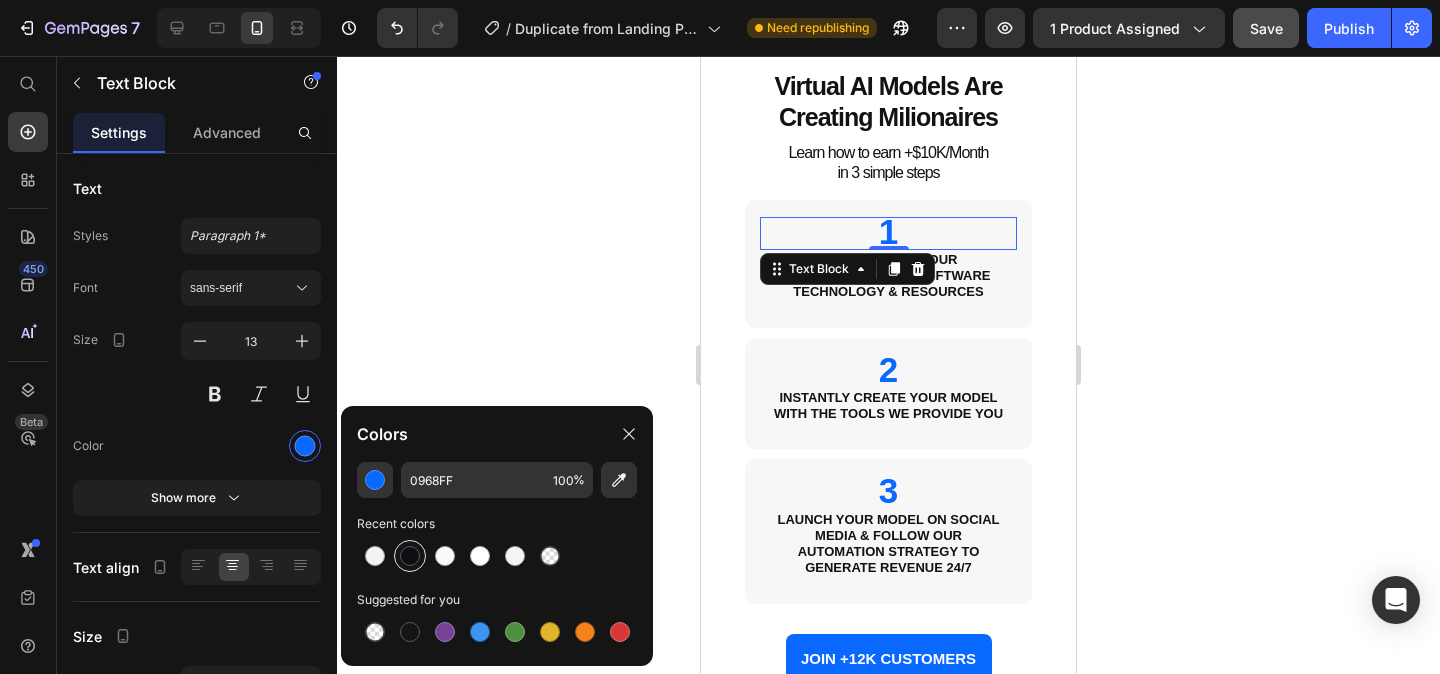 click at bounding box center [410, 556] 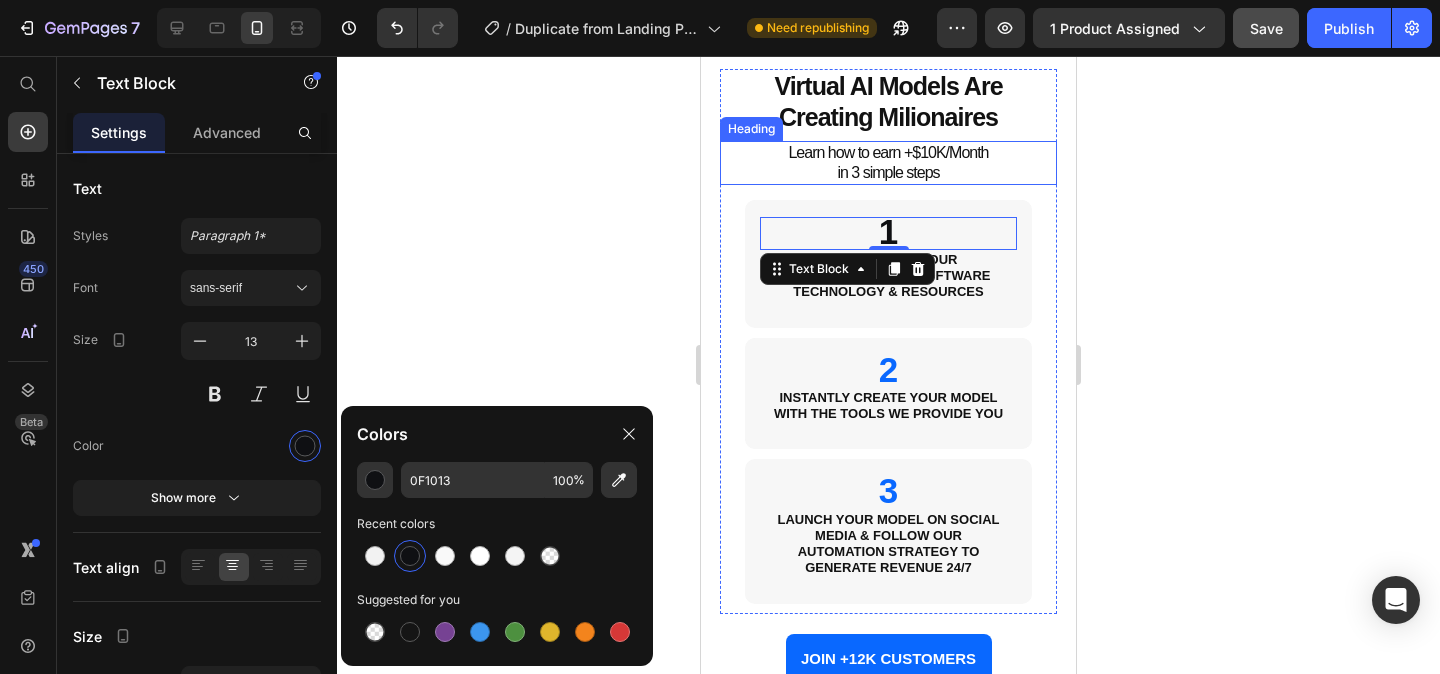 click on "Learn how to earn +$10K/Month in 3 simple steps" at bounding box center [888, 163] 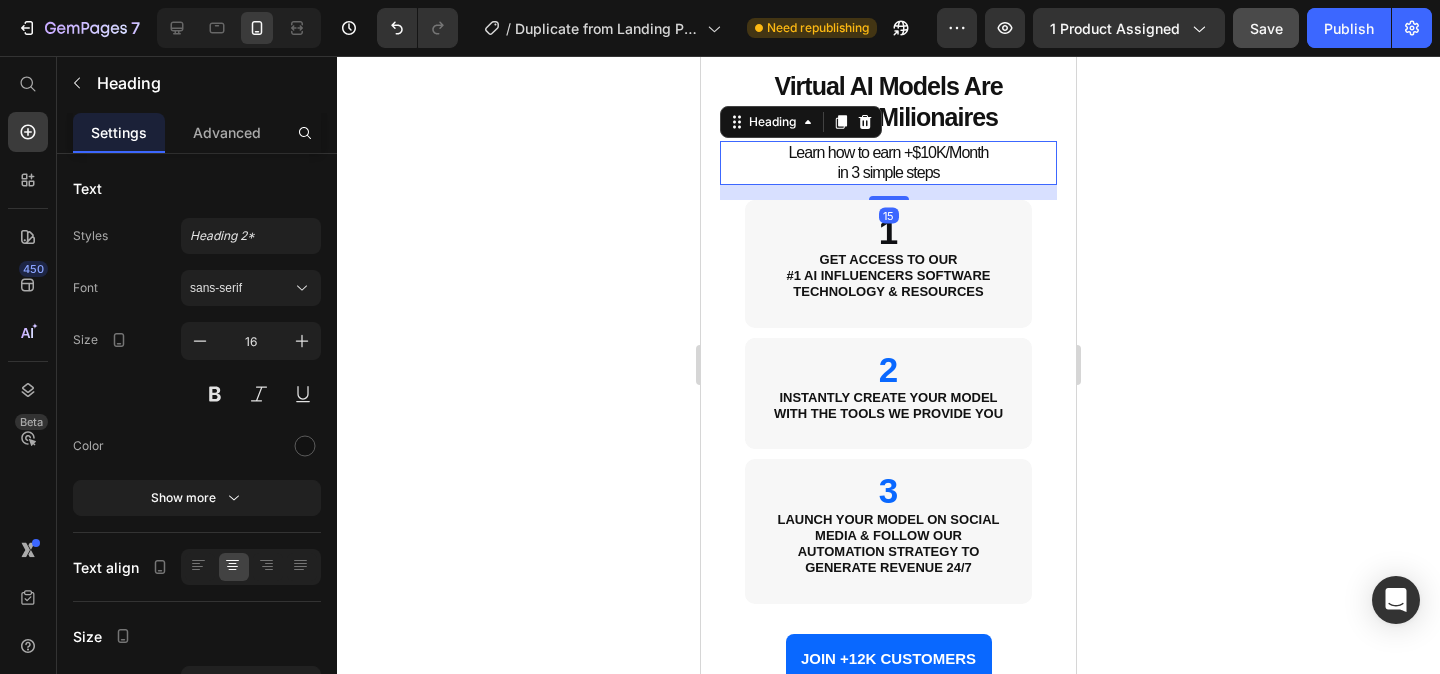 scroll, scrollTop: 792, scrollLeft: 0, axis: vertical 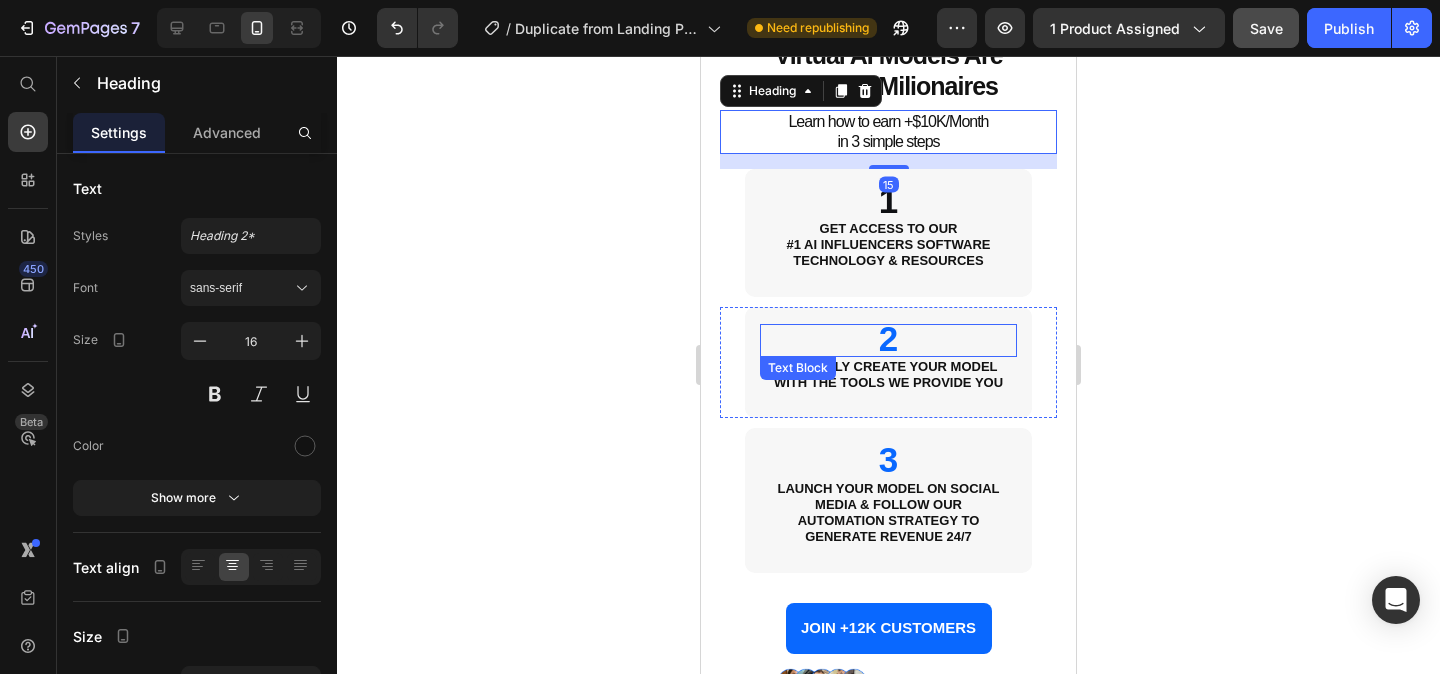 click on "2" at bounding box center (888, 343) 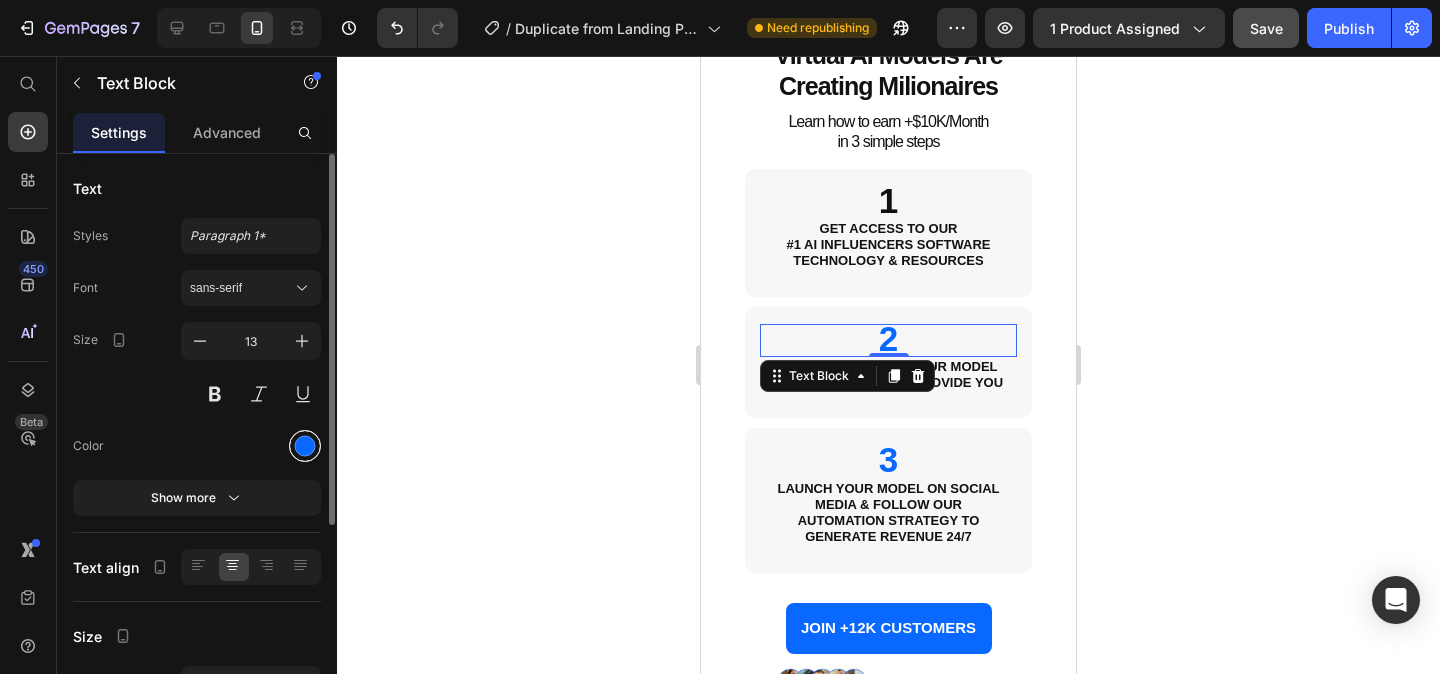 click at bounding box center [305, 446] 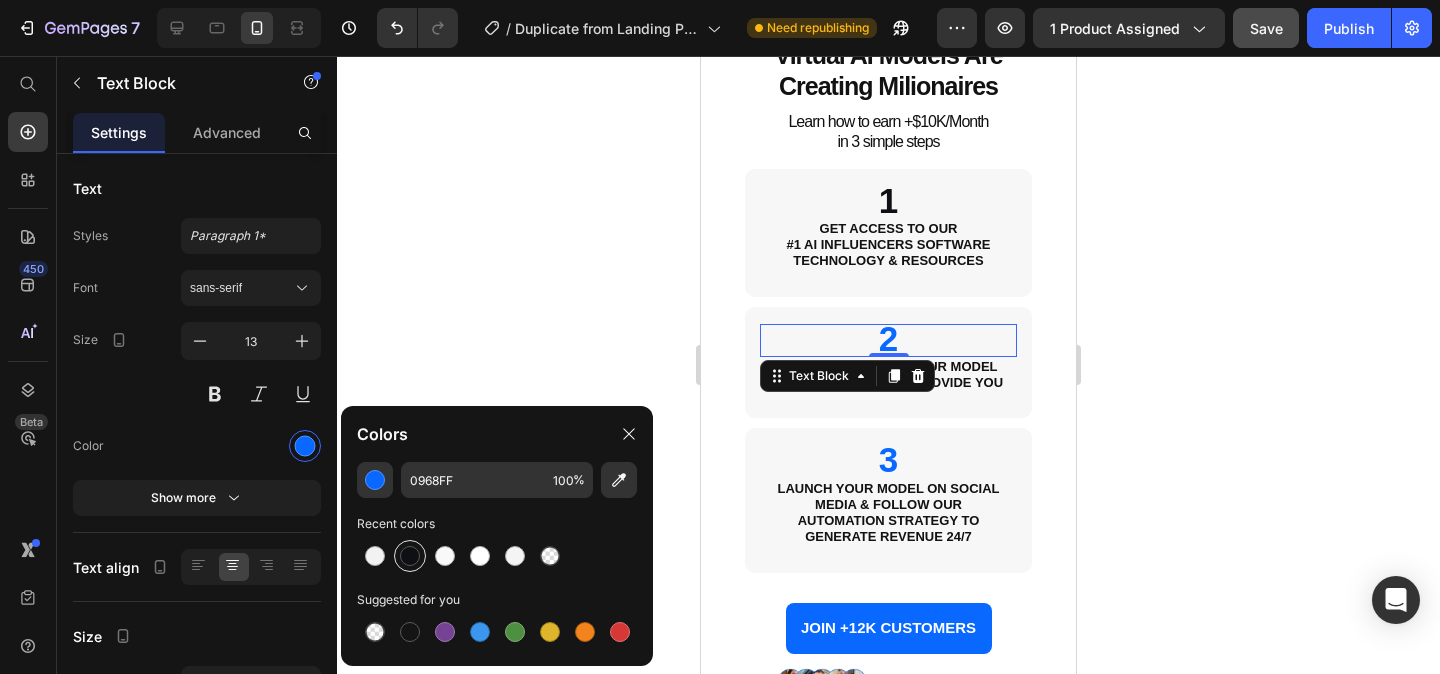 click at bounding box center [410, 556] 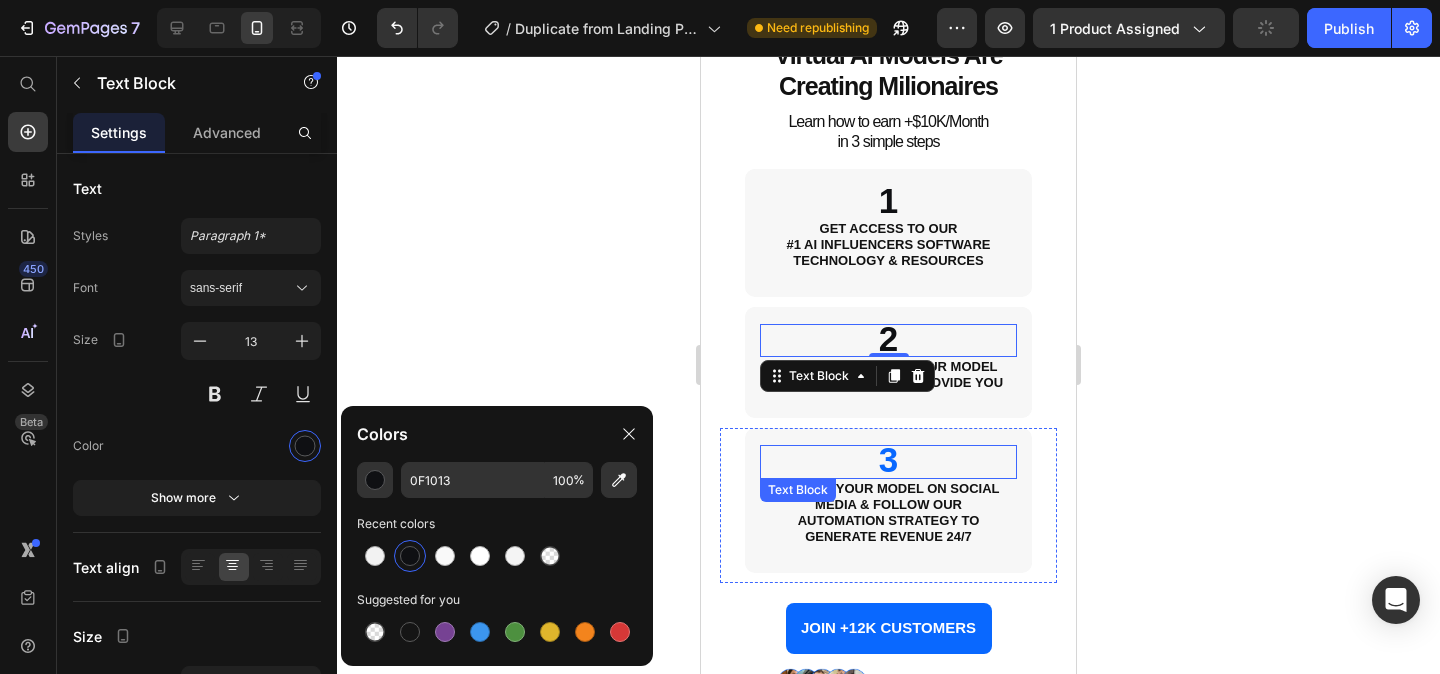 click on "3" at bounding box center [888, 459] 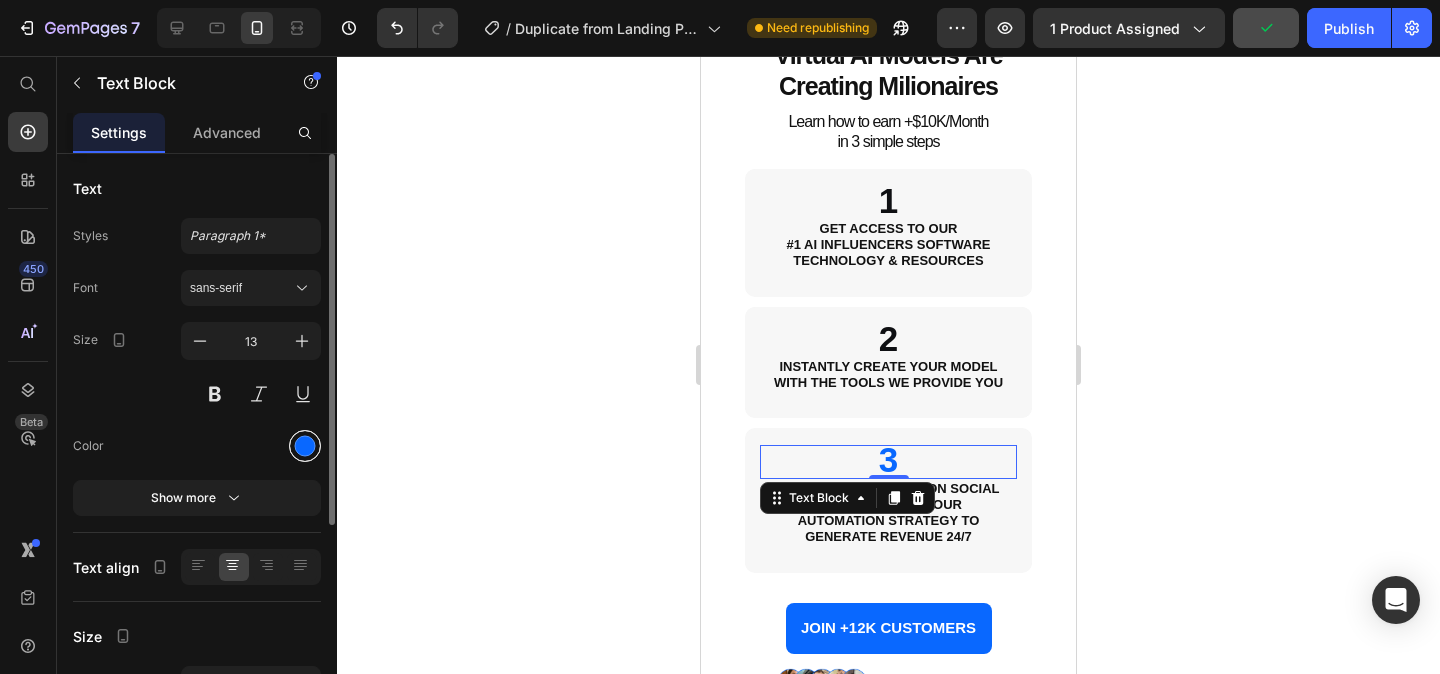 click at bounding box center (305, 446) 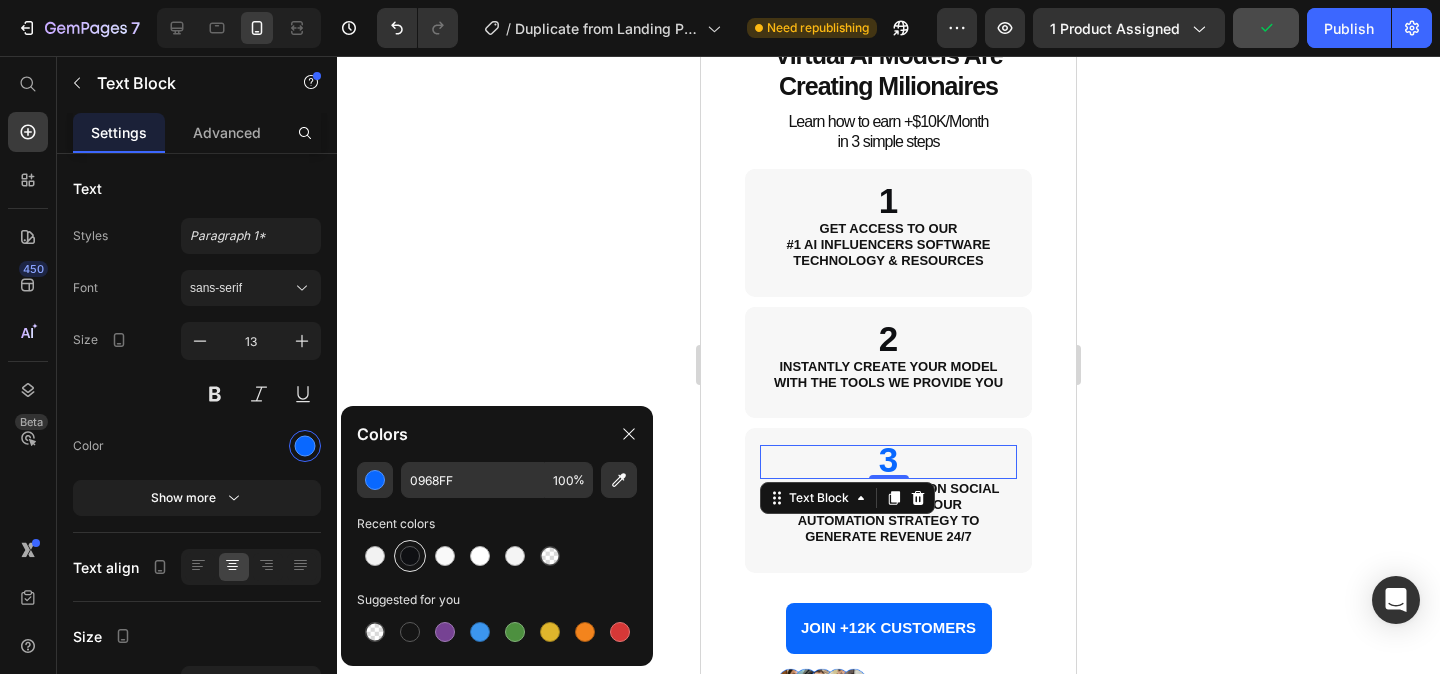 click at bounding box center [410, 556] 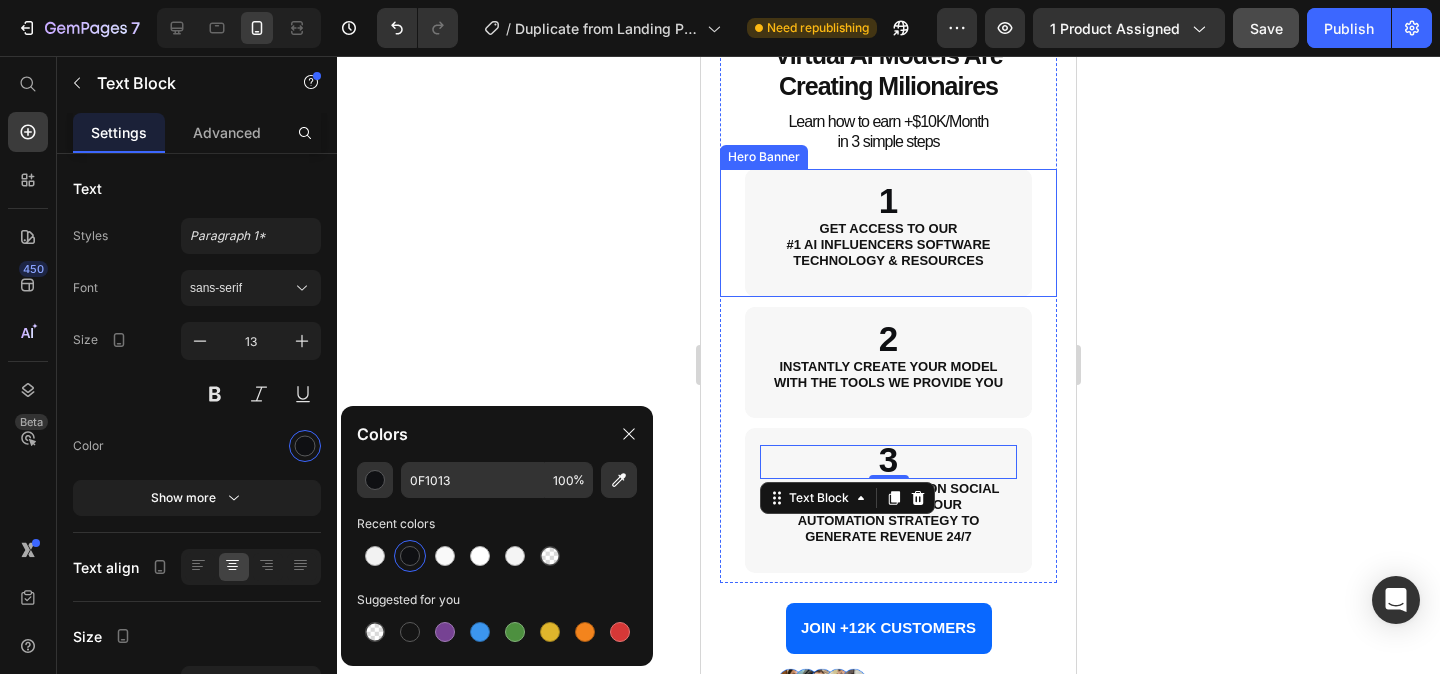 click on "1 Text Block GET ACCESS TO OUR #1 AI INFLUENCERS SOFTWARE TECHNOLOGY & RESOURCES Text Block" at bounding box center (888, 233) 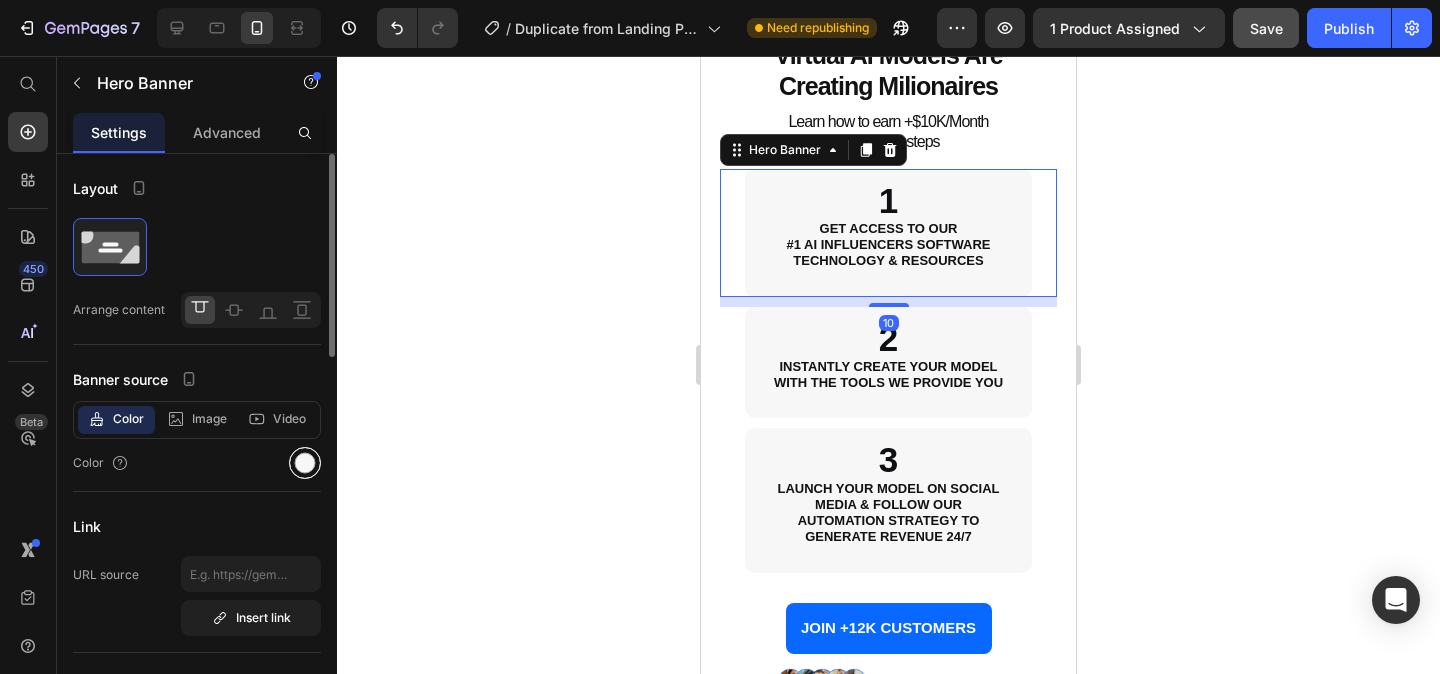 click at bounding box center (305, 463) 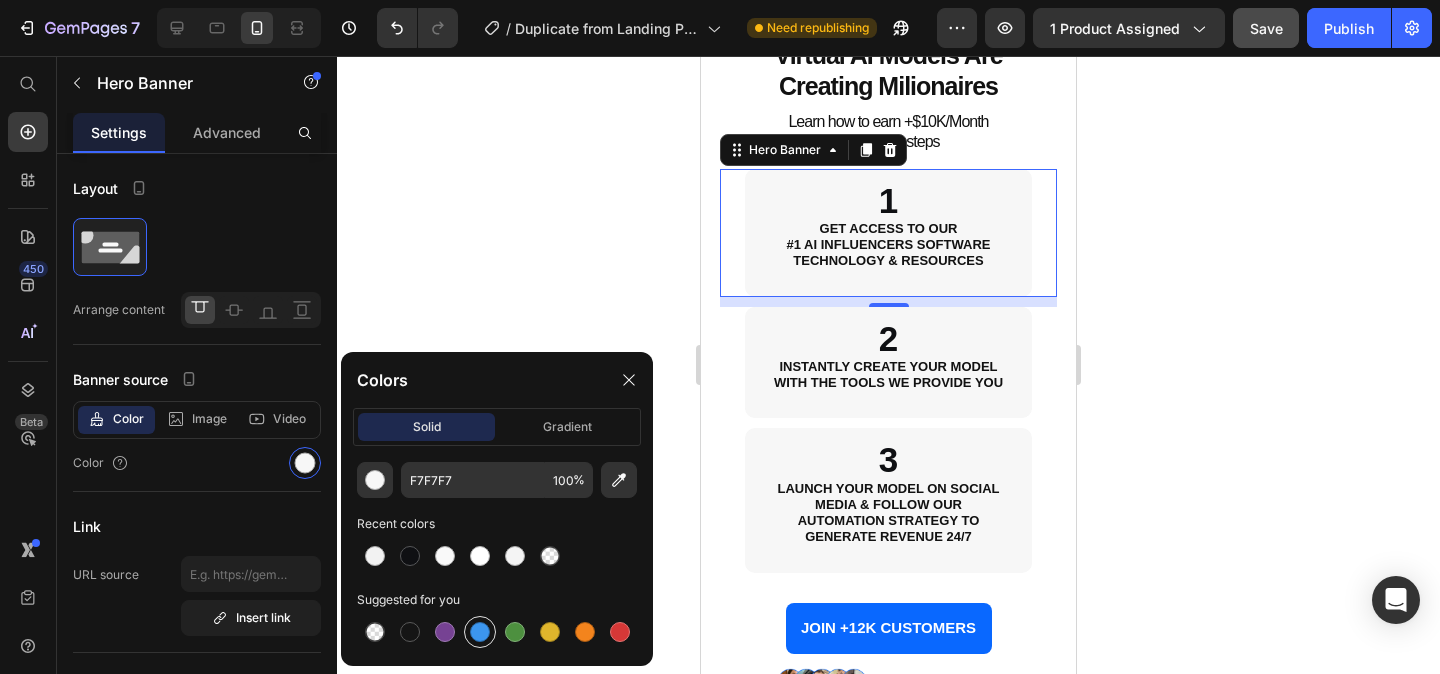 click at bounding box center (480, 632) 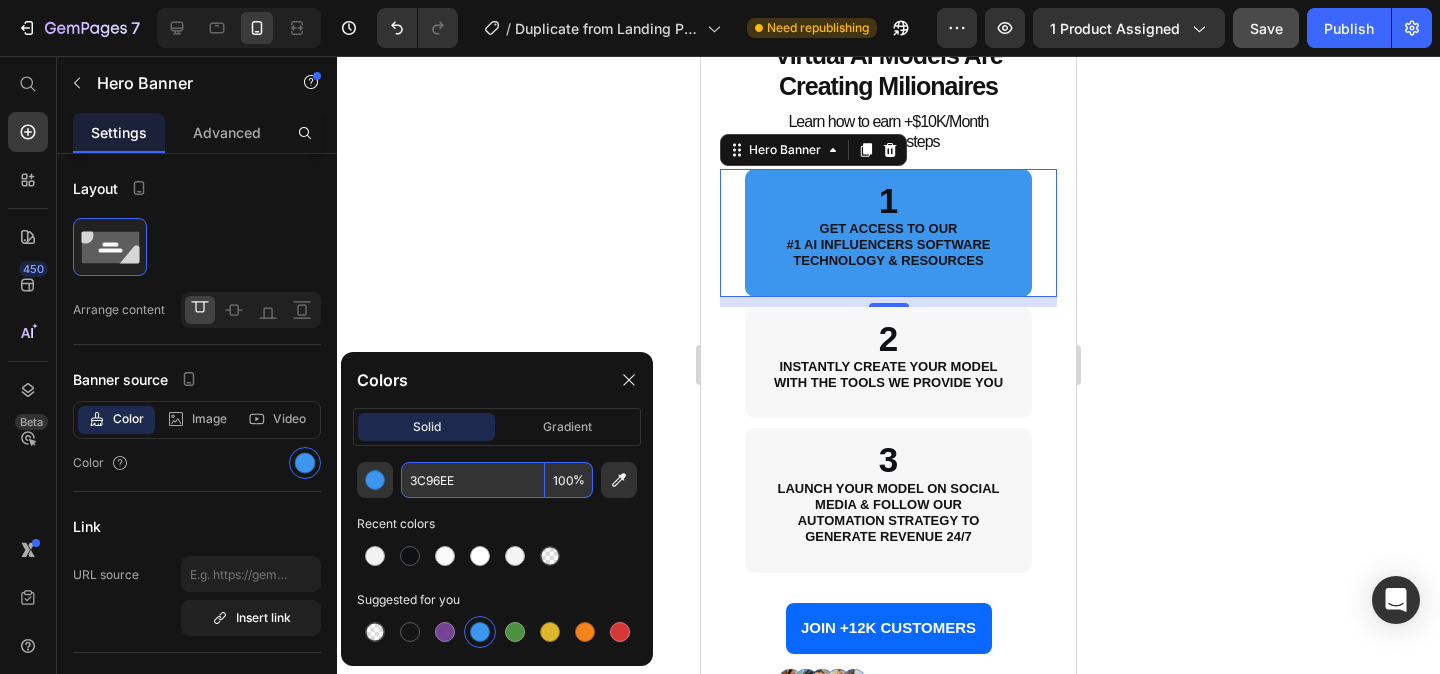 click on "100" at bounding box center (569, 480) 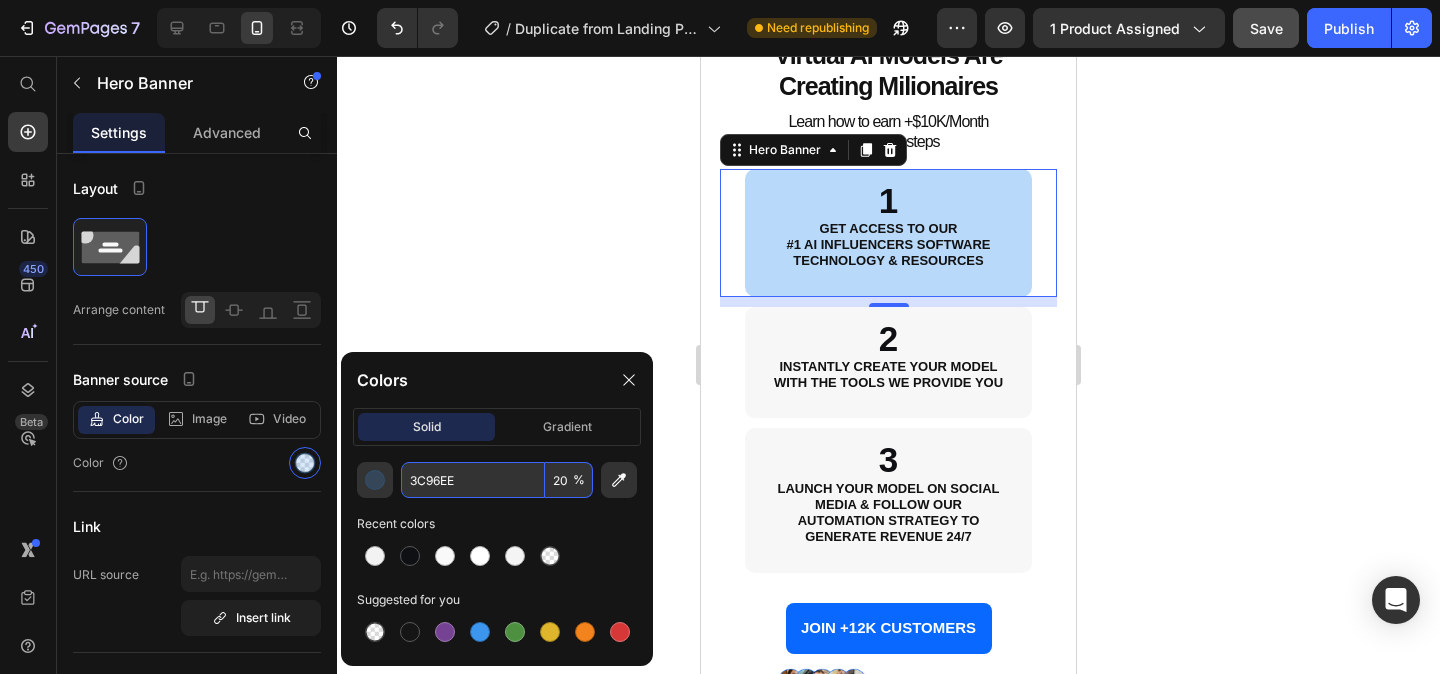 type on "20" 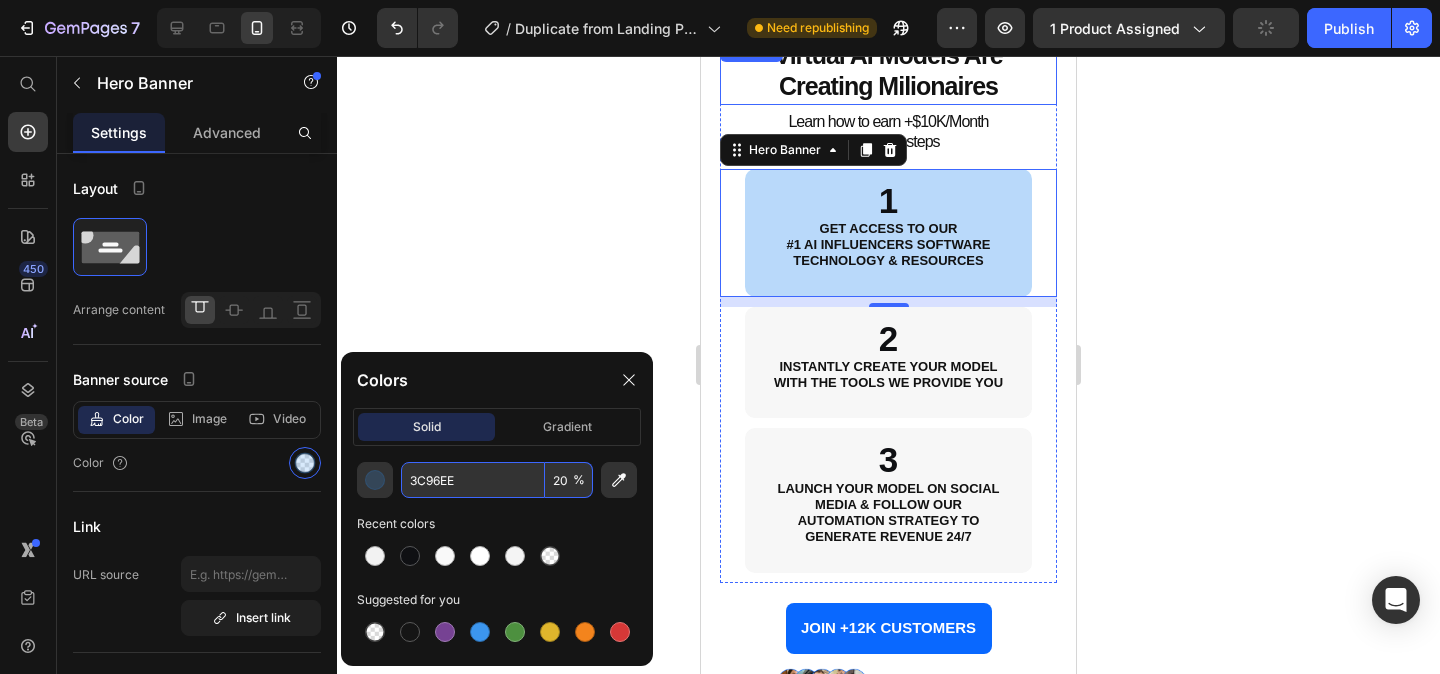 click on "Virtual AI Models Are Creating Milionaires" at bounding box center [888, 70] 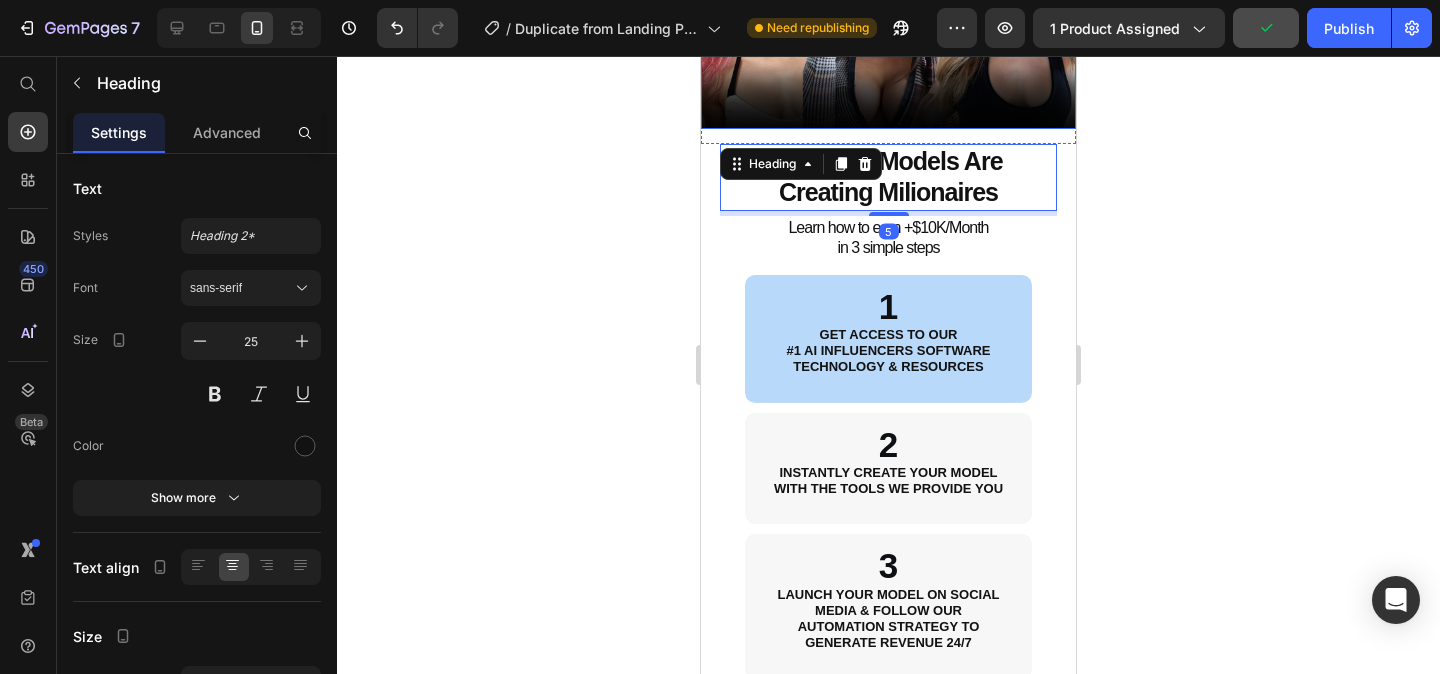 scroll, scrollTop: 681, scrollLeft: 0, axis: vertical 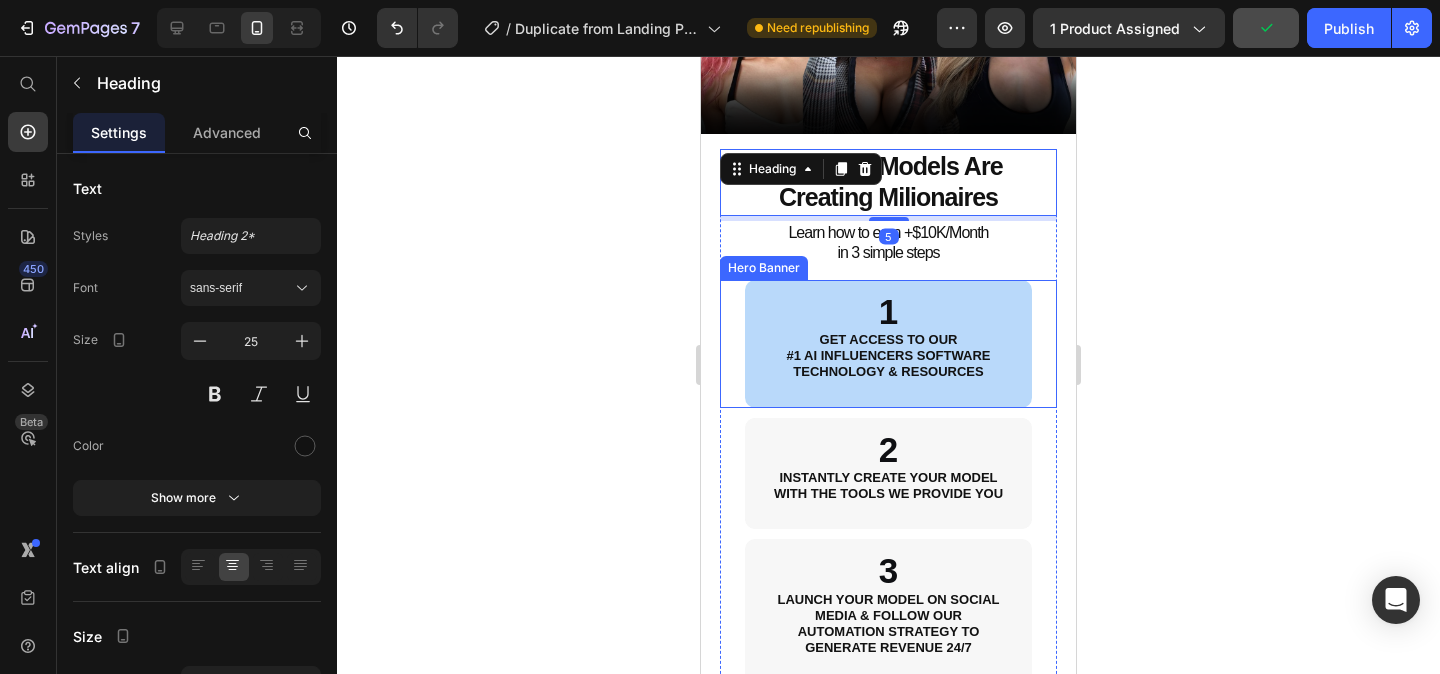 click on "1 Text Block GET ACCESS TO OUR #1 AI INFLUENCERS SOFTWARE TECHNOLOGY & RESOURCES Text Block" at bounding box center (888, 344) 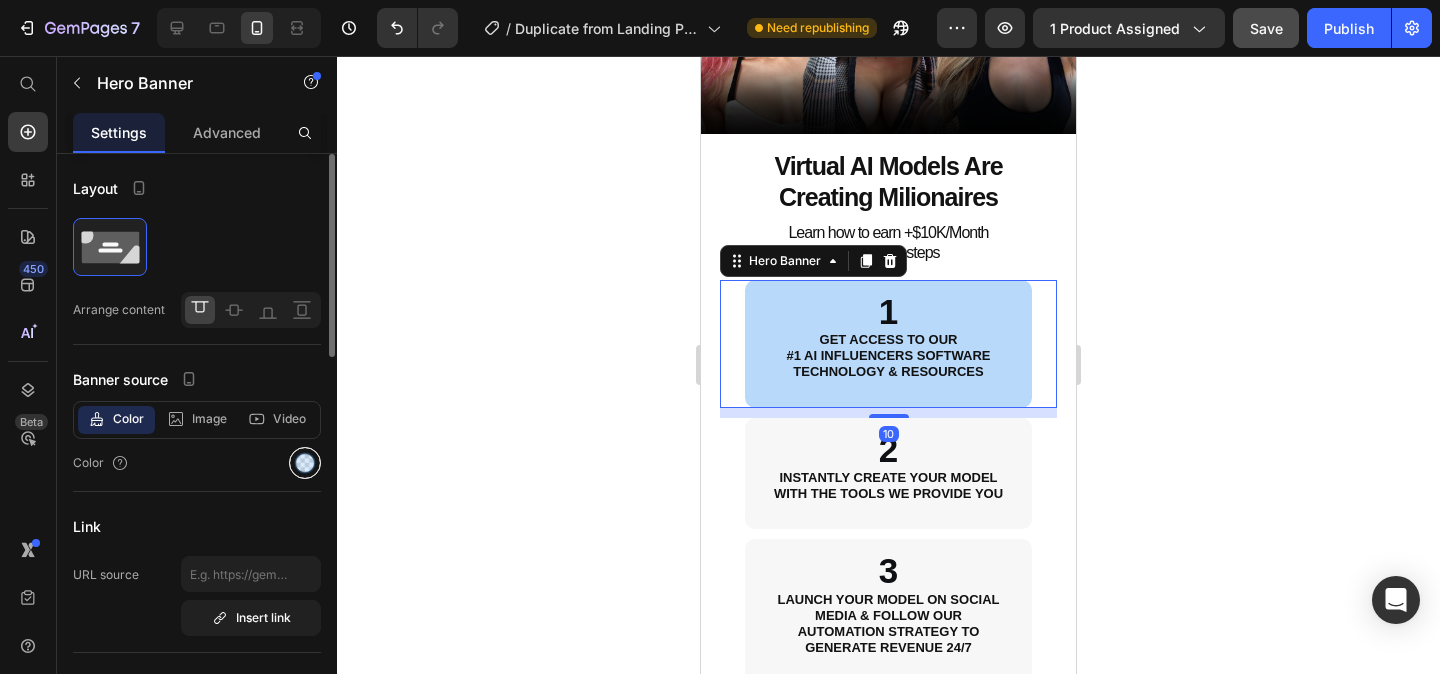 click at bounding box center (305, 463) 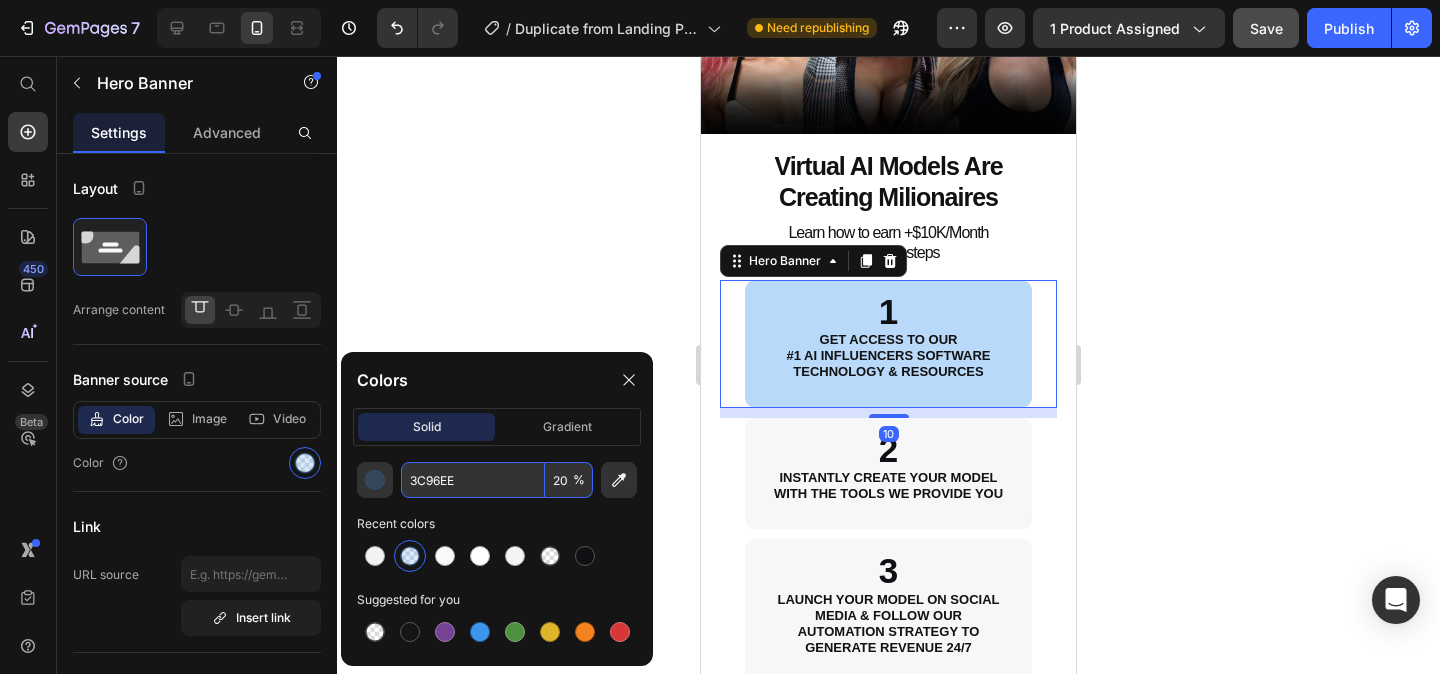 click on "20" at bounding box center [569, 480] 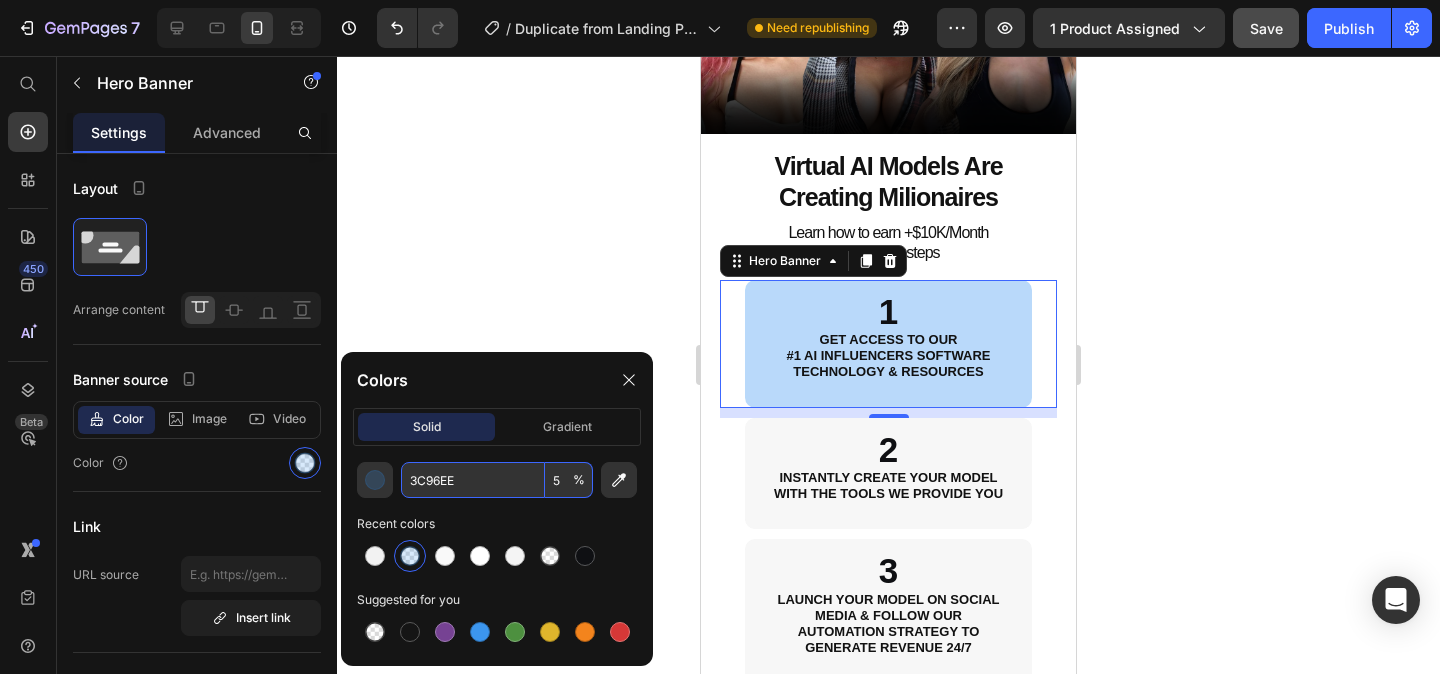 type on "5" 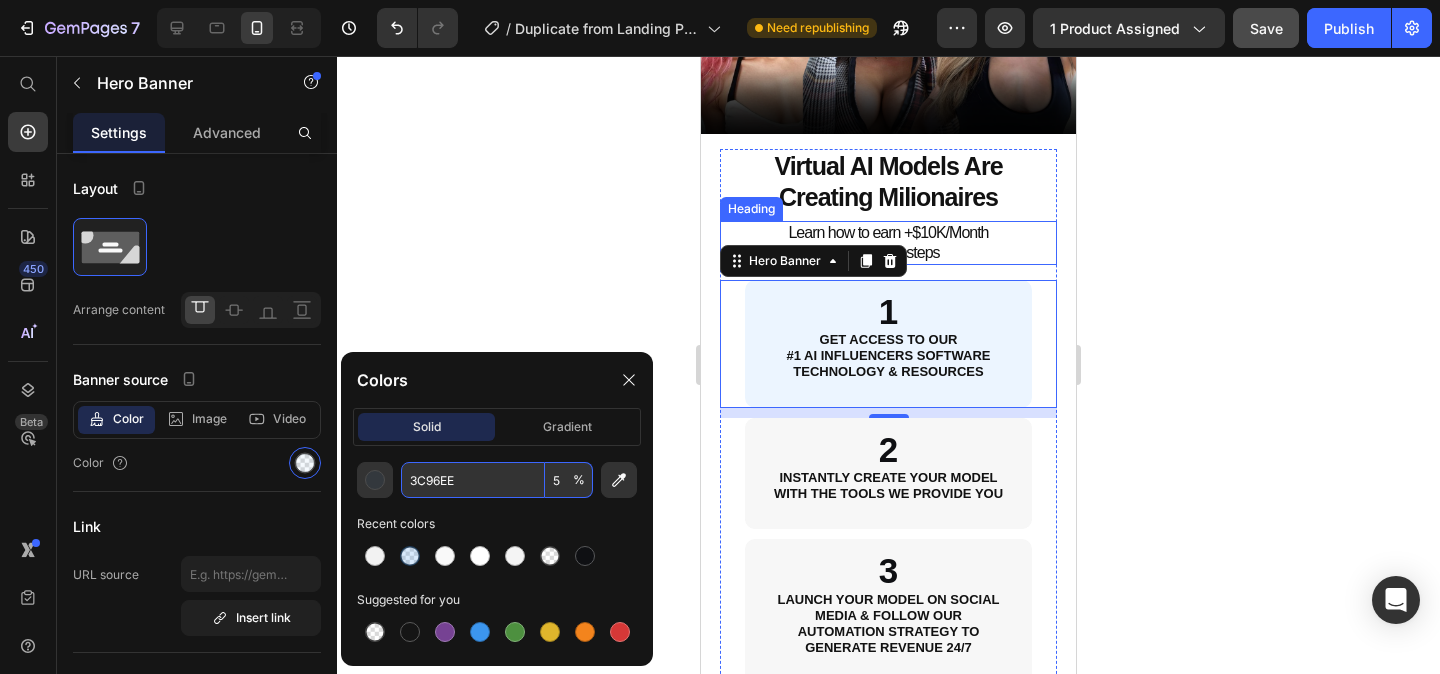 click on "Learn how to earn +$10K/Month in 3 simple steps" at bounding box center [888, 243] 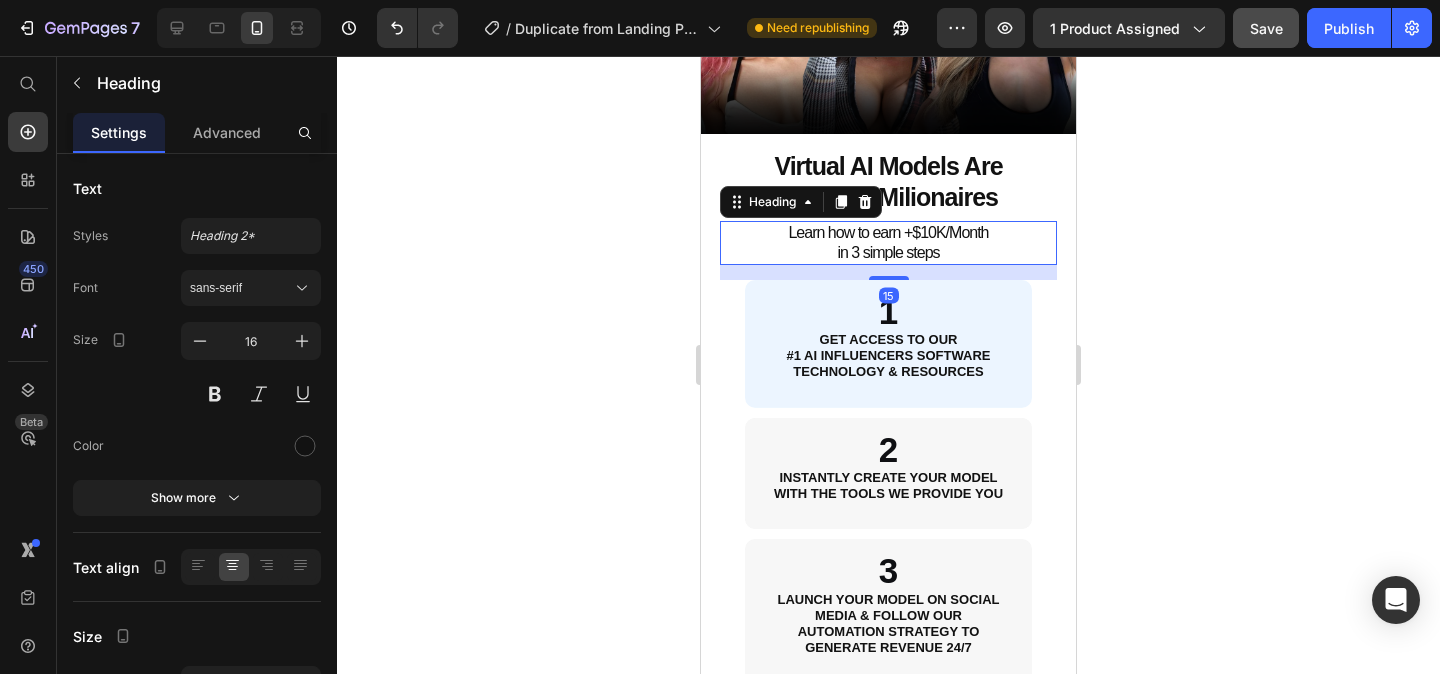scroll, scrollTop: 624, scrollLeft: 0, axis: vertical 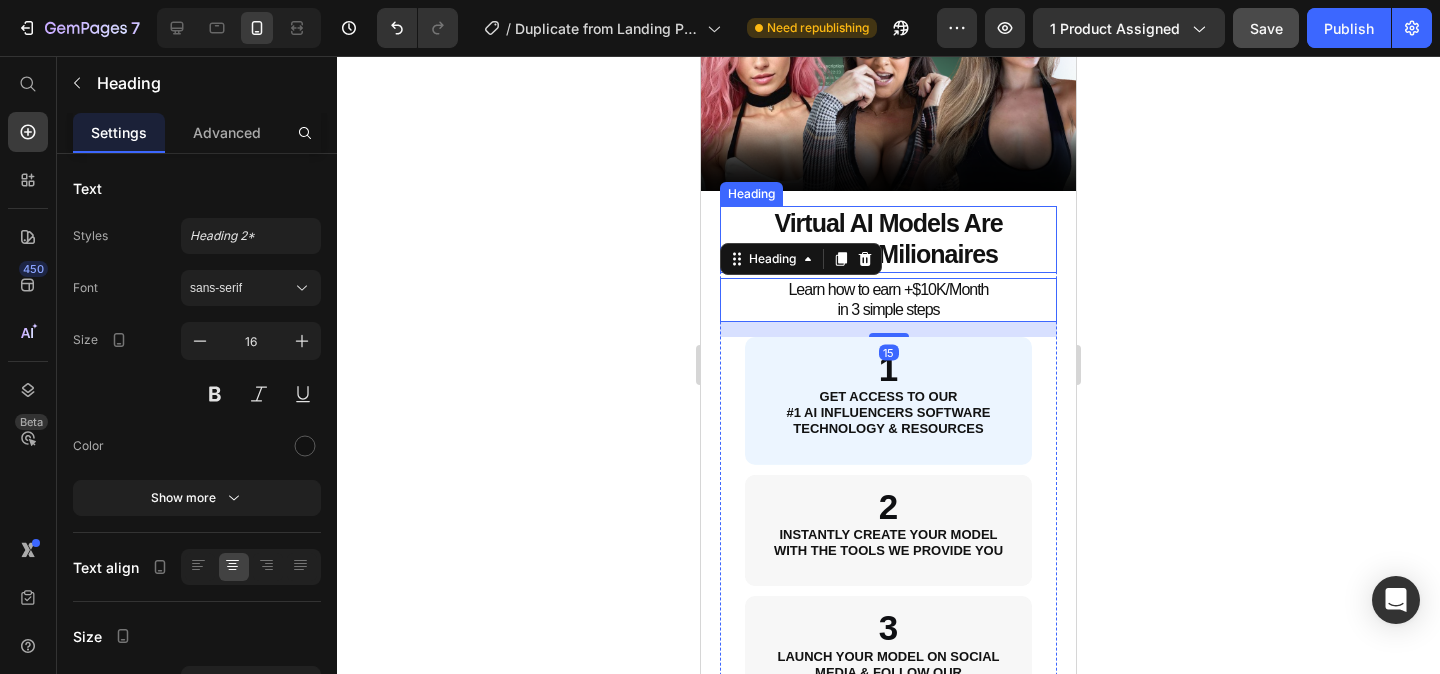 click on "Virtual AI Models Are Creating Milionaires" at bounding box center [888, 238] 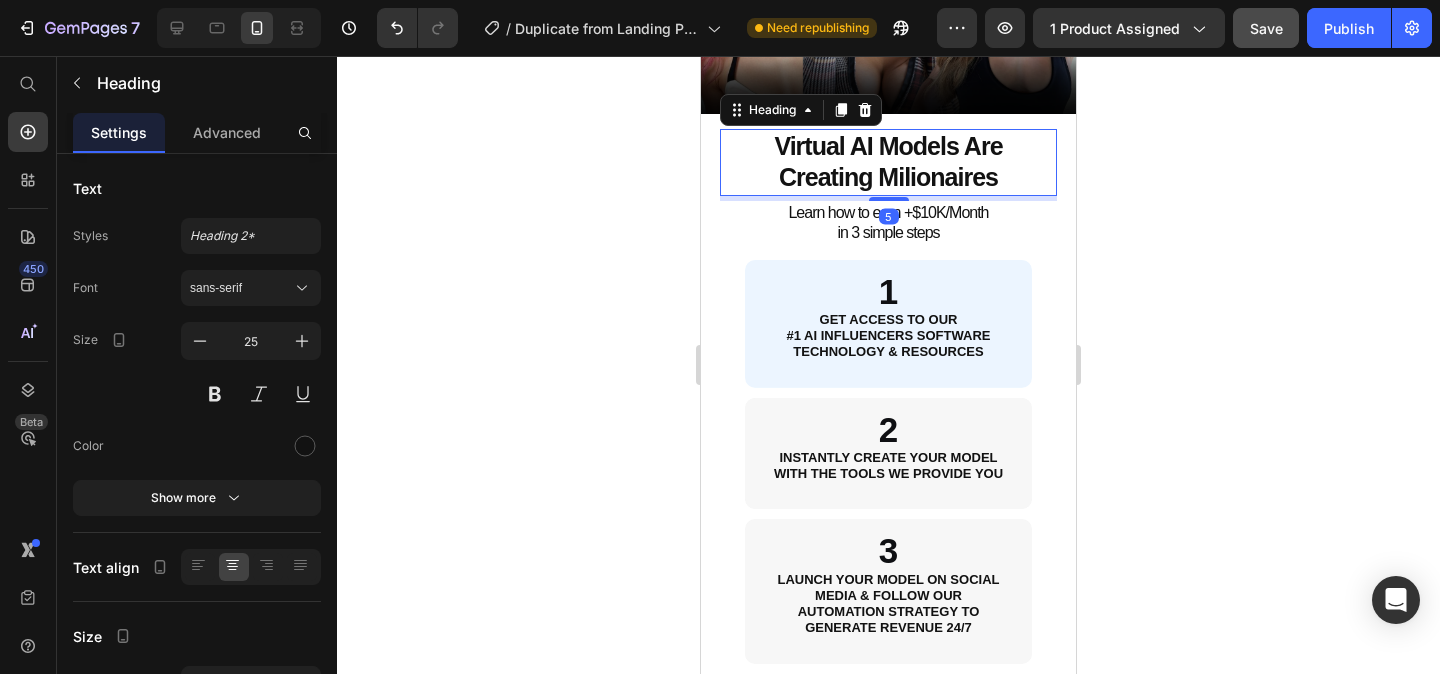 scroll, scrollTop: 706, scrollLeft: 0, axis: vertical 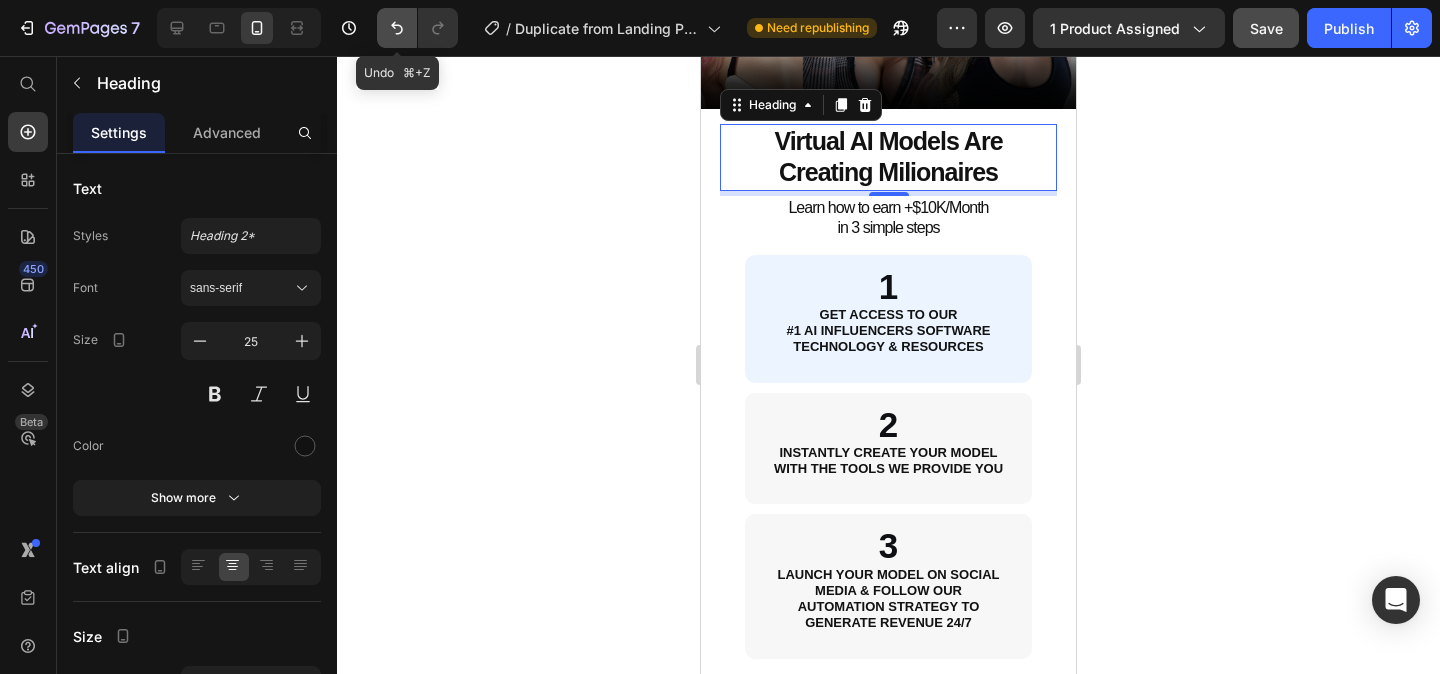 click 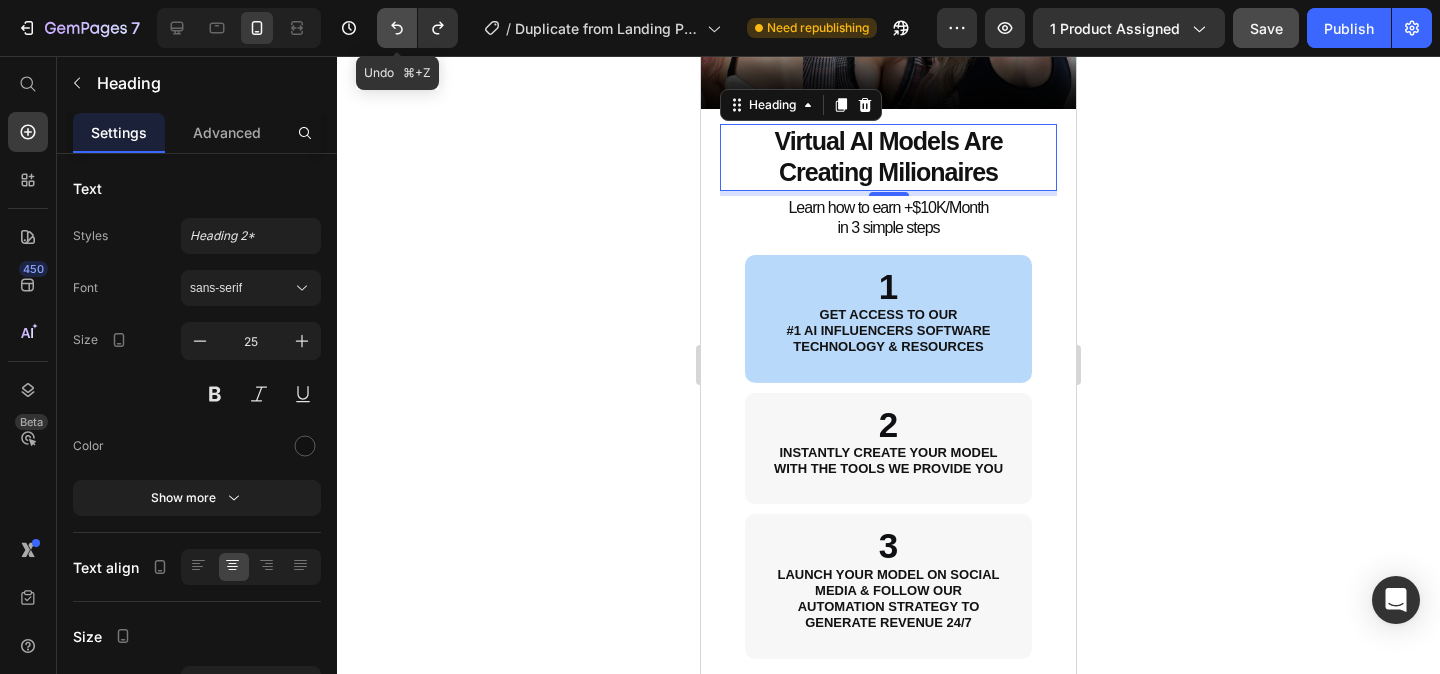 click 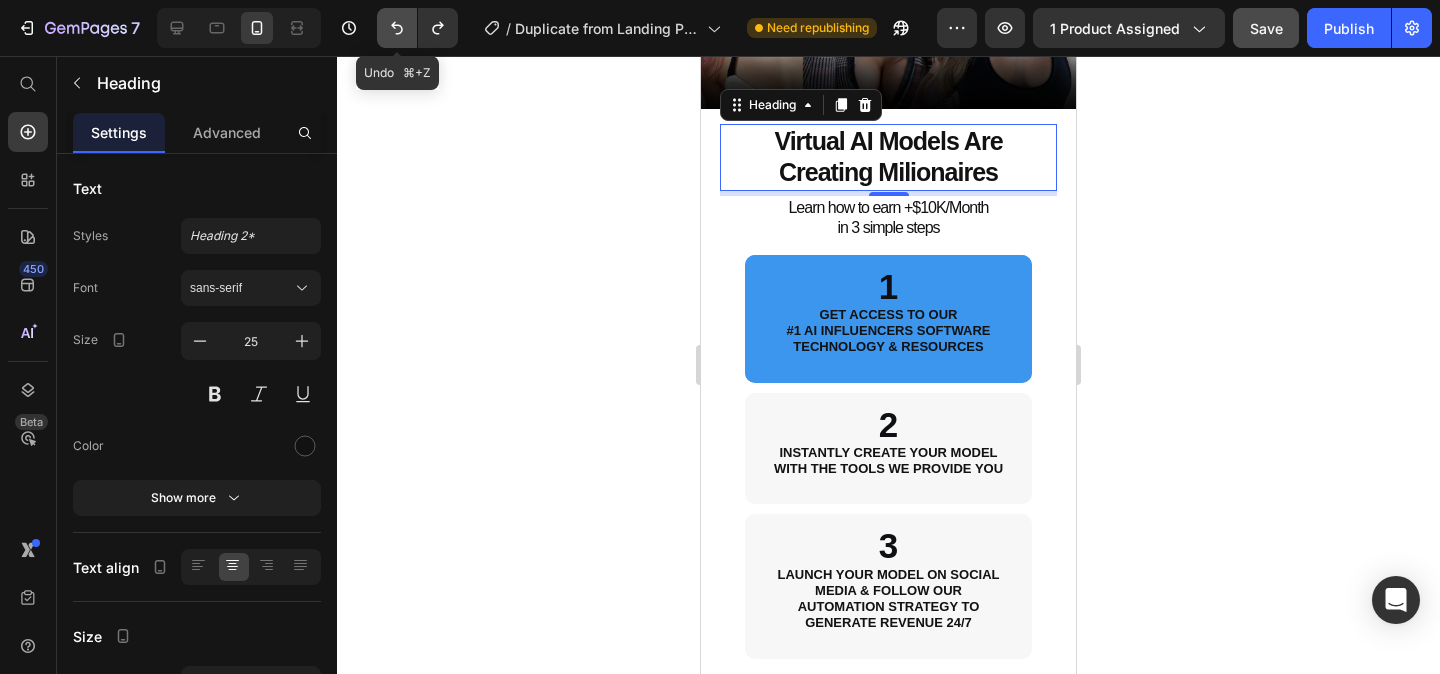 click 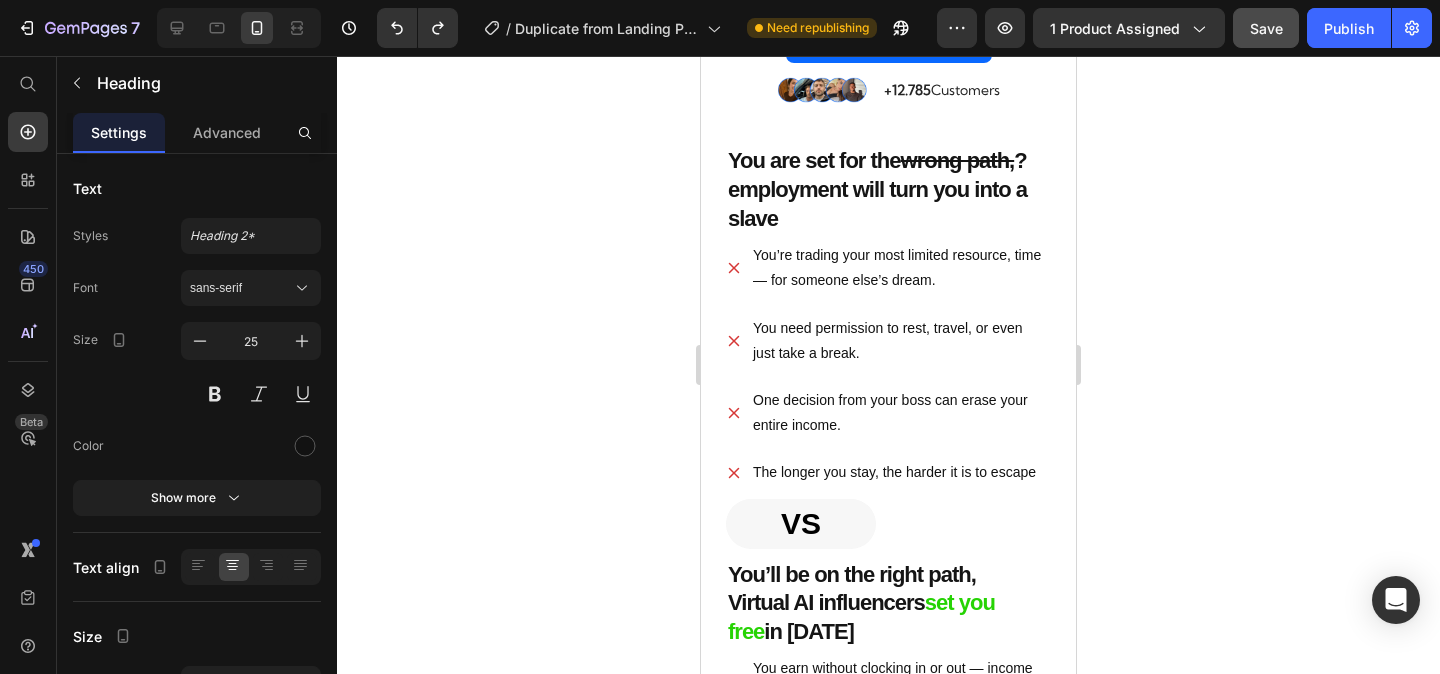 scroll, scrollTop: 1388, scrollLeft: 0, axis: vertical 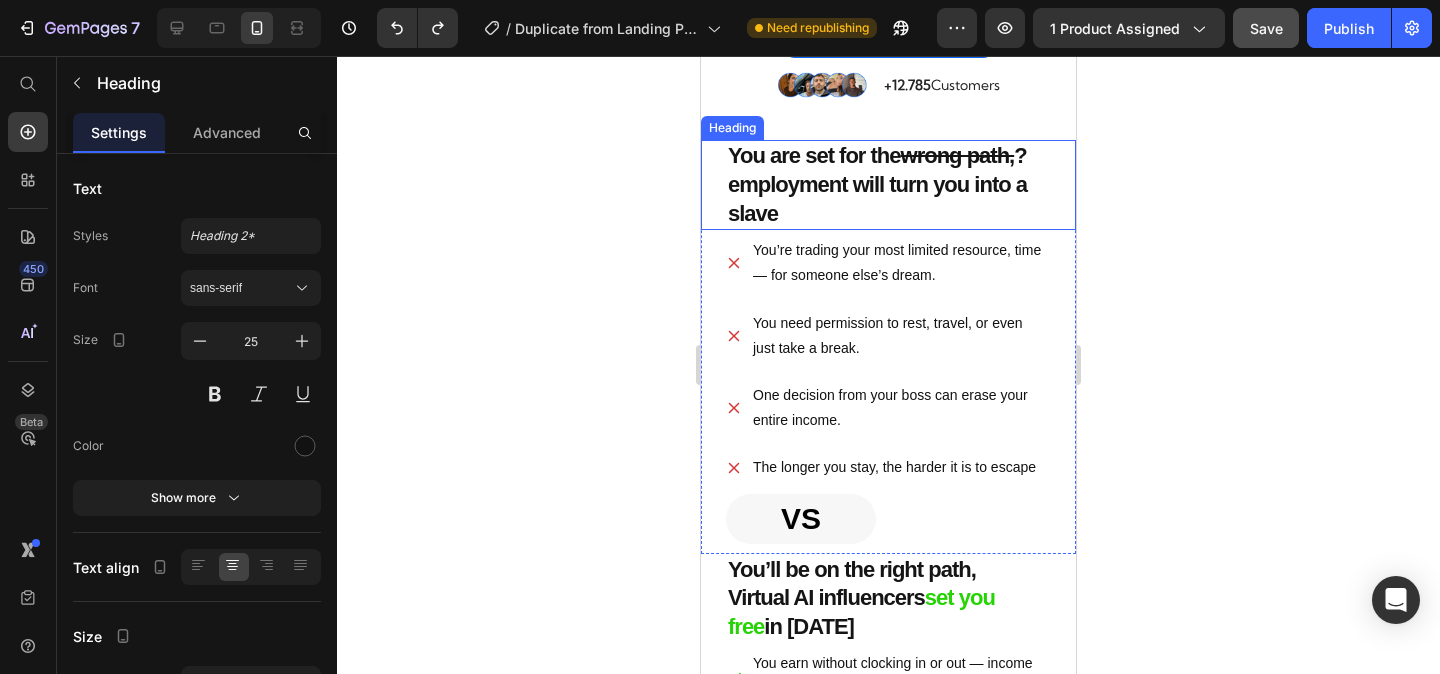 click on "You are set for the  wrong path, ? employment will turn you into a slave" at bounding box center (888, 185) 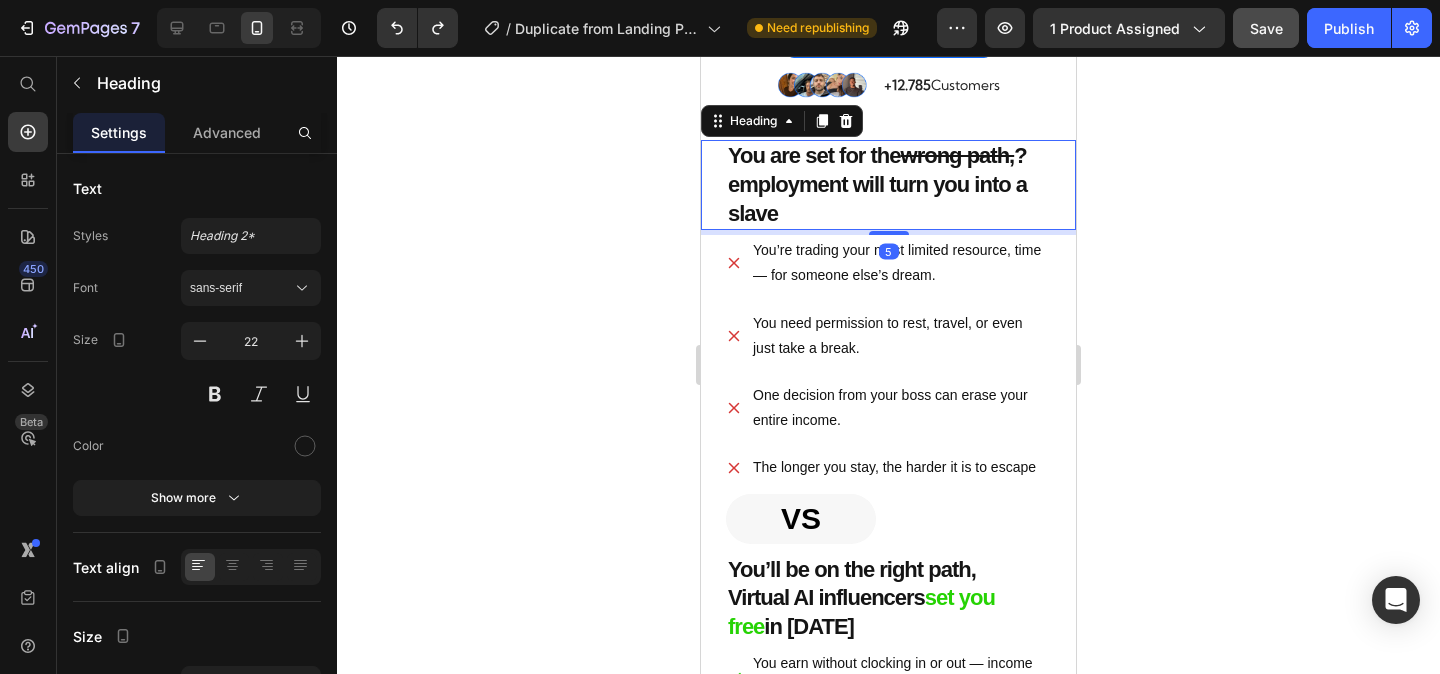 click on "You are set for the  wrong path, ? employment will turn you into a slave" at bounding box center [888, 185] 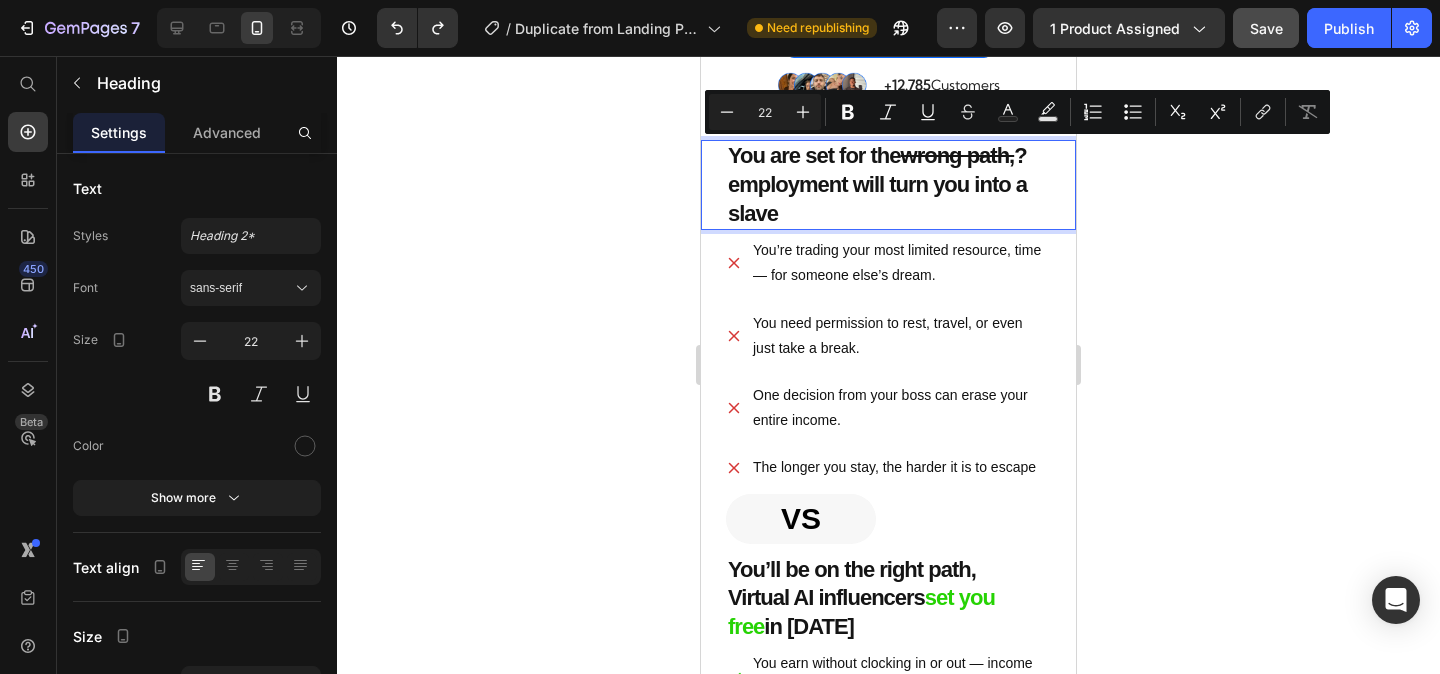 click on "You are set for the  wrong path, ? employment will turn you into a slave" at bounding box center (888, 185) 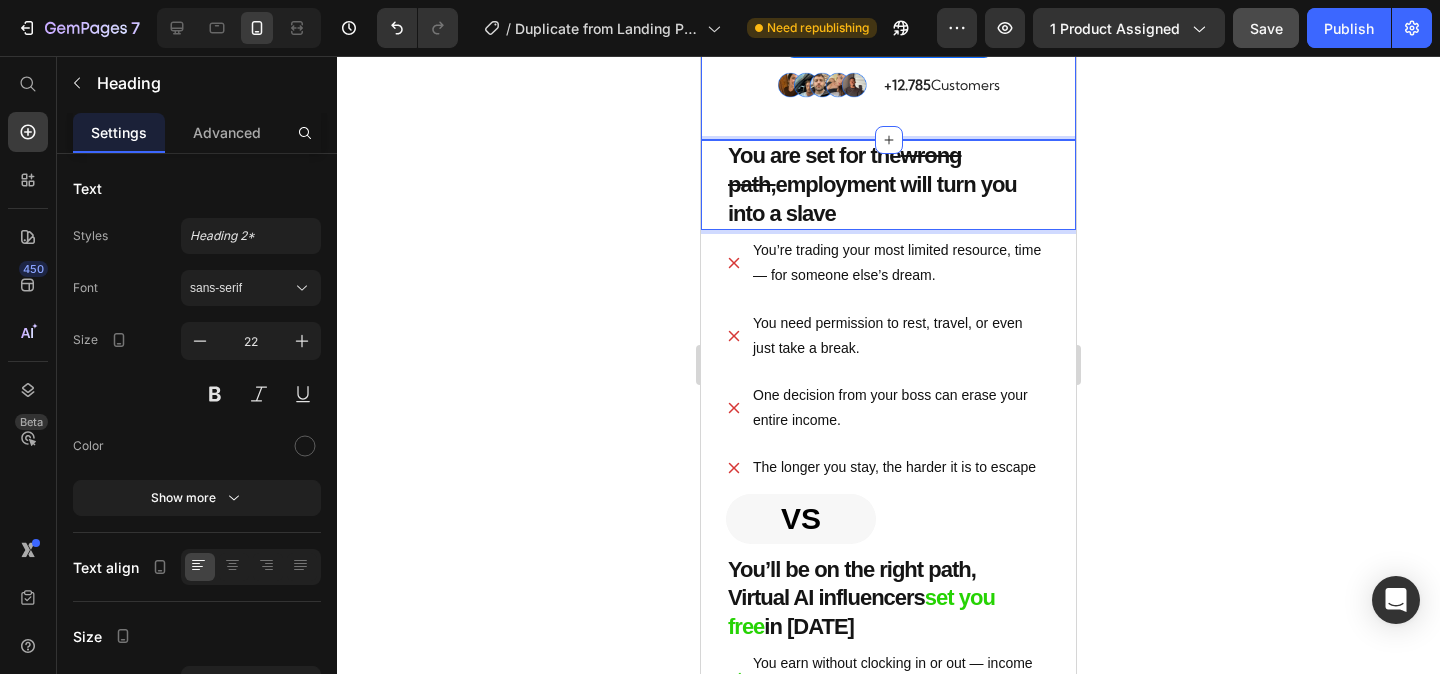 click on "Image Supportive Design Text Block Ergonomically engineered for optimal spinal alignment Text Block Hero Banner Image Pressure Relief Text Block Reduces neck and shoulder discomfort Text Block Hero Banner Image Breathable Materials Text Block Ensures cool, comfortable sleep Text Block Hero Banner Row Virtual AI Models Are Creating Milionaires Heading Learn how to earn +$10K/Month in 3 simple steps Heading 1 Text Block GET ACCESS TO OUR #1 AI INFLUENCERS SOFTWARE TECHNOLOGY & RESOURCES Text Block Hero Banner 2 Text Block INSTANTLY CREATE YOUR MODEL WITH THE TOOLS WE PROVIDE YOU Text Block Hero Banner 3 Text Block LAUNCH YOUR MODEL ON SOCIAL MEDIA & FOLLOW OUR AUTOMATION STRATEGY TO GENERATE REVENUE 24/7 Text Block Hero Banner Row JOIN +12K CUSTOMERS Button Image +12.785  Customers Text Block Row" at bounding box center (888, -224) 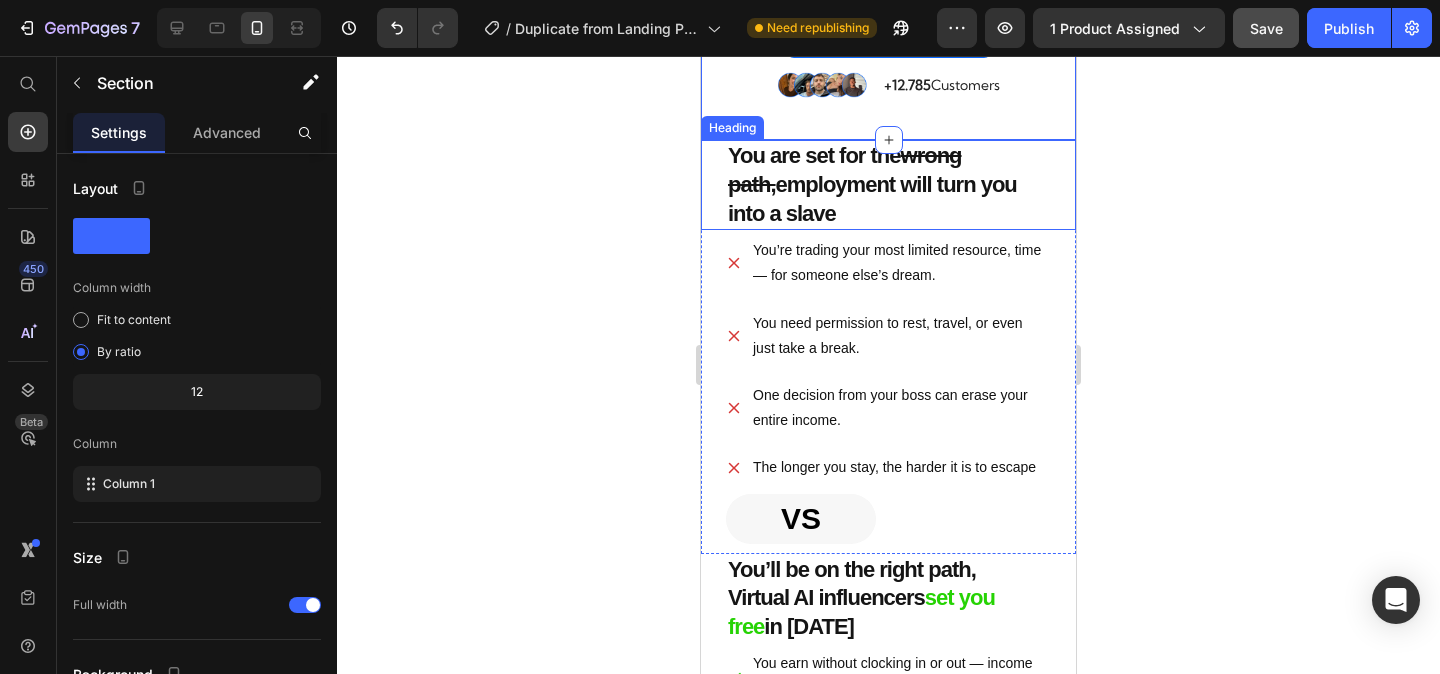 click on "You are set for the  wrong path,  employment will turn you into a slave" at bounding box center (888, 185) 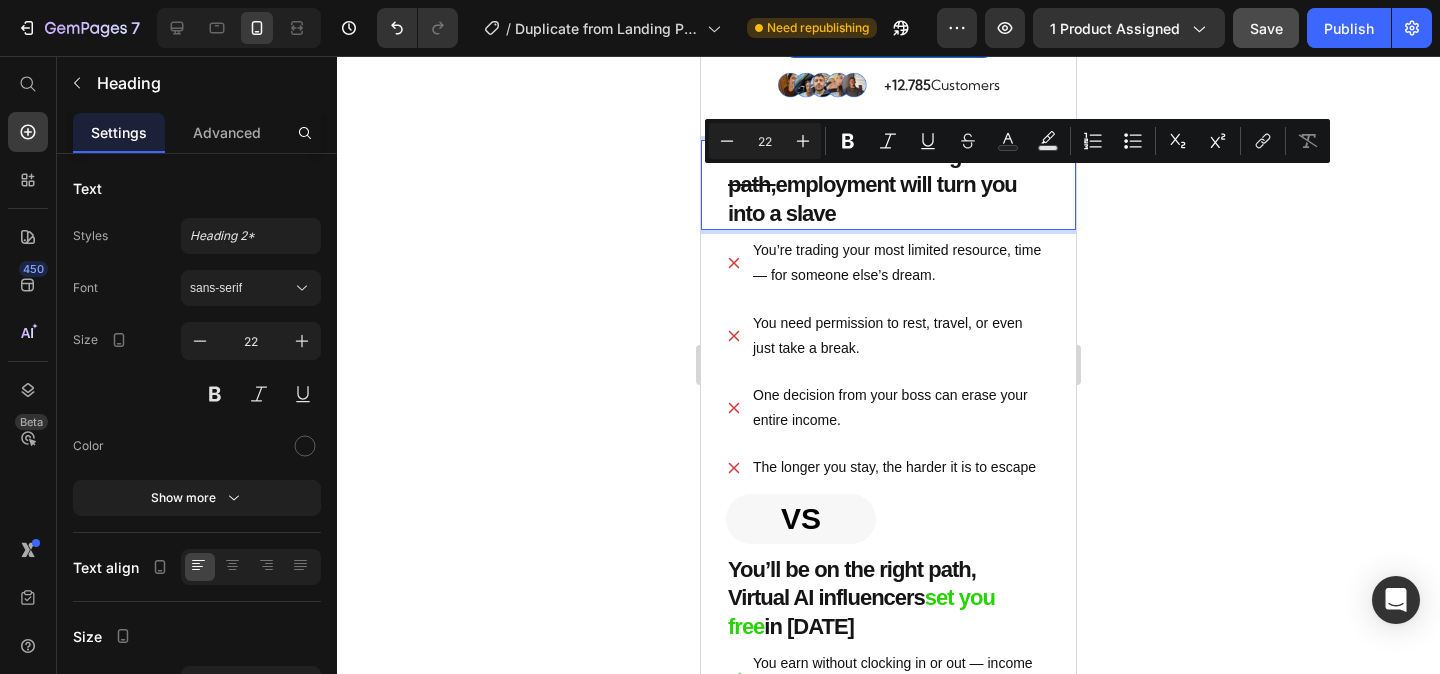 click on "Minus 22 Plus Bold Italic Underline       Strikethrough
Text Color
Text Background Color Numbered List Bulleted List Subscript Superscript       link Remove Format" at bounding box center (1017, 141) 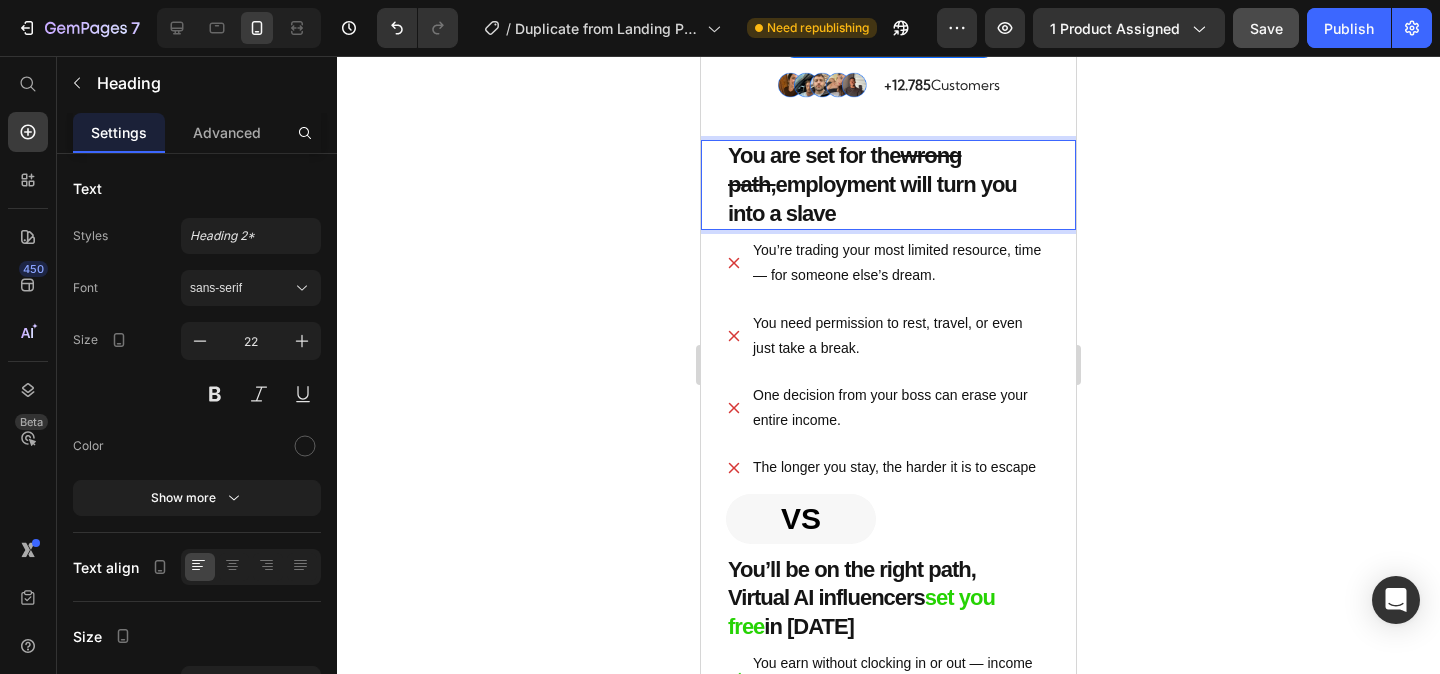 click on "You are set for the  wrong path,  employment will turn you into a slave" at bounding box center (888, 185) 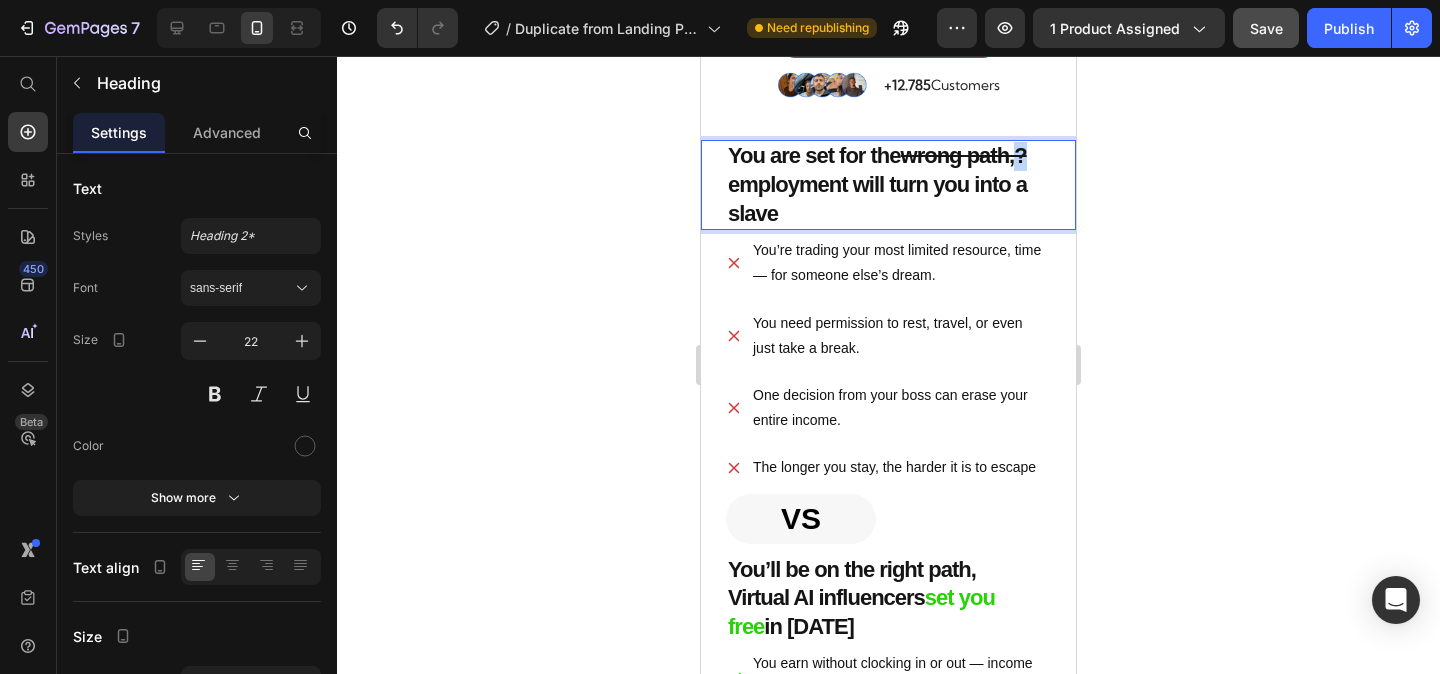 drag, startPoint x: 1033, startPoint y: 156, endPoint x: 1022, endPoint y: 158, distance: 11.18034 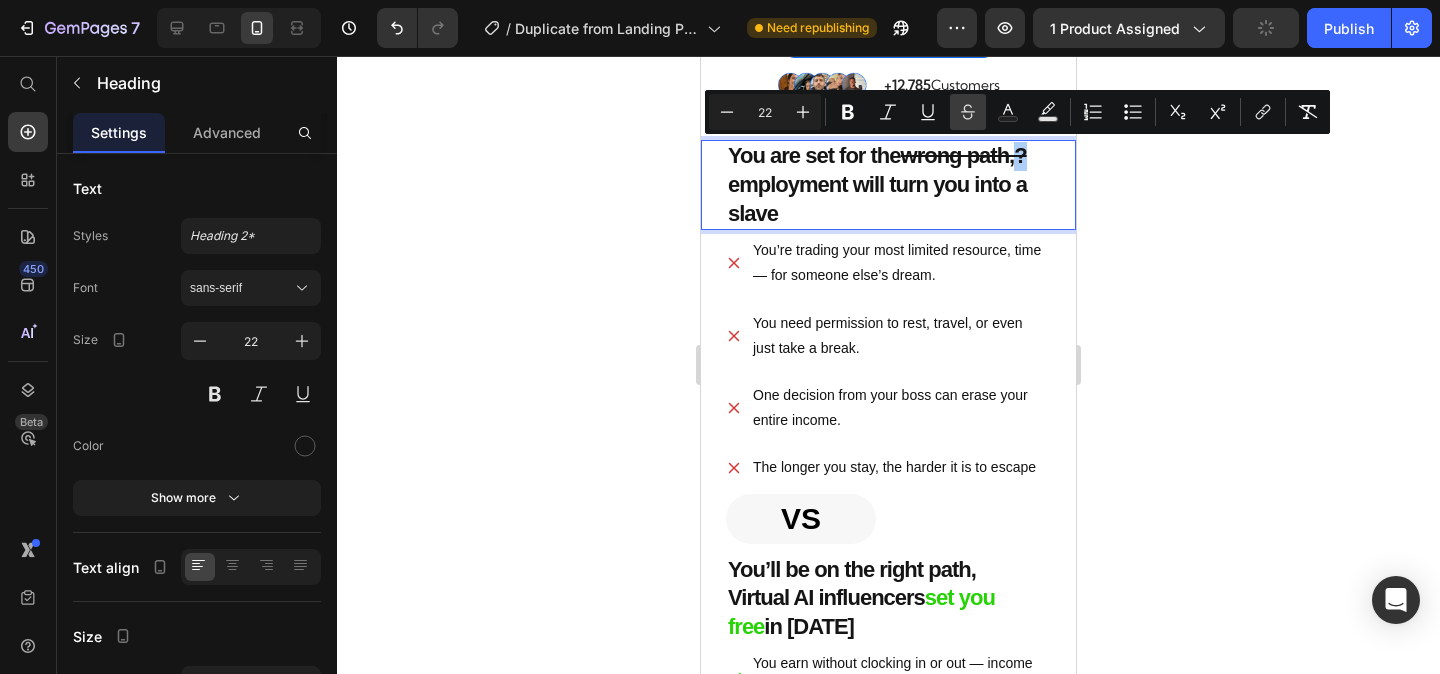 click 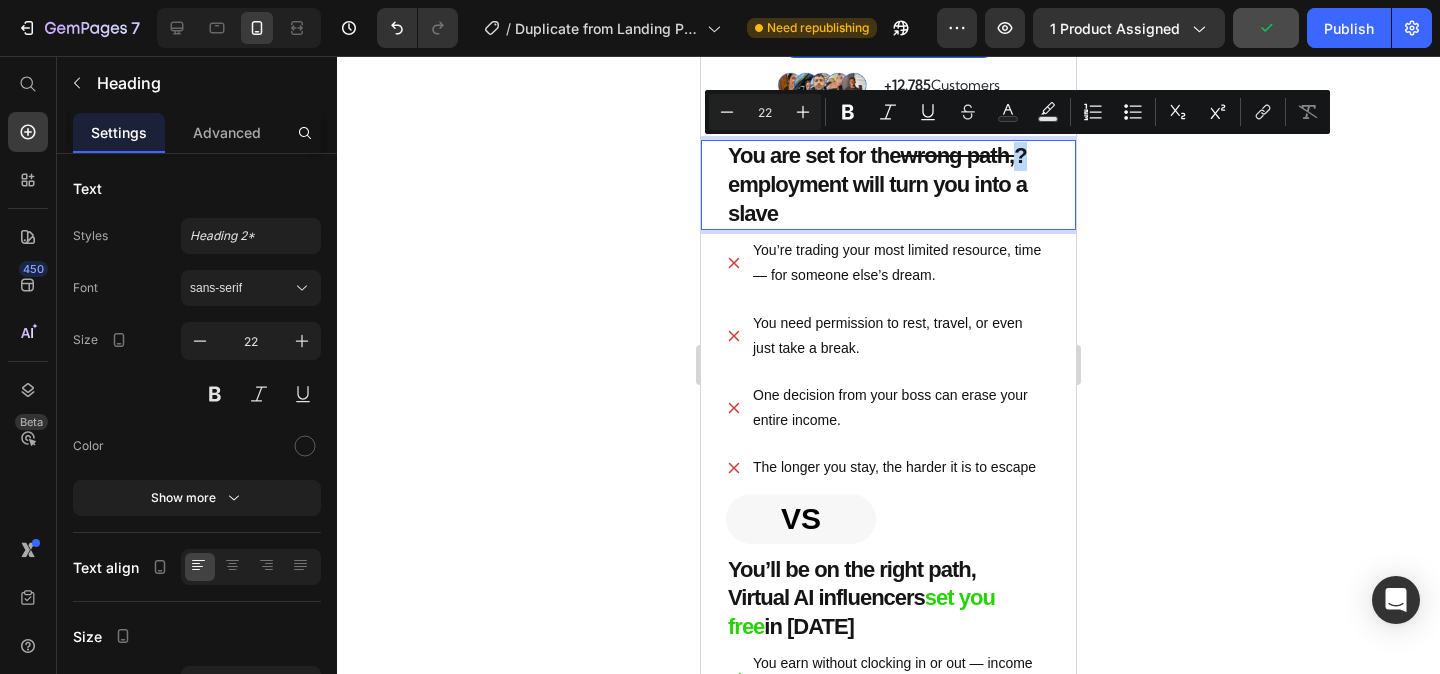 click on "You are set for the  wrong path, ? employment will turn you into a slave" at bounding box center (888, 185) 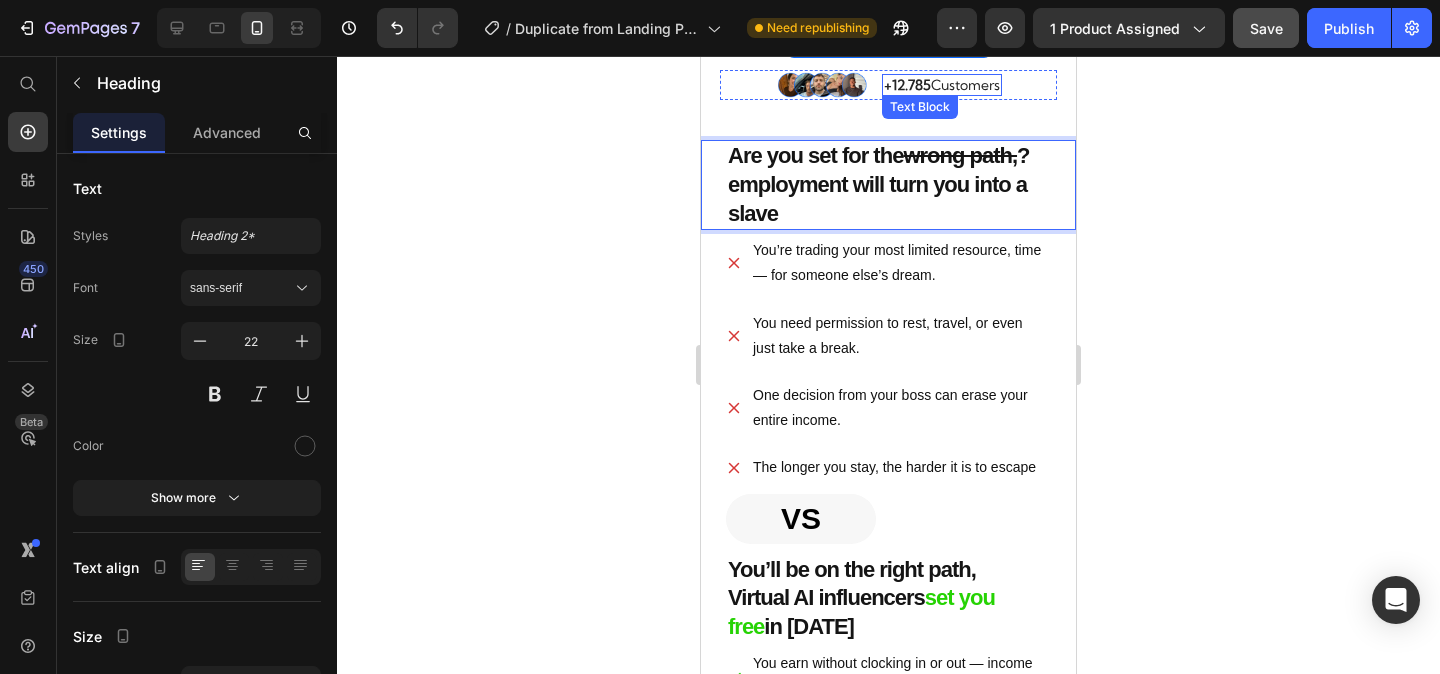 click on "+12.785  Customers" at bounding box center [942, 85] 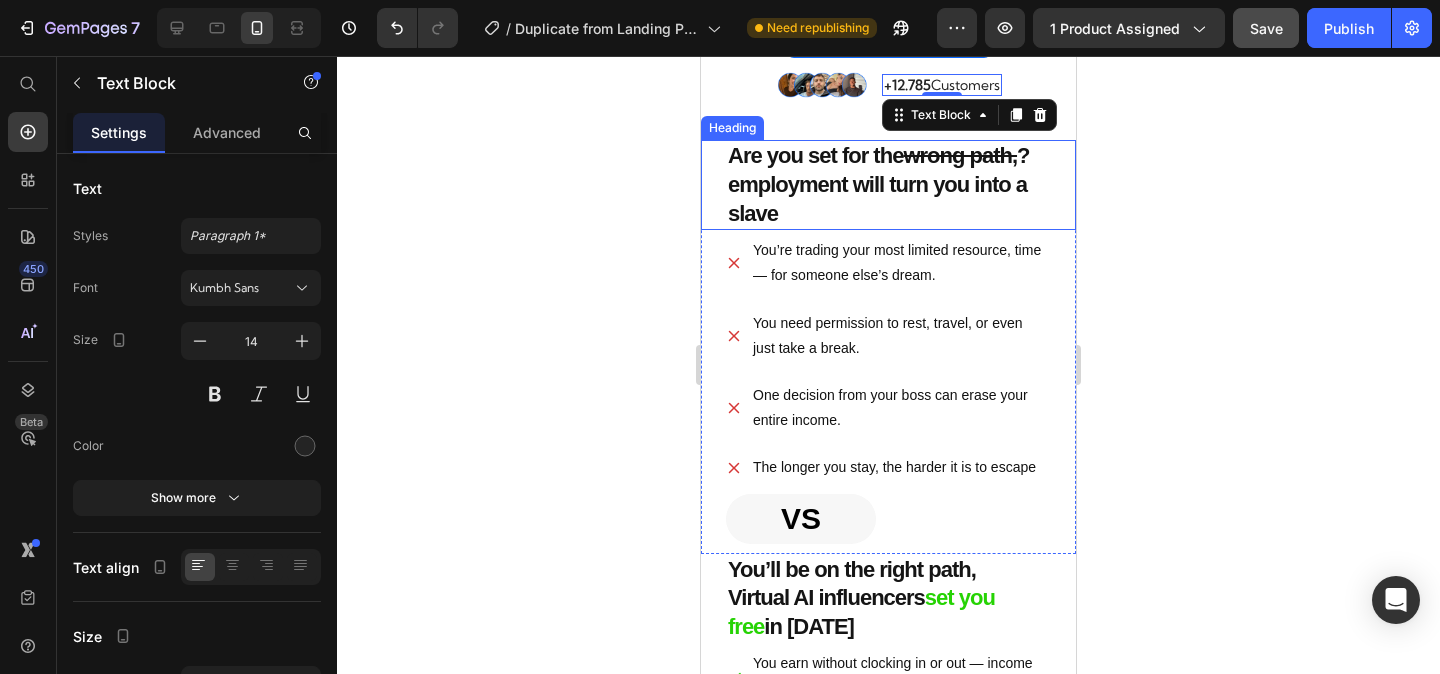 scroll, scrollTop: 1368, scrollLeft: 0, axis: vertical 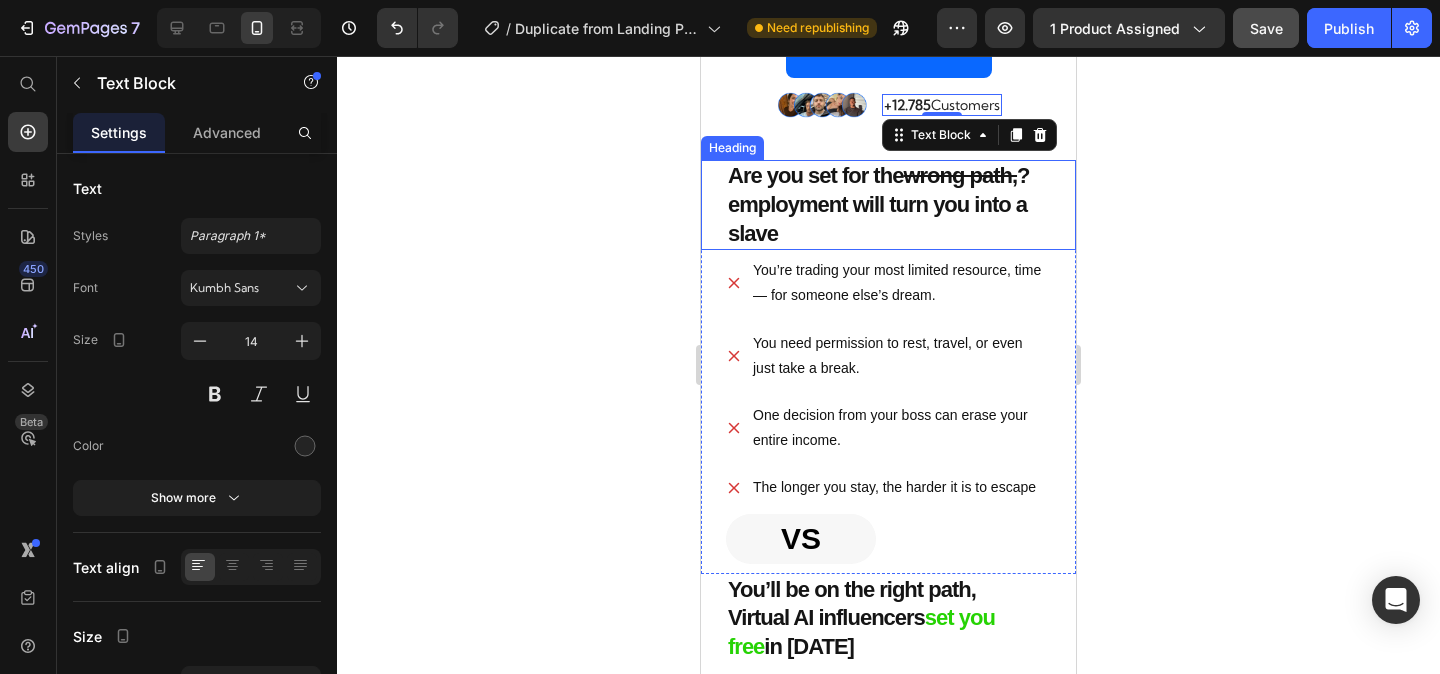 click on "Are you set for the  wrong path, ? employment will turn you into a slave" at bounding box center [888, 205] 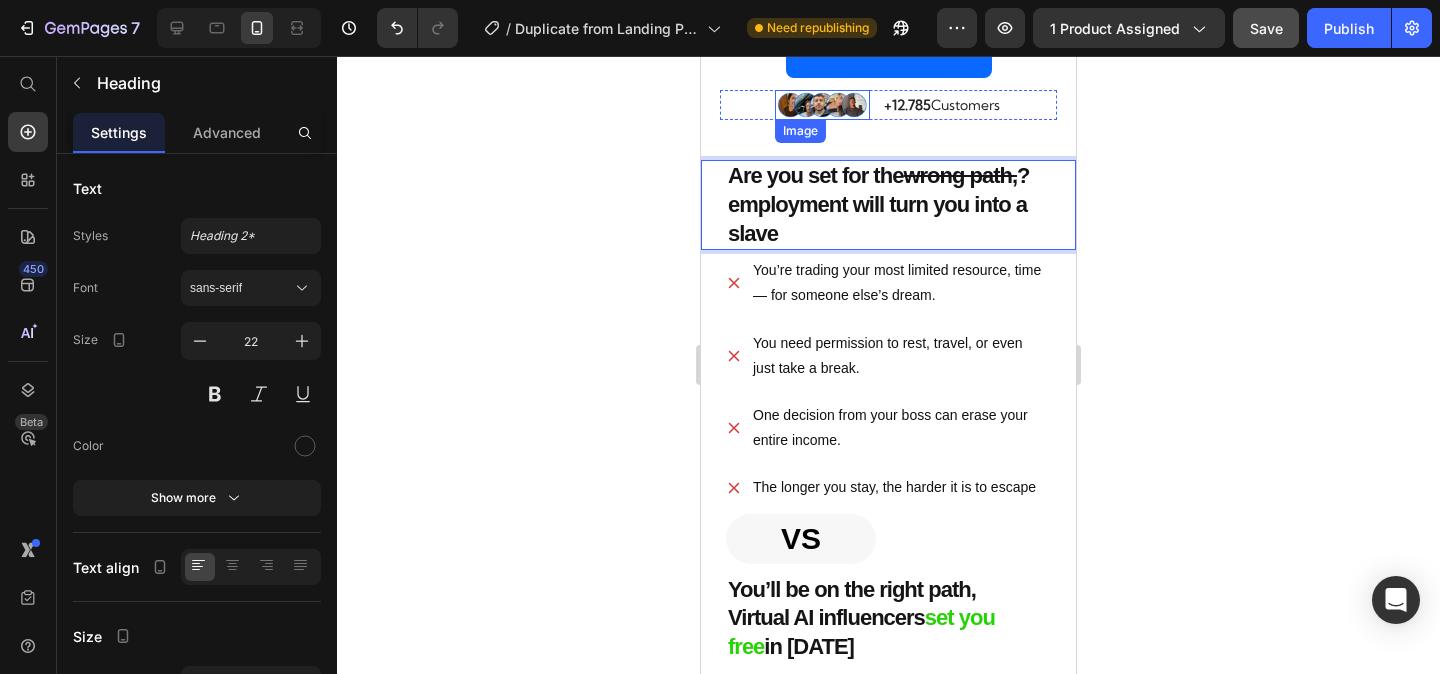 click at bounding box center (822, 105) 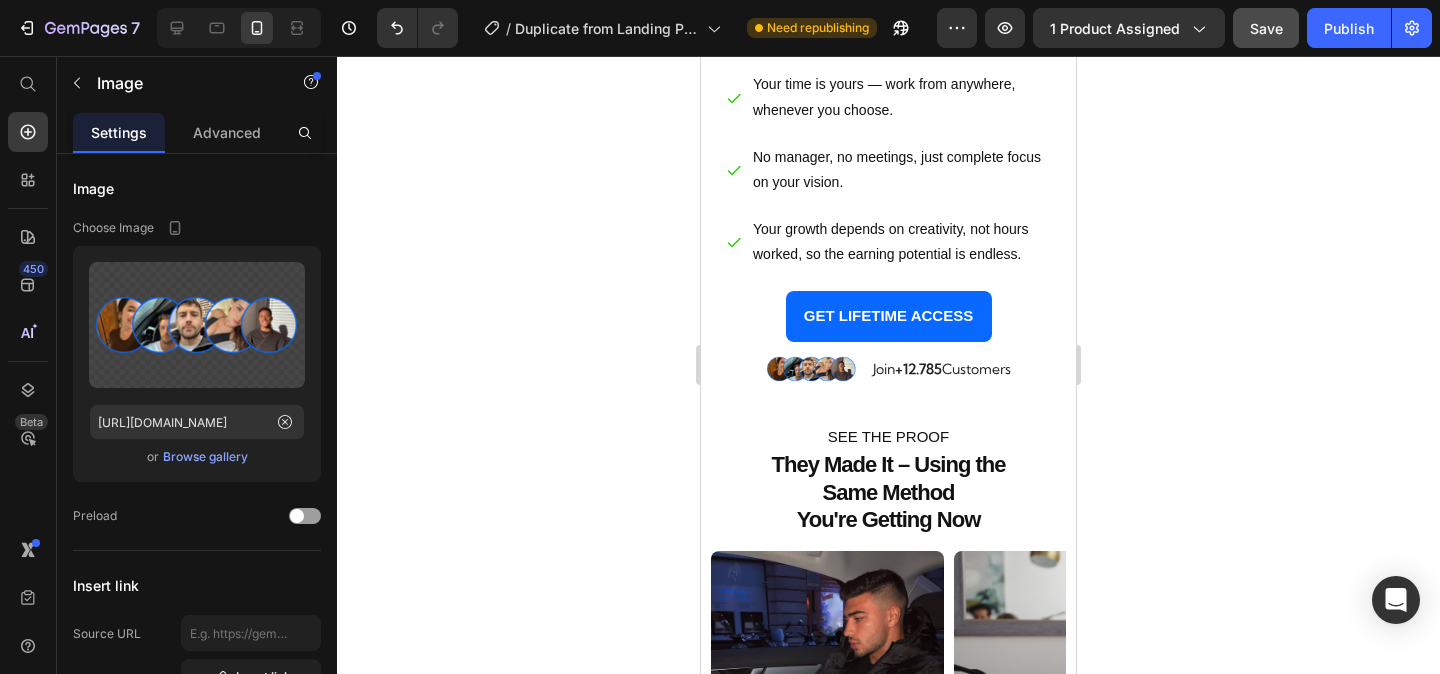 scroll, scrollTop: 2037, scrollLeft: 0, axis: vertical 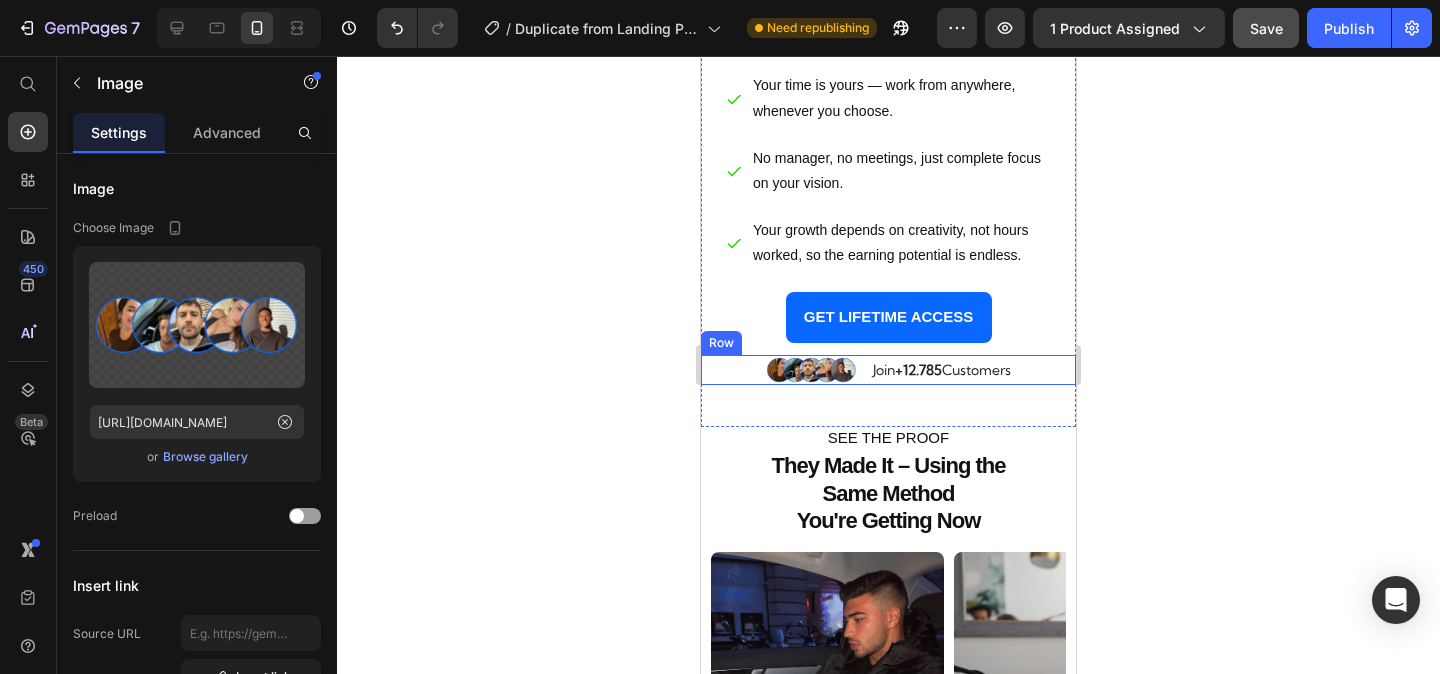 click on "Image Join  +12.785  Customers Text Block Row" at bounding box center (888, 370) 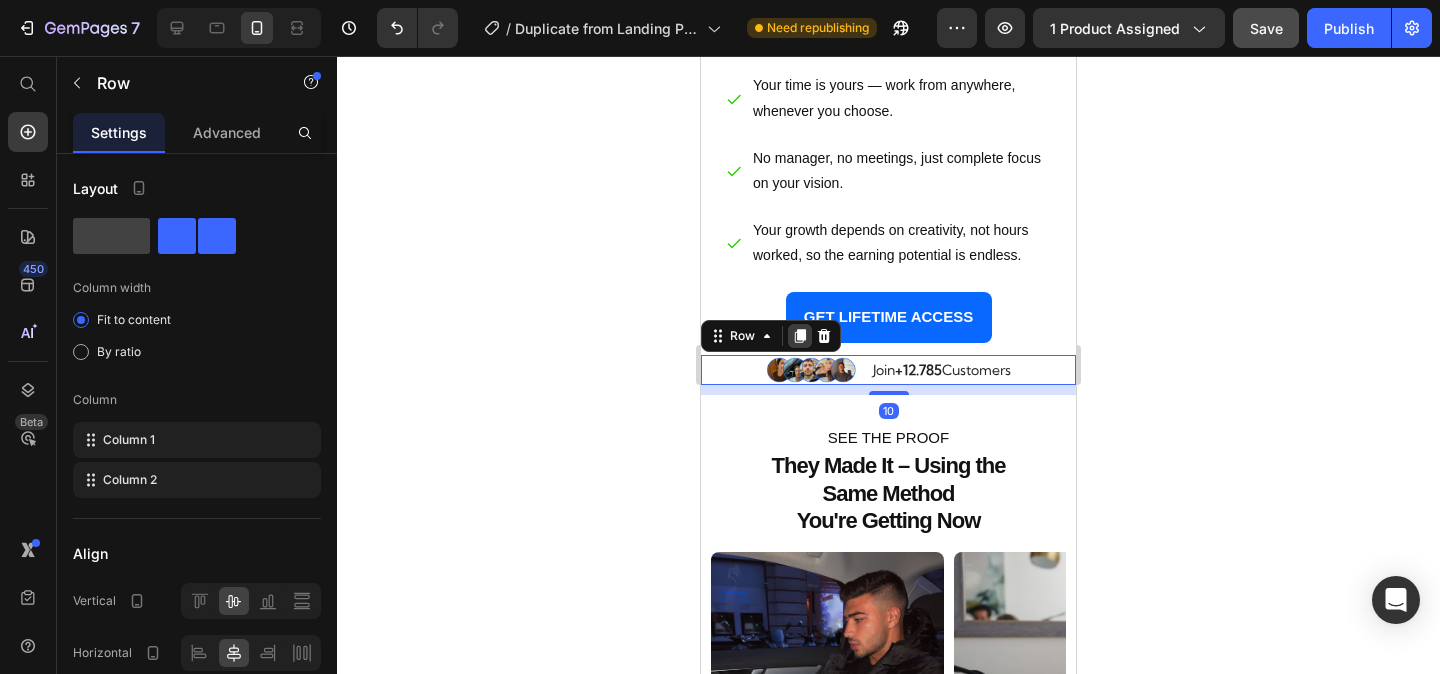 click 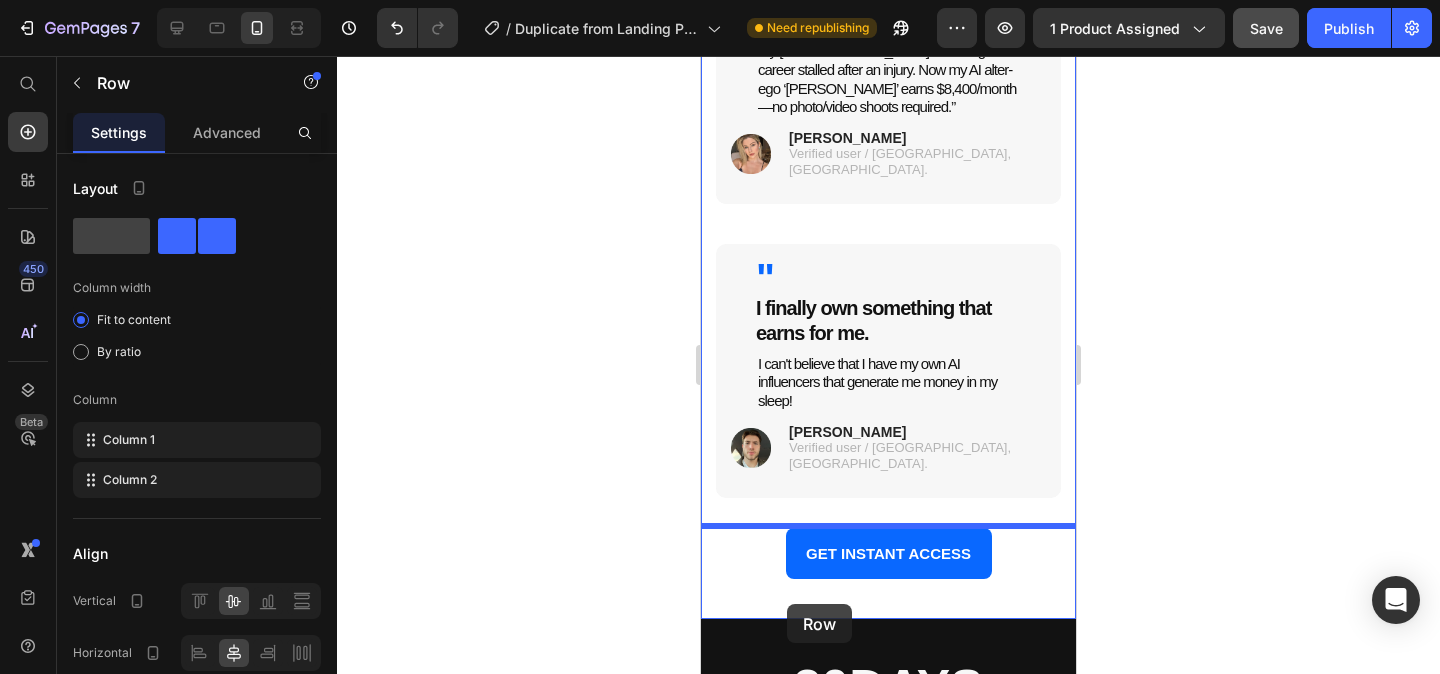 scroll, scrollTop: 4719, scrollLeft: 0, axis: vertical 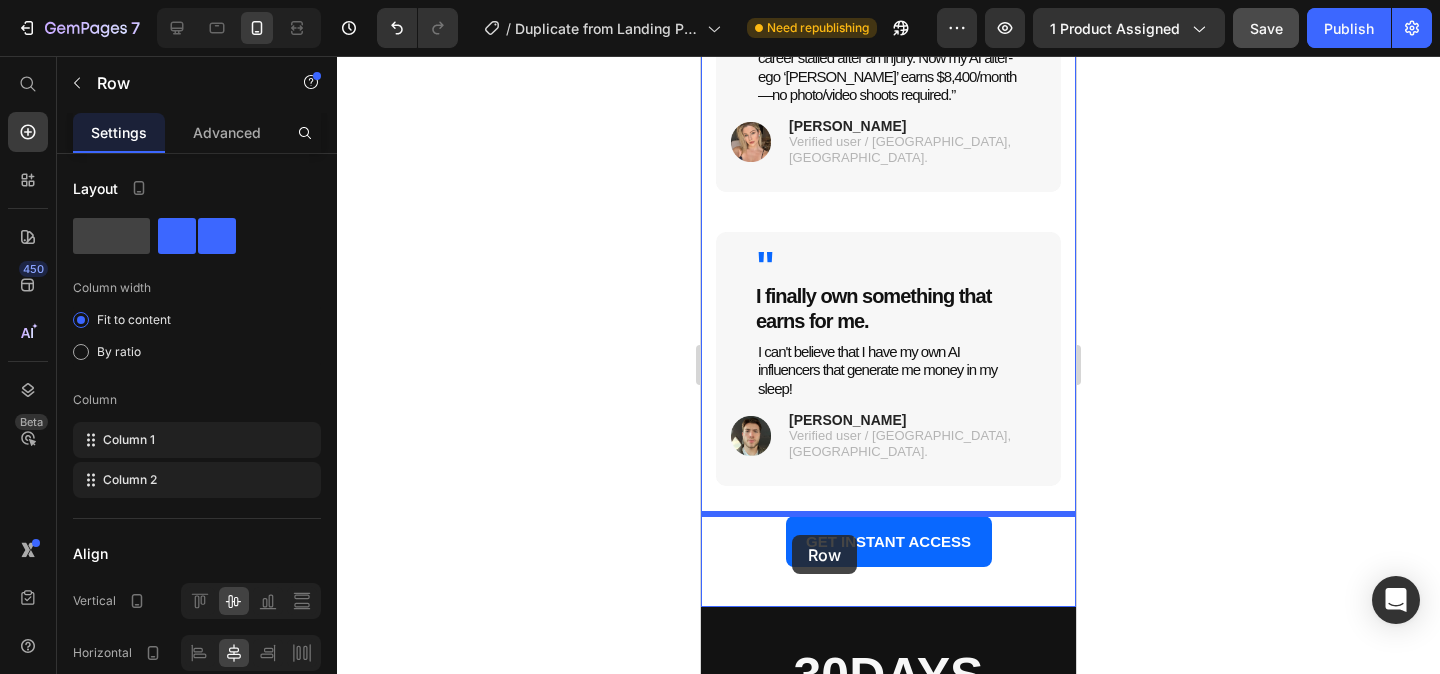 drag, startPoint x: 756, startPoint y: 381, endPoint x: 792, endPoint y: 533, distance: 156.20499 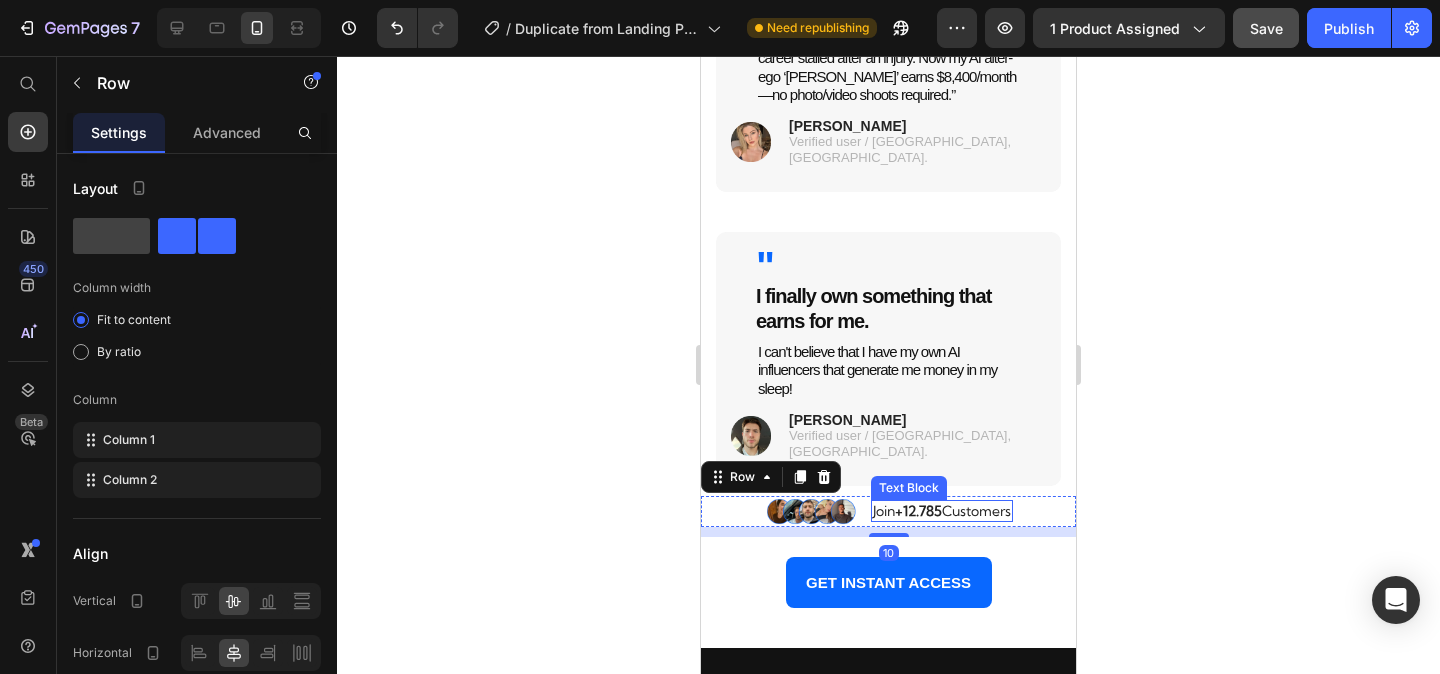 click on "Join  +12.785  Customers" at bounding box center (942, 511) 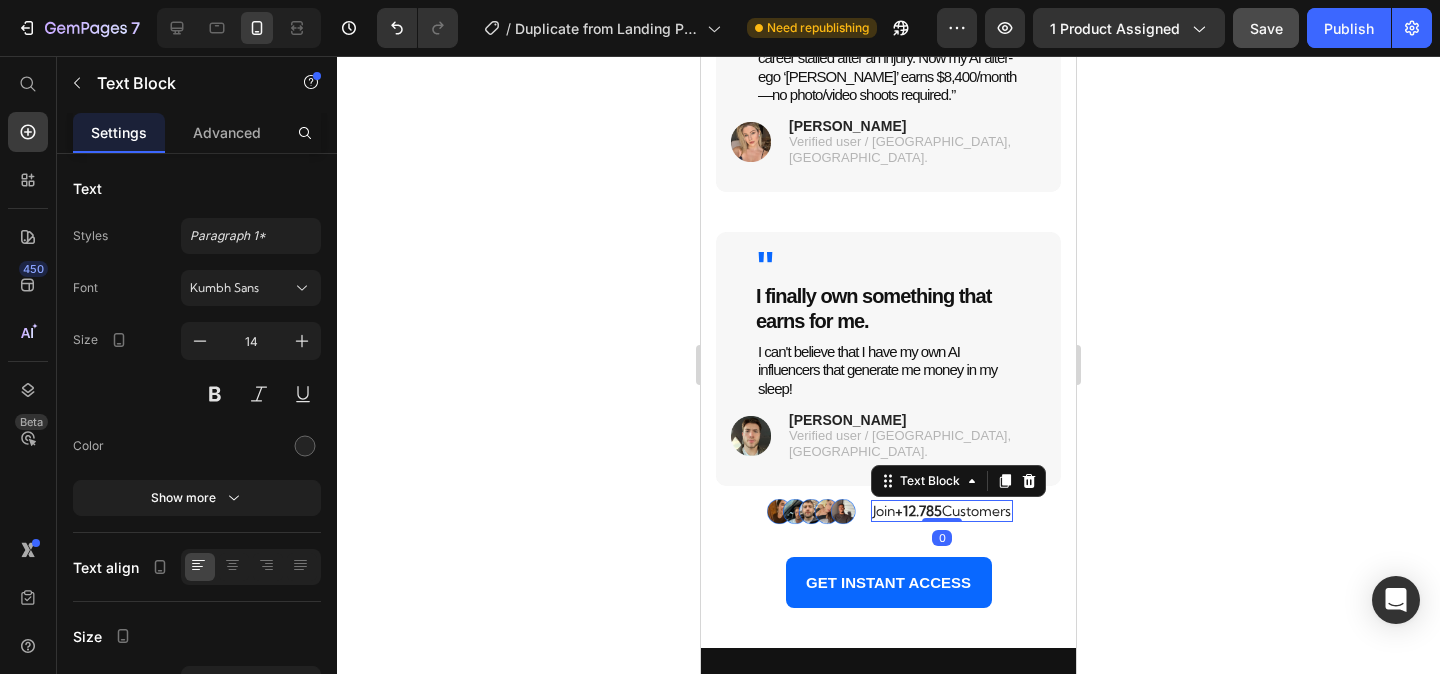 click on "Join  +12.785  Customers" at bounding box center [942, 511] 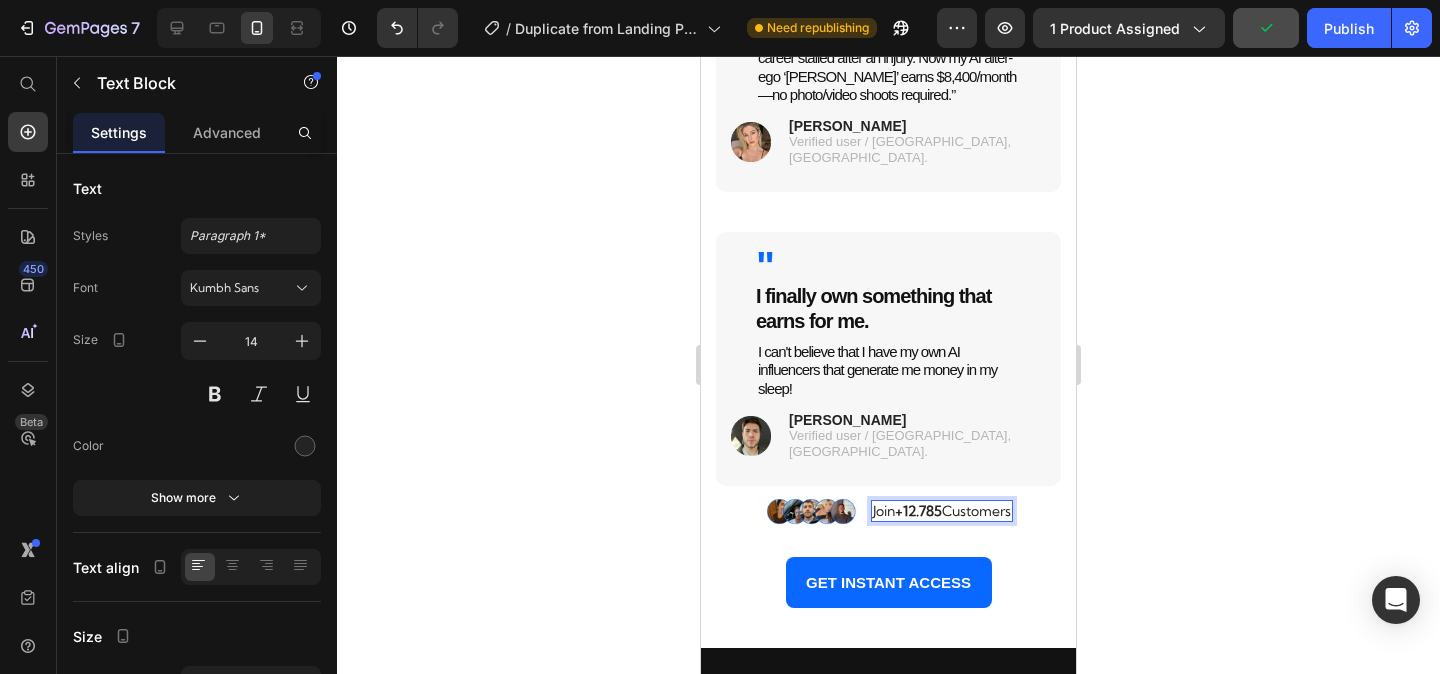 drag, startPoint x: 1015, startPoint y: 534, endPoint x: 868, endPoint y: 534, distance: 147 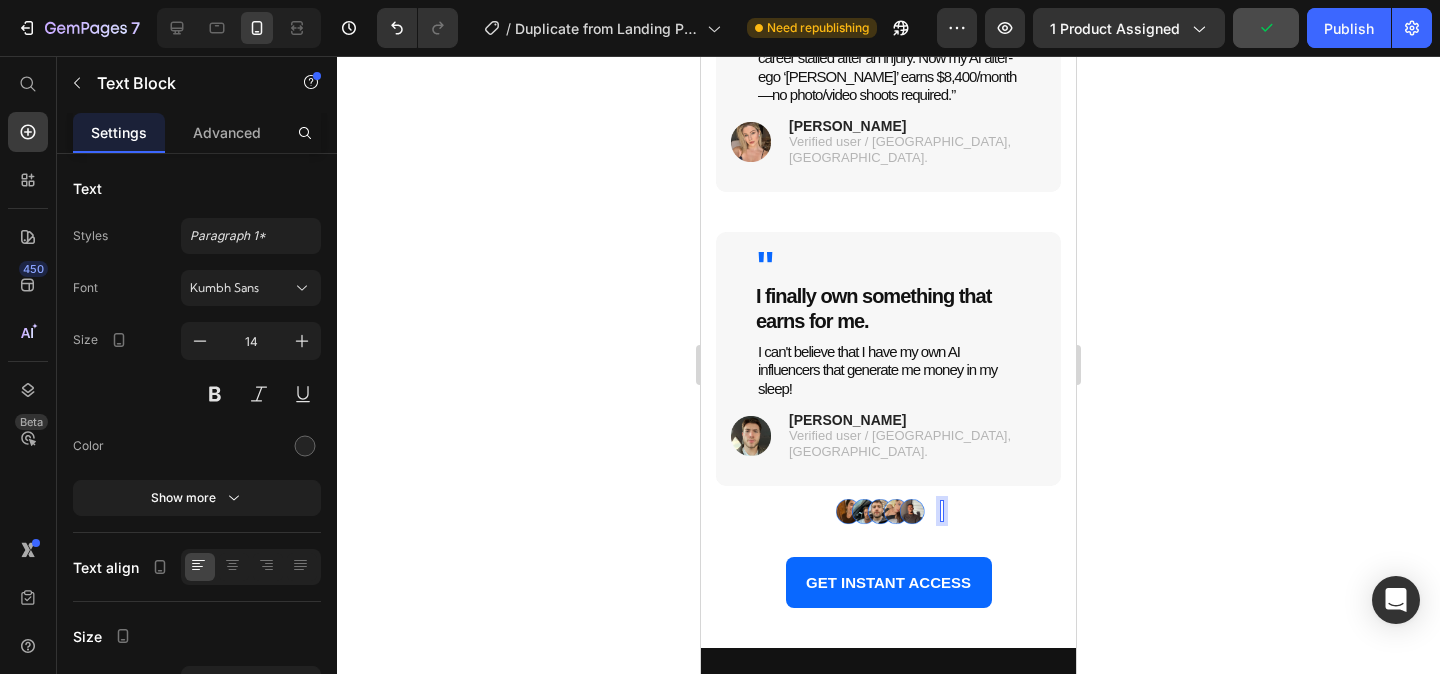 scroll, scrollTop: 4710, scrollLeft: 0, axis: vertical 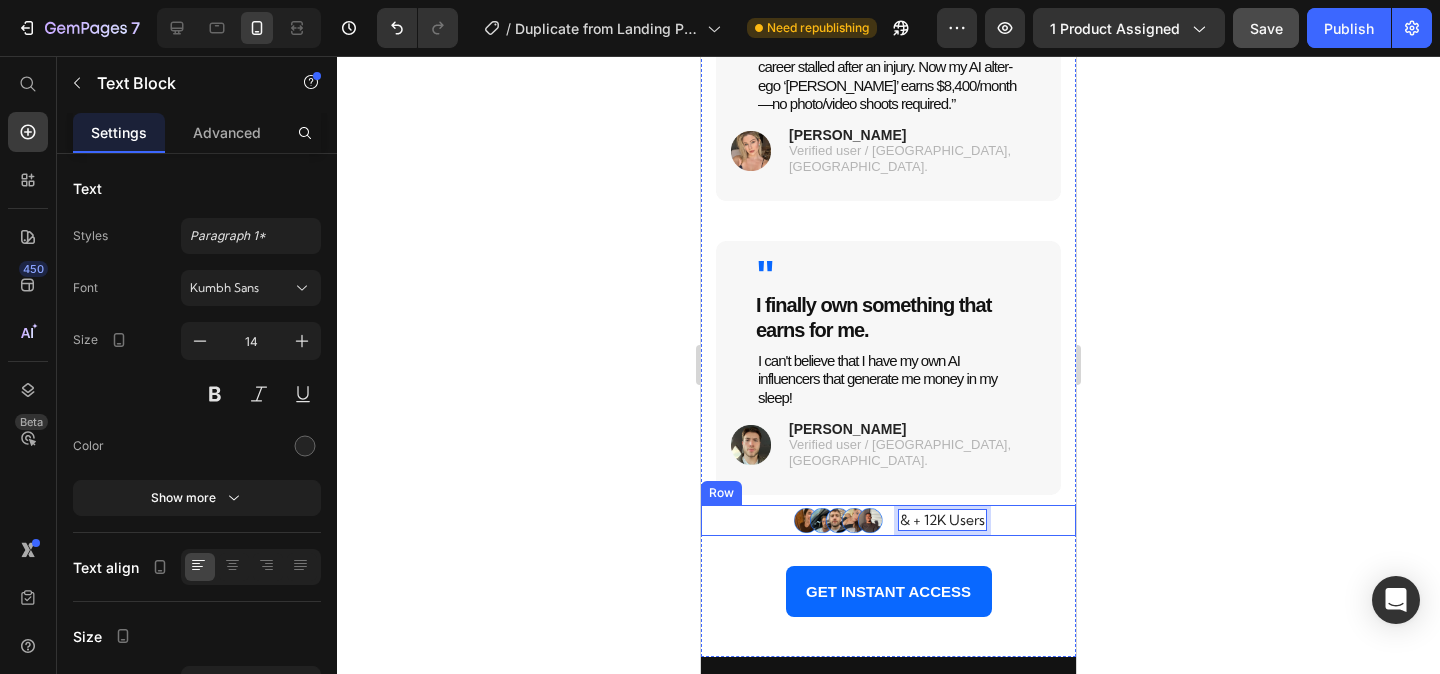 click on "Image & + 12K Users Text Block   0 Row" at bounding box center [888, 520] 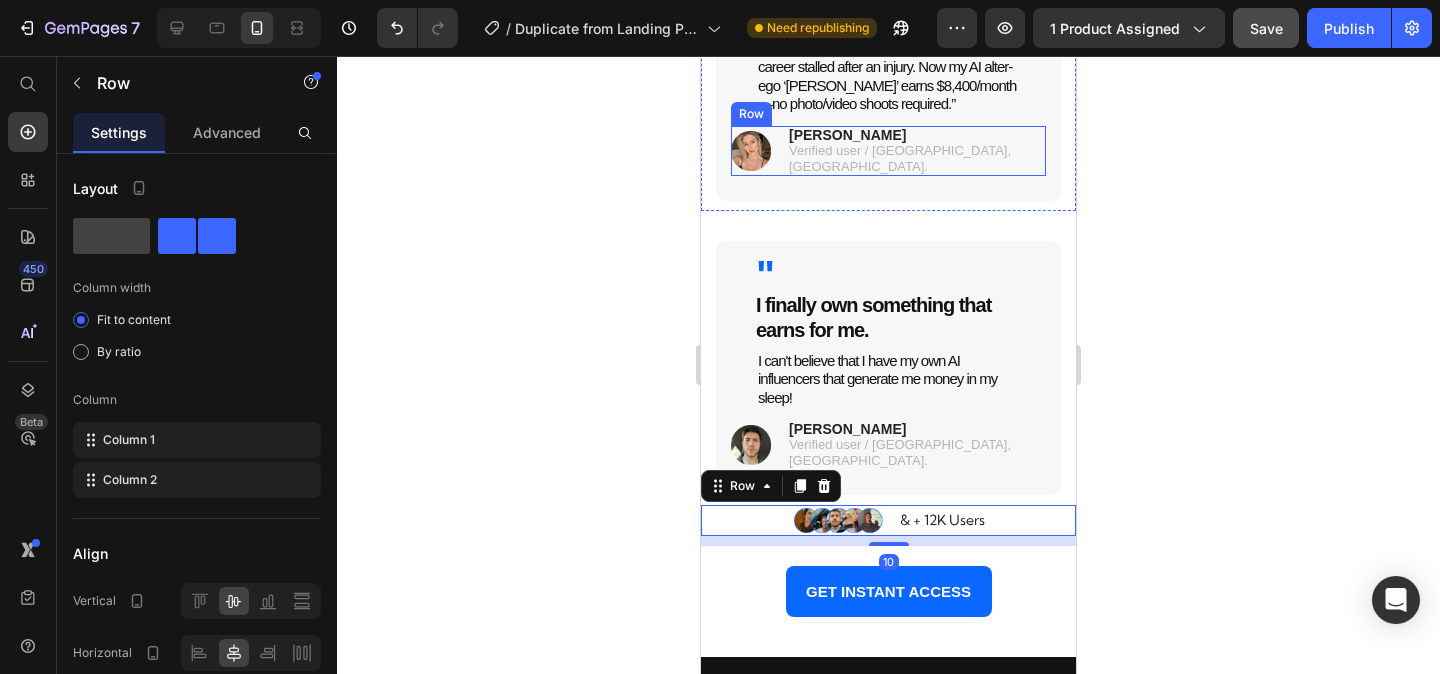 click on "Image [PERSON_NAME] Verified user / [GEOGRAPHIC_DATA], [GEOGRAPHIC_DATA]. Text block Row" at bounding box center [888, 151] 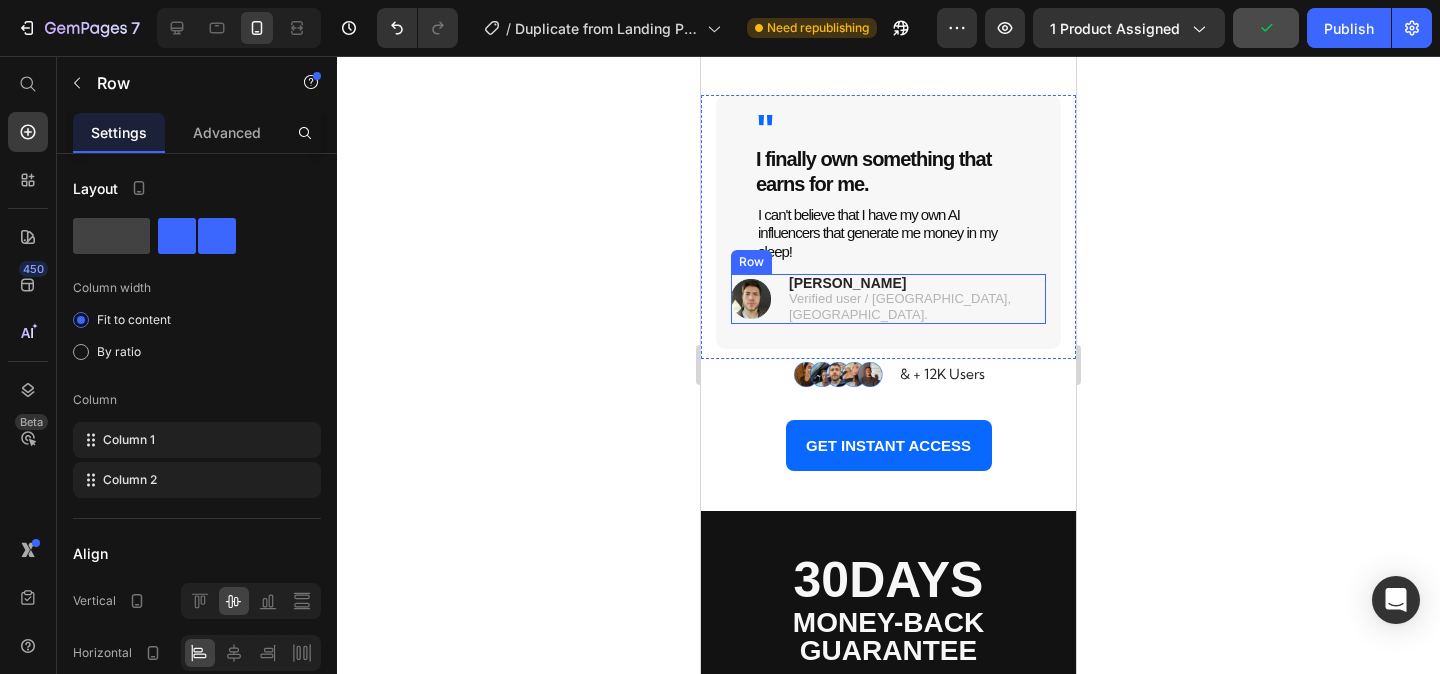 scroll, scrollTop: 4868, scrollLeft: 0, axis: vertical 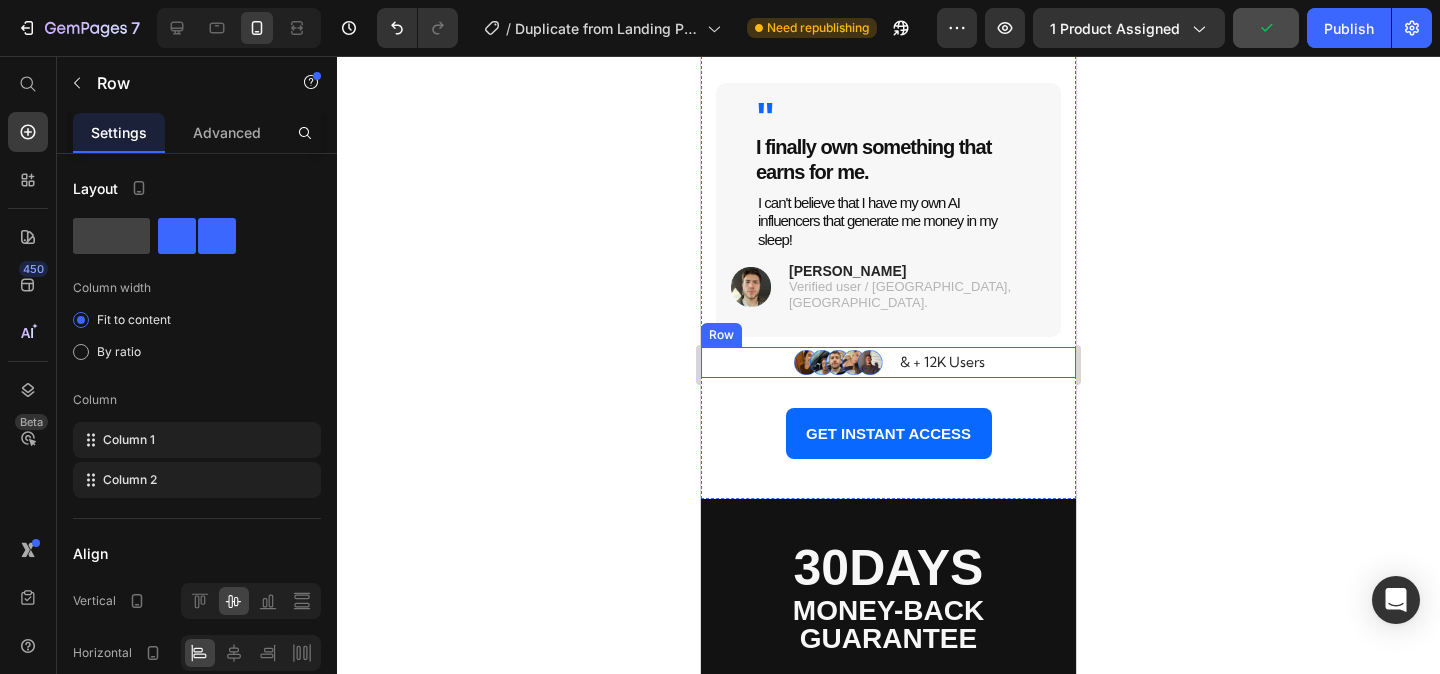 click on "Image & + 12K Users Text Block Row" at bounding box center (888, 362) 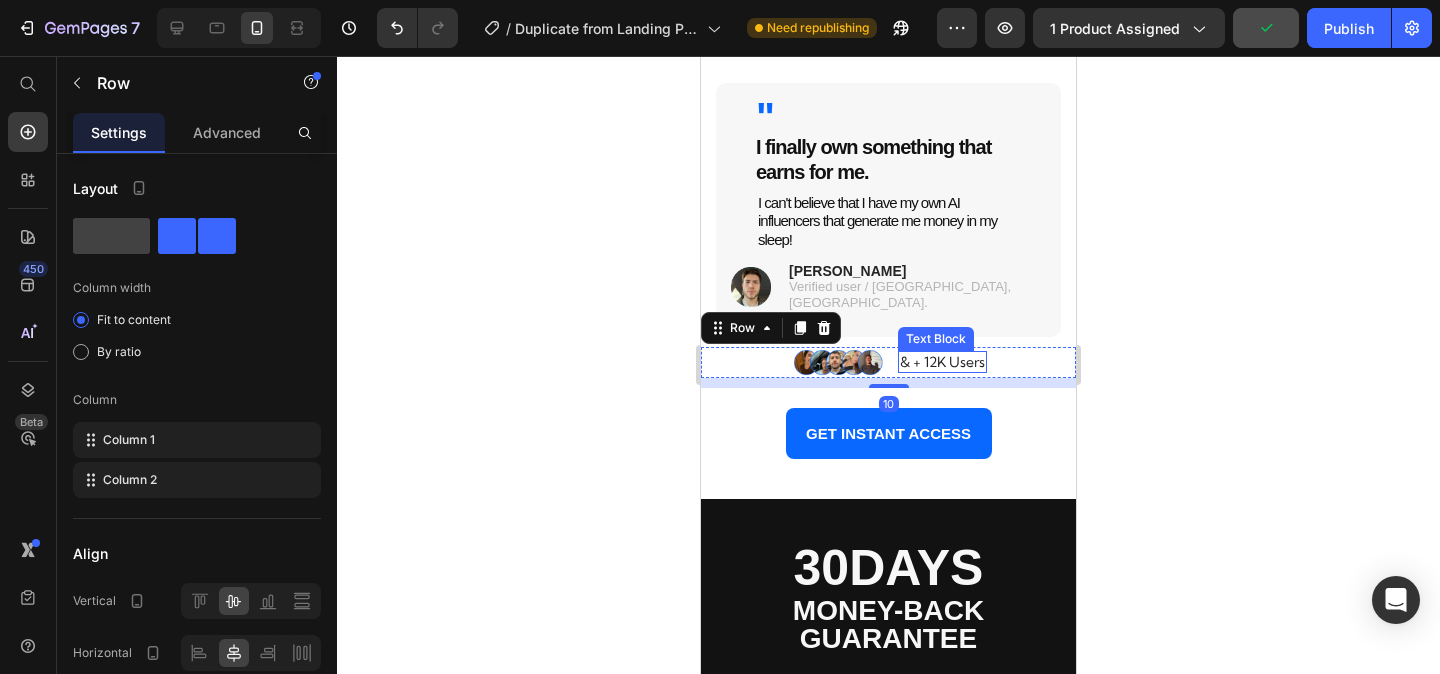 click on "& + 12K Users" at bounding box center (942, 362) 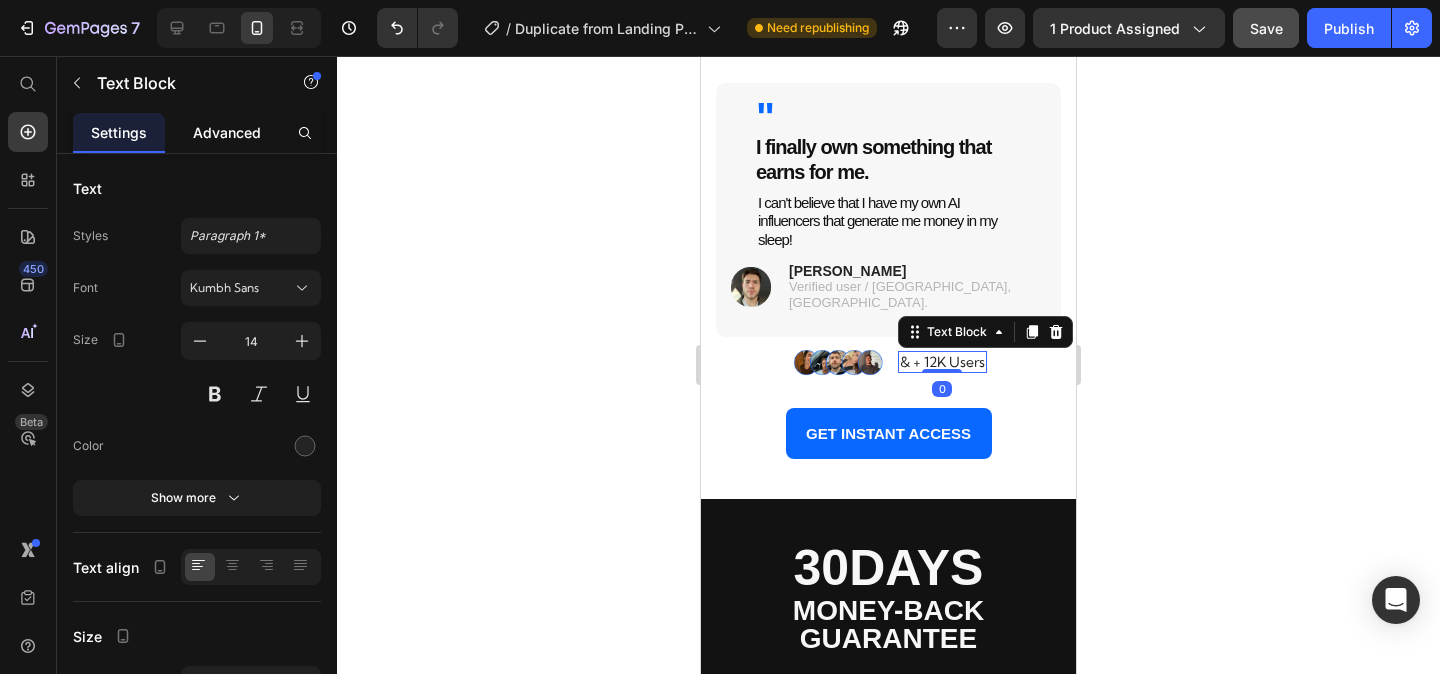click on "Advanced" at bounding box center (227, 132) 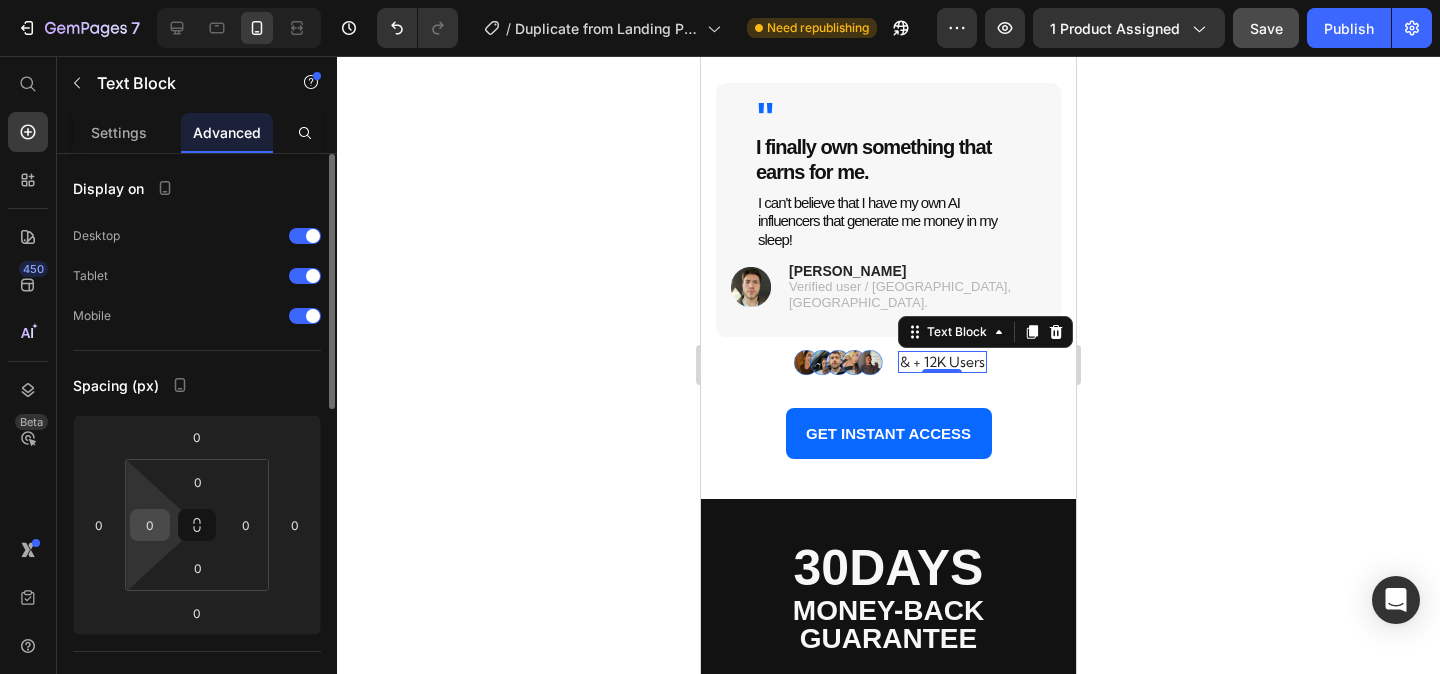 click on "0" at bounding box center [150, 525] 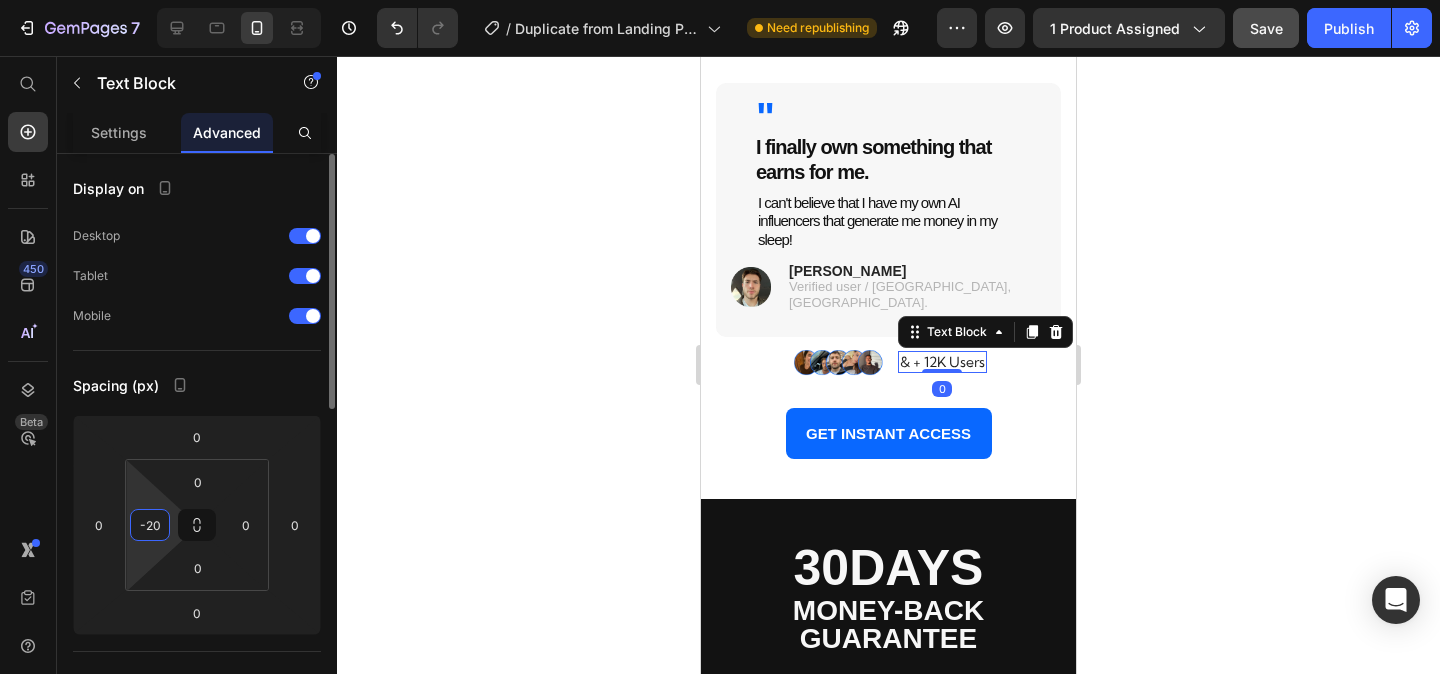 type on "-2" 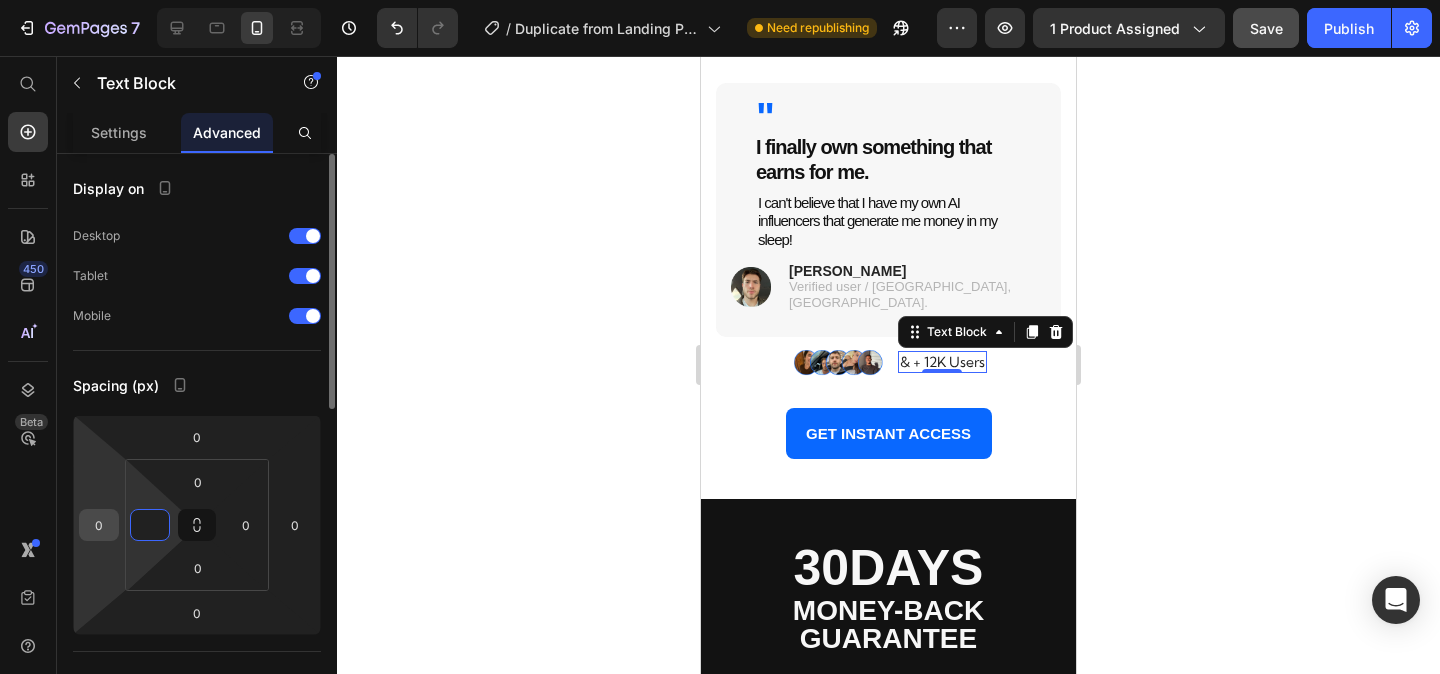 click on "0" at bounding box center (99, 525) 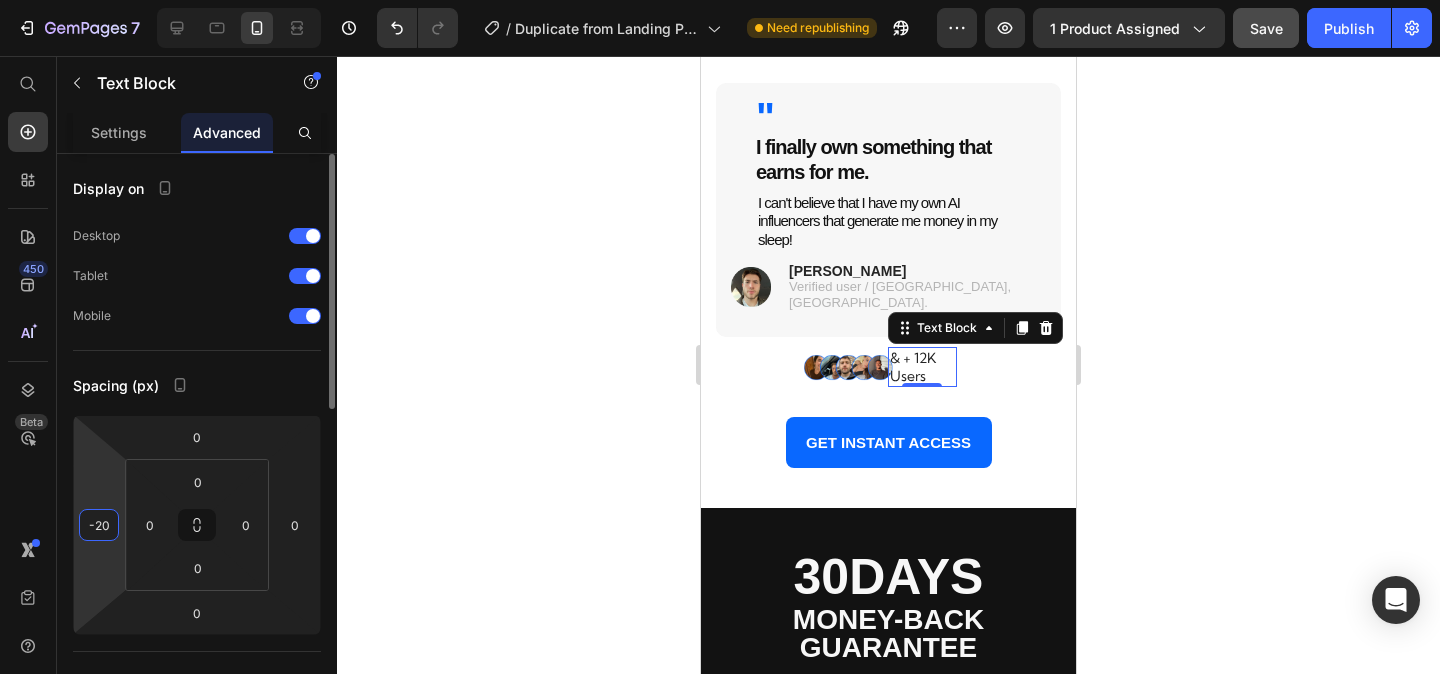 type on "-2" 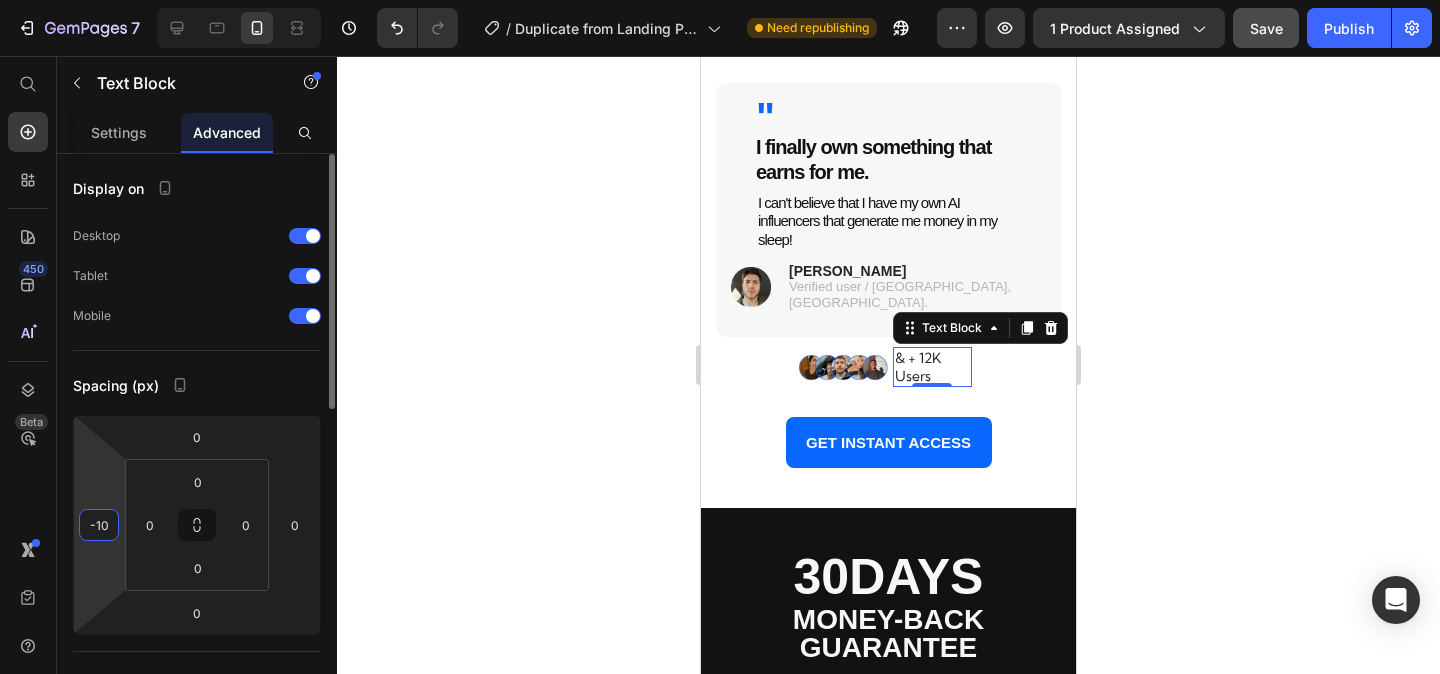 type on "-1" 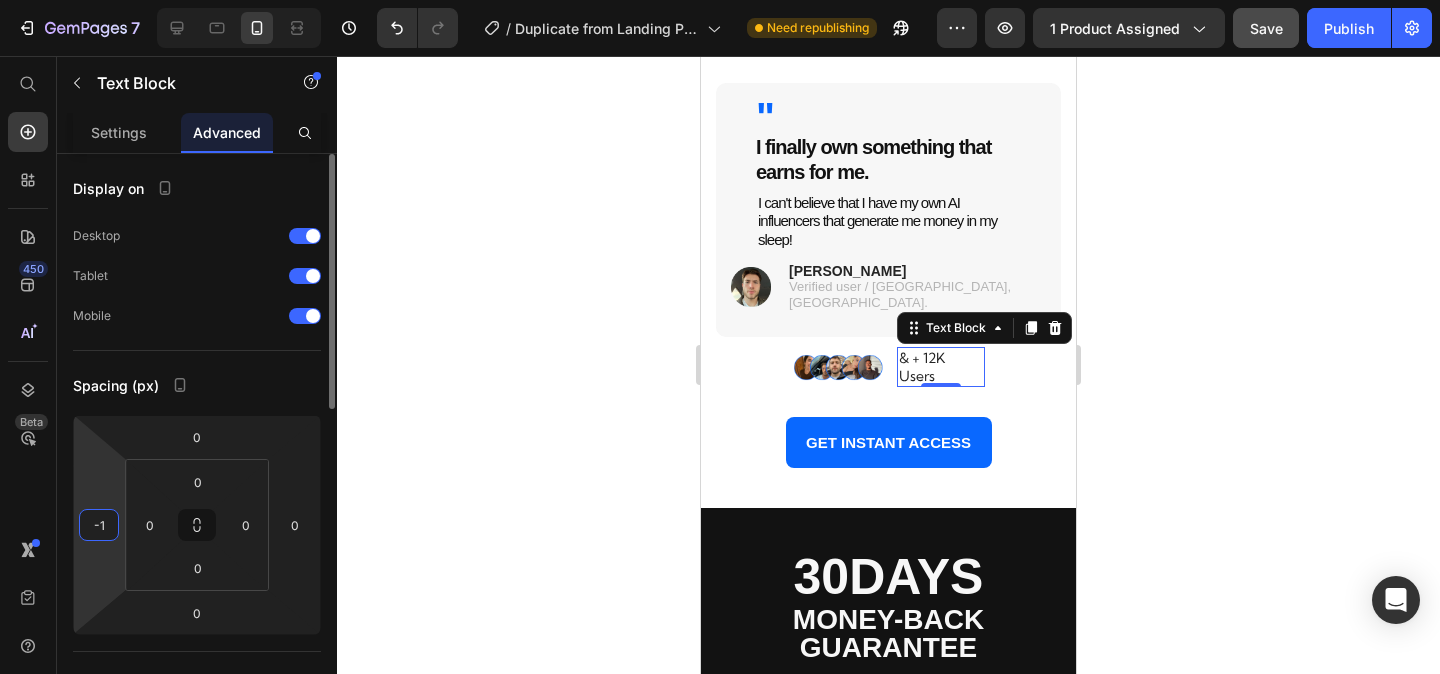 type 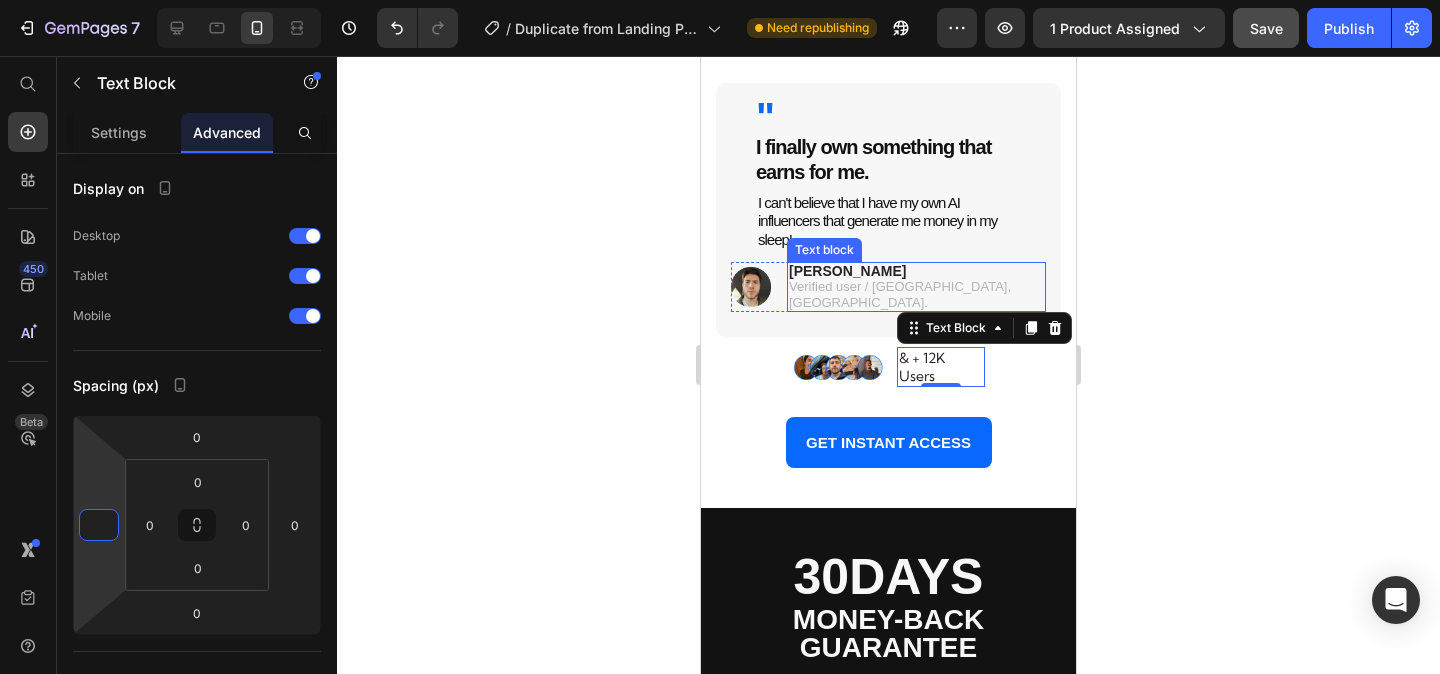 click on "Text block" at bounding box center (824, 250) 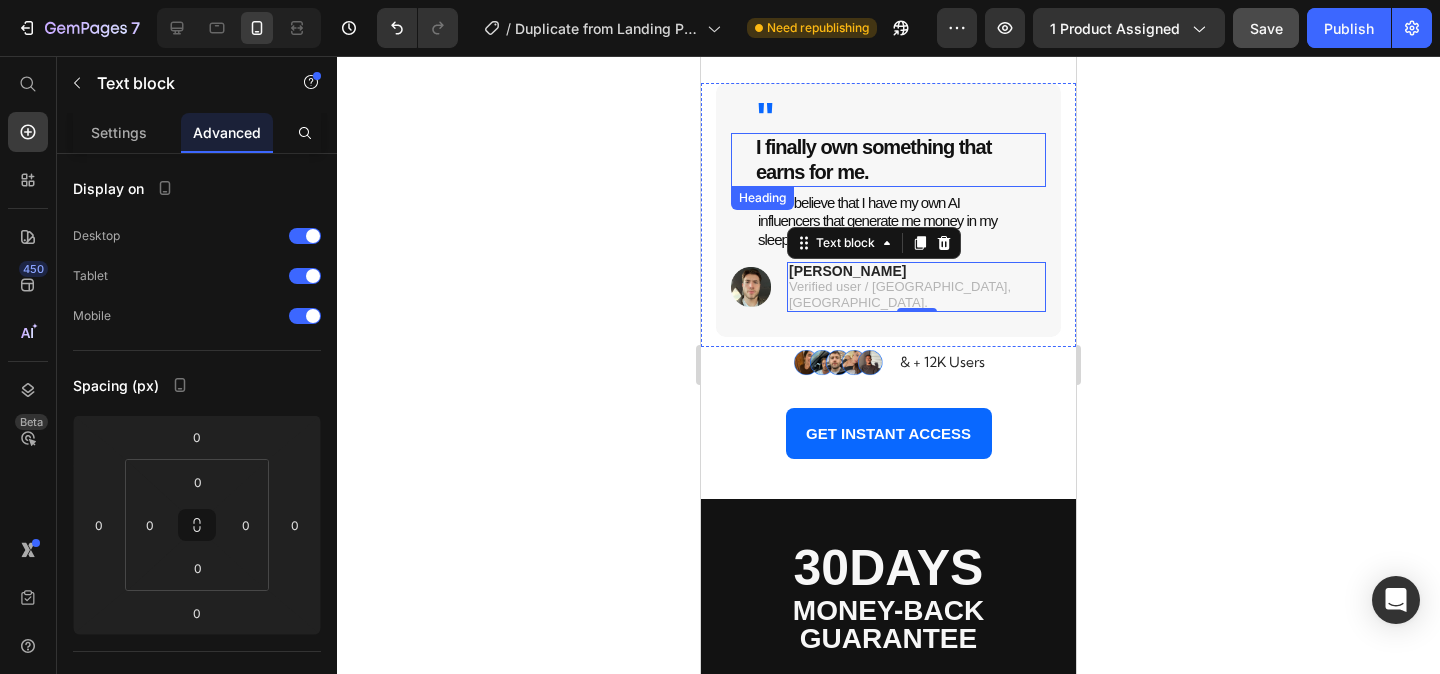 scroll, scrollTop: 4858, scrollLeft: 0, axis: vertical 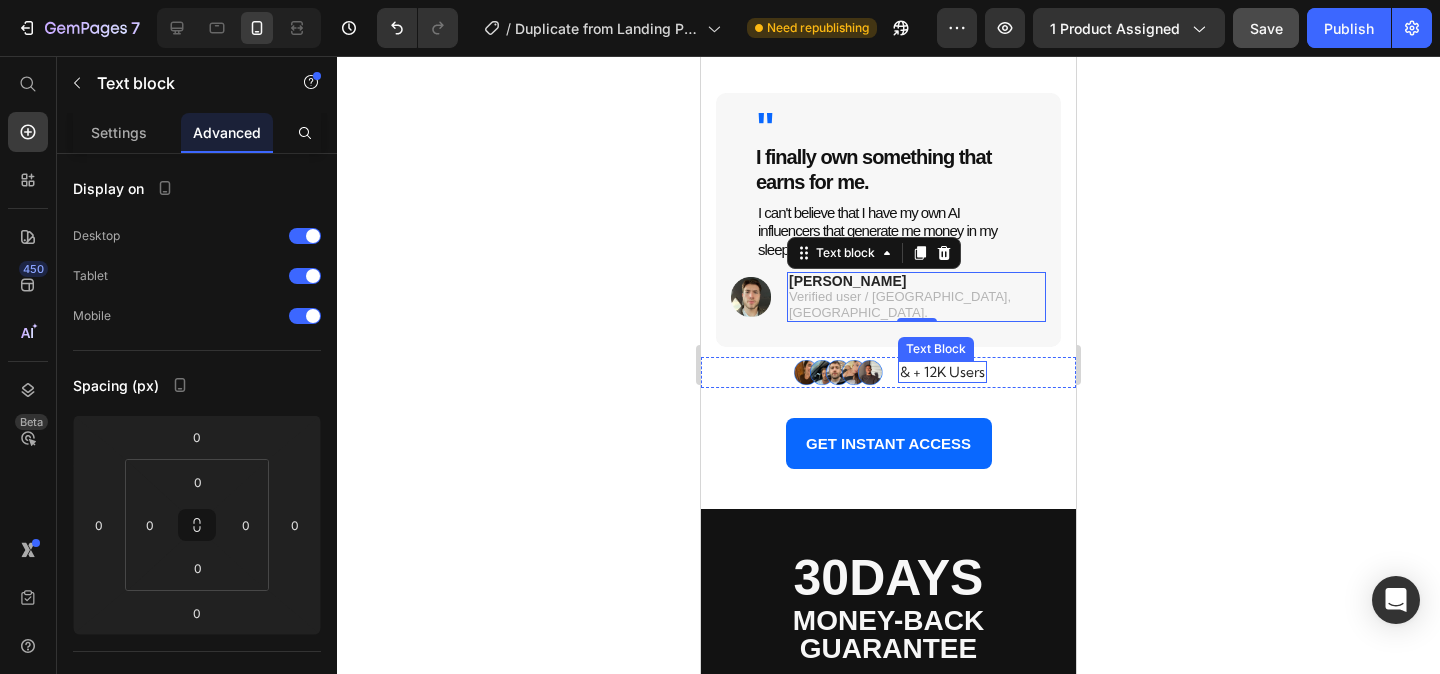 click on "& + 12K Users" at bounding box center [942, 372] 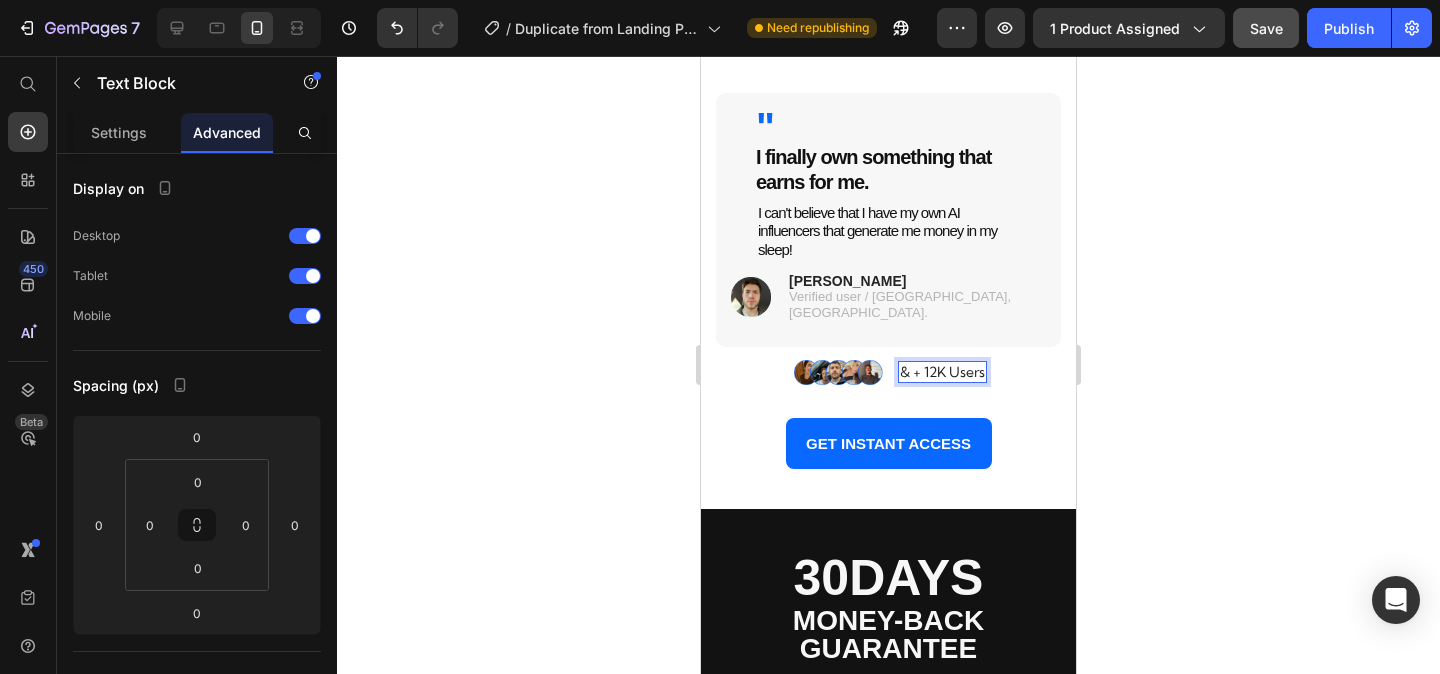 click on "& + 12K Users" at bounding box center (942, 372) 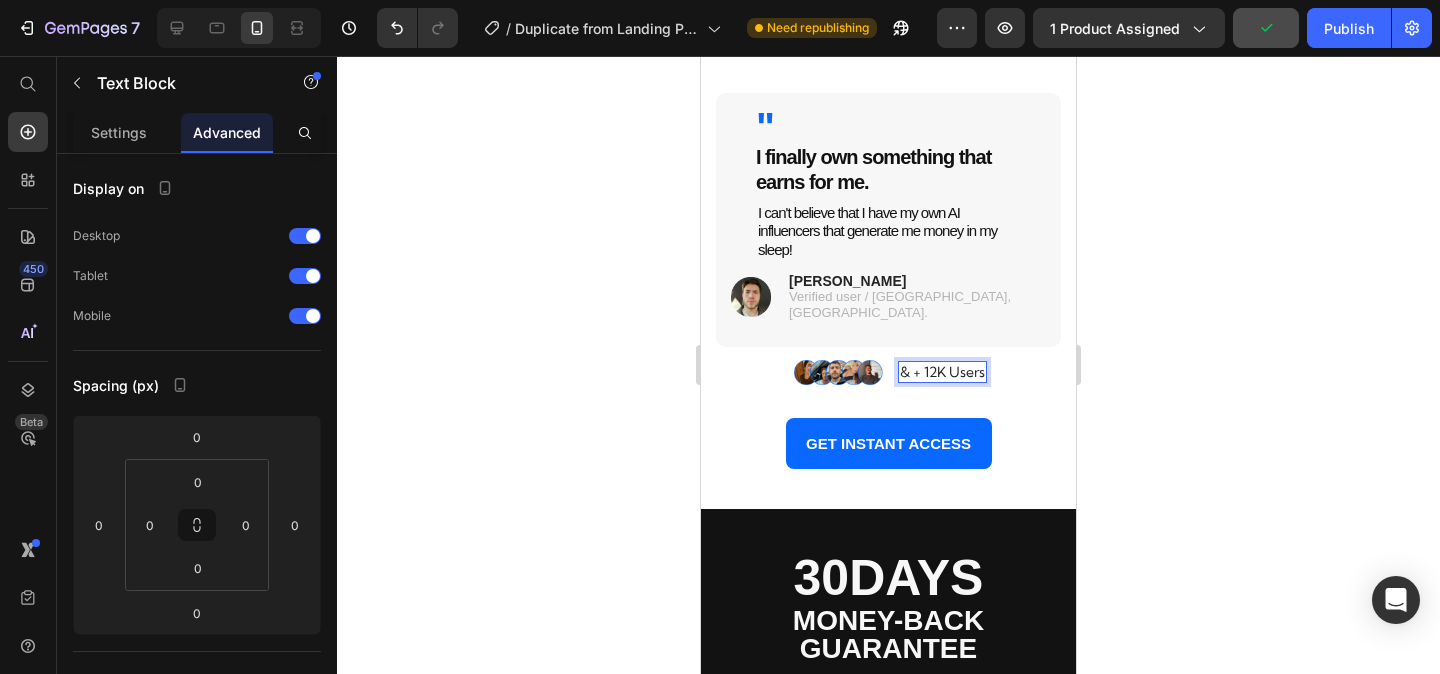 click on "& + 12K Users" at bounding box center (942, 372) 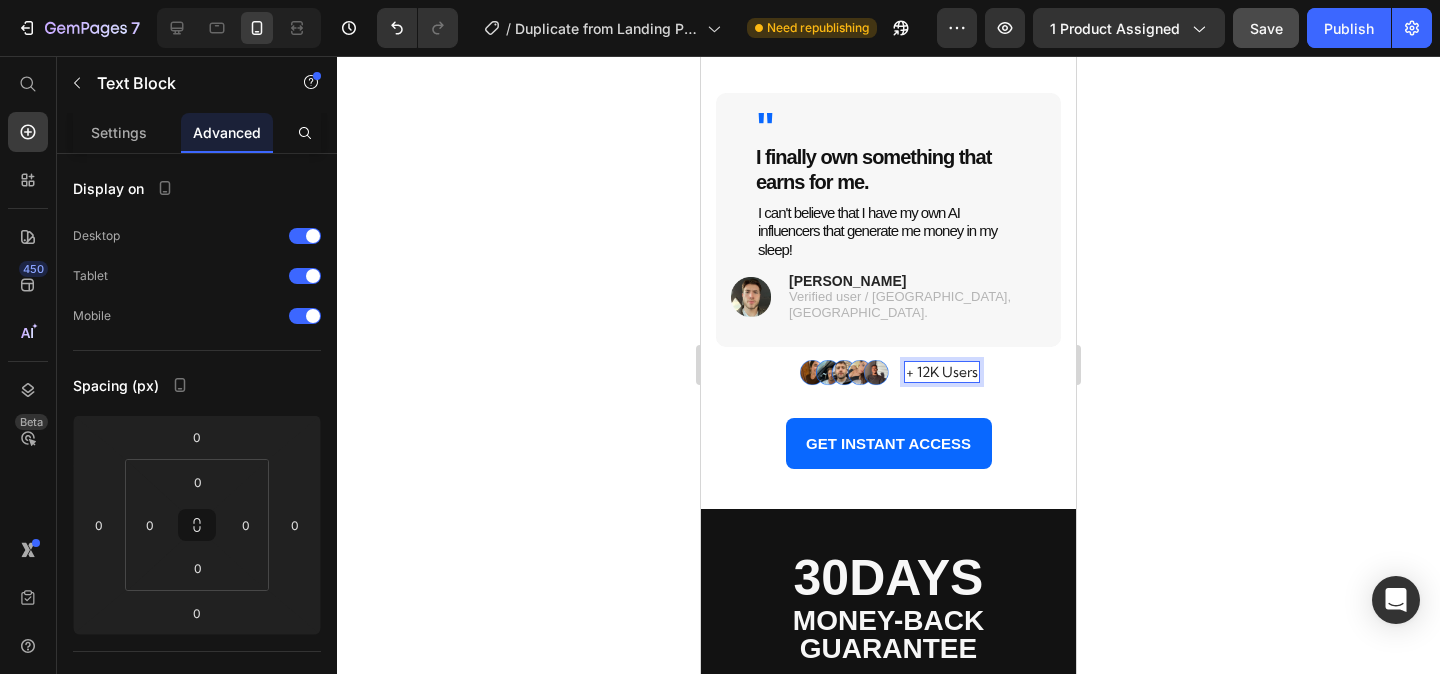 click on "+ 12K Users" at bounding box center (942, 372) 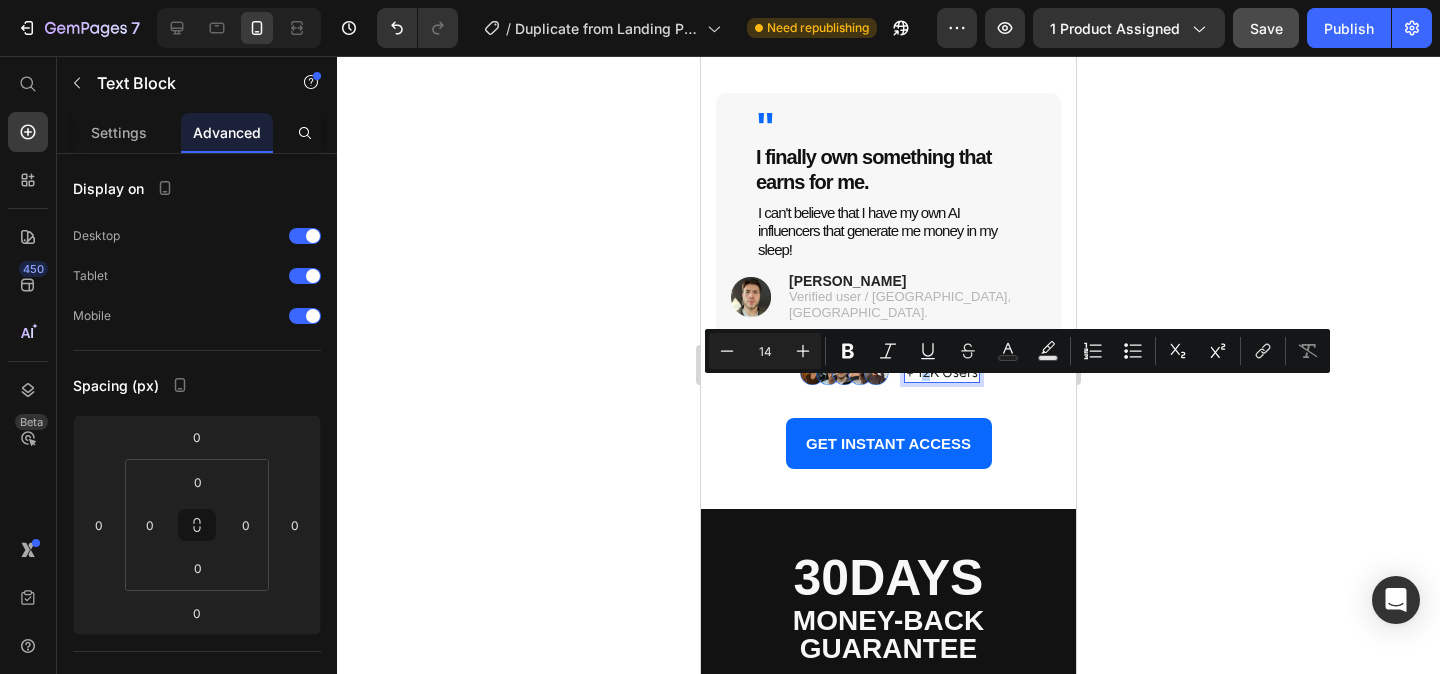 drag, startPoint x: 920, startPoint y: 391, endPoint x: 934, endPoint y: 391, distance: 14 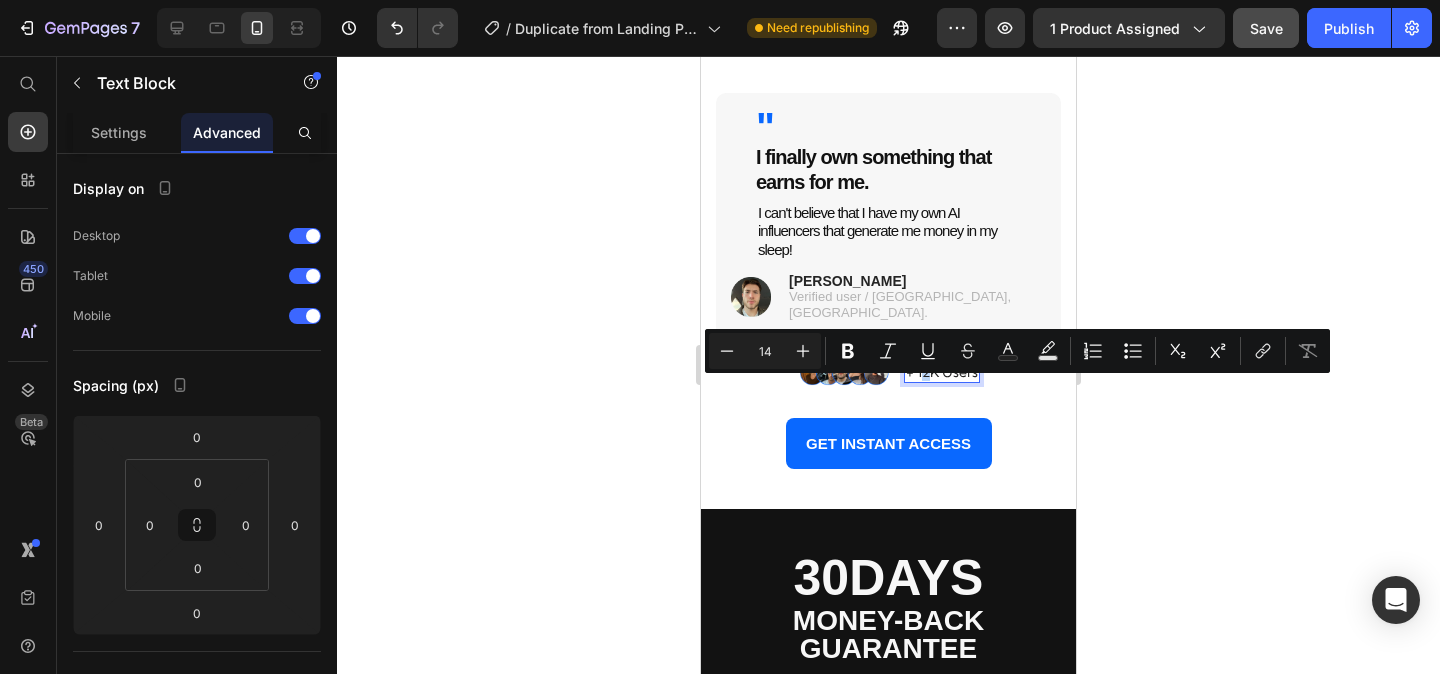 click on "+ 12K Users" at bounding box center (942, 372) 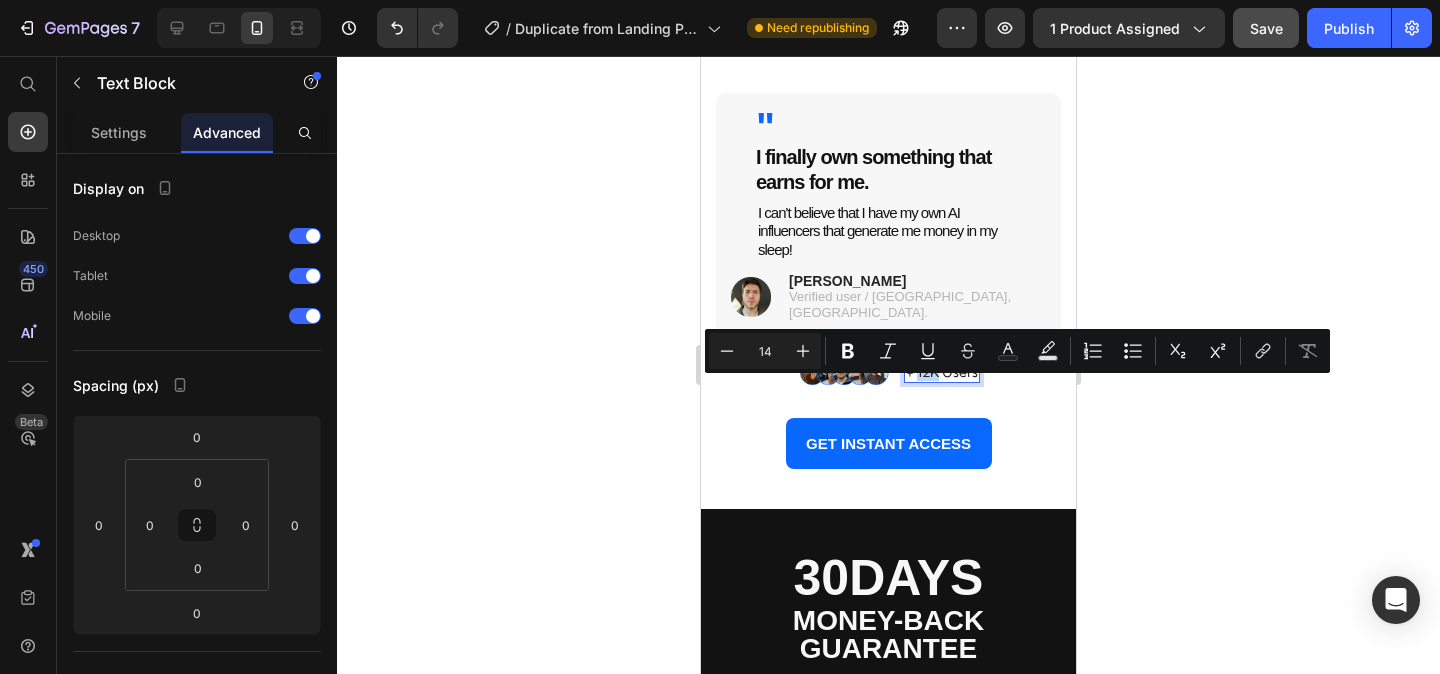drag, startPoint x: 937, startPoint y: 391, endPoint x: 918, endPoint y: 393, distance: 19.104973 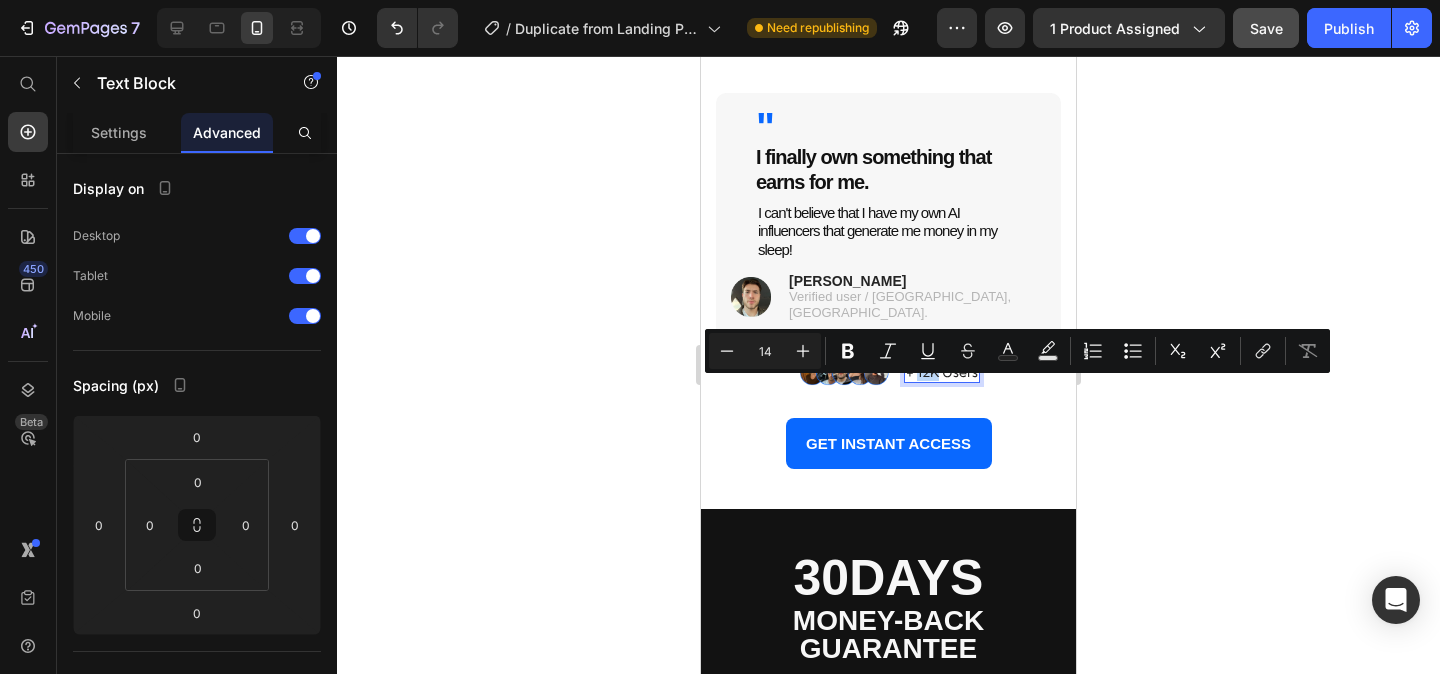 click on "+ 12K Users" at bounding box center [942, 372] 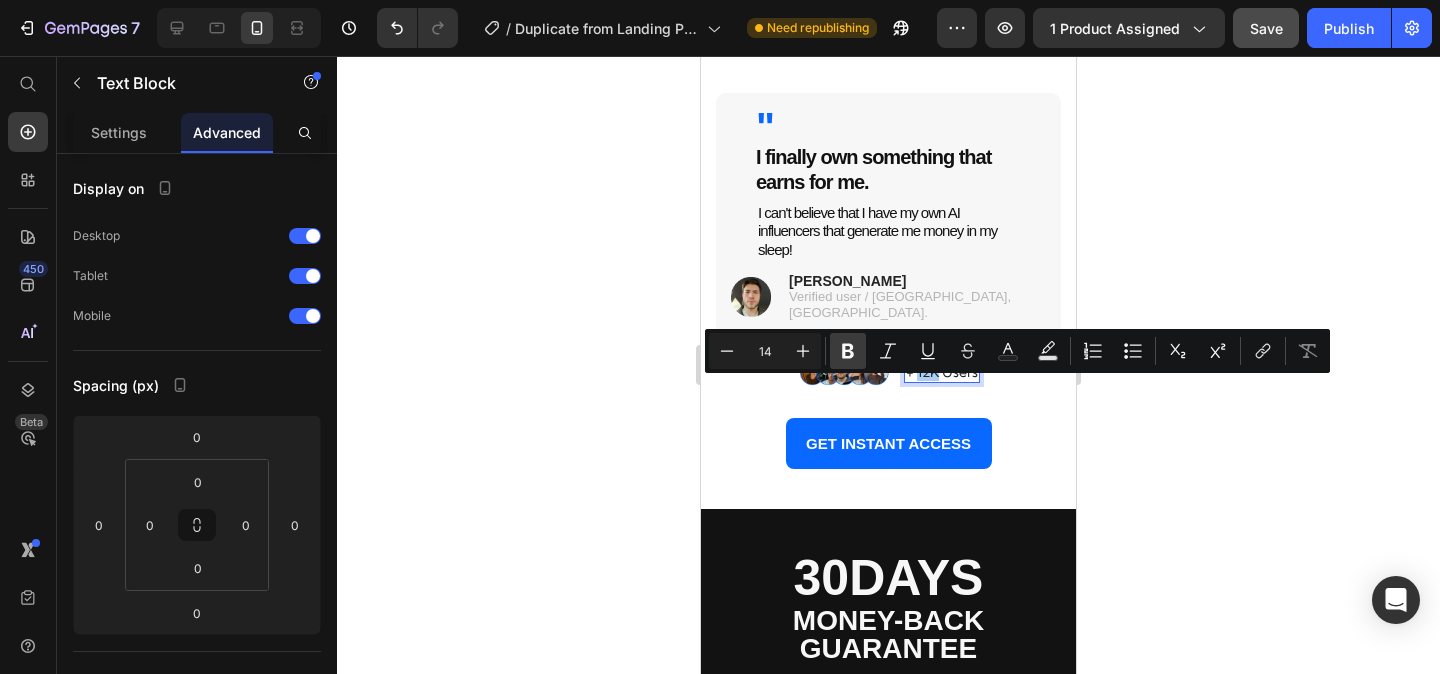 click 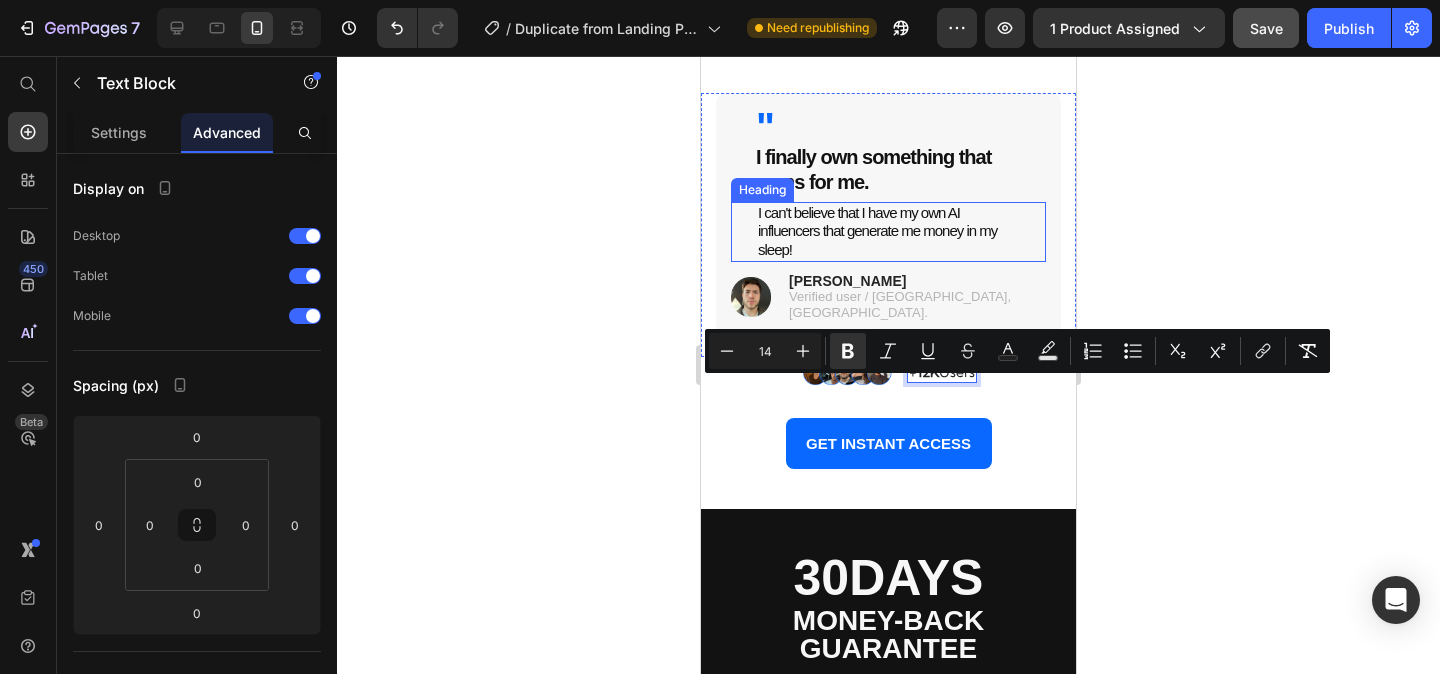 click on "I can't believe that I have my own AI influencers that generate me money in my sleep!" at bounding box center (888, 232) 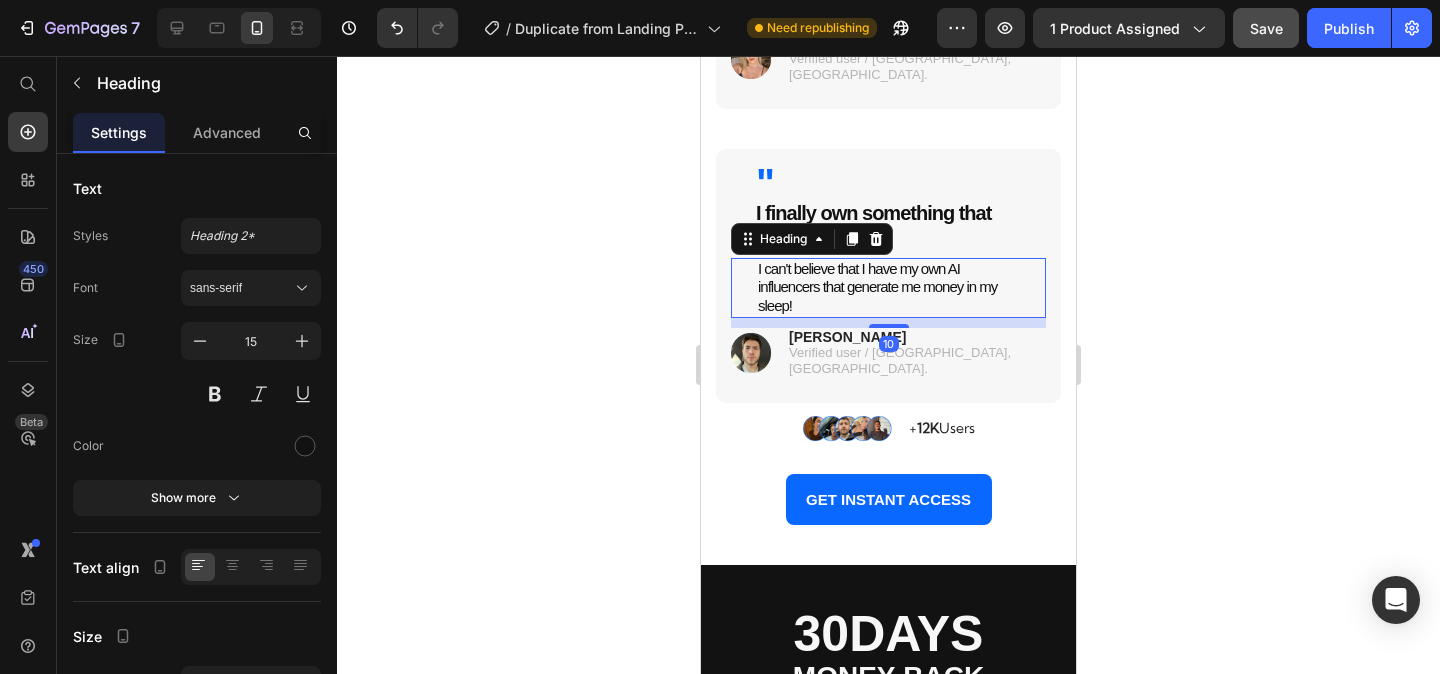 scroll, scrollTop: 4783, scrollLeft: 0, axis: vertical 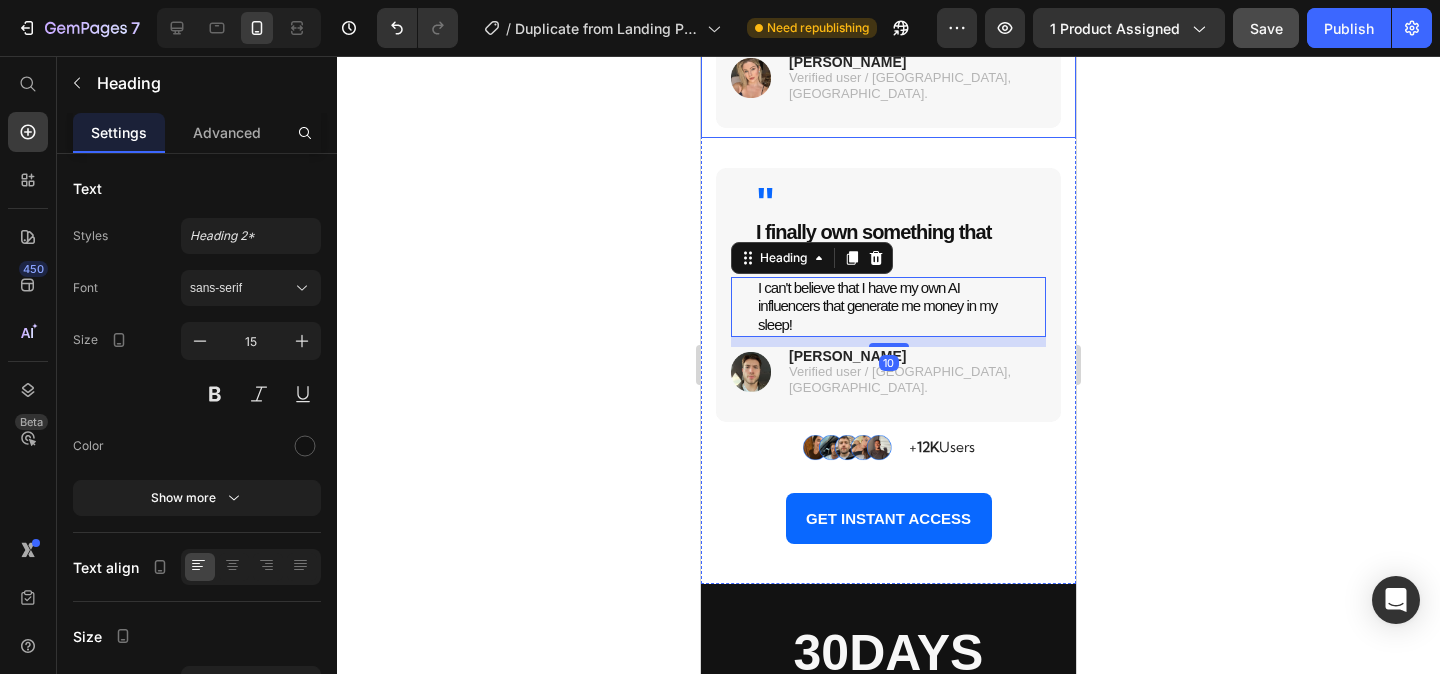 click on "" Heading I went from a real model to now owning an AI model Heading My [DEMOGRAPHIC_DATA] modeling career stalled after an injury. Now my AI alter-ego ‘[PERSON_NAME]’ earns $8,400/month—no photo/video shoots required.” Heading Image [PERSON_NAME]. Verified user / [GEOGRAPHIC_DATA], [GEOGRAPHIC_DATA]. Text block Row" at bounding box center (888, -8) 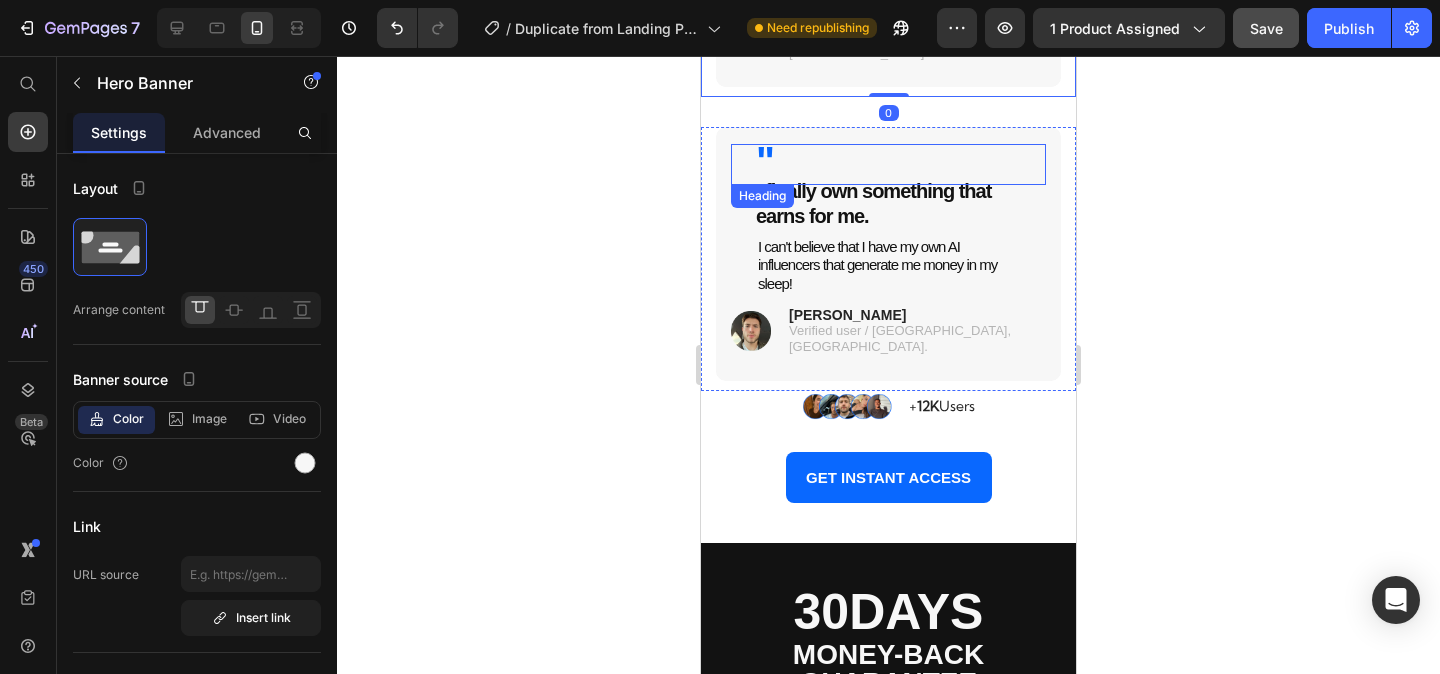 scroll, scrollTop: 4828, scrollLeft: 0, axis: vertical 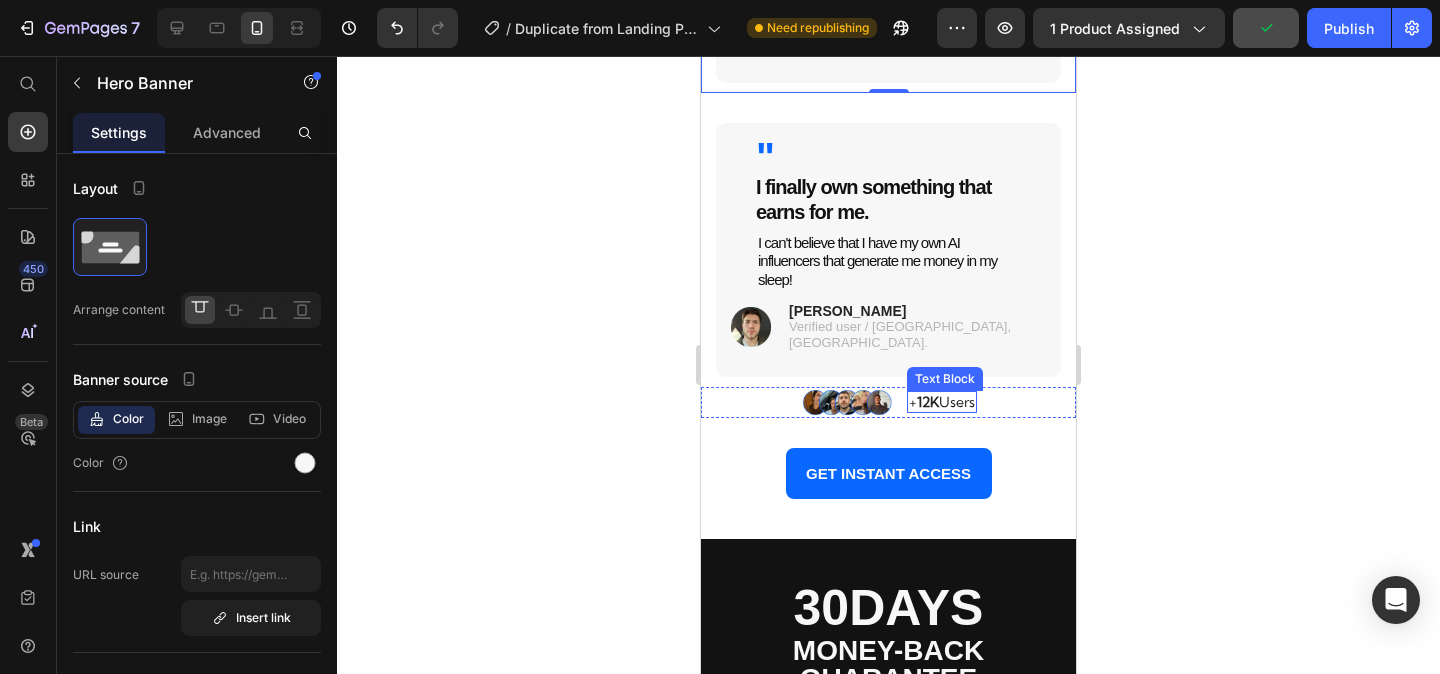 click on "+  12K  Users" at bounding box center [942, 402] 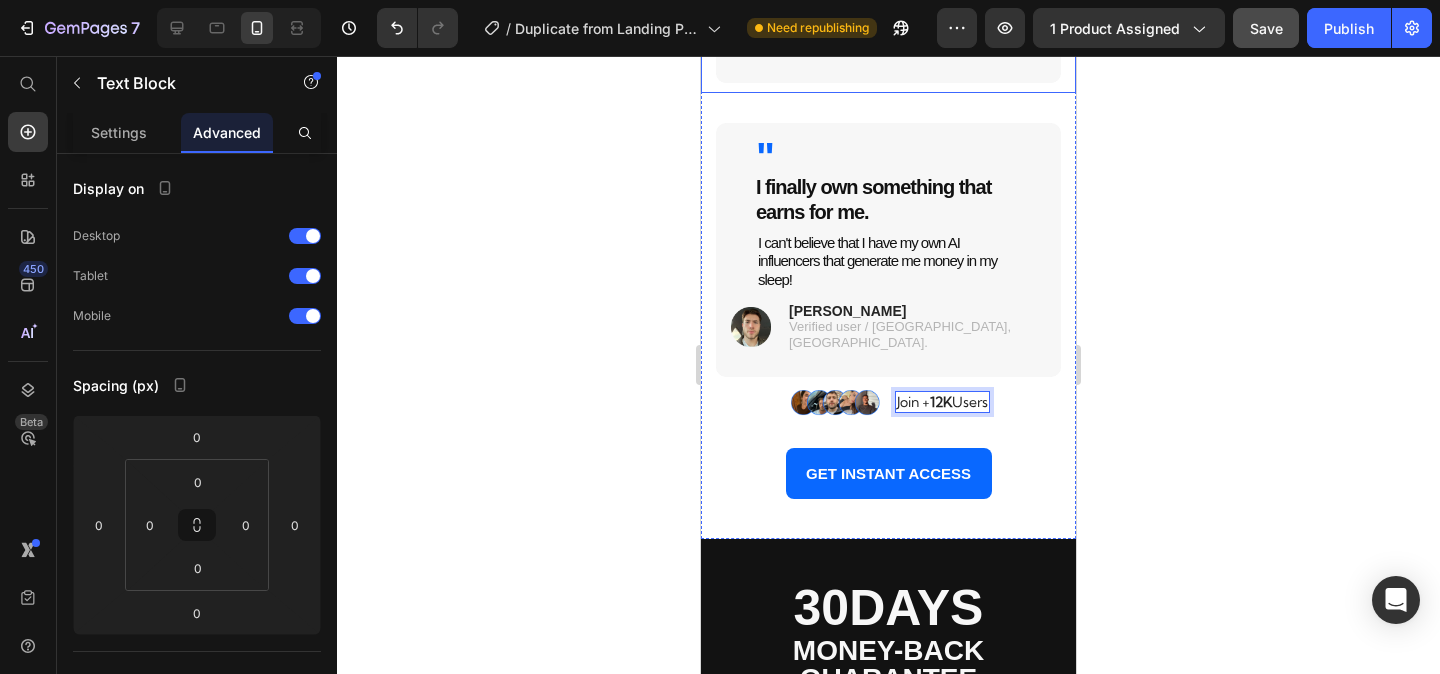click on "" Heading I went from a real model to now owning an AI model Heading My [DEMOGRAPHIC_DATA] modeling career stalled after an injury. Now my AI alter-ego ‘[PERSON_NAME]’ earns $8,400/month—no photo/video shoots required.” Heading Image [PERSON_NAME]. Verified user / [GEOGRAPHIC_DATA], [GEOGRAPHIC_DATA]. Text block Row" at bounding box center [888, -53] 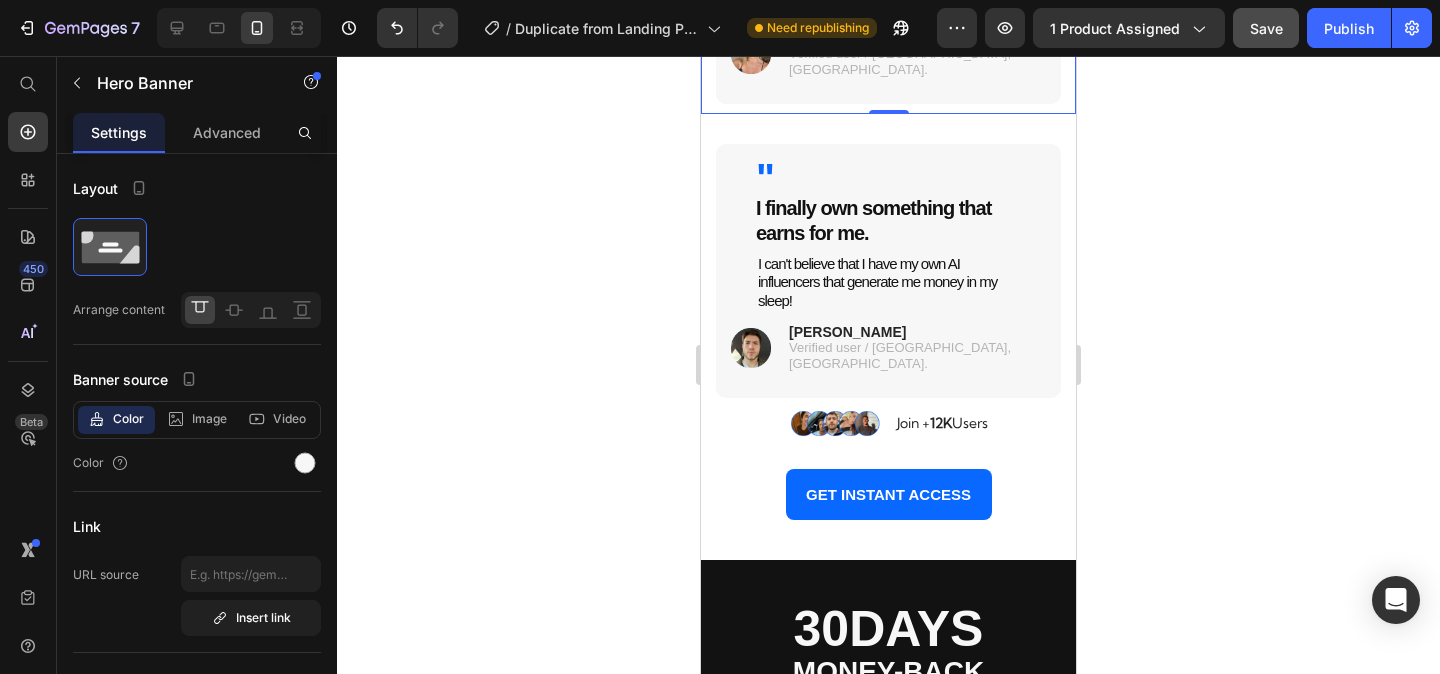 scroll, scrollTop: 4812, scrollLeft: 0, axis: vertical 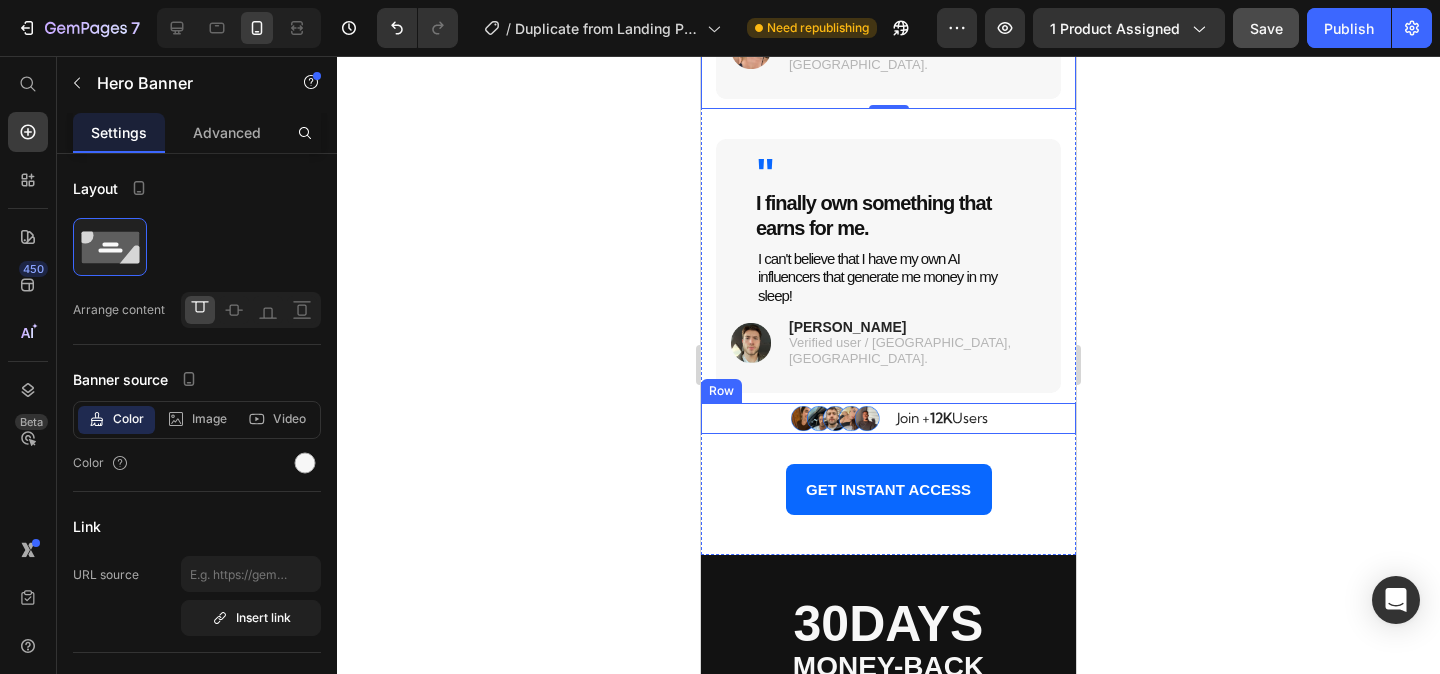 click on "Image Join +  12K  Users Text Block Row" at bounding box center [888, 418] 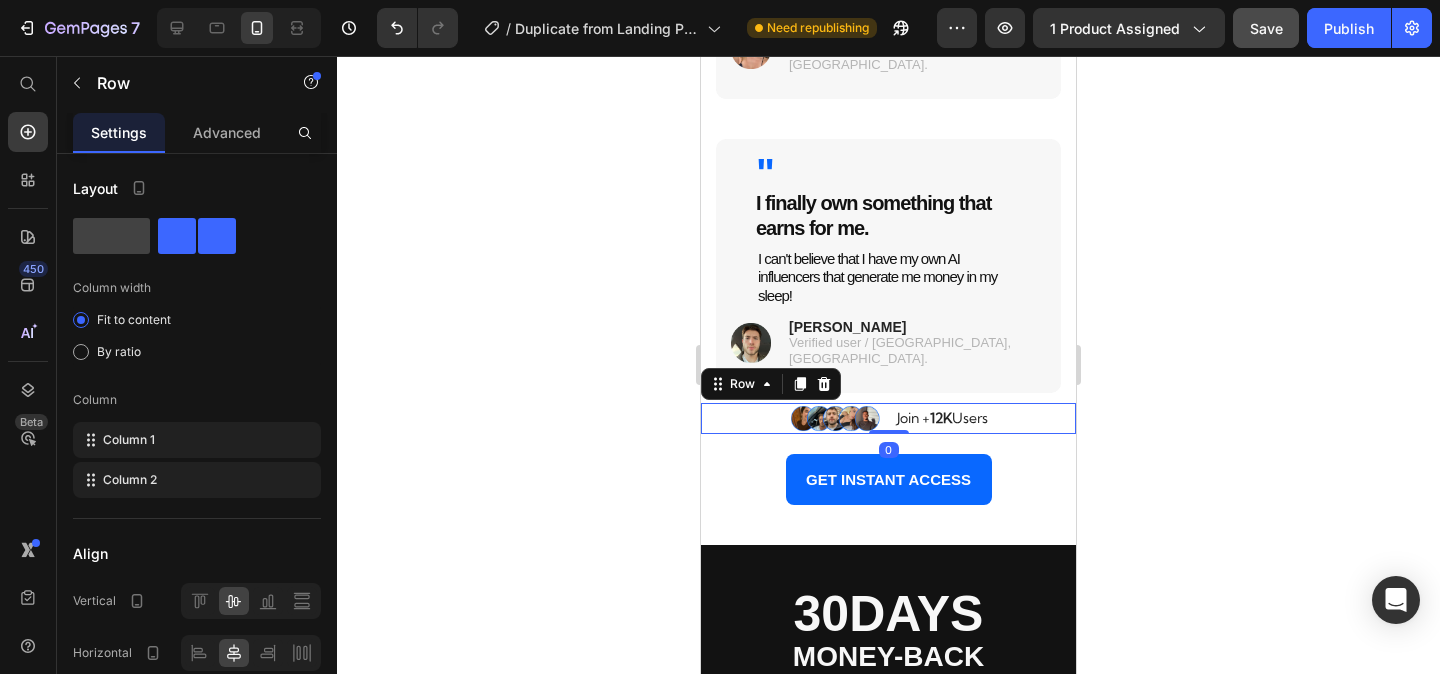 drag, startPoint x: 888, startPoint y: 461, endPoint x: 890, endPoint y: 436, distance: 25.079872 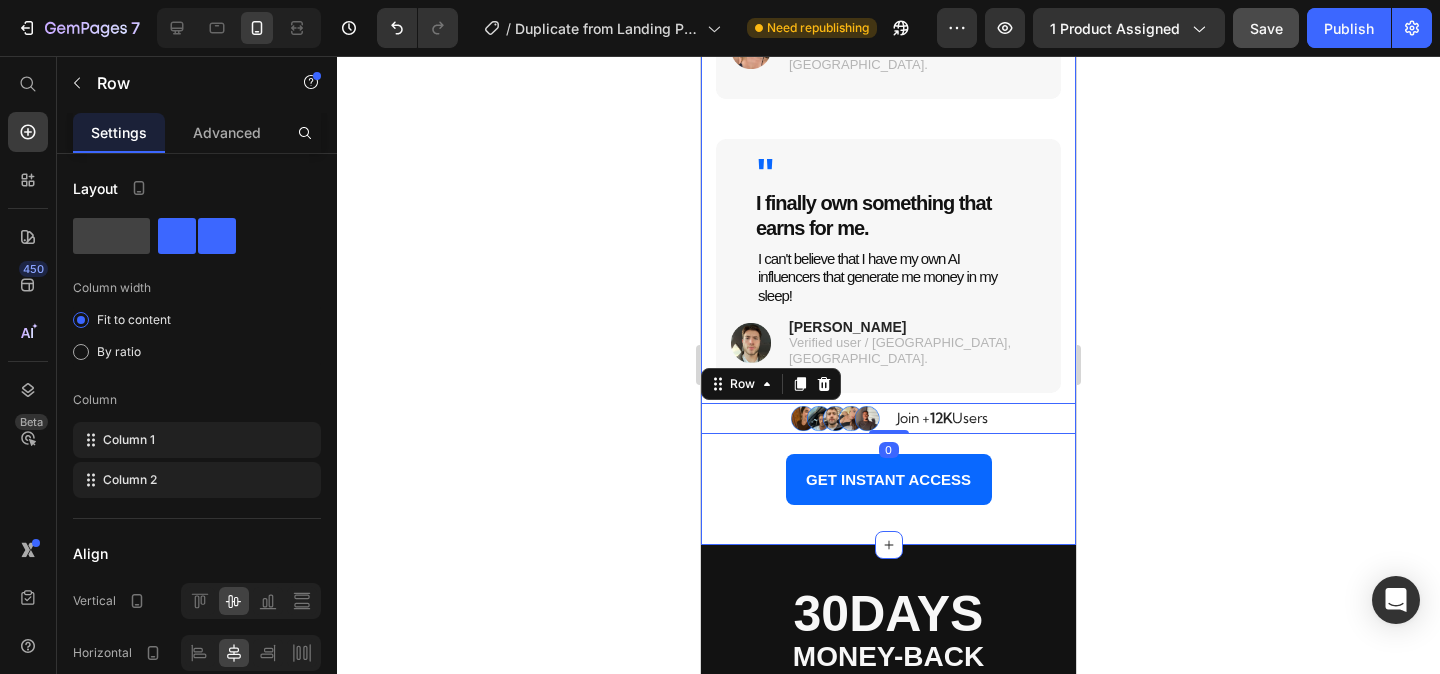 click on "Don't Just Take Our Words For It - Real Users,  Real Results Heading Hear how everyday people used our system to create income, freedom, and lasting change. Heading " Heading I made my first $3,200 [DATE]! Heading I launched my first AI model, ‘"Fiamma" on OnlyFans and made my entire monthly rent of $3,200 [DATE]. CreateInfluencers handled all the tech so I could focus on posting! Heading Image [PERSON_NAME] Verified user / [GEOGRAPHIC_DATA], [GEOGRAPHIC_DATA].  Text block Row Hero Banner " Heading Thought this was too good to be true! Heading I literally dragged a photo prompt into the editor on my lunch break. My AI MILF "sohpie" earned $600 in her first weekend. I thought it had to be fake—until I got a payment notification! Heading Image [PERSON_NAME] Verified user / [GEOGRAPHIC_DATA],IT  Text block Row Hero Banner " Heading I went from a real model to now owning an AI model Heading My [DEMOGRAPHIC_DATA] modeling career stalled after an injury. Now my AI alter-ego ‘[PERSON_NAME]’ earns $8,400/month—no photo/video shoots required.” Heading "" at bounding box center [888, -230] 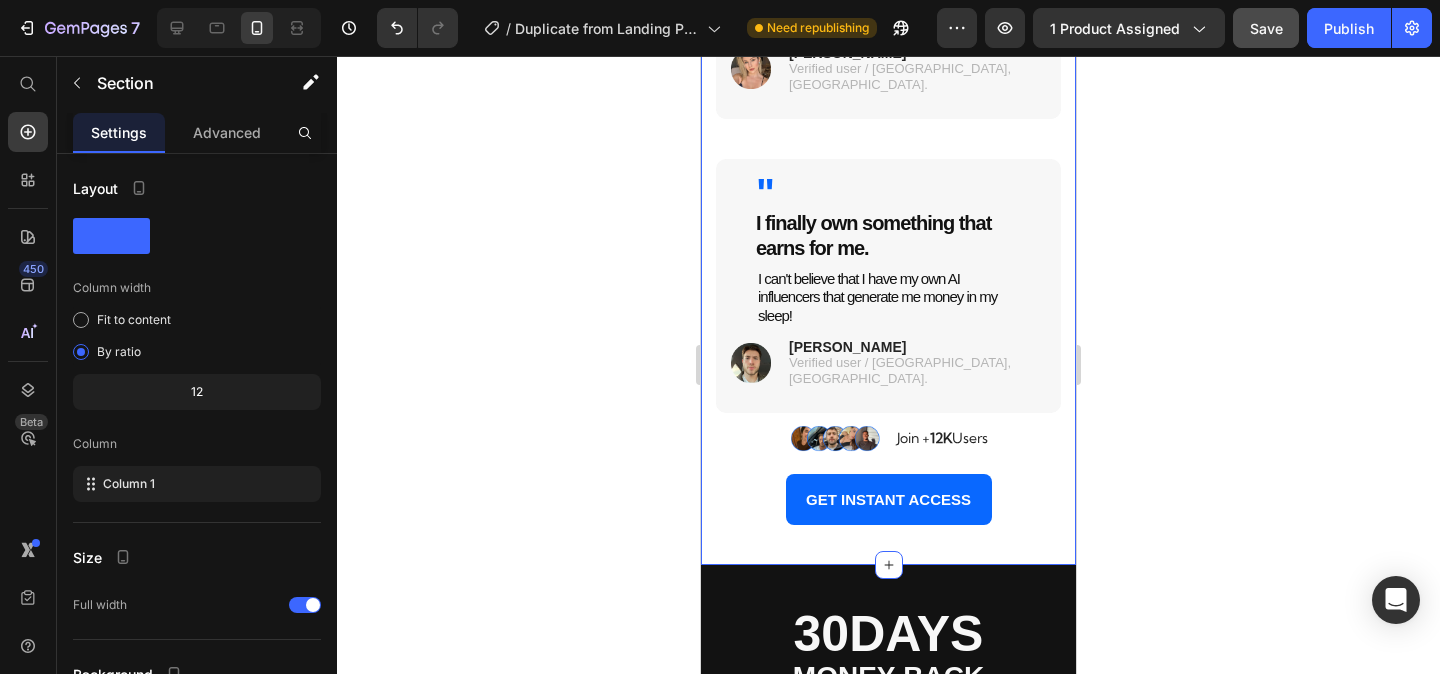 scroll, scrollTop: 4783, scrollLeft: 0, axis: vertical 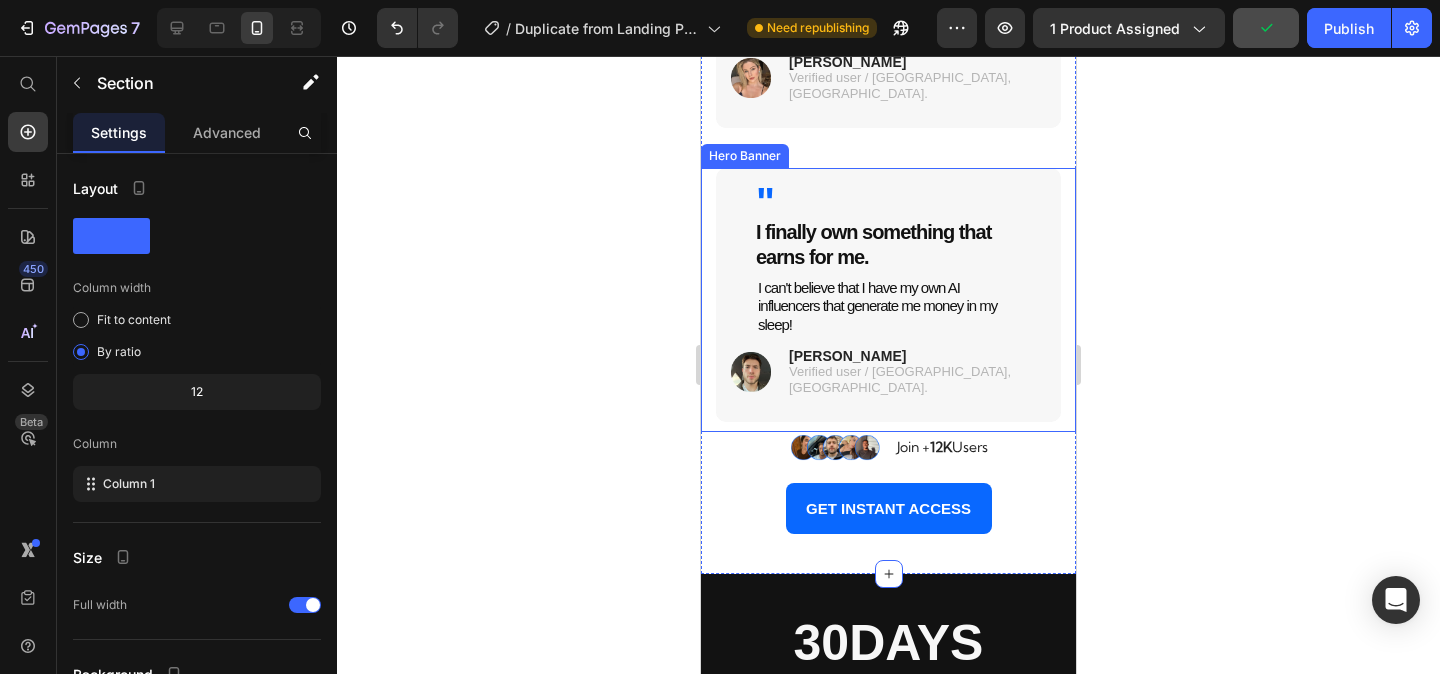 click on "" Heading I finally own something that earns for me. Heading I can't believe that I have my own AI influencers that generate me money in my sleep! Heading Image [PERSON_NAME] Verified user / [GEOGRAPHIC_DATA], [GEOGRAPHIC_DATA]. Text block Row Hero Banner" at bounding box center (888, 300) 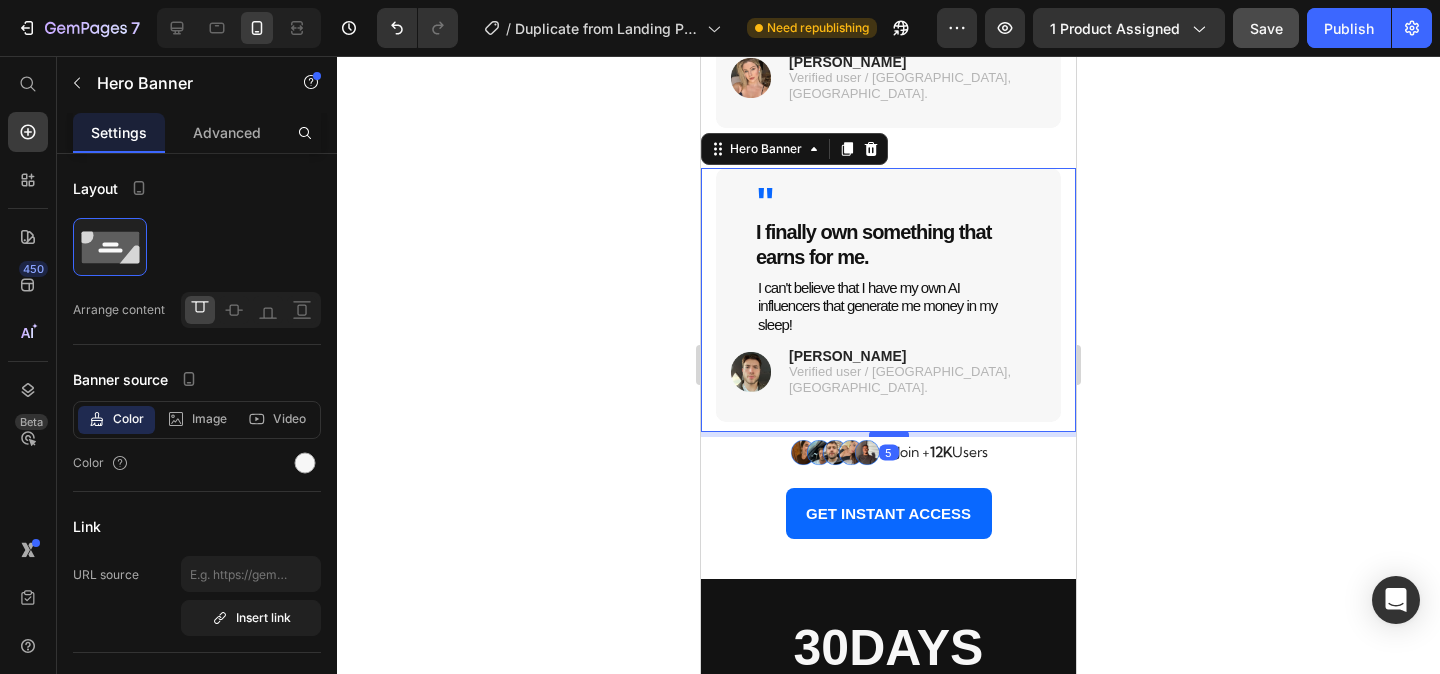 click at bounding box center (889, 434) 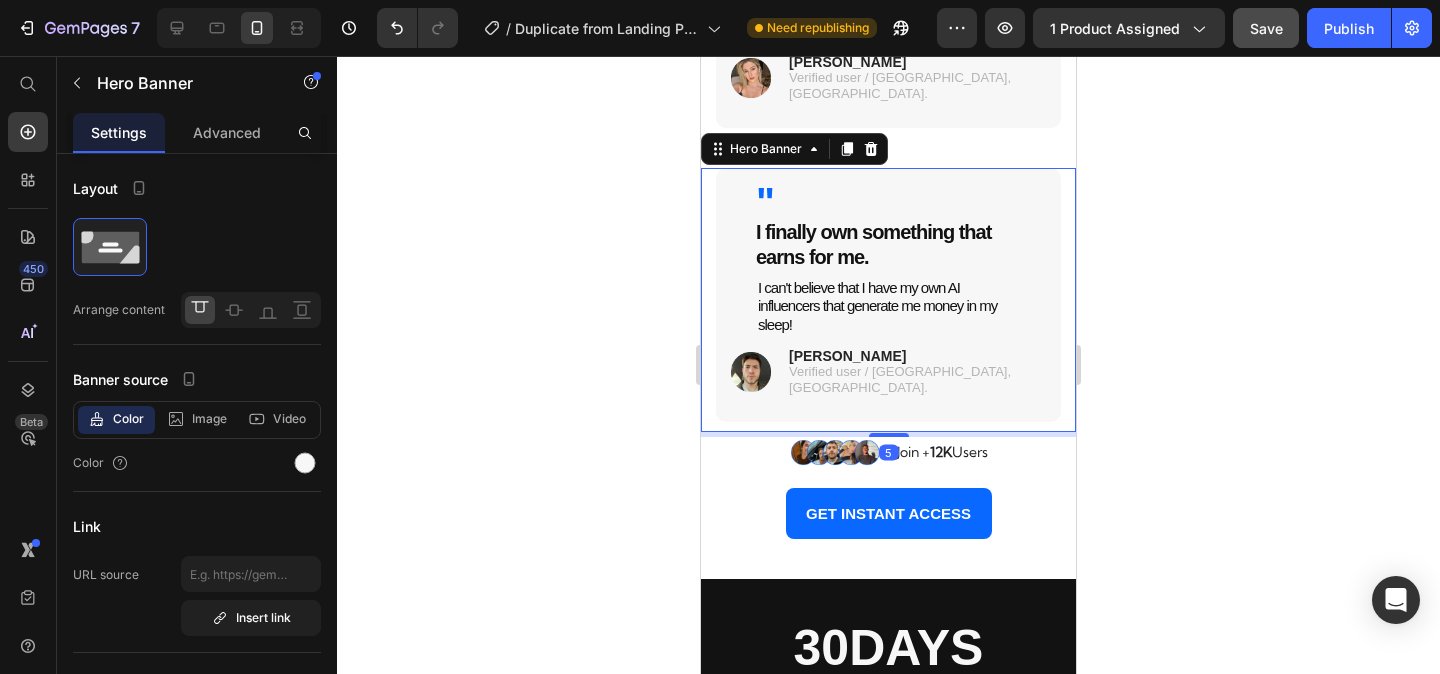 click on "" Heading I finally own something that earns for me. Heading I can't believe that I have my own AI influencers that generate me money in my sleep! Heading Image [PERSON_NAME] Verified user / [GEOGRAPHIC_DATA], [GEOGRAPHIC_DATA]. Text block Row" at bounding box center (888, 295) 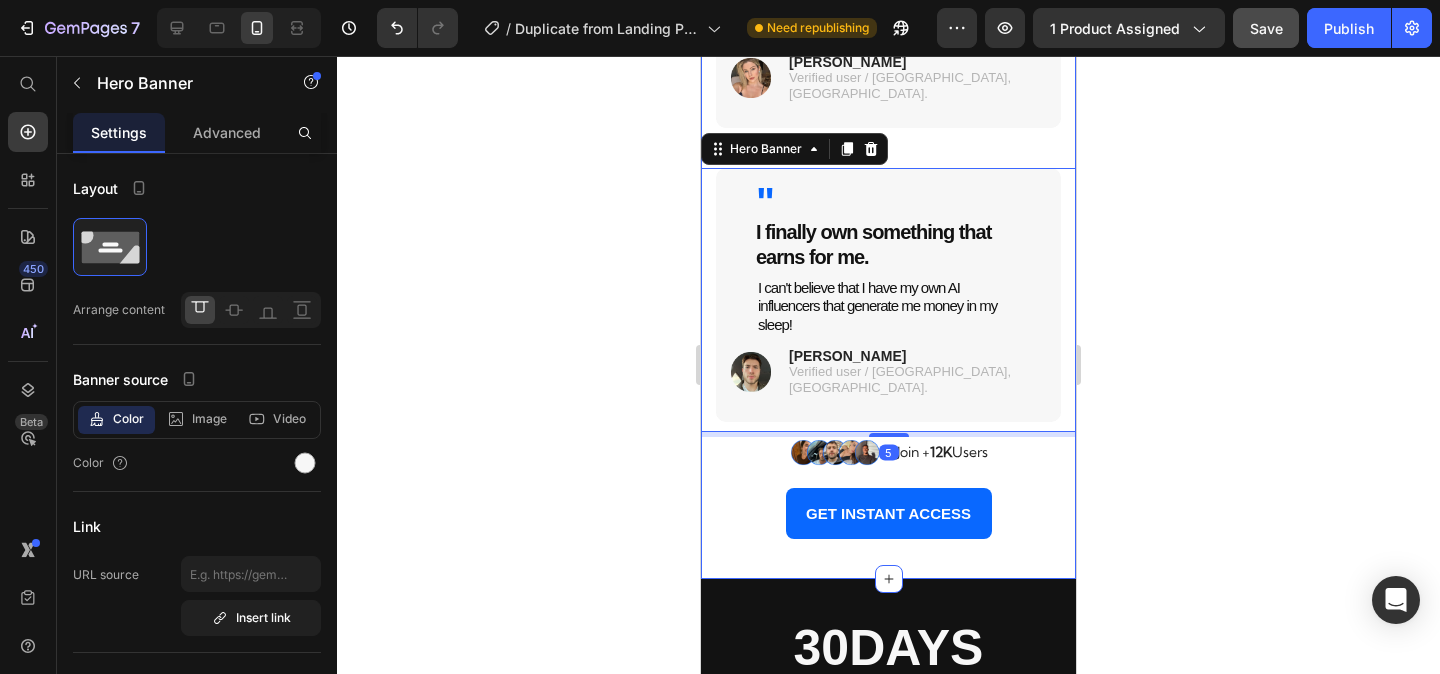 click on "Don't Just Take Our Words For It - Real Users,  Real Results Heading Hear how everyday people used our system to create income, freedom, and lasting change. Heading " Heading I made my first $3,200 [DATE]! Heading I launched my first AI model, ‘"Fiamma" on OnlyFans and made my entire monthly rent of $3,200 [DATE]. CreateInfluencers handled all the tech so I could focus on posting! Heading Image [PERSON_NAME] Verified user / [GEOGRAPHIC_DATA], [GEOGRAPHIC_DATA].  Text block Row Hero Banner " Heading Thought this was too good to be true! Heading I literally dragged a photo prompt into the editor on my lunch break. My AI MILF "sohpie" earned $600 in her first weekend. I thought it had to be fake—until I got a payment notification! Heading Image [PERSON_NAME] Verified user / [GEOGRAPHIC_DATA],IT  Text block Row Hero Banner " Heading I went from a real model to now owning an AI model Heading My [DEMOGRAPHIC_DATA] modeling career stalled after an injury. Now my AI alter-ego ‘[PERSON_NAME]’ earns $8,400/month—no photo/video shoots required.” Heading "" at bounding box center (888, -199) 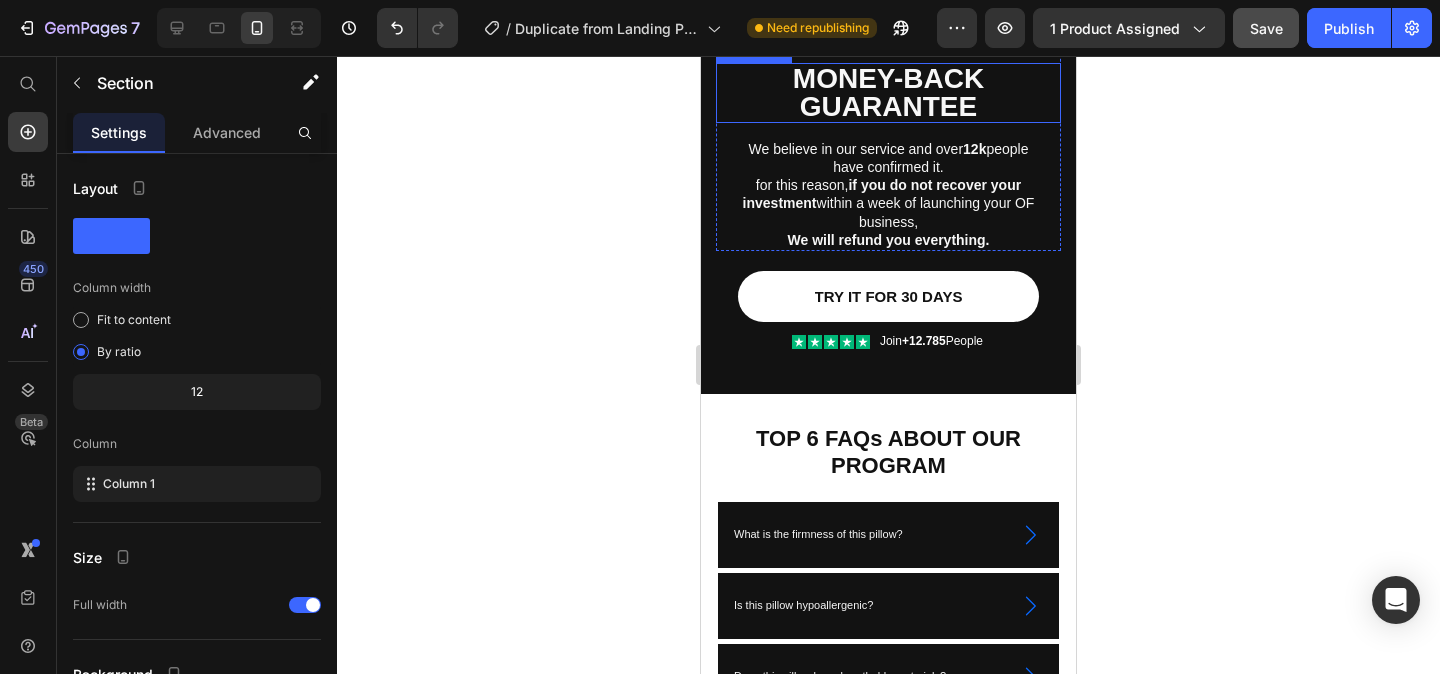 scroll, scrollTop: 5407, scrollLeft: 0, axis: vertical 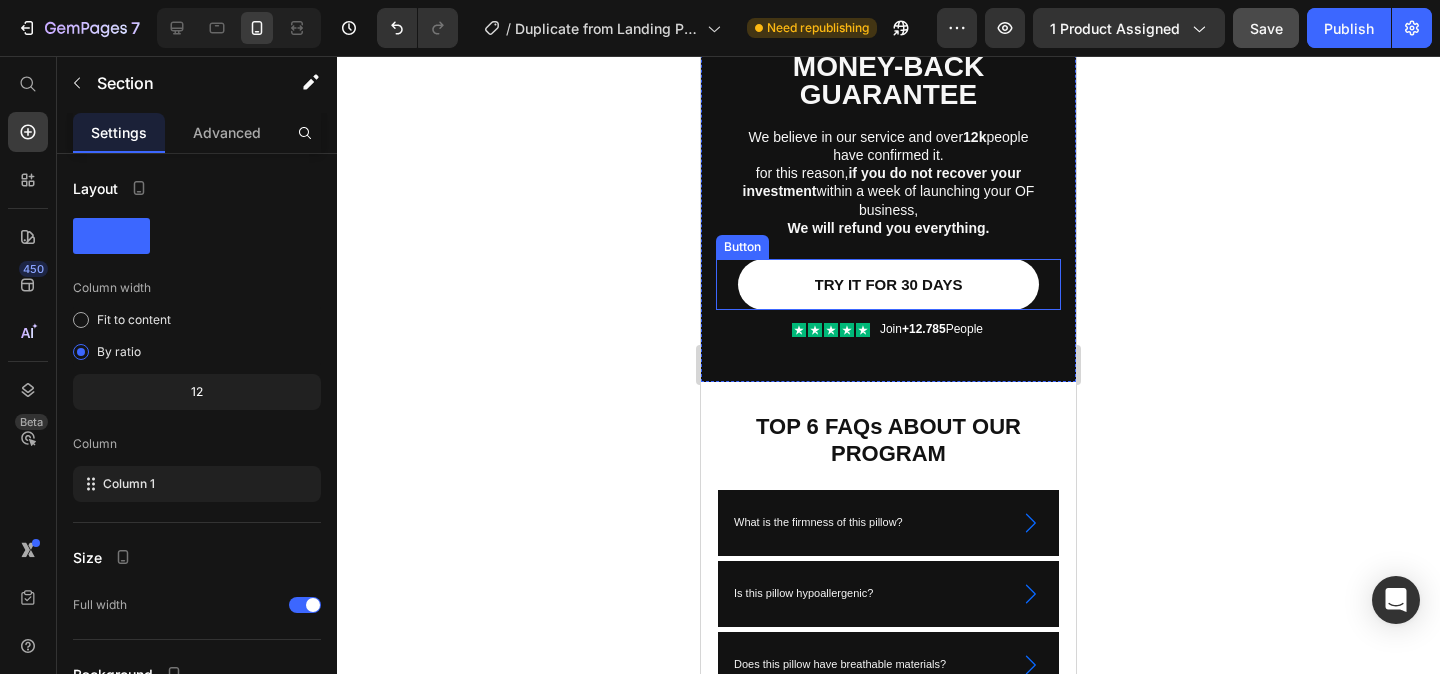 click on "TRY IT FOR 30 DAYS" at bounding box center (888, 284) 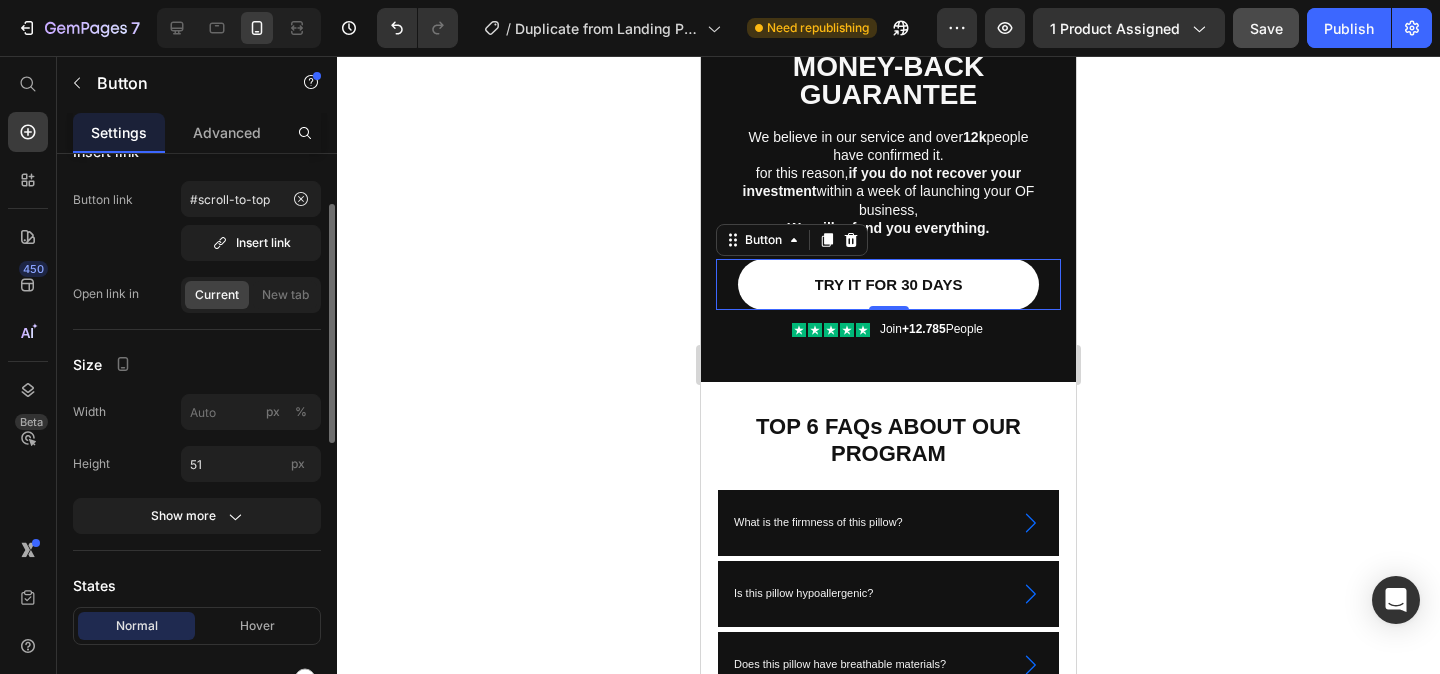 scroll, scrollTop: 108, scrollLeft: 0, axis: vertical 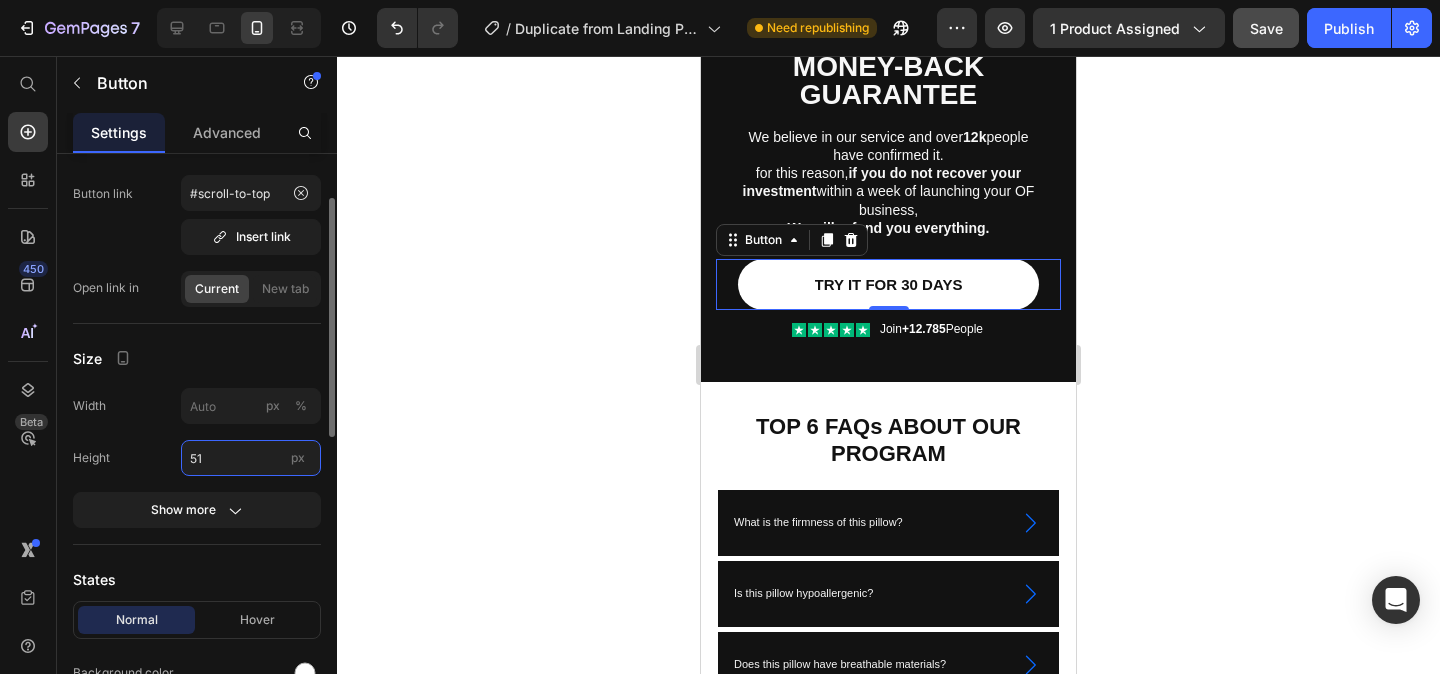 click on "51" at bounding box center (251, 458) 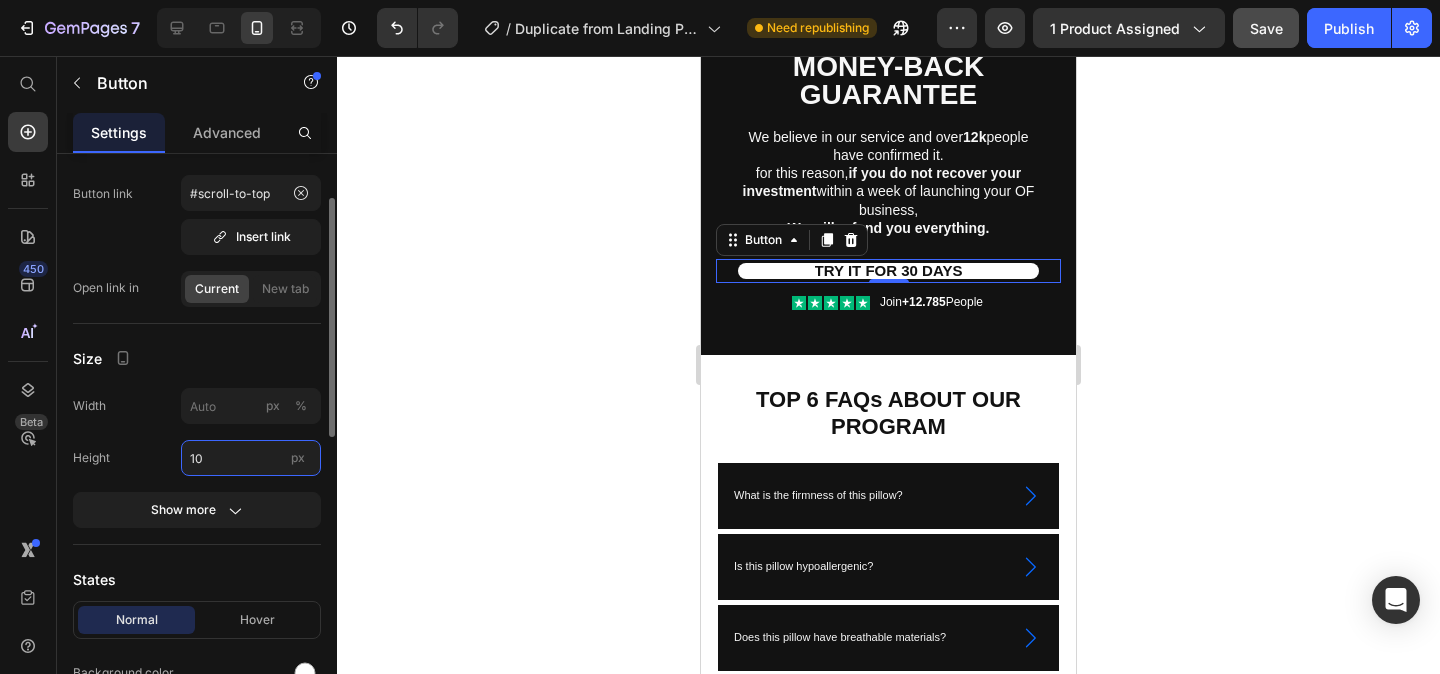 type on "1" 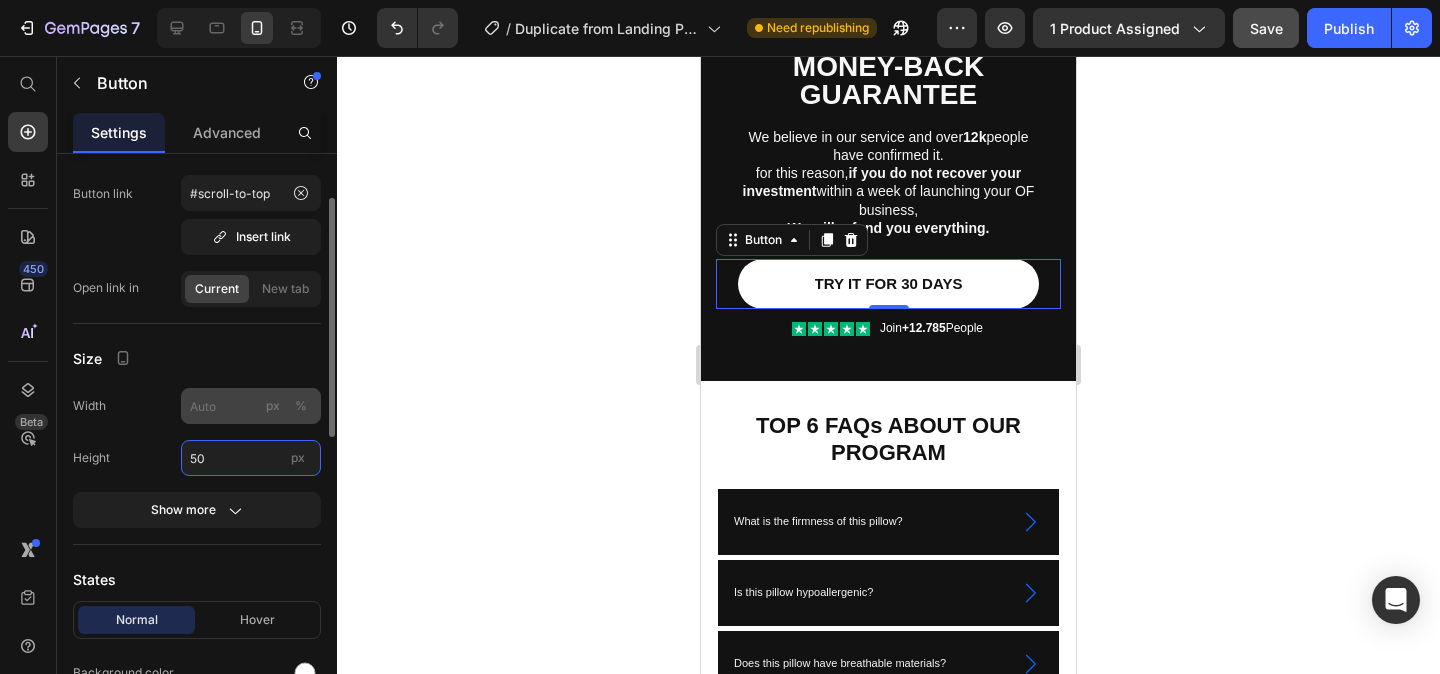 type on "50" 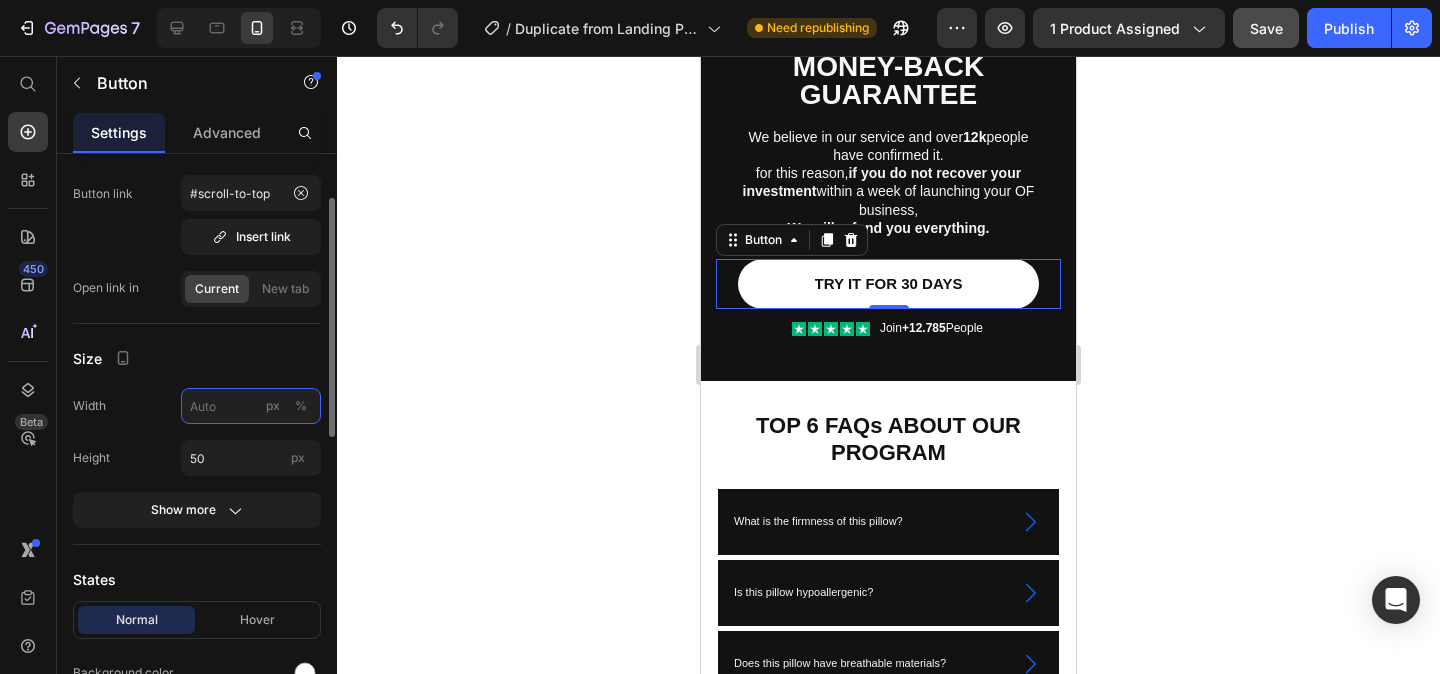 click on "px %" at bounding box center (251, 406) 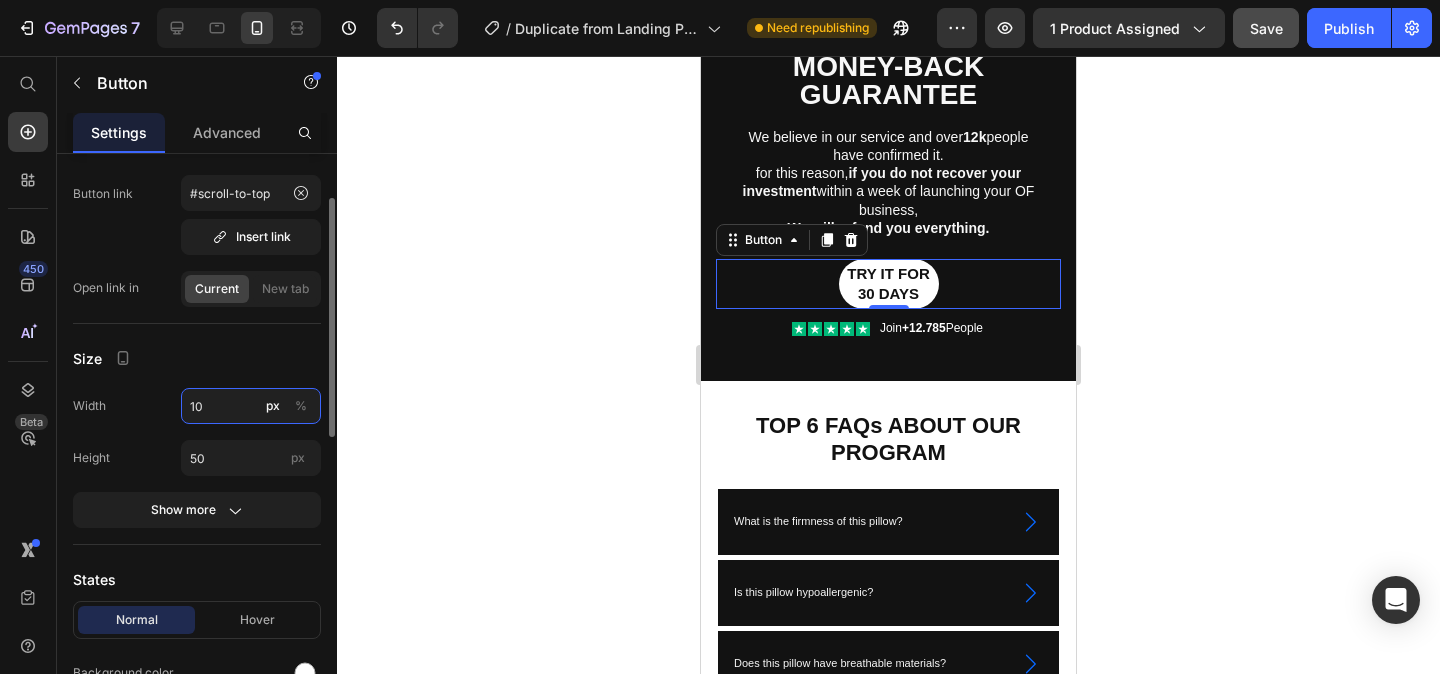 type on "1" 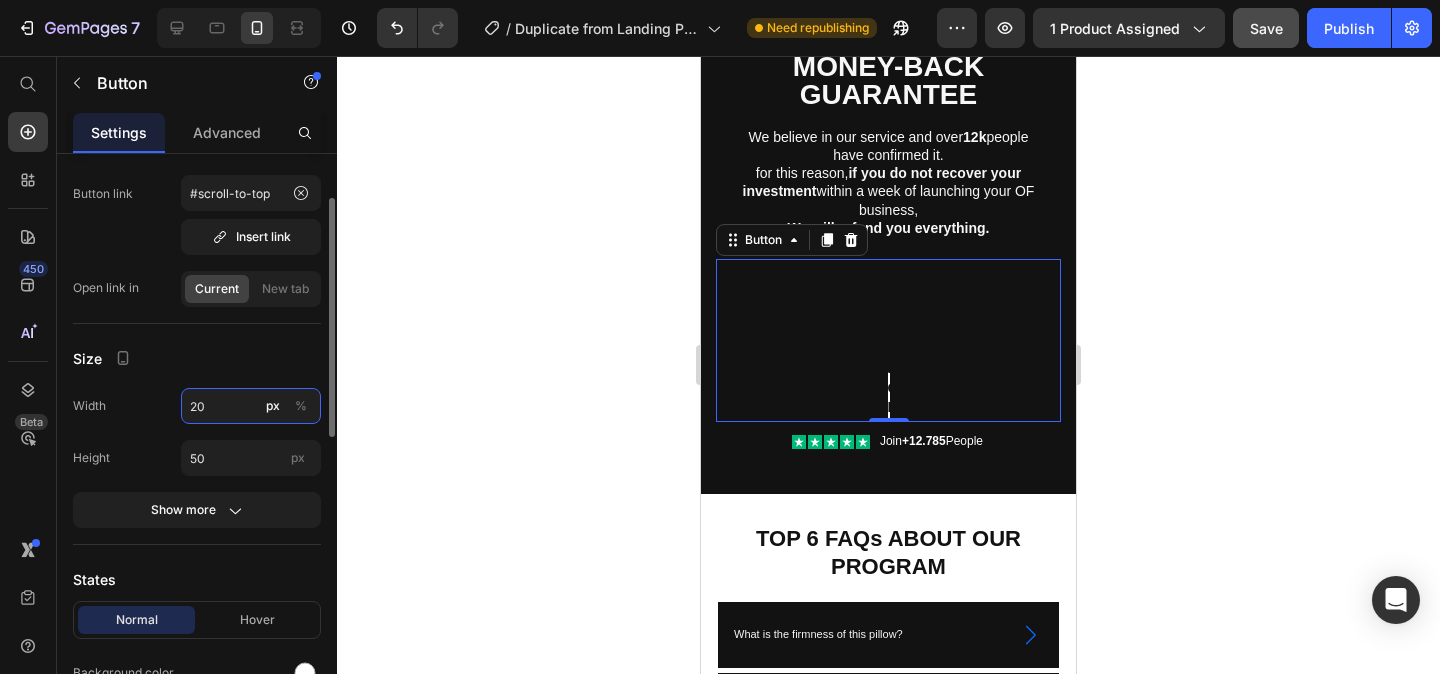 type on "200" 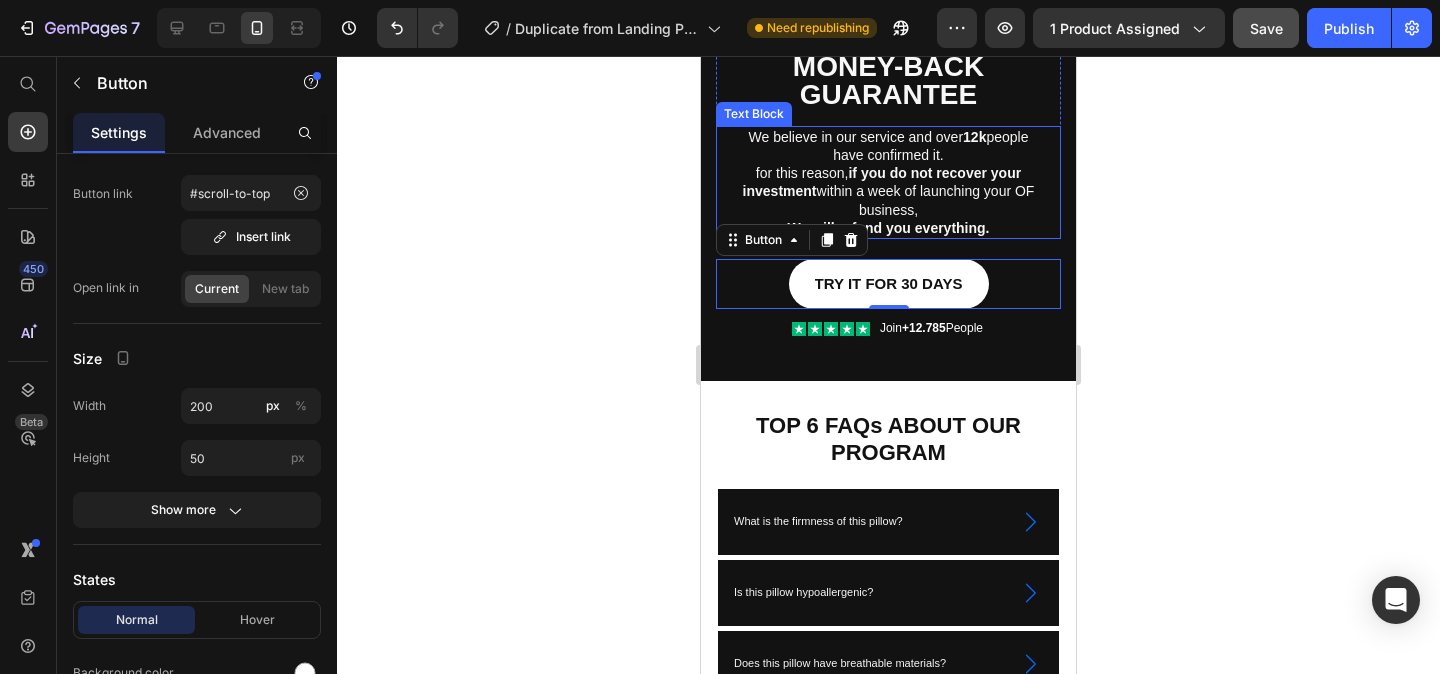 click on "We believe in our service and over  12k  people have confirmed it." at bounding box center (888, 146) 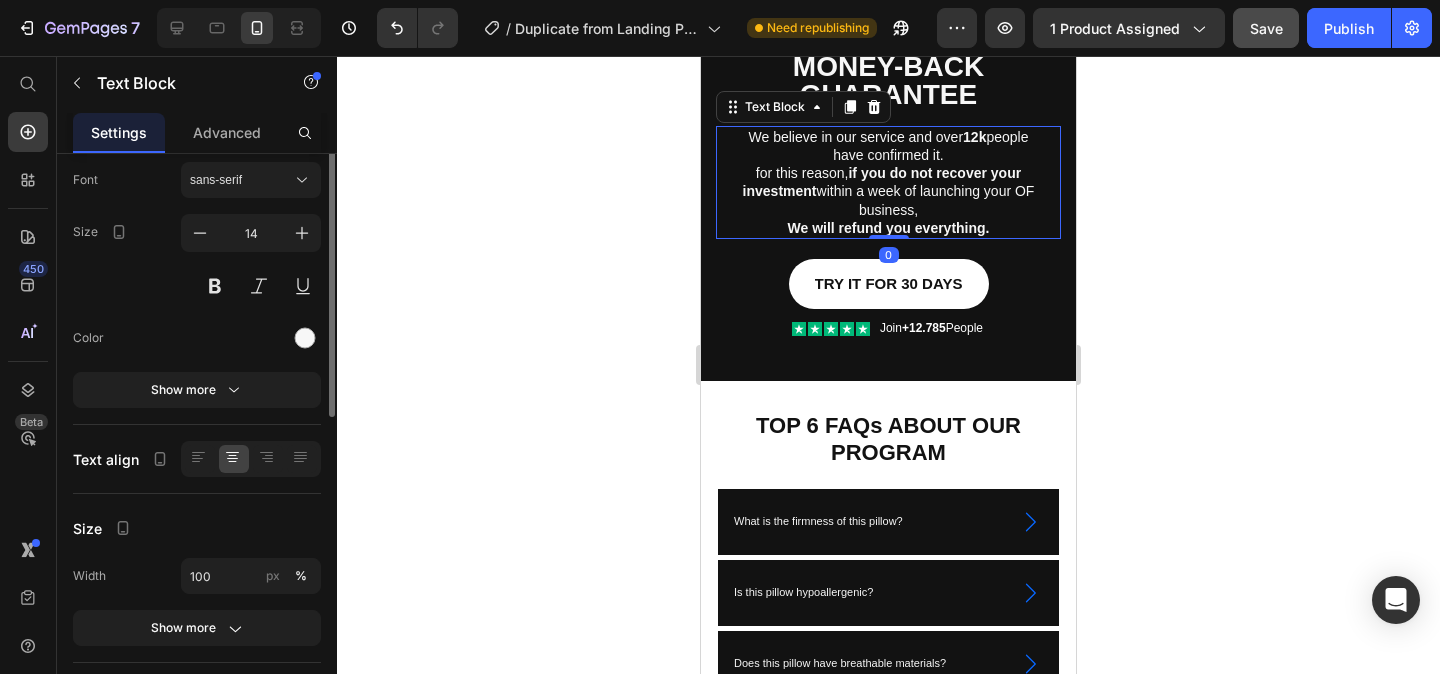 scroll, scrollTop: 0, scrollLeft: 0, axis: both 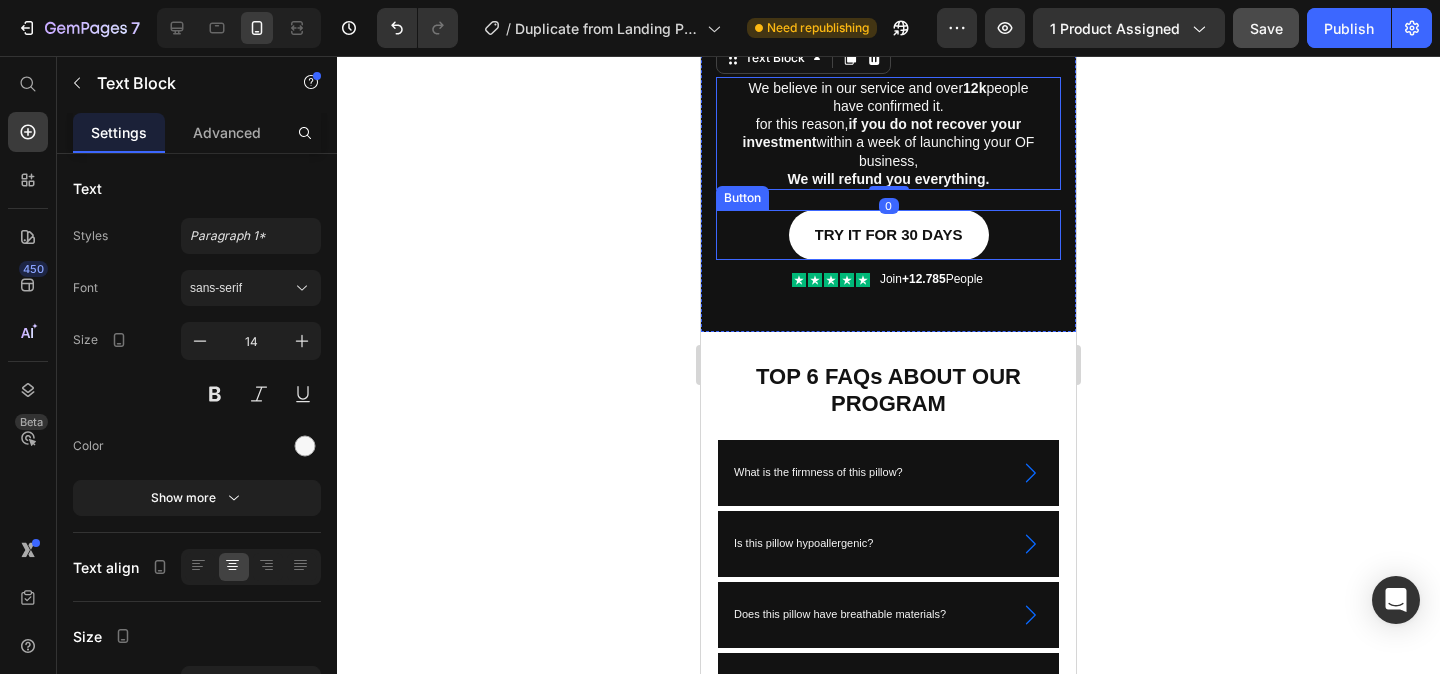 click on "TRY IT FOR 30 DAYS" at bounding box center (889, 235) 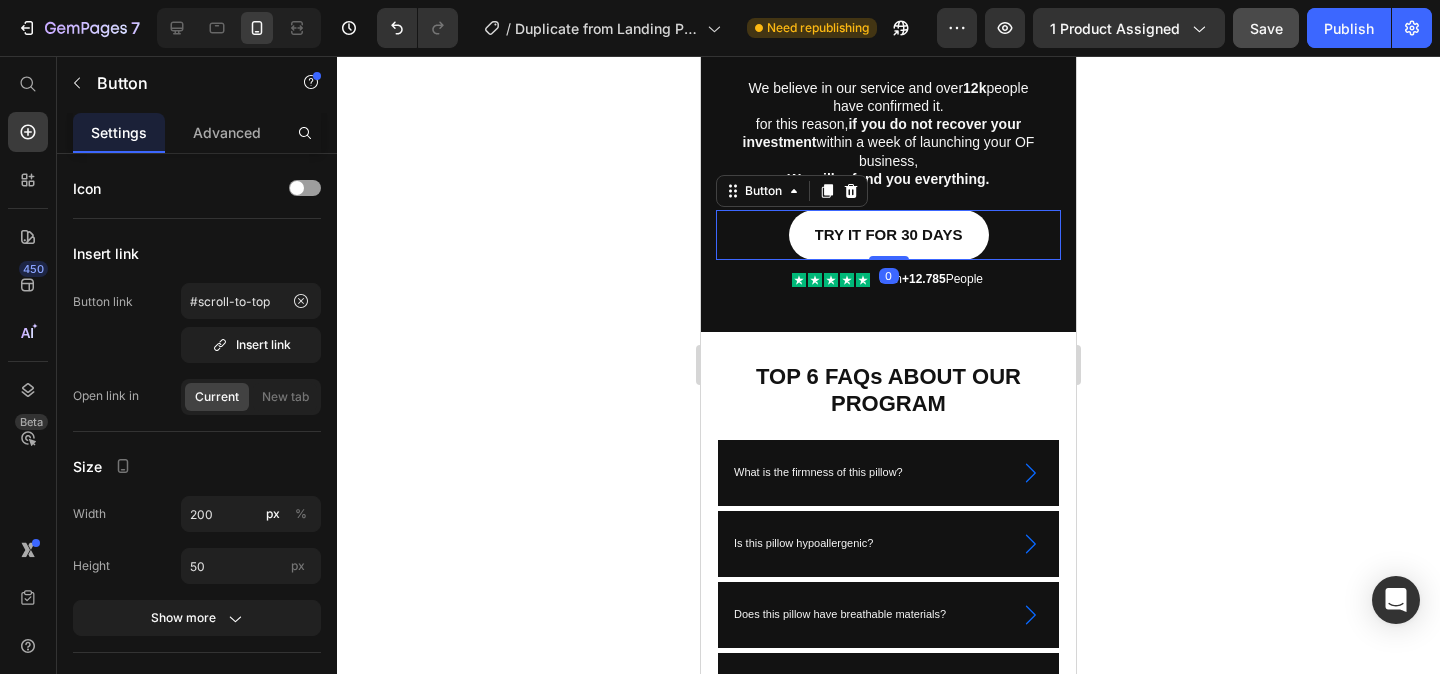 click on "TRY IT FOR 30 DAYS" at bounding box center [889, 235] 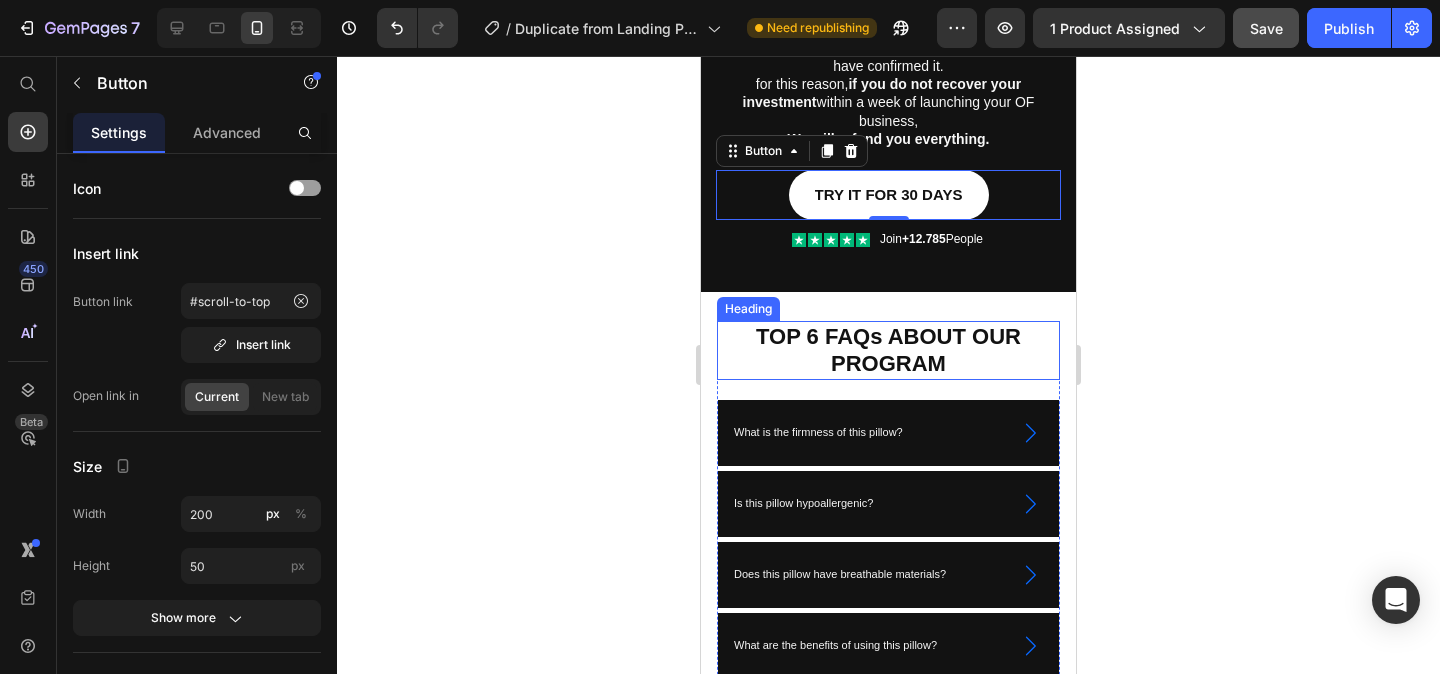 scroll, scrollTop: 5506, scrollLeft: 0, axis: vertical 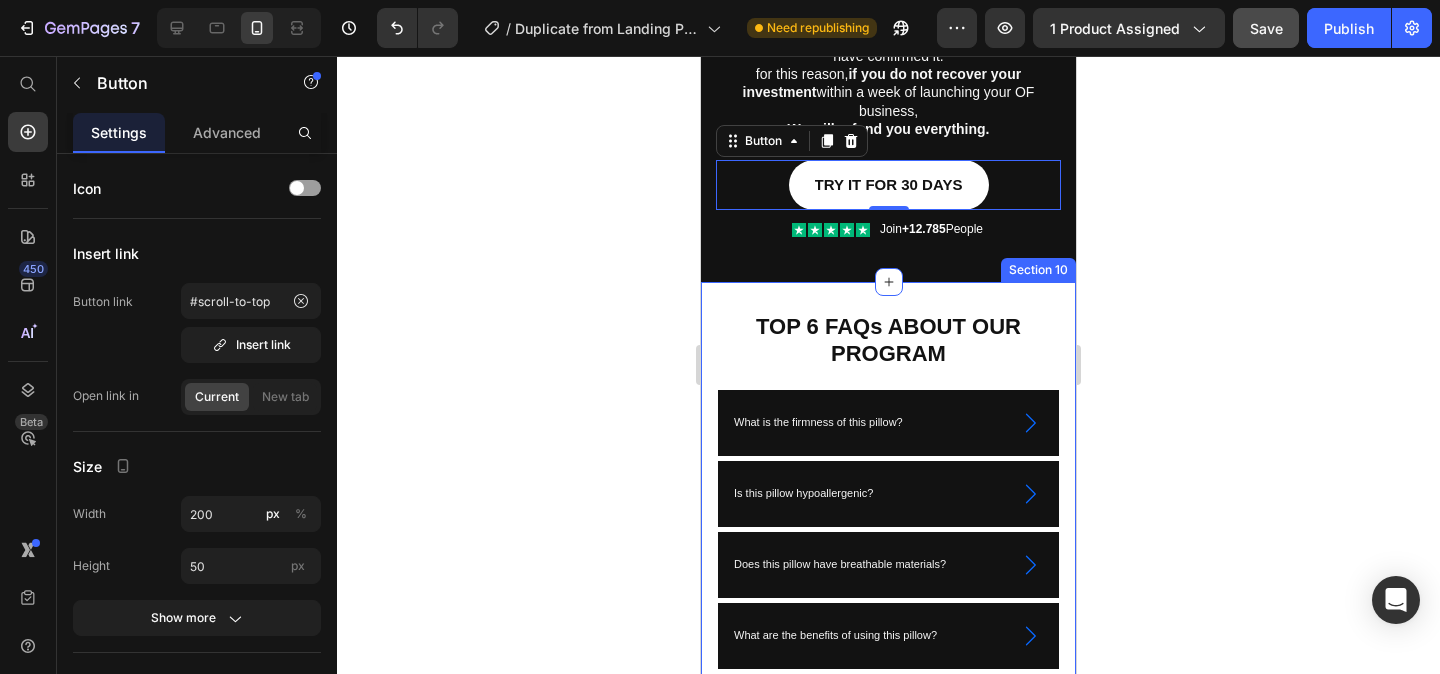 click on "Don't Just Take Our Words For It - Real Users,  Real Results Heading Hear how everyday people used our system to create income, freedom, and lasting change. Heading " Heading I made my first $3,200 [DATE]! Heading I launched my first AI model, ‘"Fiamma" on OnlyFans and made my entire monthly rent of $3,200 [DATE]. CreateInfluencers handled all the tech so I could focus on posting! Heading Image [PERSON_NAME] Verified user / [GEOGRAPHIC_DATA], [GEOGRAPHIC_DATA].  Text block Row Hero Banner " Heading Thought this was too good to be true! Heading I literally dragged a photo prompt into the editor on my lunch break. My AI MILF "sohpie" earned $600 in her first weekend. I thought it had to be fake—until I got a payment notification! Heading Image [PERSON_NAME] Verified user / [GEOGRAPHIC_DATA],IT  Text block Row Hero Banner " Heading I went from a real model to now owning an AI model Heading My [DEMOGRAPHIC_DATA] modeling career stalled after an injury. Now my AI alter-ego ‘[PERSON_NAME]’ earns $8,400/month—no photo/video shoots required.” Heading "" at bounding box center [888, -2151] 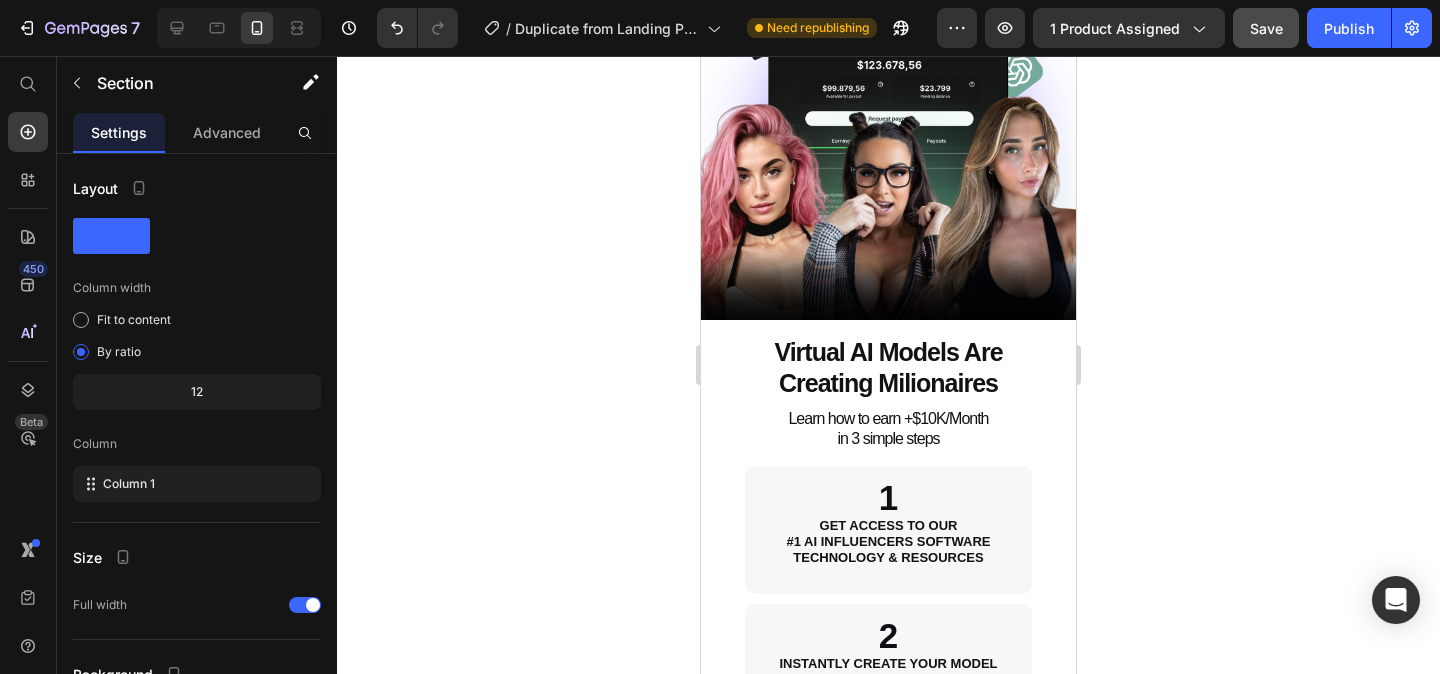 scroll, scrollTop: 494, scrollLeft: 0, axis: vertical 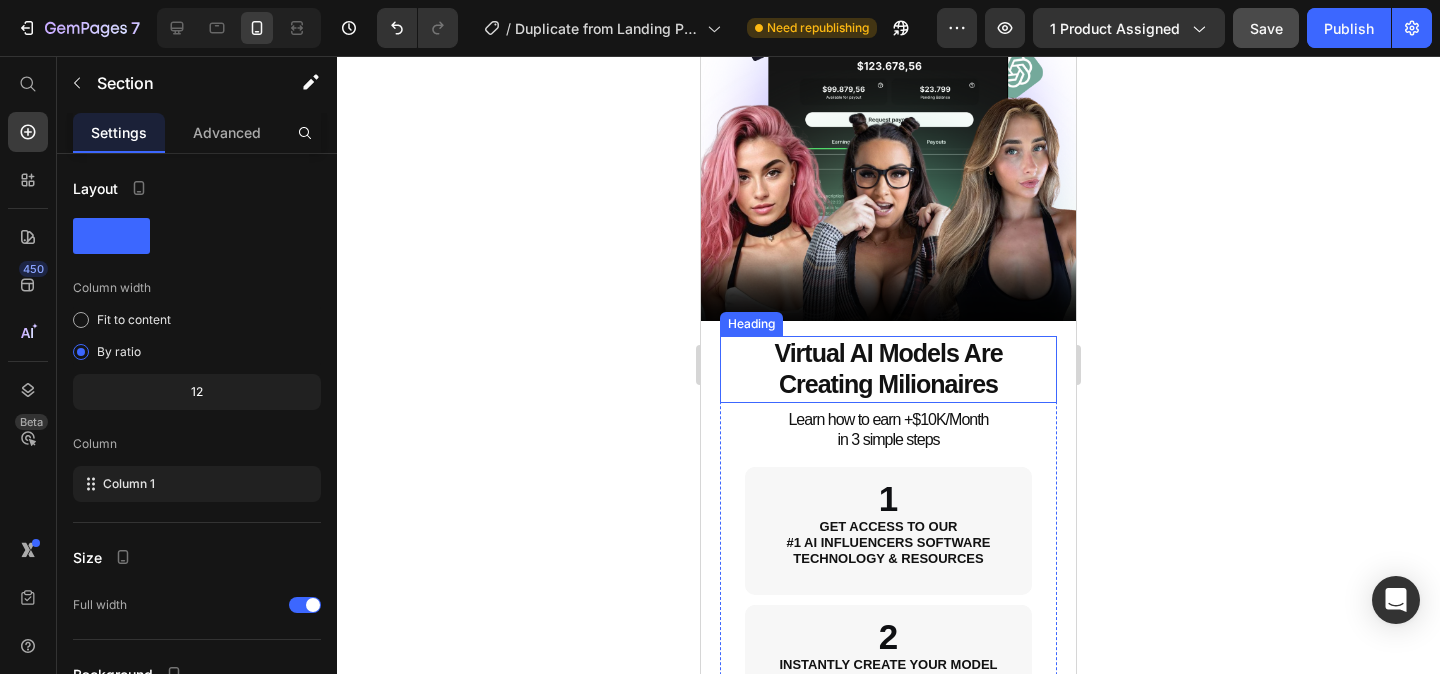click on "Virtual AI Models Are Creating Milionaires" at bounding box center (888, 368) 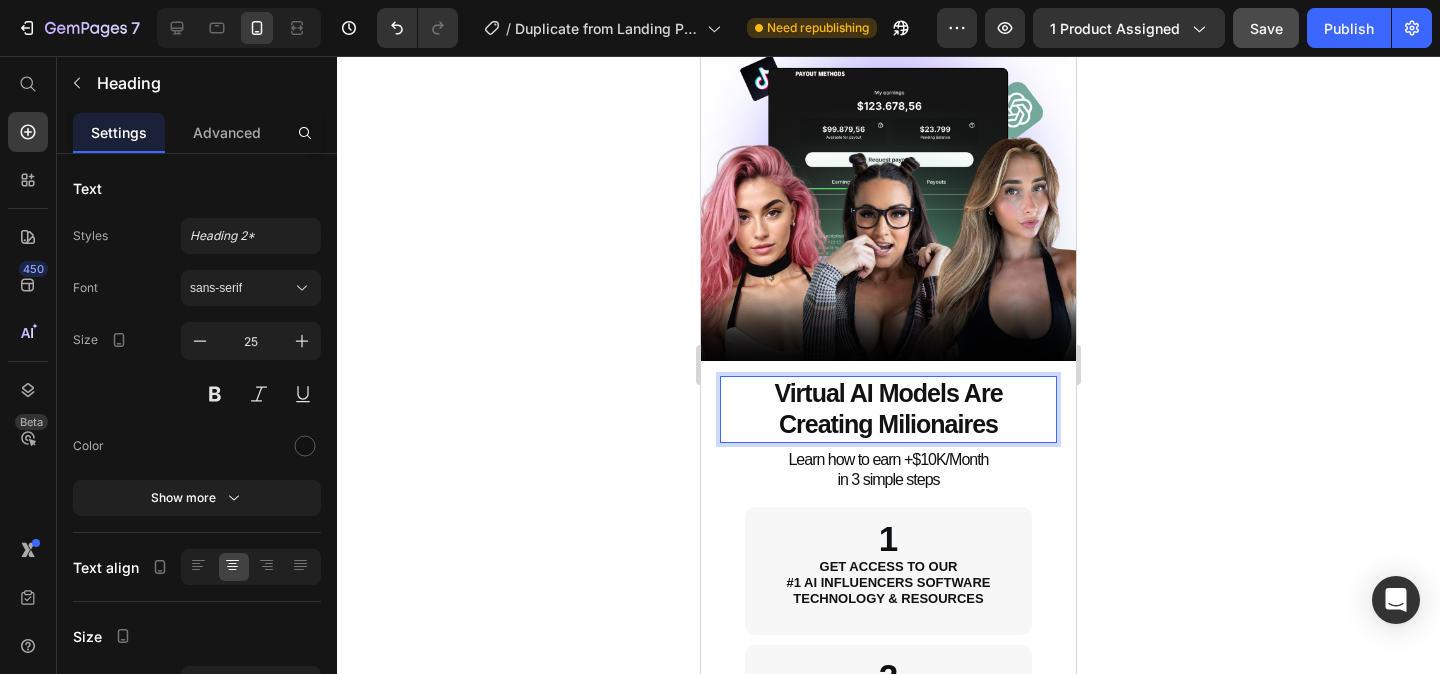 click on "Virtual AI Models Are Creating Milionaires" at bounding box center [888, 408] 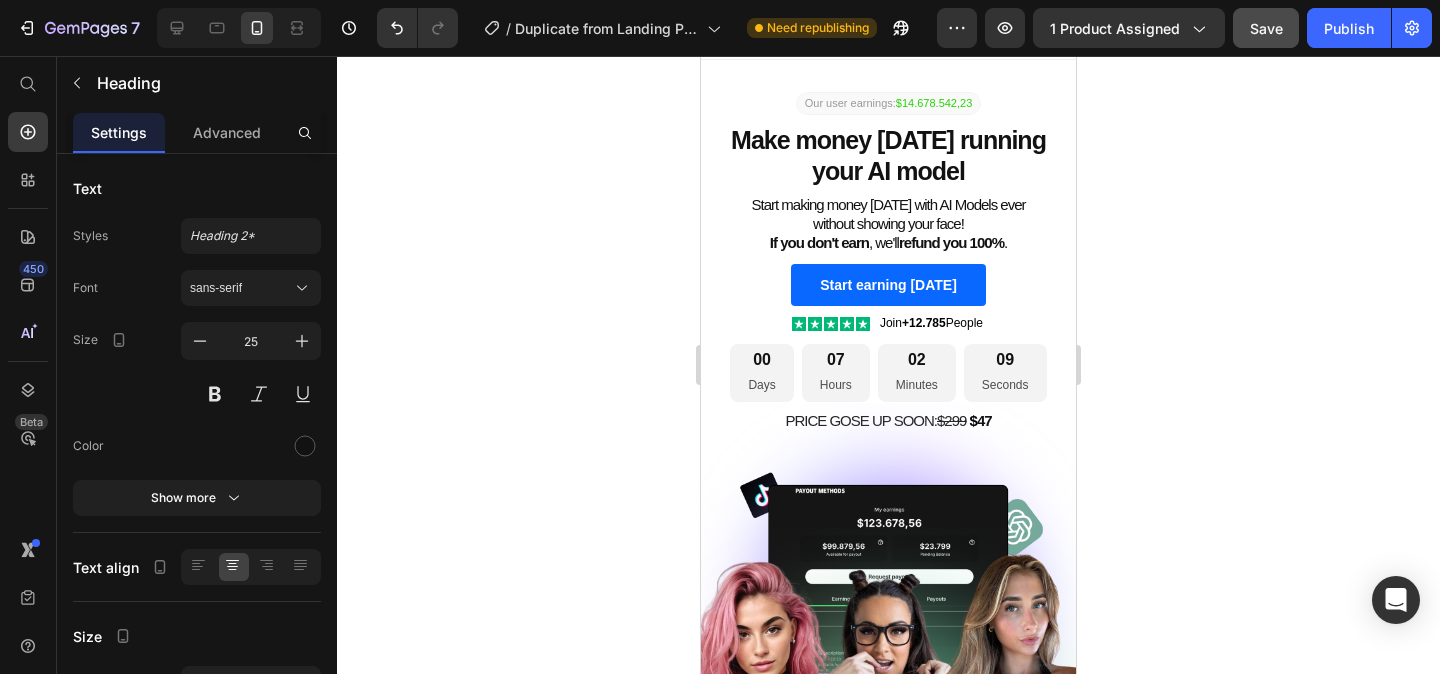 scroll, scrollTop: 0, scrollLeft: 0, axis: both 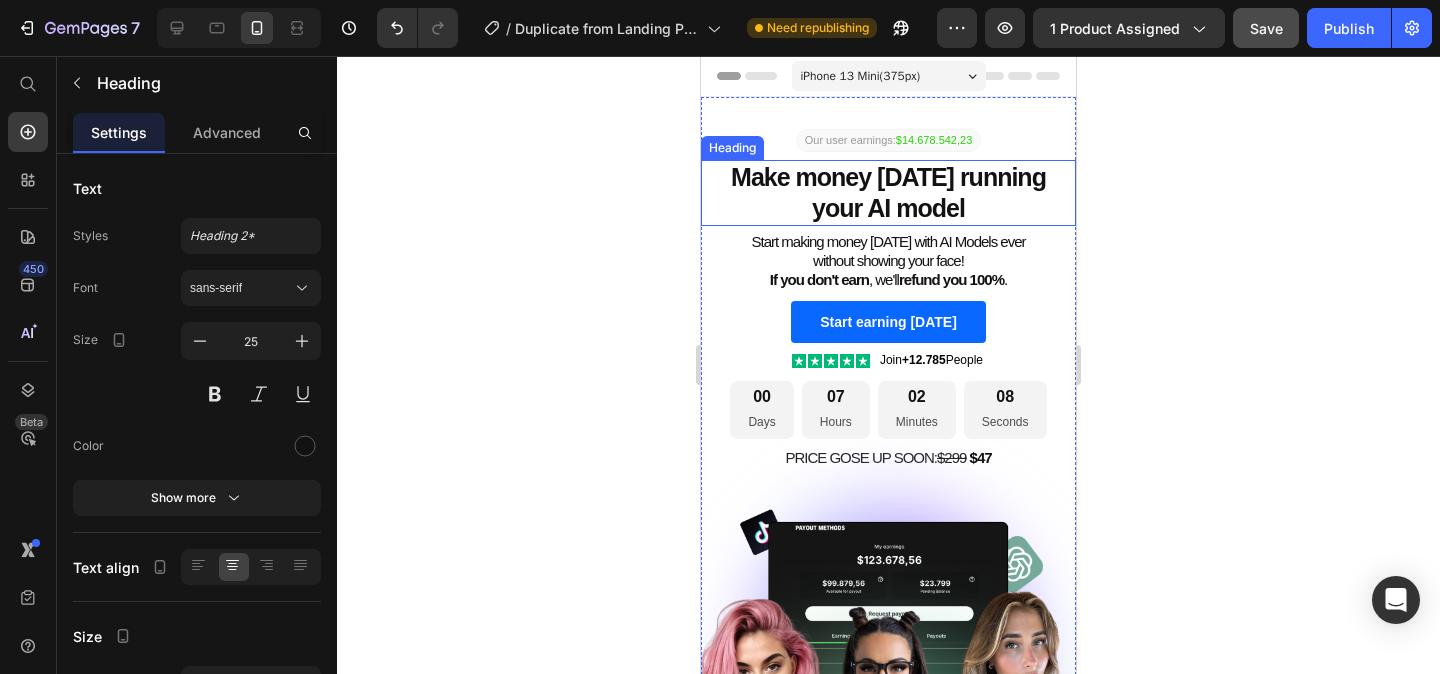 click on "Make money [DATE] running your AI model" at bounding box center (888, 192) 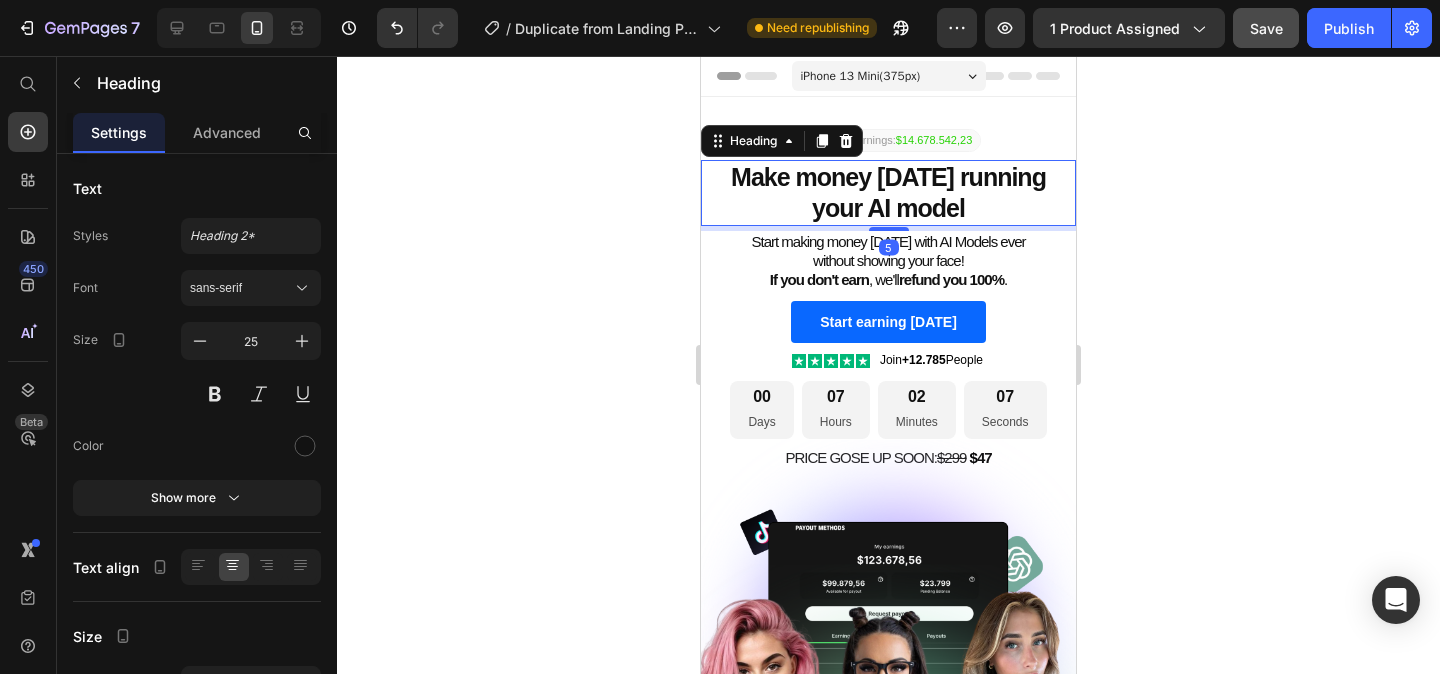 click on "Make money [DATE] running your AI model" at bounding box center (888, 193) 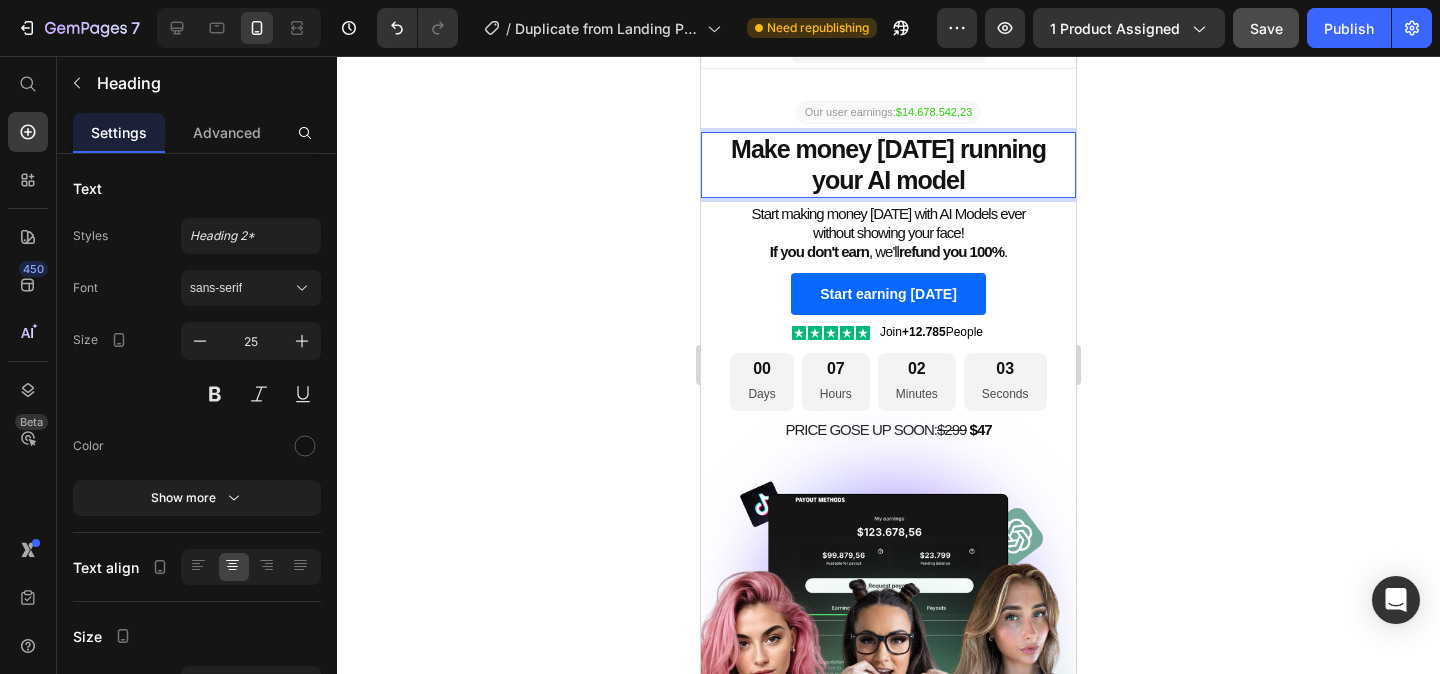 scroll, scrollTop: 30, scrollLeft: 0, axis: vertical 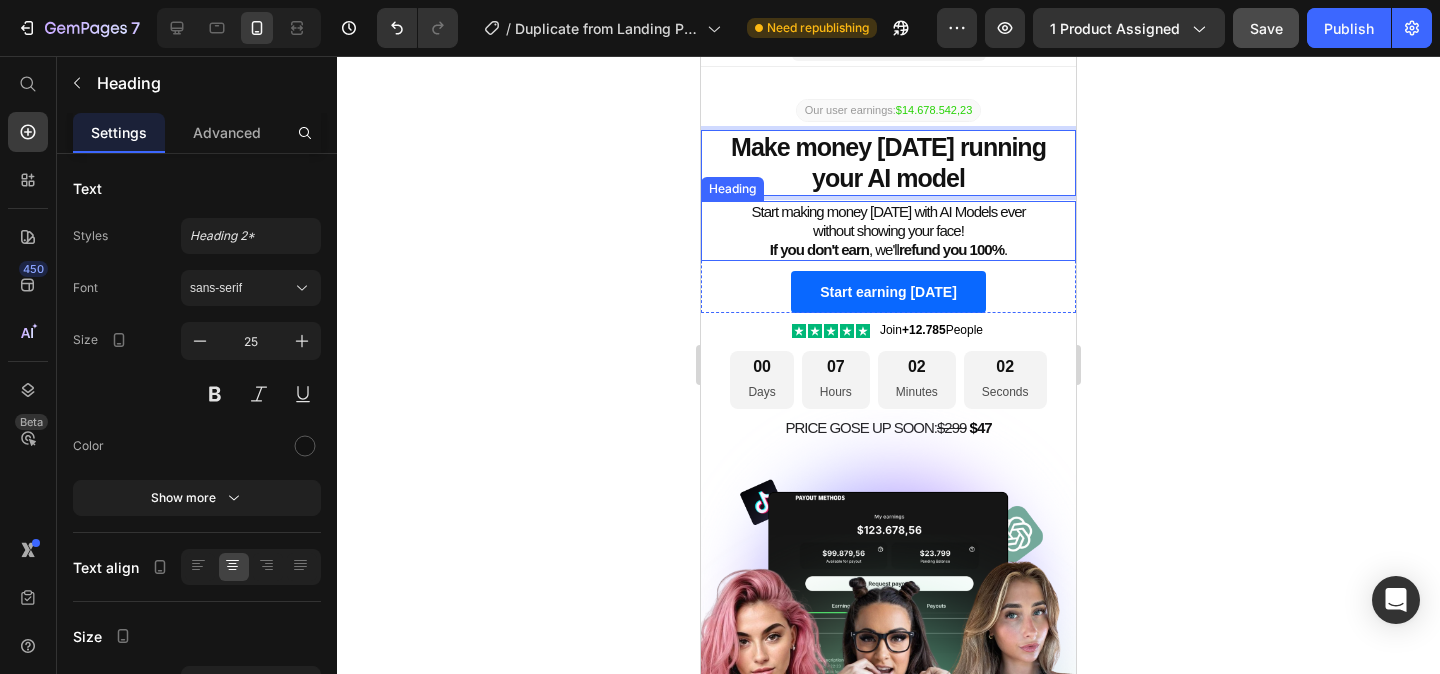 click on "Start making money [DATE] with AI Models ever without showing your face! If you don't earn , we'll  refund you 100% ." at bounding box center [888, 231] 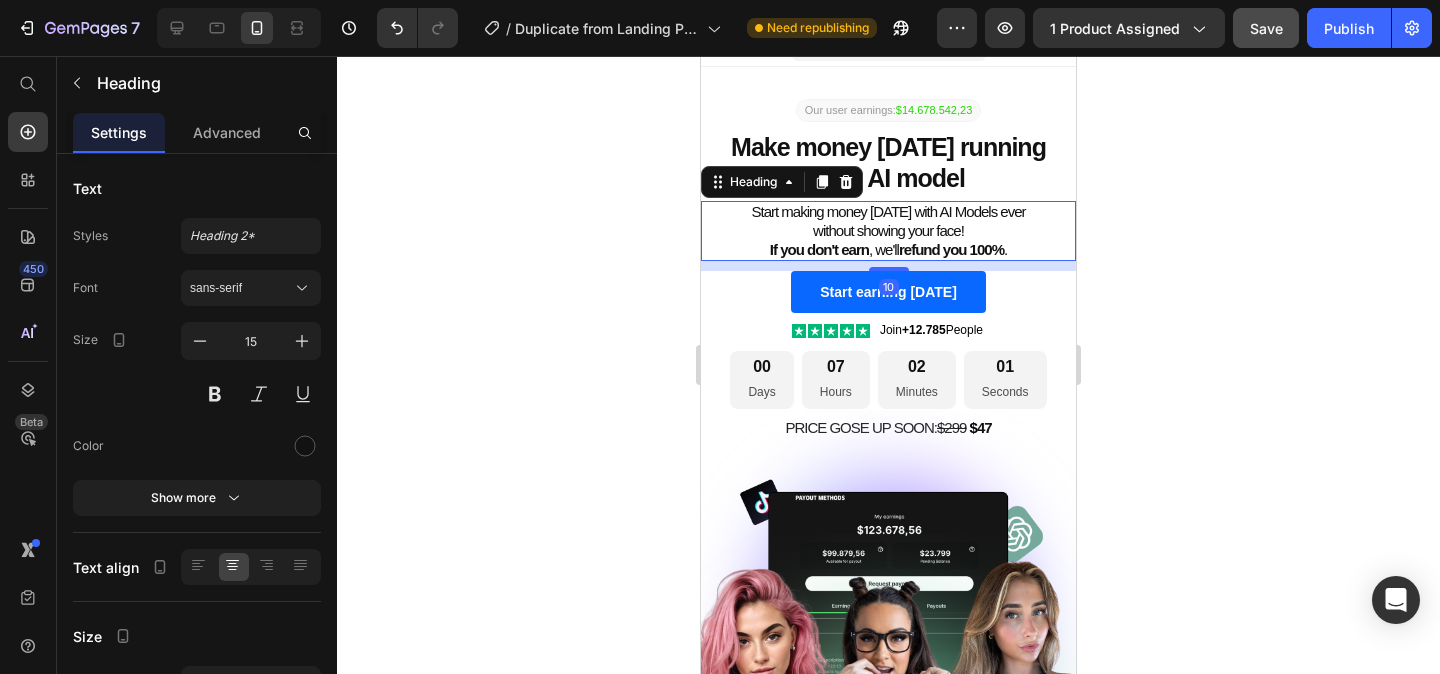 click on "Start making money [DATE] with AI Models ever without showing your face! If you don't earn , we'll  refund you 100% ." at bounding box center [888, 231] 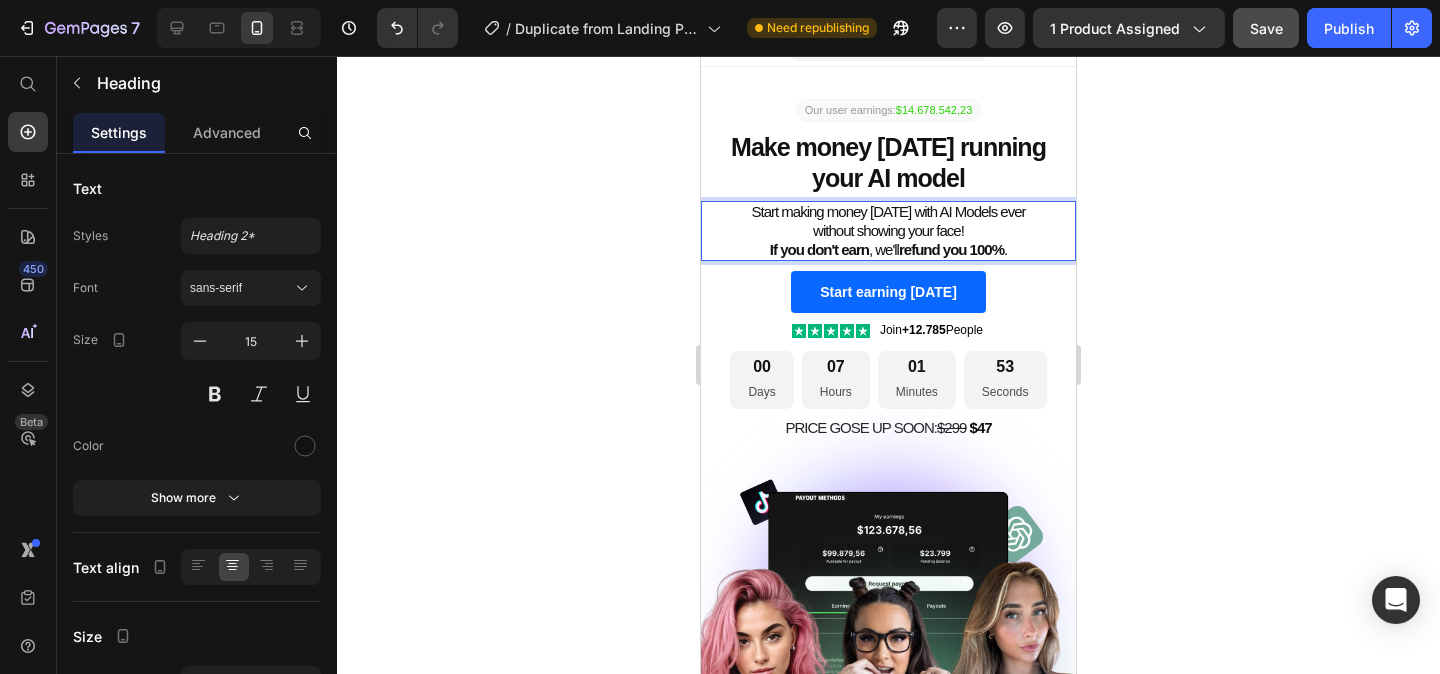 click on "Start making money [DATE] with AI Models ever without showing your face! If you don't earn , we'll  refund you 100% ." at bounding box center [888, 231] 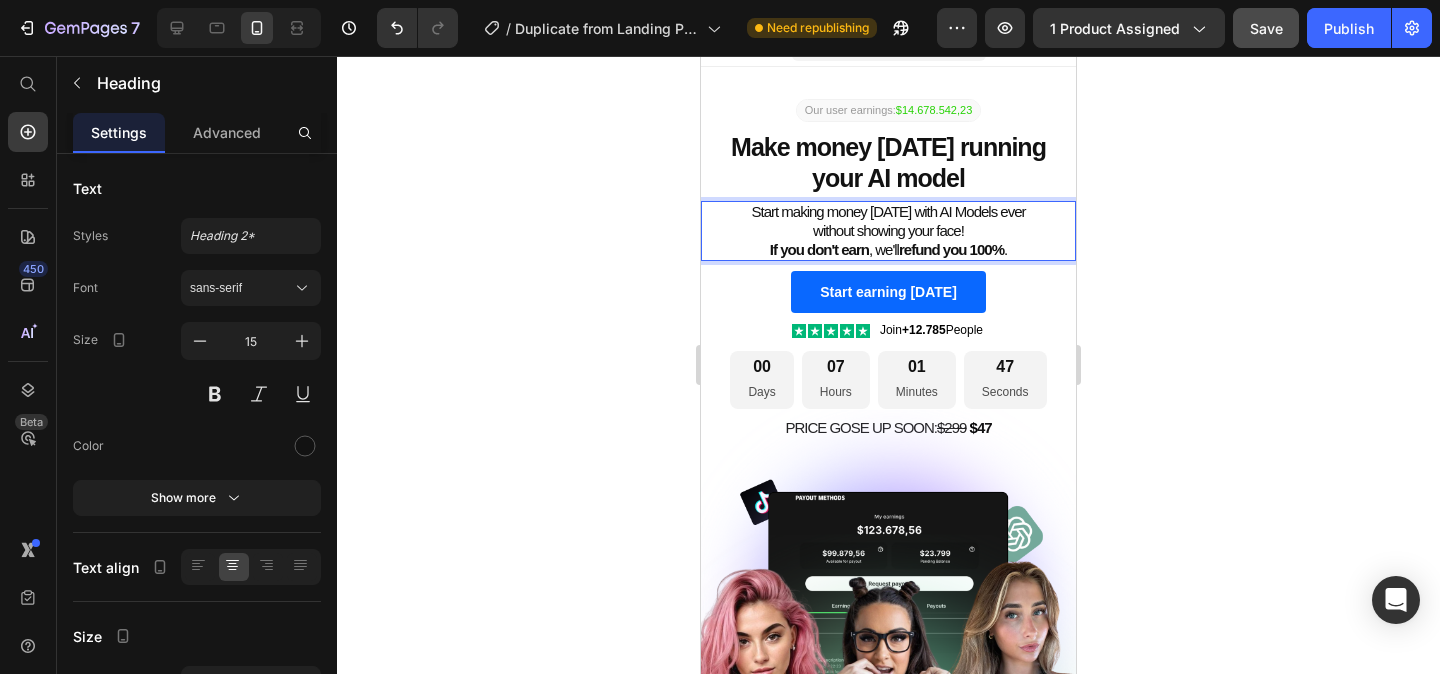 click on "Start making money [DATE] with AI Models ever without showing your face! If you don't earn , we'll  refund you 100% ." at bounding box center [888, 231] 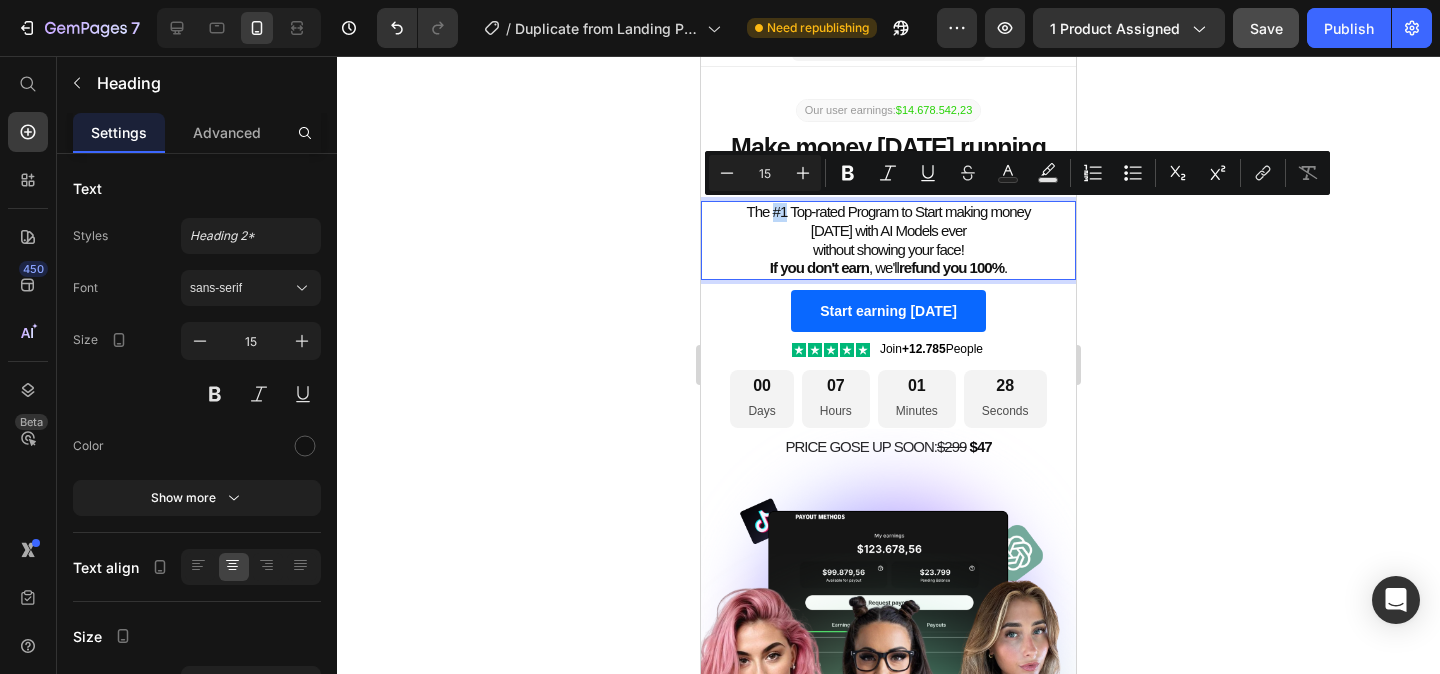 drag, startPoint x: 756, startPoint y: 213, endPoint x: 767, endPoint y: 215, distance: 11.18034 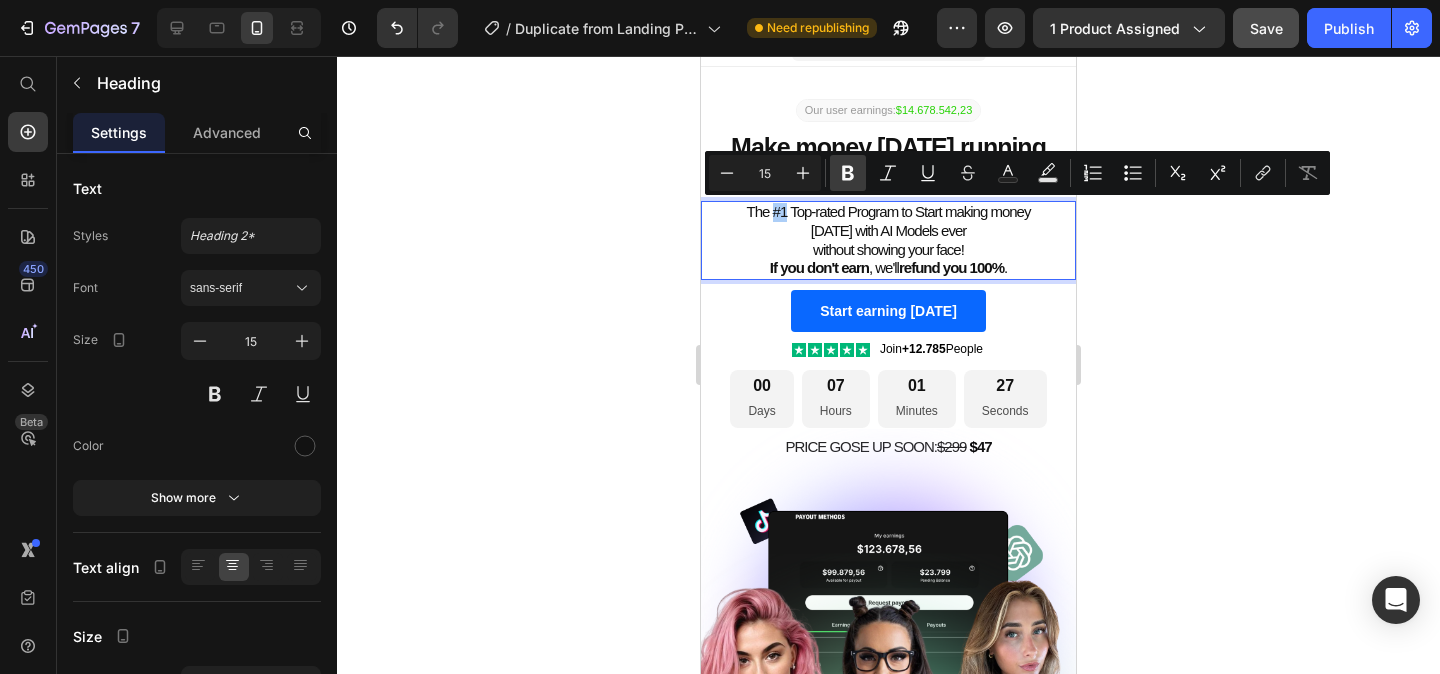 click on "Bold" at bounding box center (848, 173) 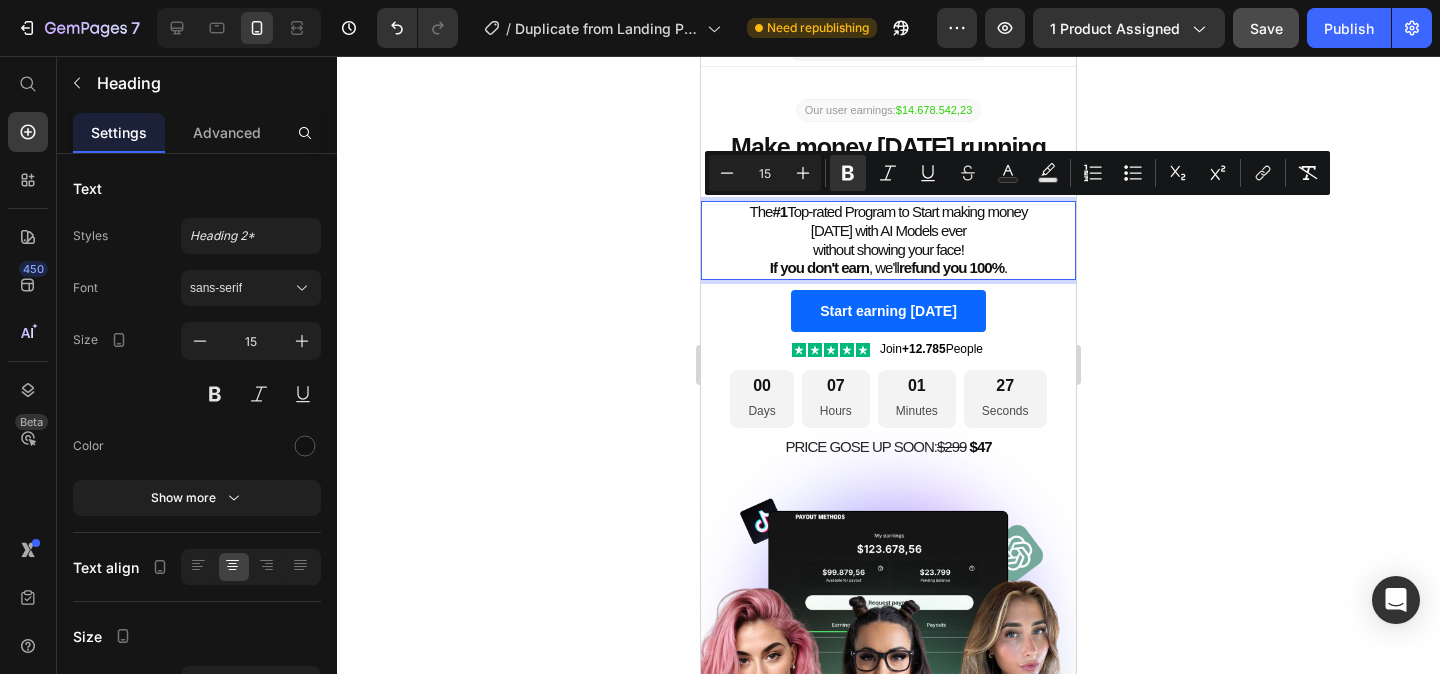 click on "The  #1  Top-rated Program to Start making money [DATE] with AI Models ever without showing your face! If you don't earn , we'll  refund you 100% ." at bounding box center [888, 240] 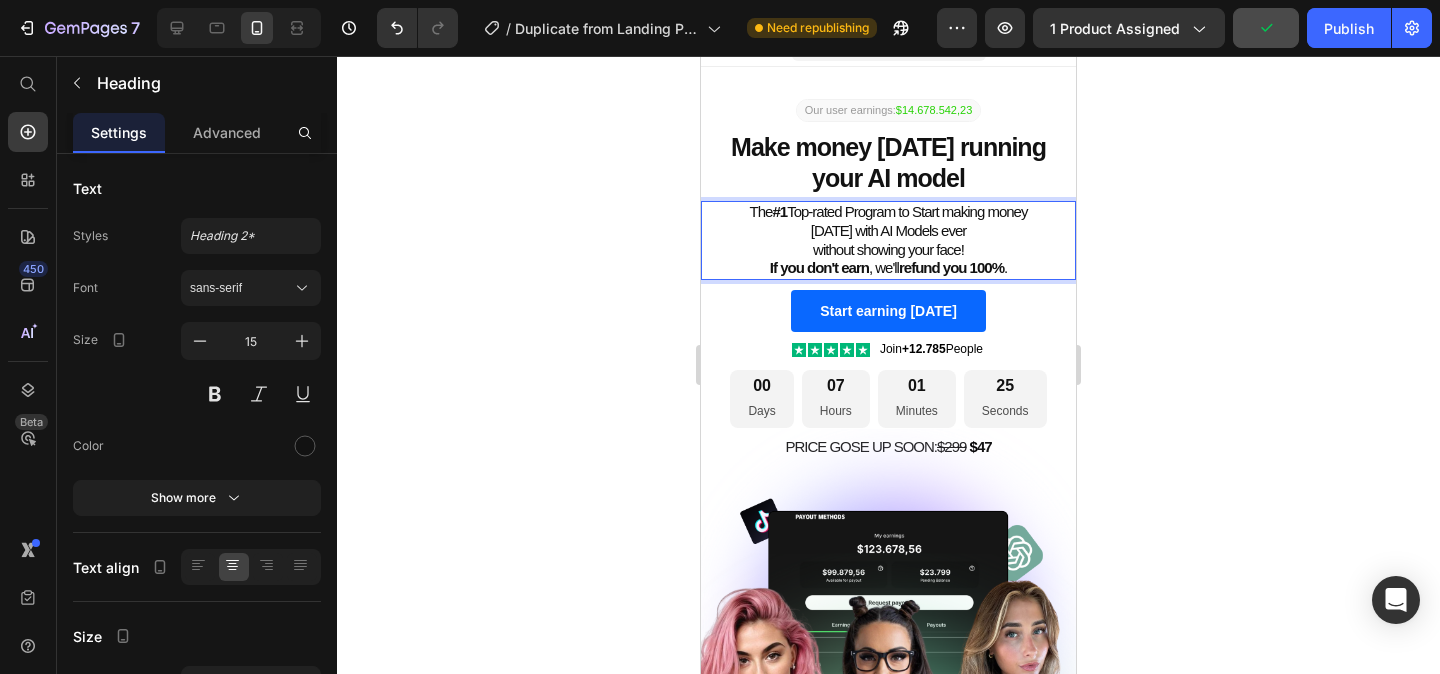click on "The  #1  Top-rated Program to Start making money [DATE] with AI Models ever without showing your face! If you don't earn , we'll  refund you 100% ." at bounding box center [888, 240] 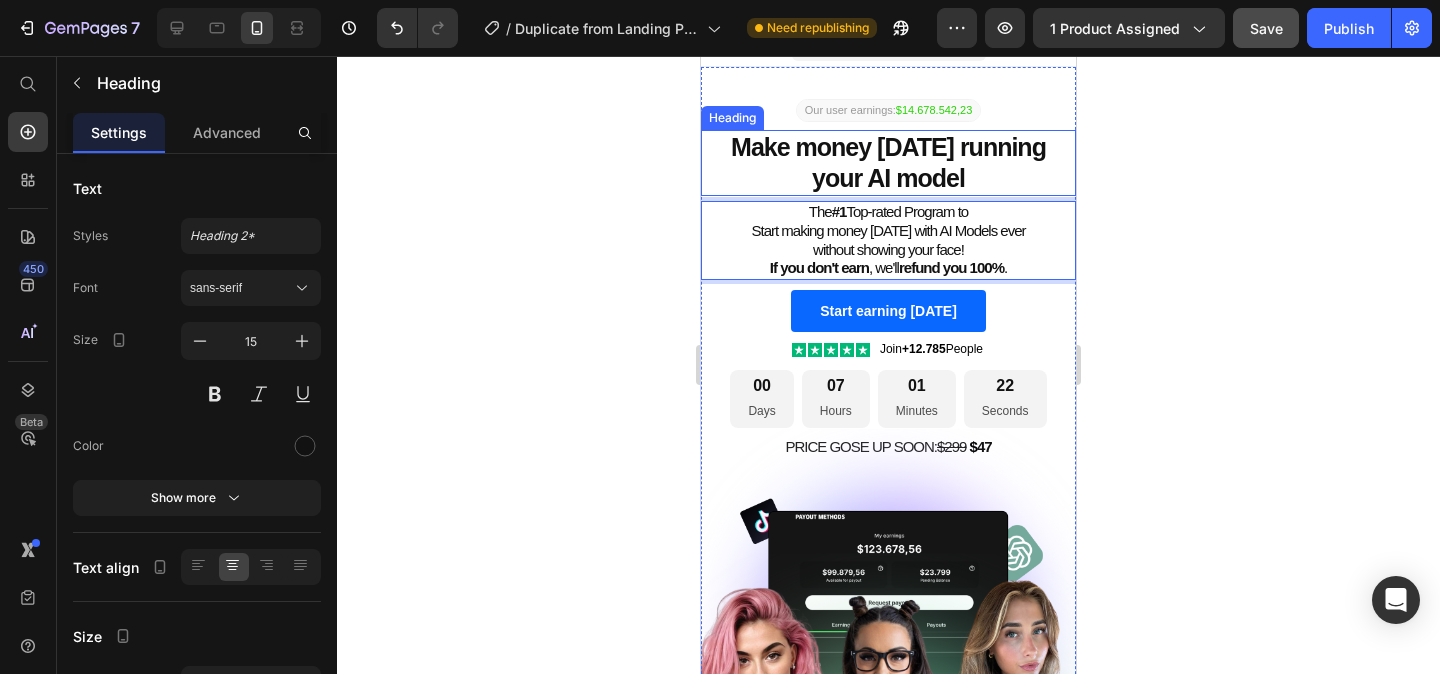 click on "Make money [DATE] running your AI model" at bounding box center (888, 162) 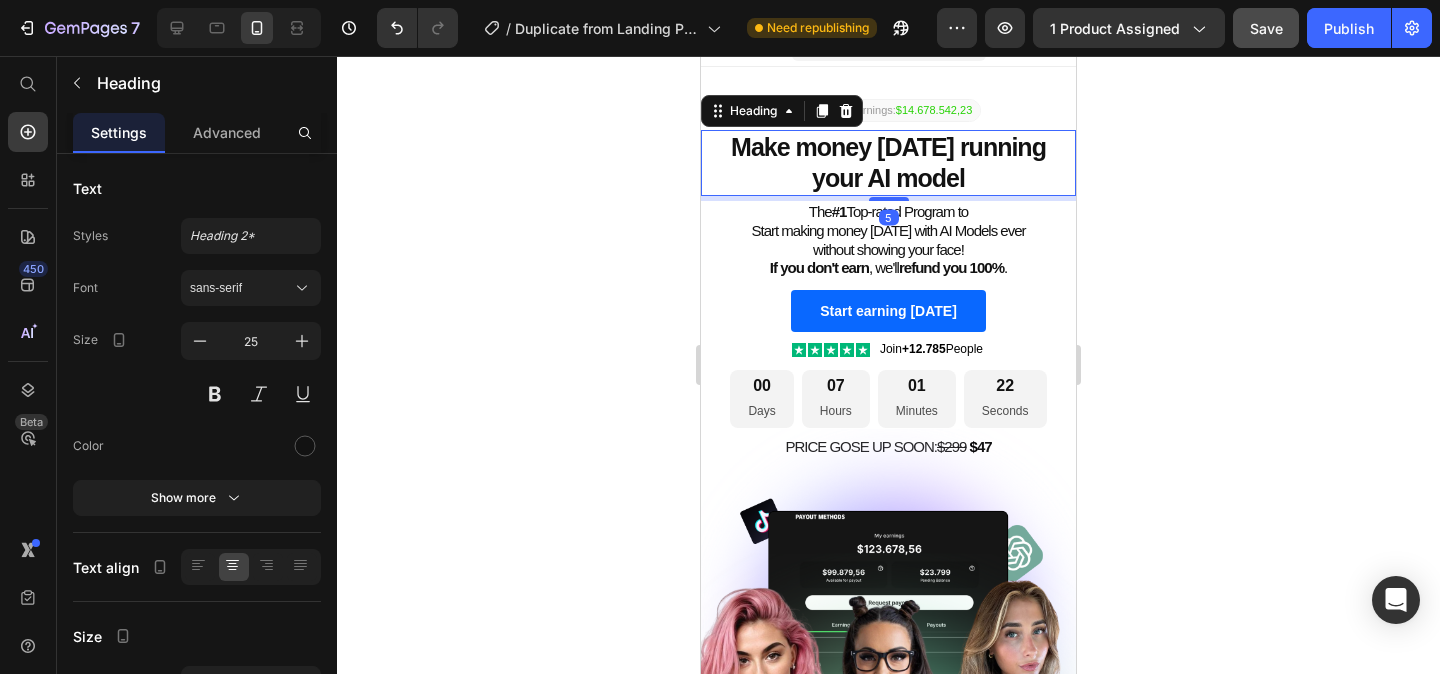 scroll, scrollTop: 0, scrollLeft: 0, axis: both 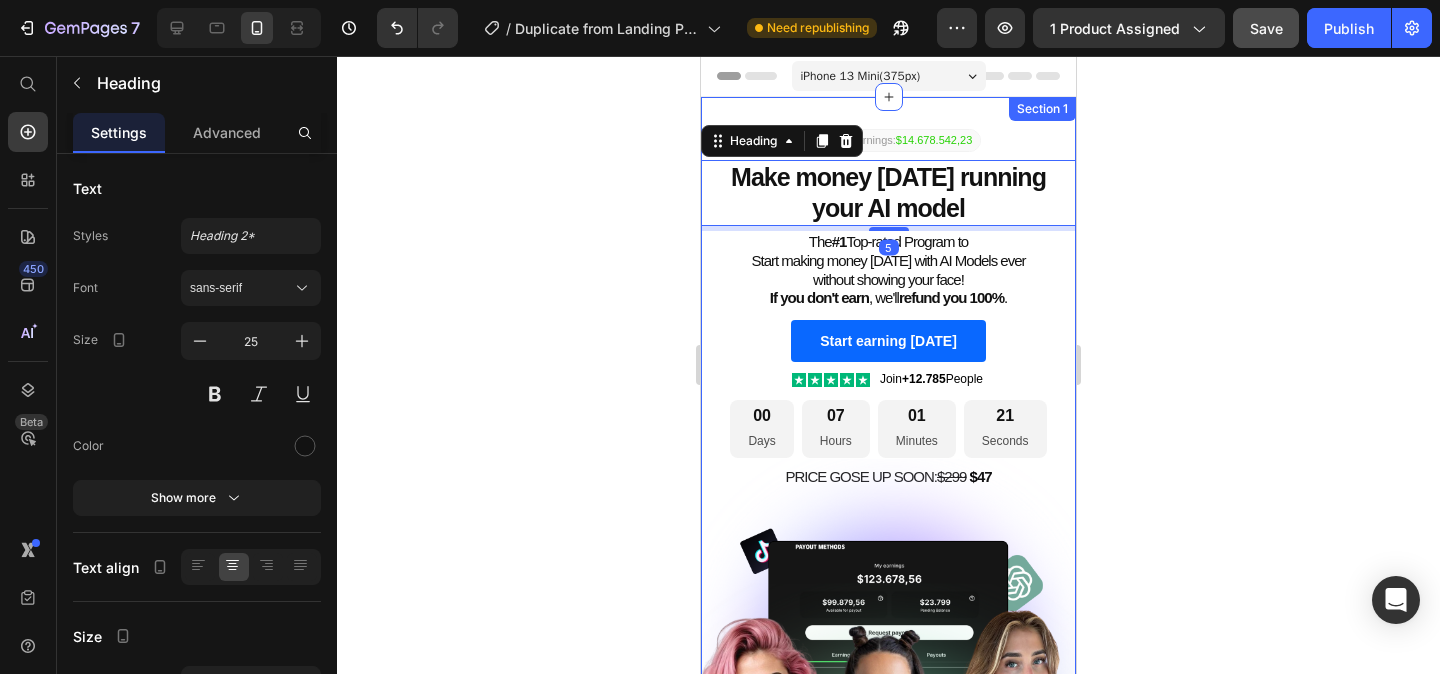click on "Our user earnings:  $14.678.542,23 Text Block ⁠⁠⁠⁠⁠⁠⁠ Make money [DATE] running your AI model Heading   5 The  #1  Top-rated Program to Start making money [DATE] with AI Models ever without showing your face! If you don't earn , we'll  refund you 100% . Heading Start earning [DATE] Add to Cart Product
Icon
Icon
Icon
Icon
Icon Icon List Join  +12.785  People Text Block Row 00 Days 07 Hours 01 Minutes 21 Seconds Countdown Timer PRICE GOSE UP SOON:  $299   $ 47 Heading Sleepy Text Block Row Image" at bounding box center (888, 481) 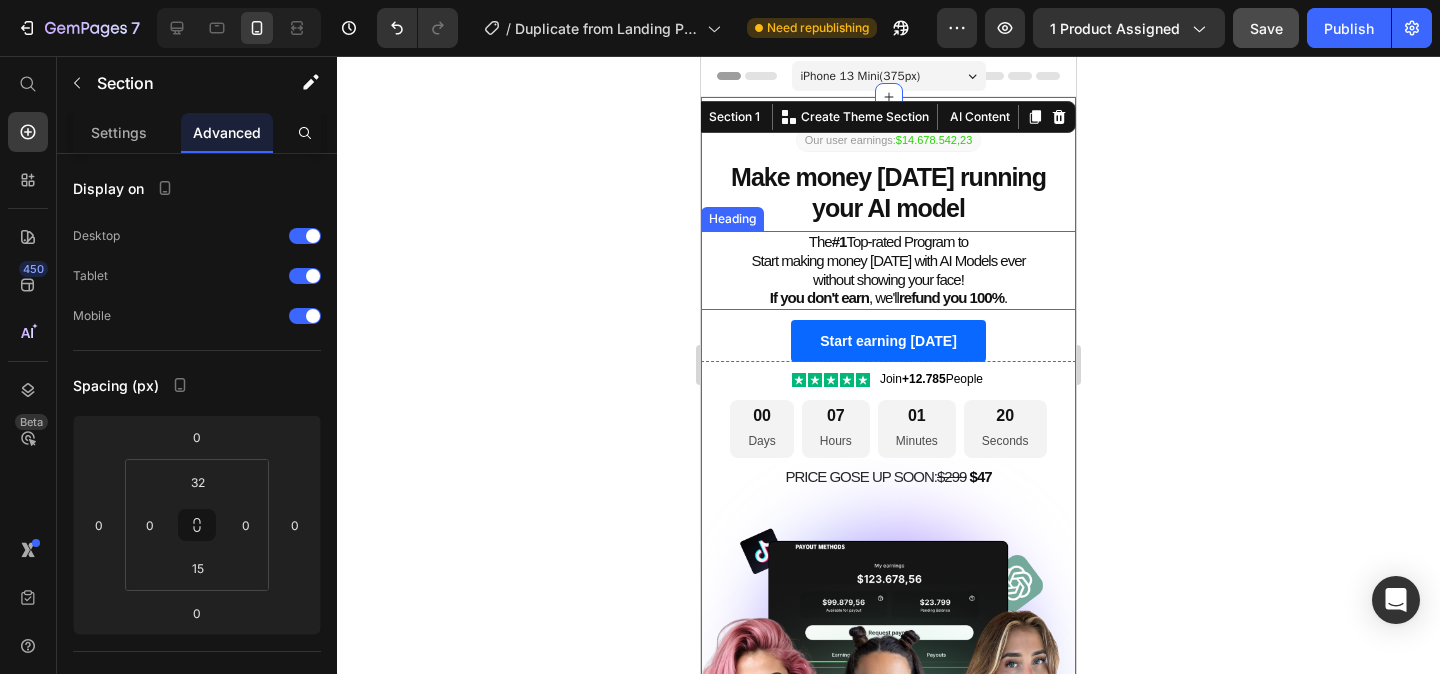 click on "The  #1  Top-rated Program to Start making money [DATE] with AI Models ever without showing your face! If you don't earn , we'll  refund you 100% ." at bounding box center [888, 270] 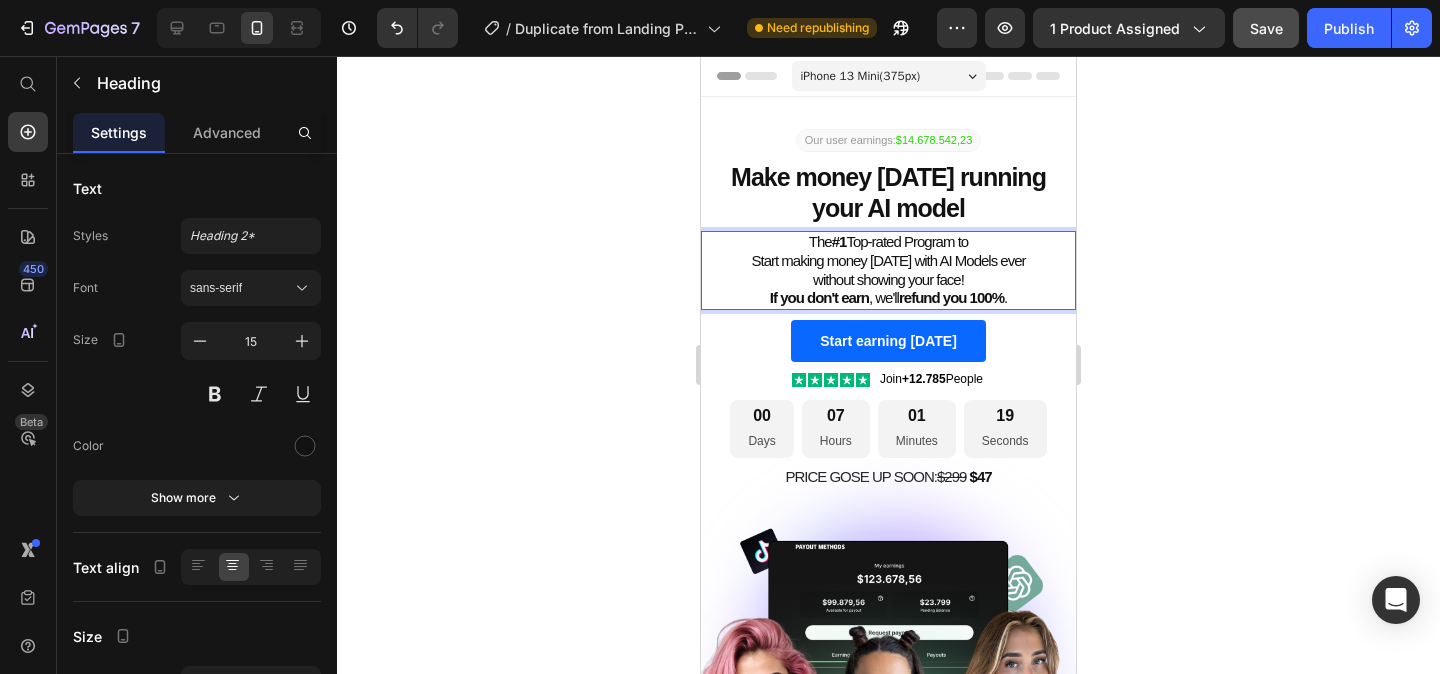 click on "The  #1  Top-rated Program to Start making money [DATE] with AI Models ever without showing your face! If you don't earn , we'll  refund you 100% ." at bounding box center [888, 270] 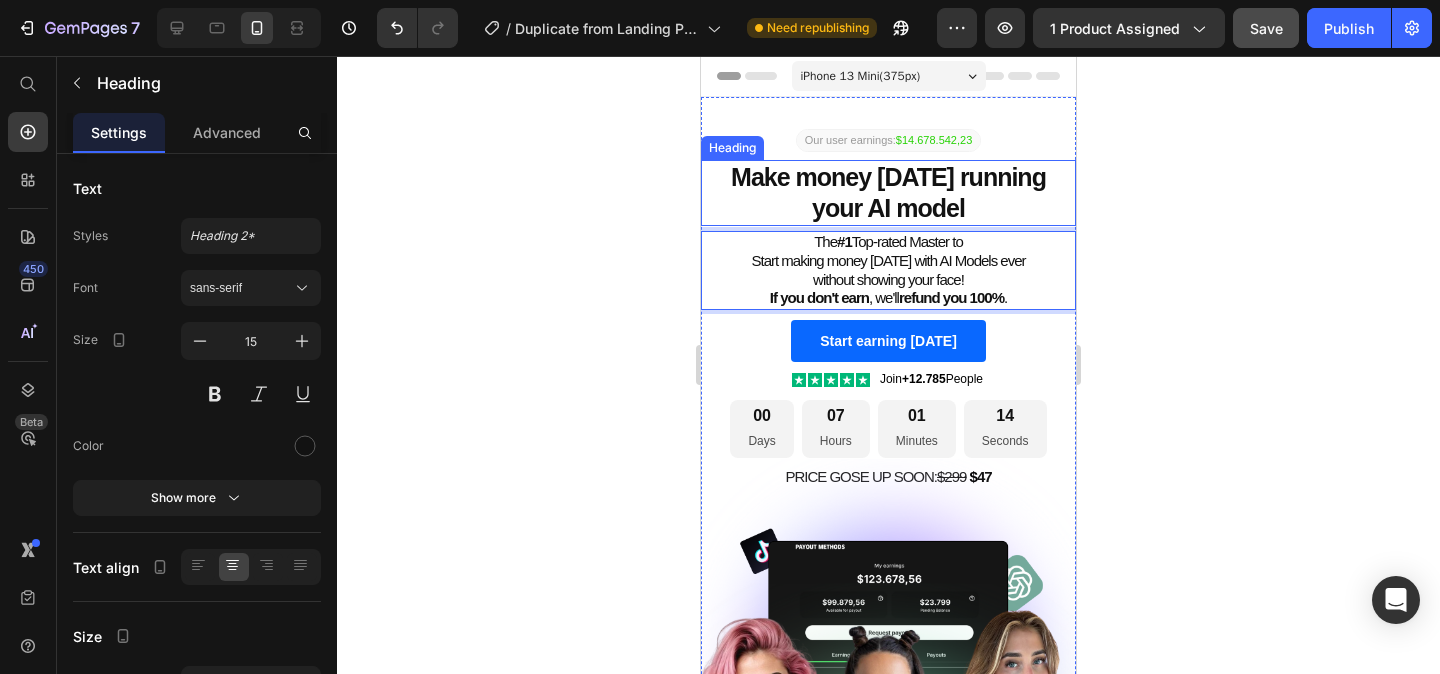 click on "Make money [DATE] running your AI model" at bounding box center [888, 192] 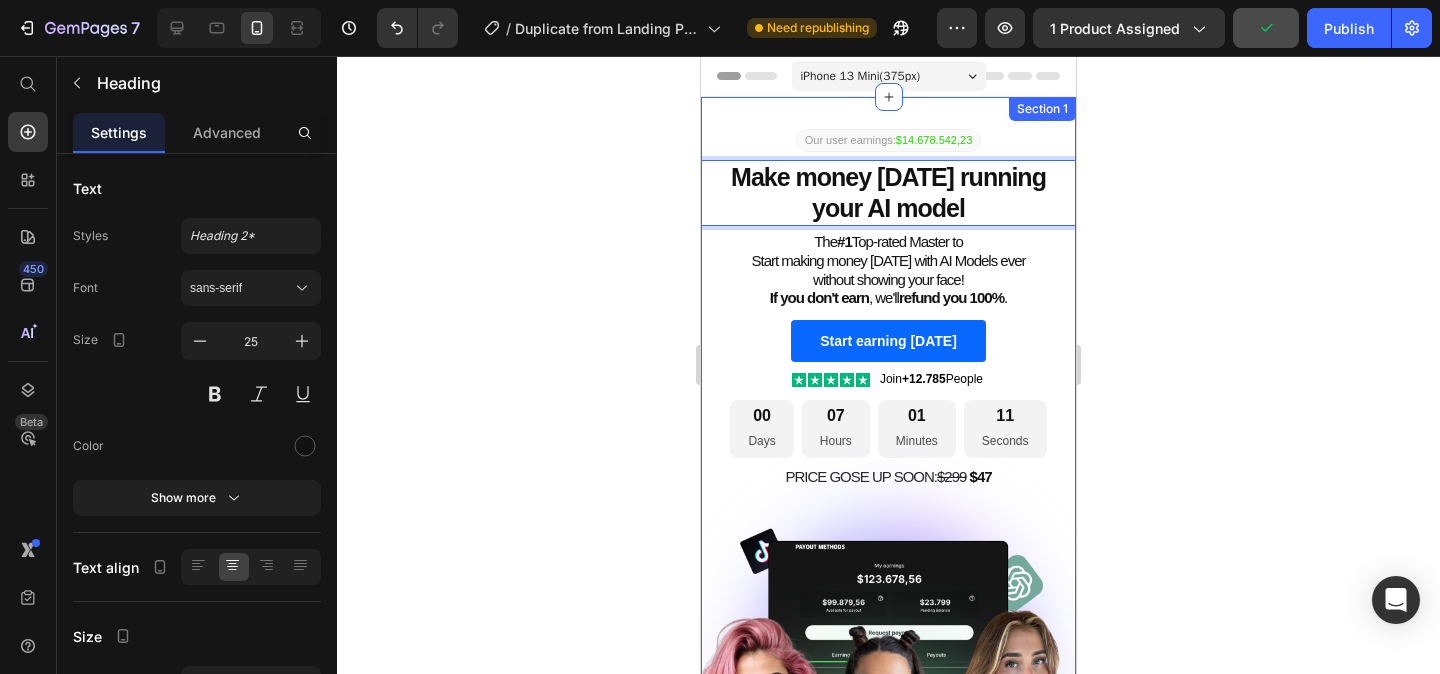 click on "Our user earnings:  $14.678.542,23 Text Block Make money [DATE] running your AI model Heading   5 The  #1  Top-rated Master to Start making money [DATE] with AI Models ever without showing your face! If you don't earn , we'll  refund you 100% . Heading Start earning [DATE] Add to Cart Product
Icon
Icon
Icon
Icon
Icon Icon List Join  +12.785  People Text Block Row 00 Days 07 Hours 01 Minutes 11 Seconds Countdown Timer PRICE GOSE UP SOON:  $299   $ 47 Heading Sleepy Text Block Row Image" at bounding box center (888, 481) 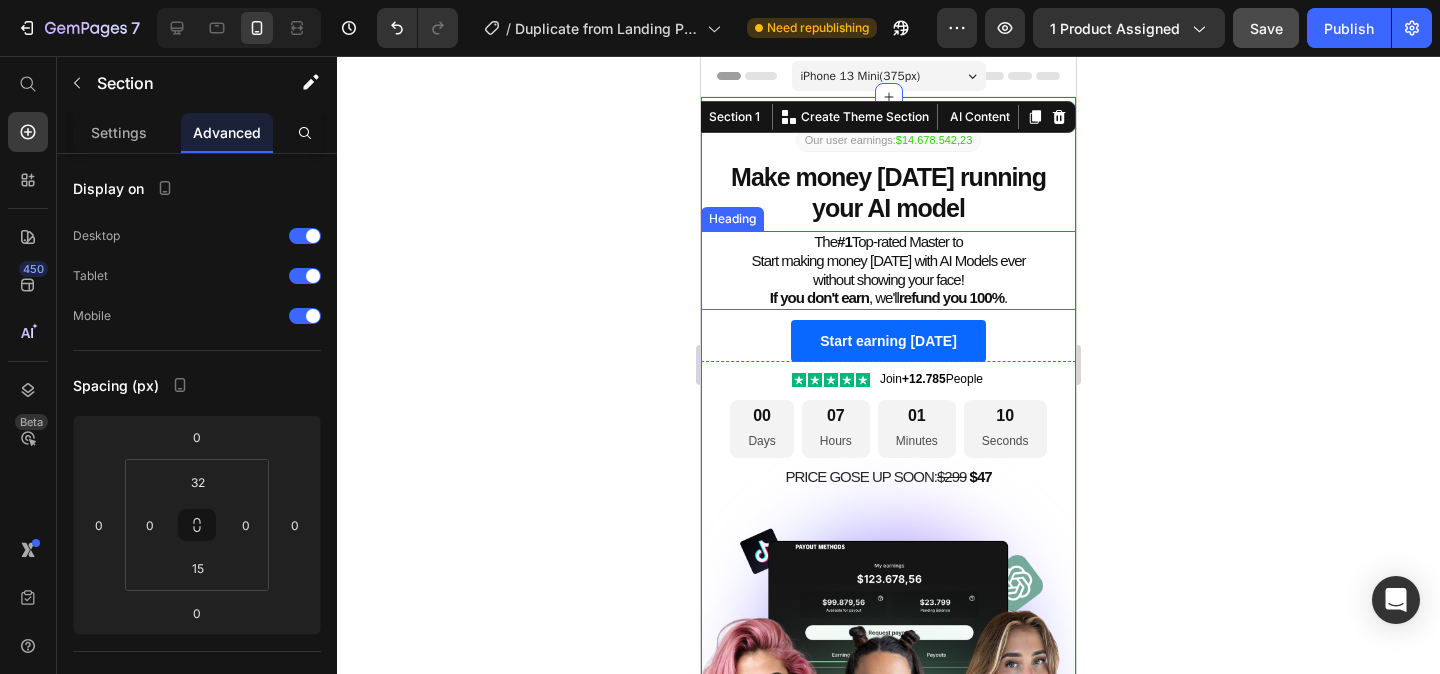 click on "The  #1  Top-rated Master to Start making money [DATE] with AI Models ever without showing your face! If you don't earn , we'll  refund you 100% ." at bounding box center (888, 270) 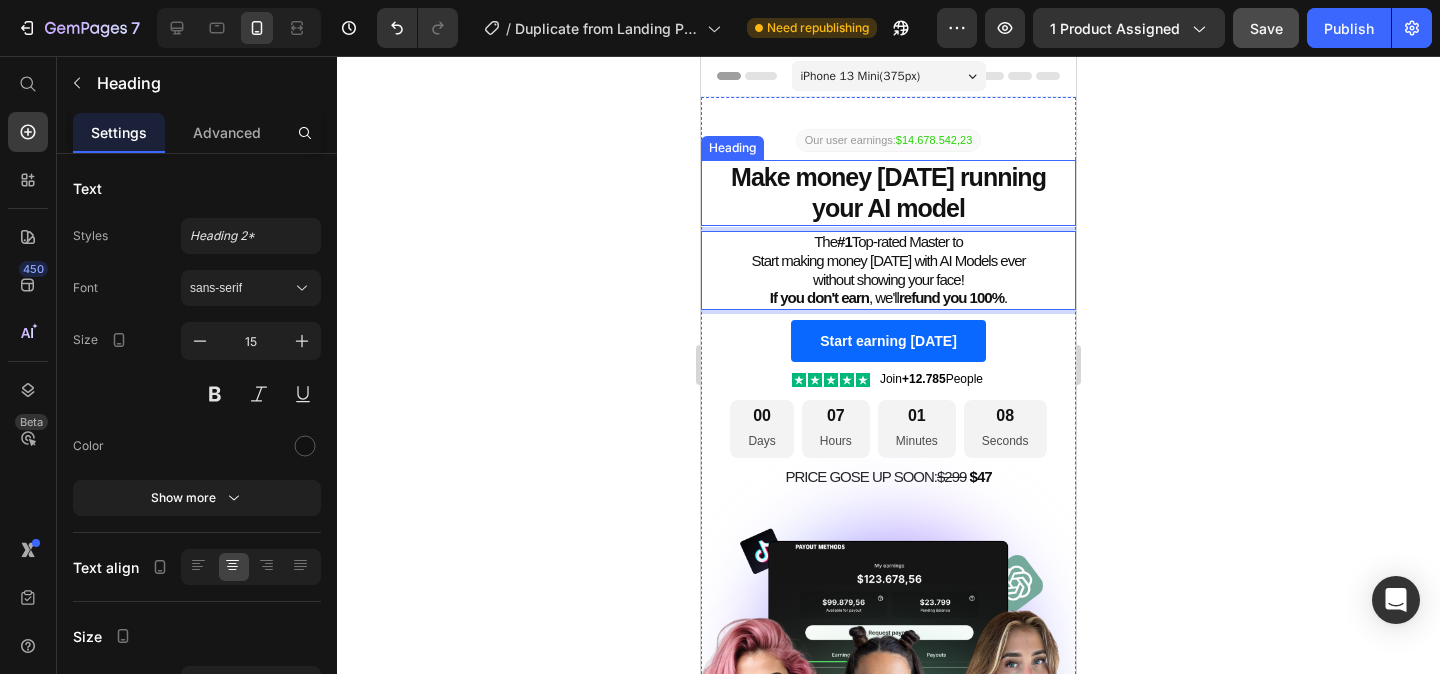click on "Make money [DATE] running your AI model" at bounding box center [888, 192] 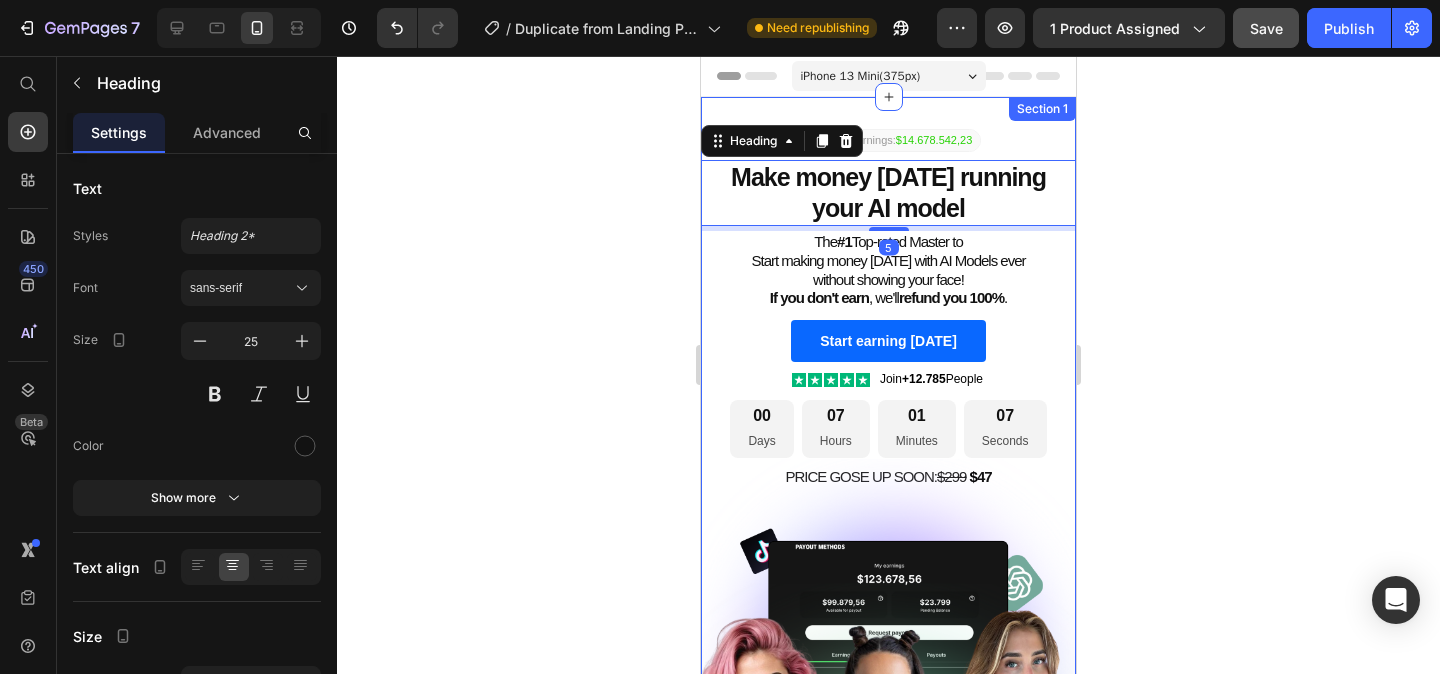 click on "Our user earnings:  $14.678.542,23 Text Block ⁠⁠⁠⁠⁠⁠⁠ Make money [DATE] running your AI model Heading   5 The  #1  Top-rated Master to Start making money [DATE] with AI Models ever without showing your face! If you don't earn , we'll  refund you 100% . Heading Start earning [DATE] Add to Cart Product
Icon
Icon
Icon
Icon
Icon Icon List Join  +12.785  People Text Block Row 00 Days 07 Hours 01 Minutes 07 Seconds Countdown Timer PRICE GOSE UP SOON:  $299   $ 47 Heading Sleepy Text Block Row Image" at bounding box center [888, 481] 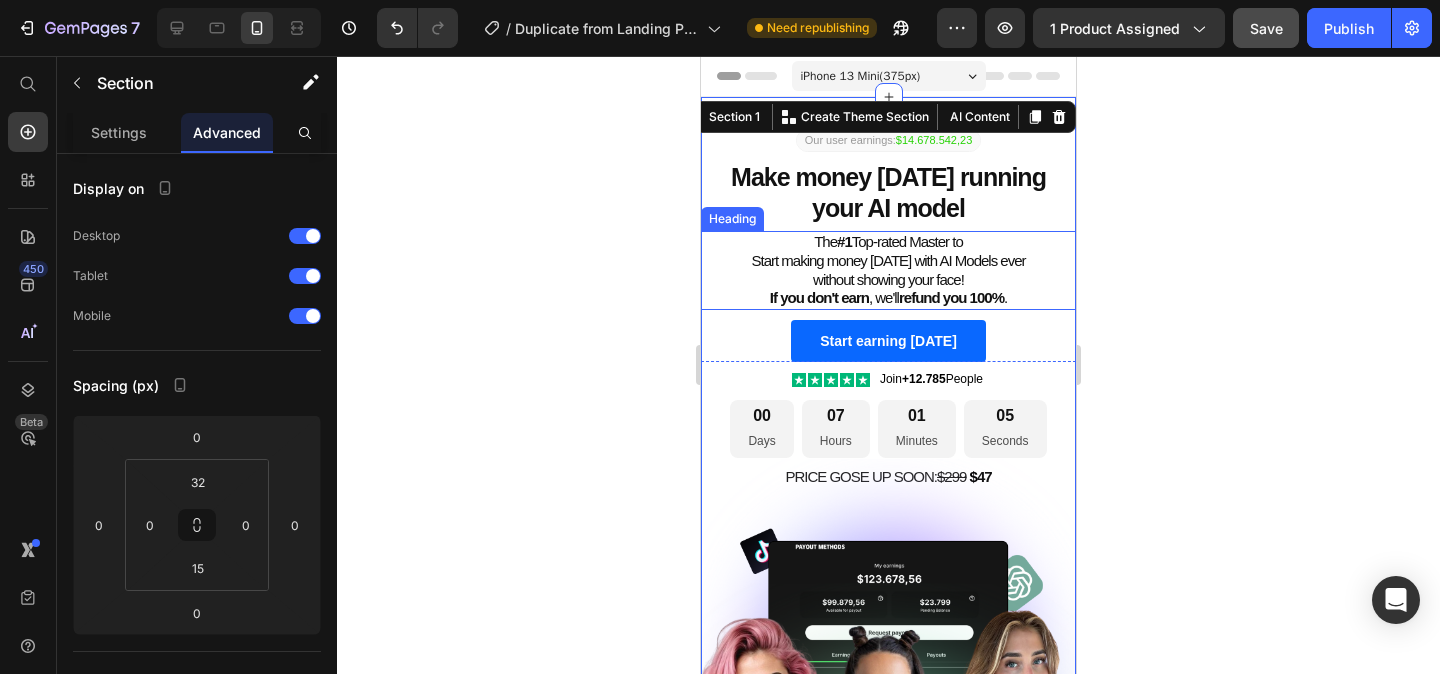 scroll, scrollTop: 49, scrollLeft: 0, axis: vertical 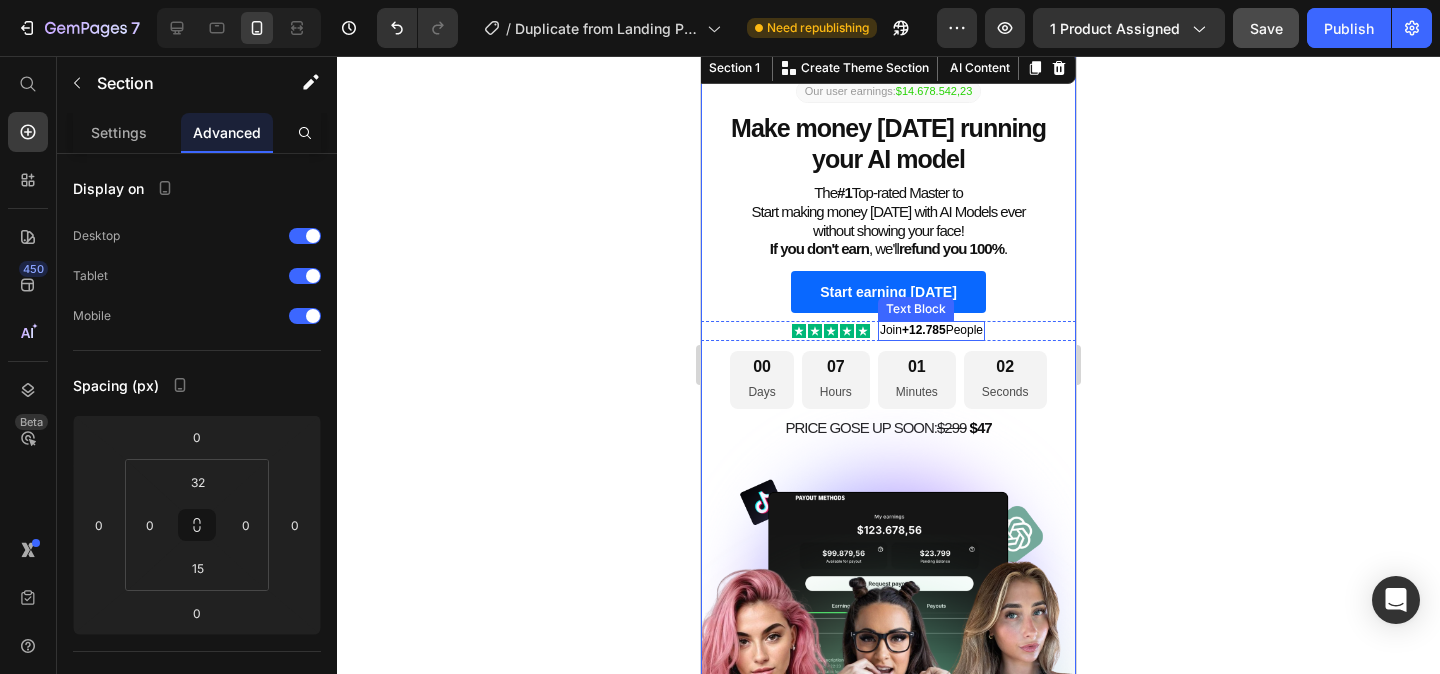 click on "Join  +12.785  People" at bounding box center (931, 330) 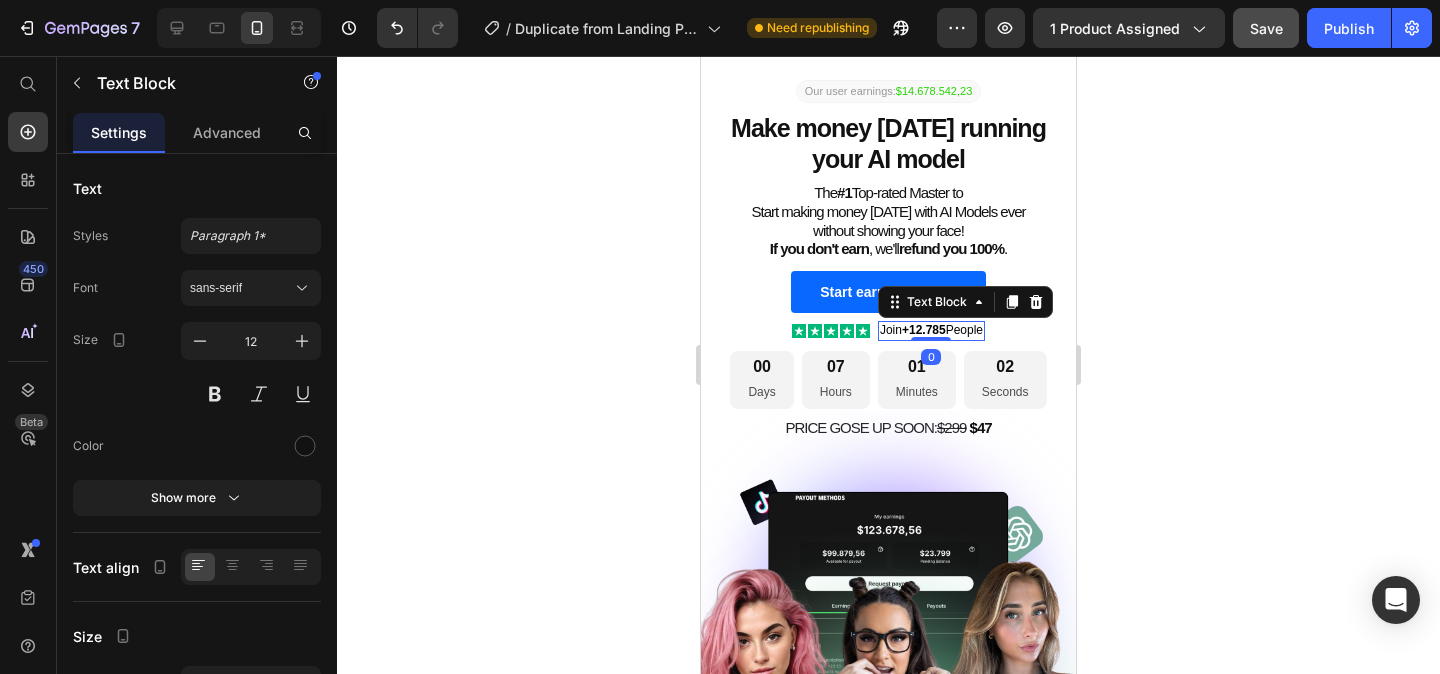 click on "Join  +12.785  People" at bounding box center [931, 330] 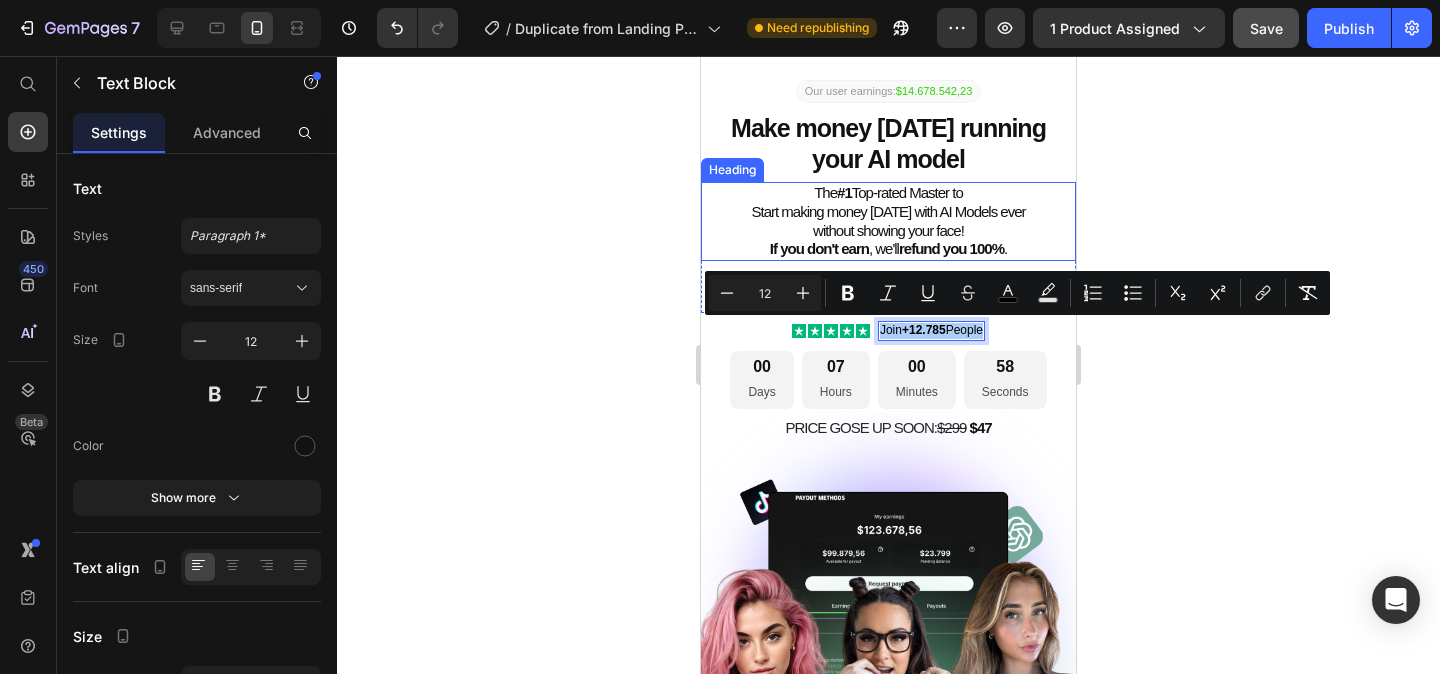 click on "refund you 100%" at bounding box center (951, 248) 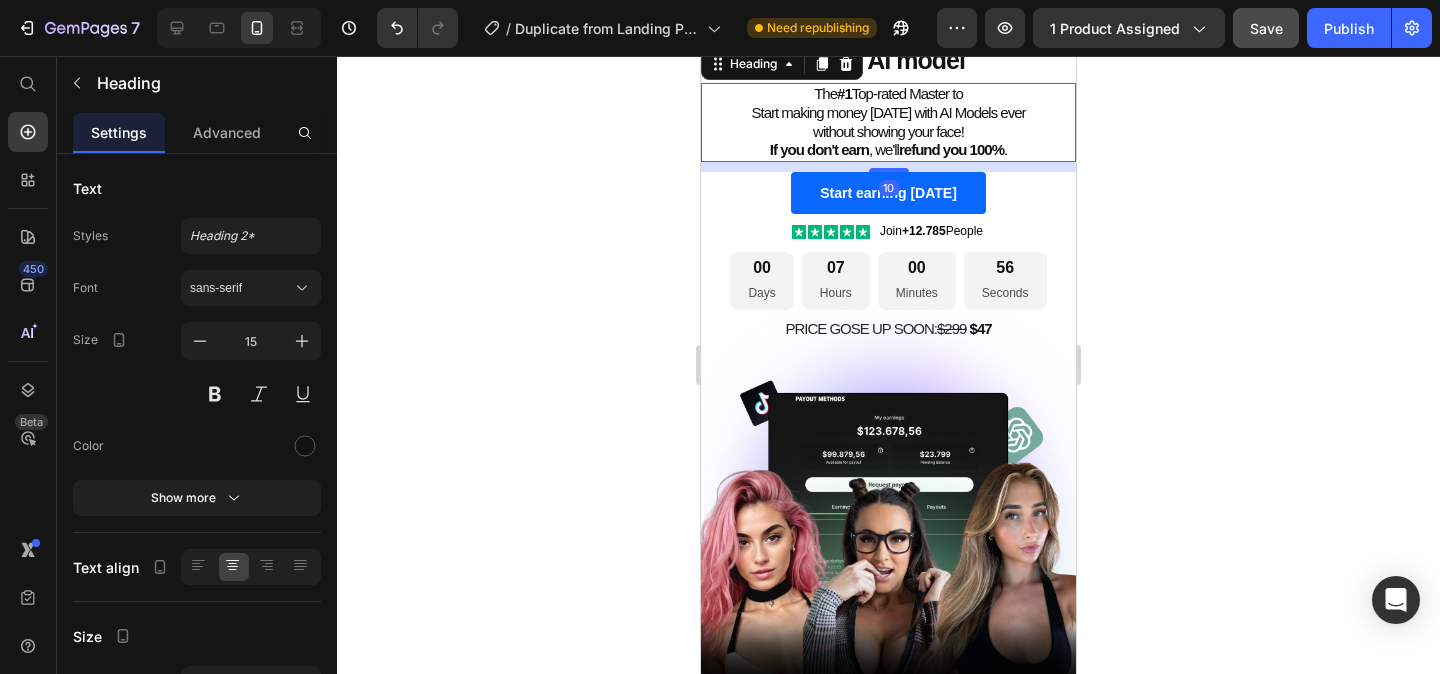 scroll, scrollTop: 152, scrollLeft: 0, axis: vertical 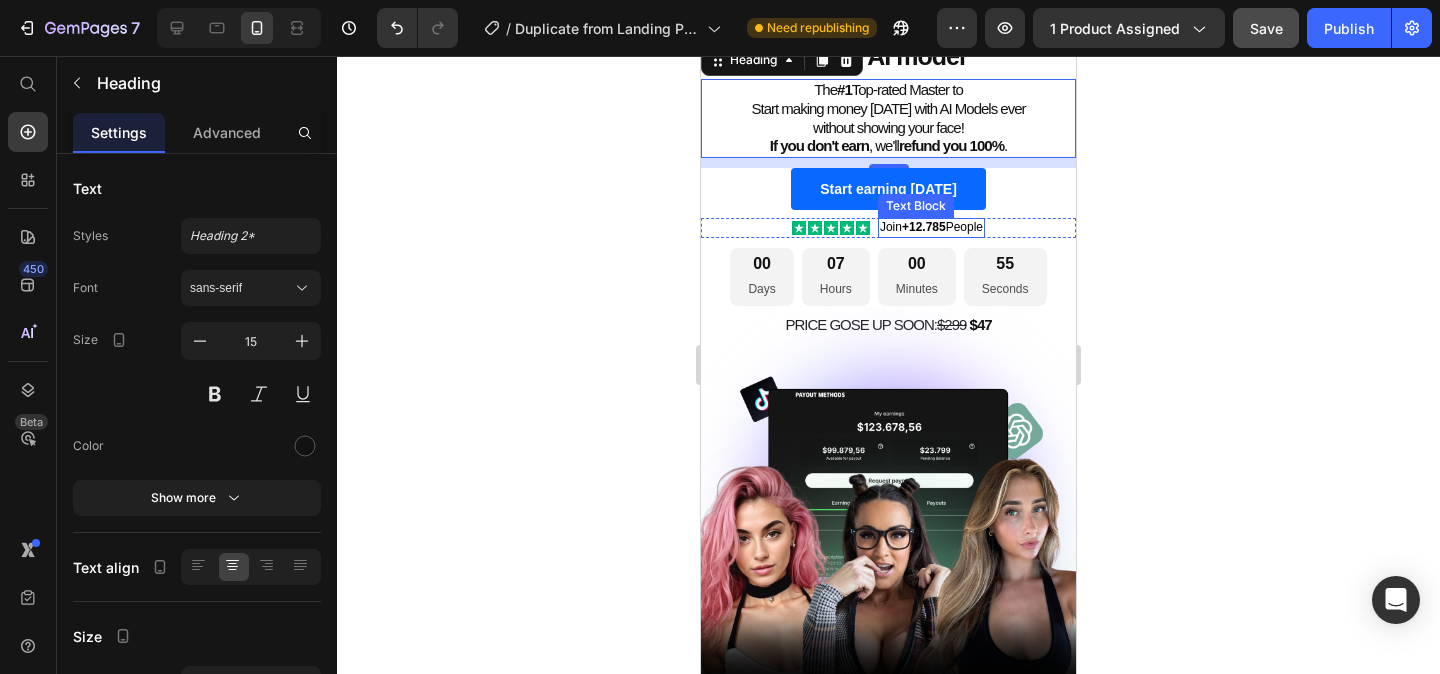 click on "Join  +12.785  People" at bounding box center (931, 227) 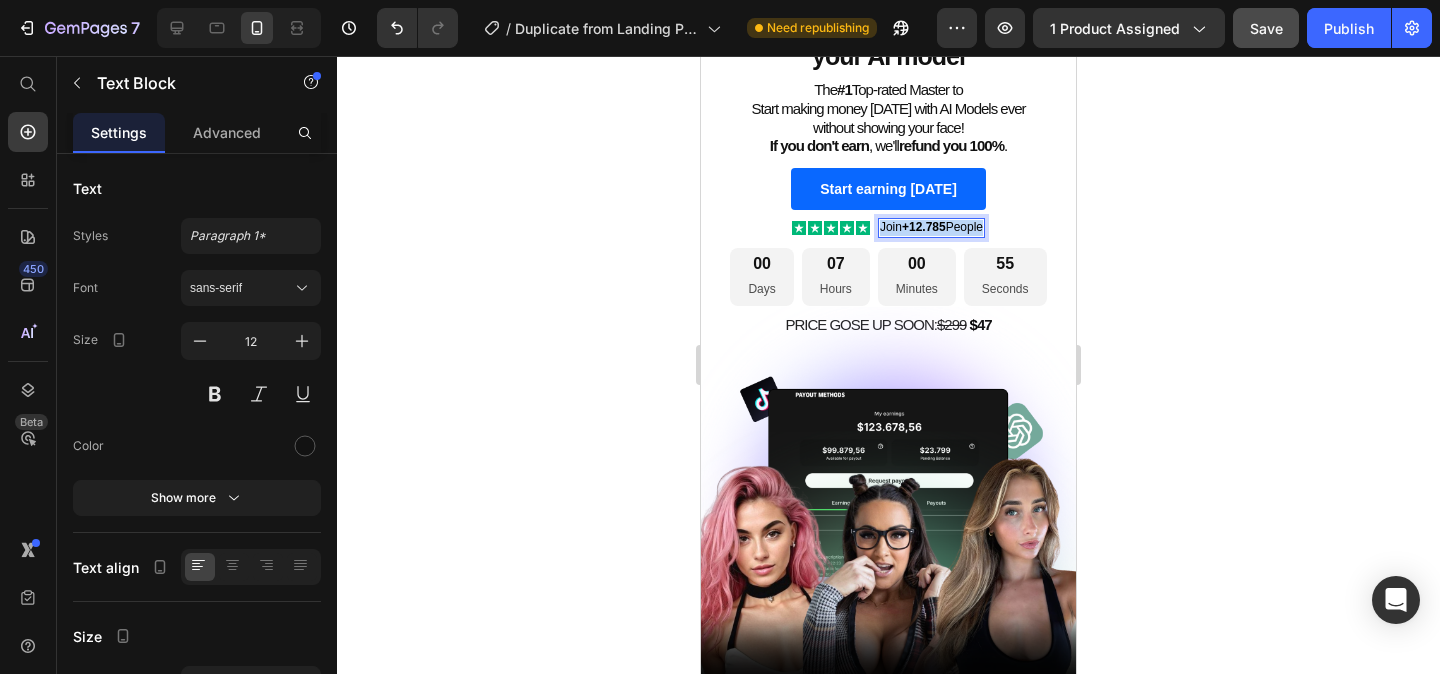 click on "Join  +12.785  People" at bounding box center (931, 227) 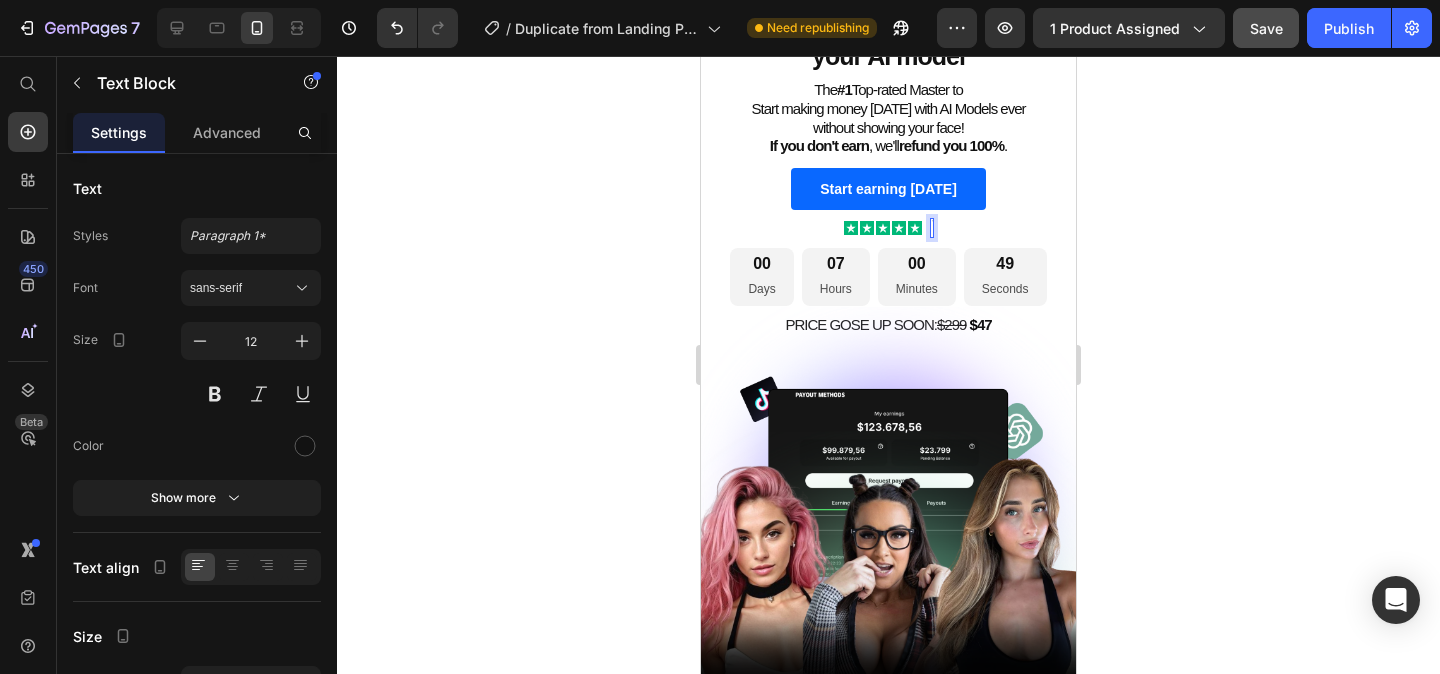 scroll, scrollTop: 147, scrollLeft: 0, axis: vertical 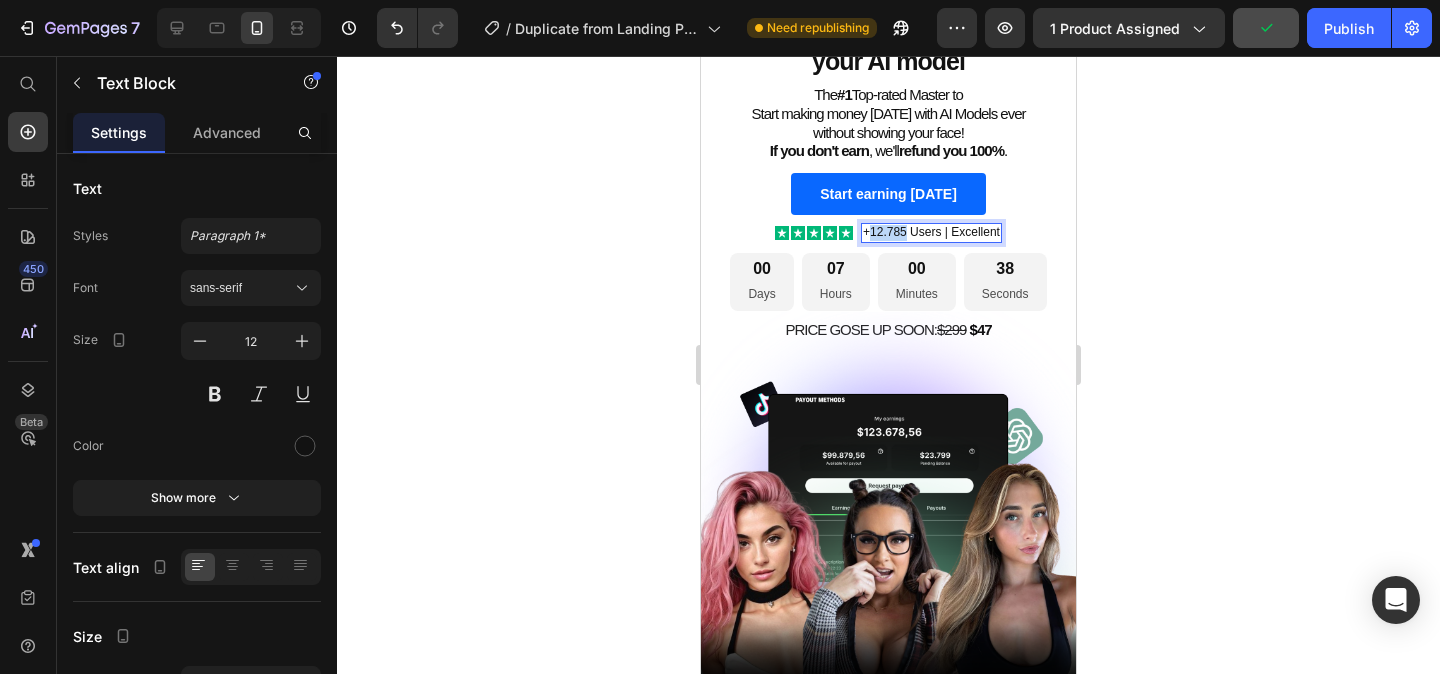 drag, startPoint x: 906, startPoint y: 234, endPoint x: 871, endPoint y: 233, distance: 35.014282 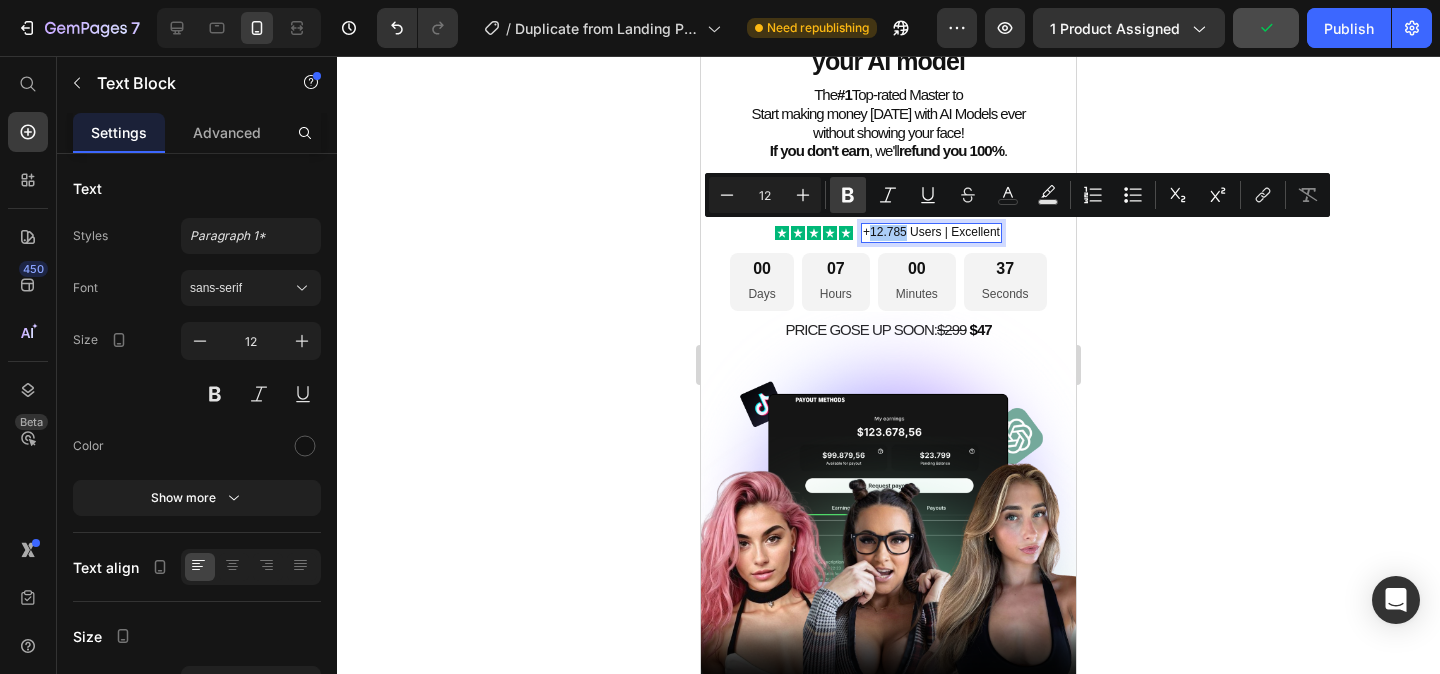 click 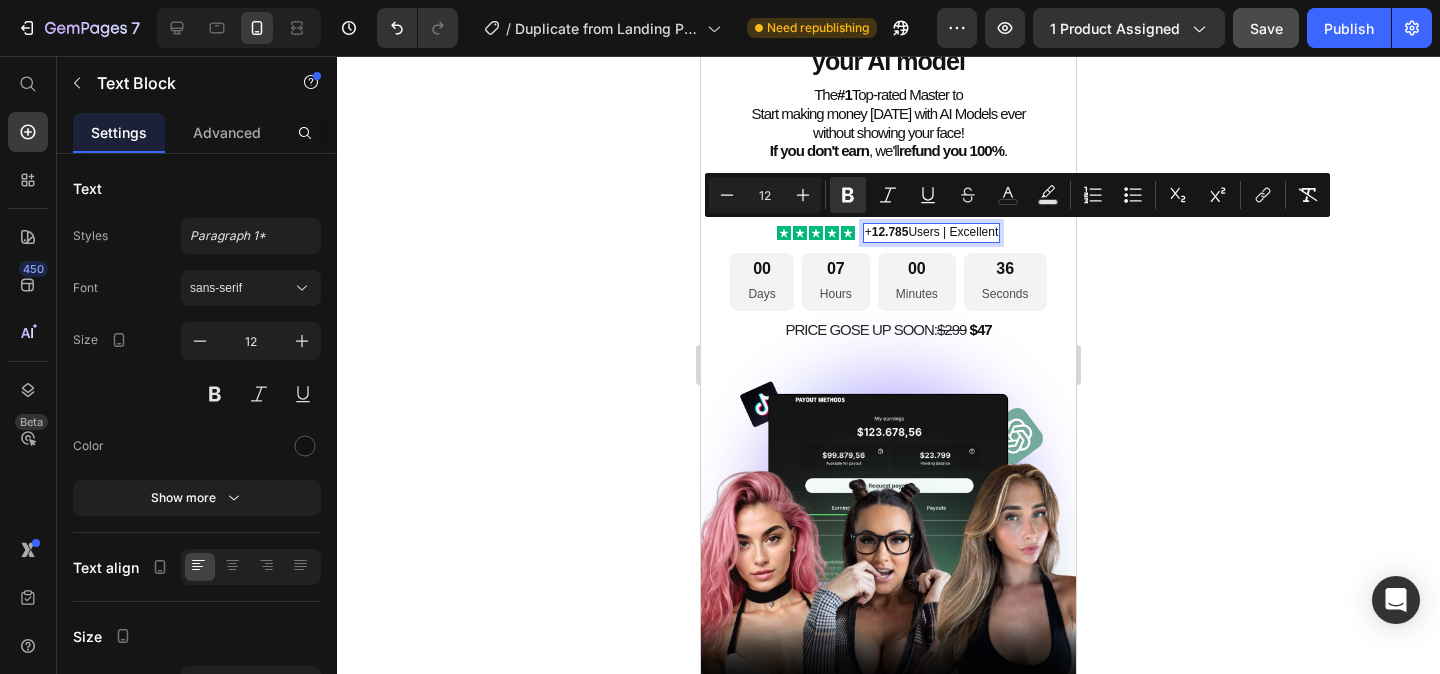 click on "+ 12.785  Users | Excellent" at bounding box center (932, 233) 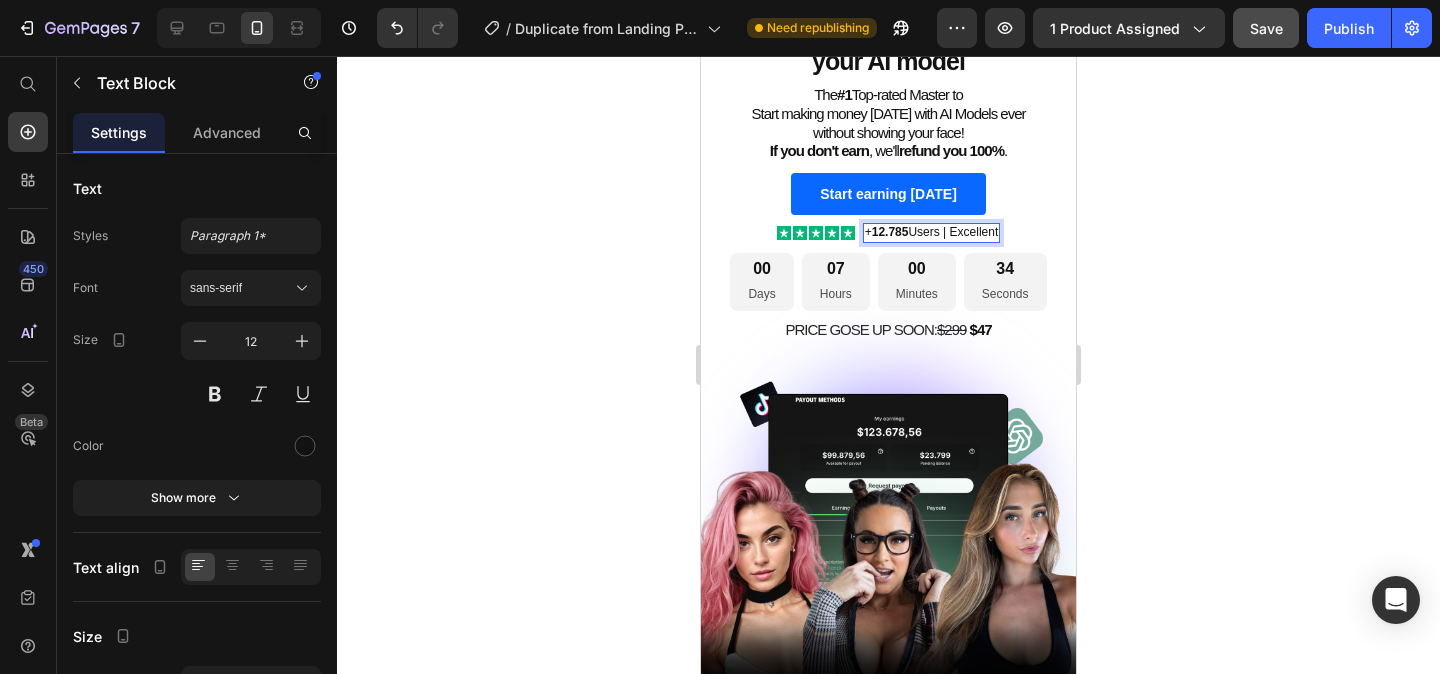 drag, startPoint x: 952, startPoint y: 232, endPoint x: 999, endPoint y: 230, distance: 47.042534 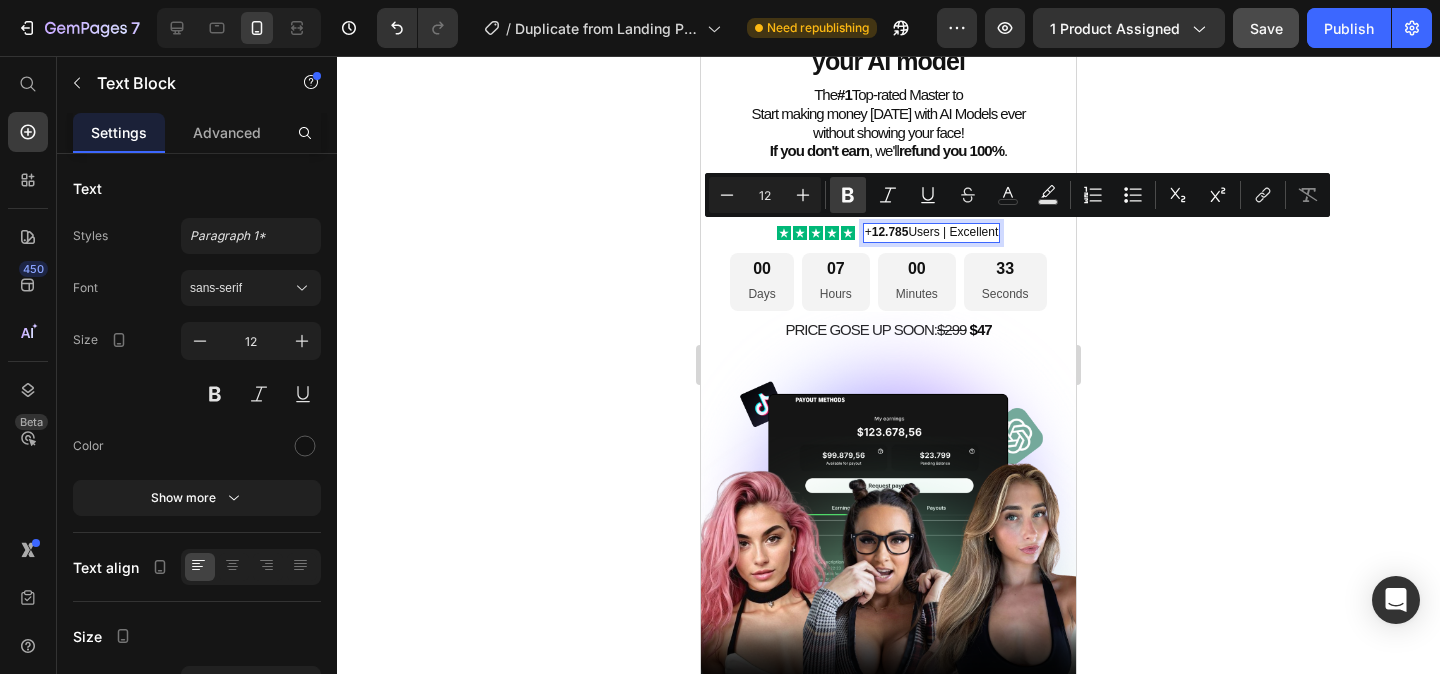 click 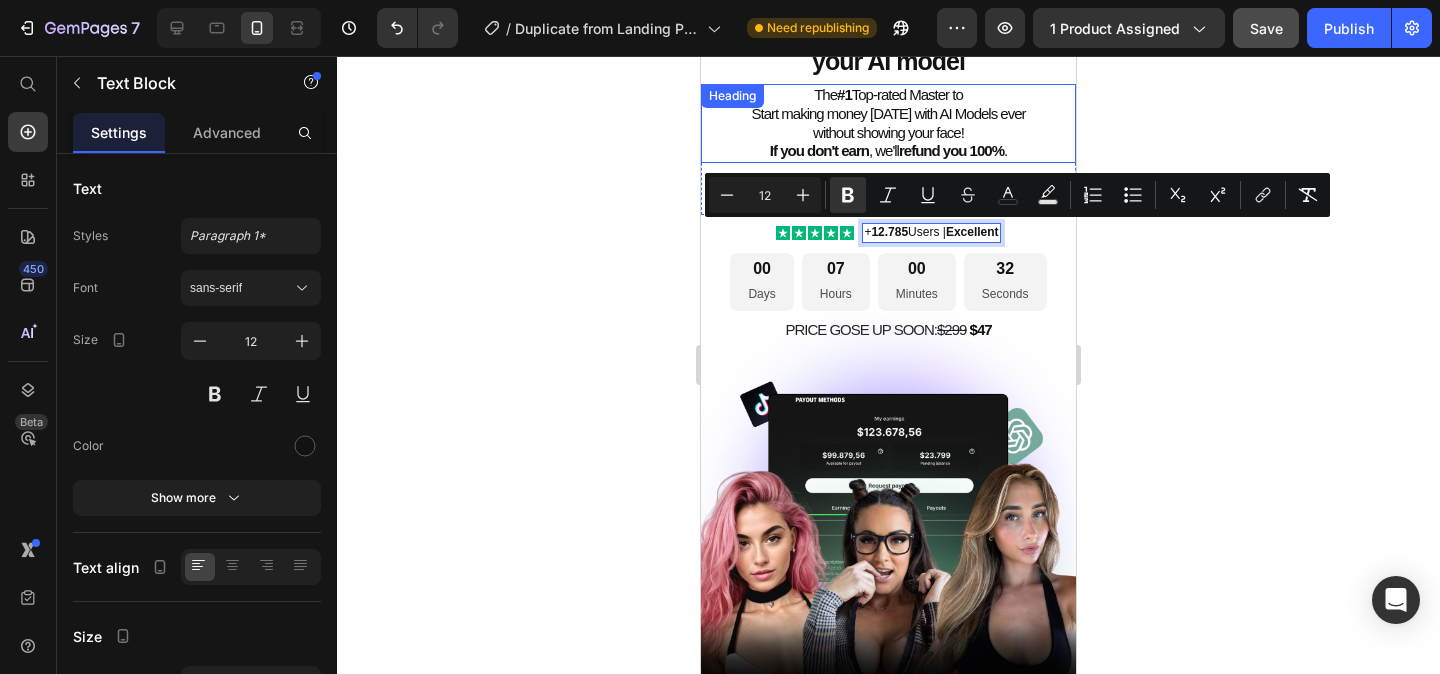 click on "The  #1  Top-rated Master to Start making money [DATE] with AI Models ever without showing your face! If you don't earn , we'll  refund you 100% ." at bounding box center [888, 123] 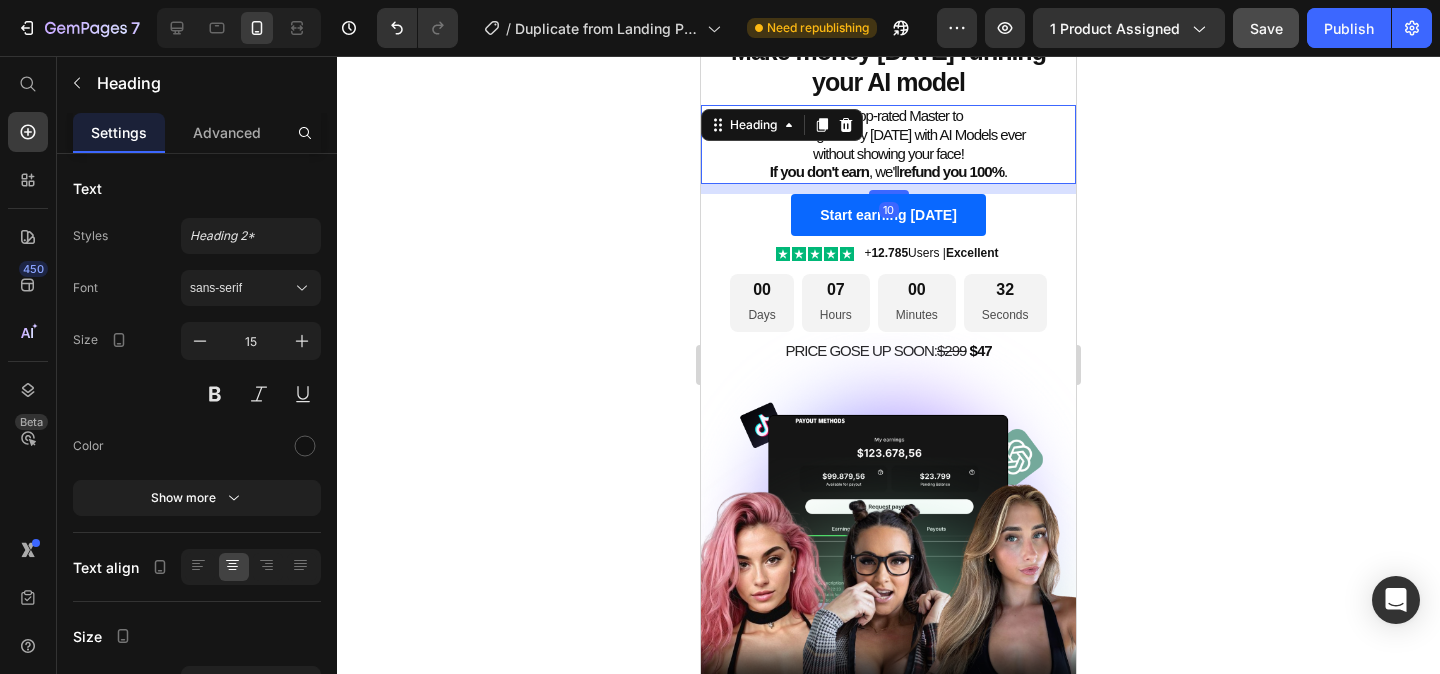 scroll, scrollTop: 120, scrollLeft: 0, axis: vertical 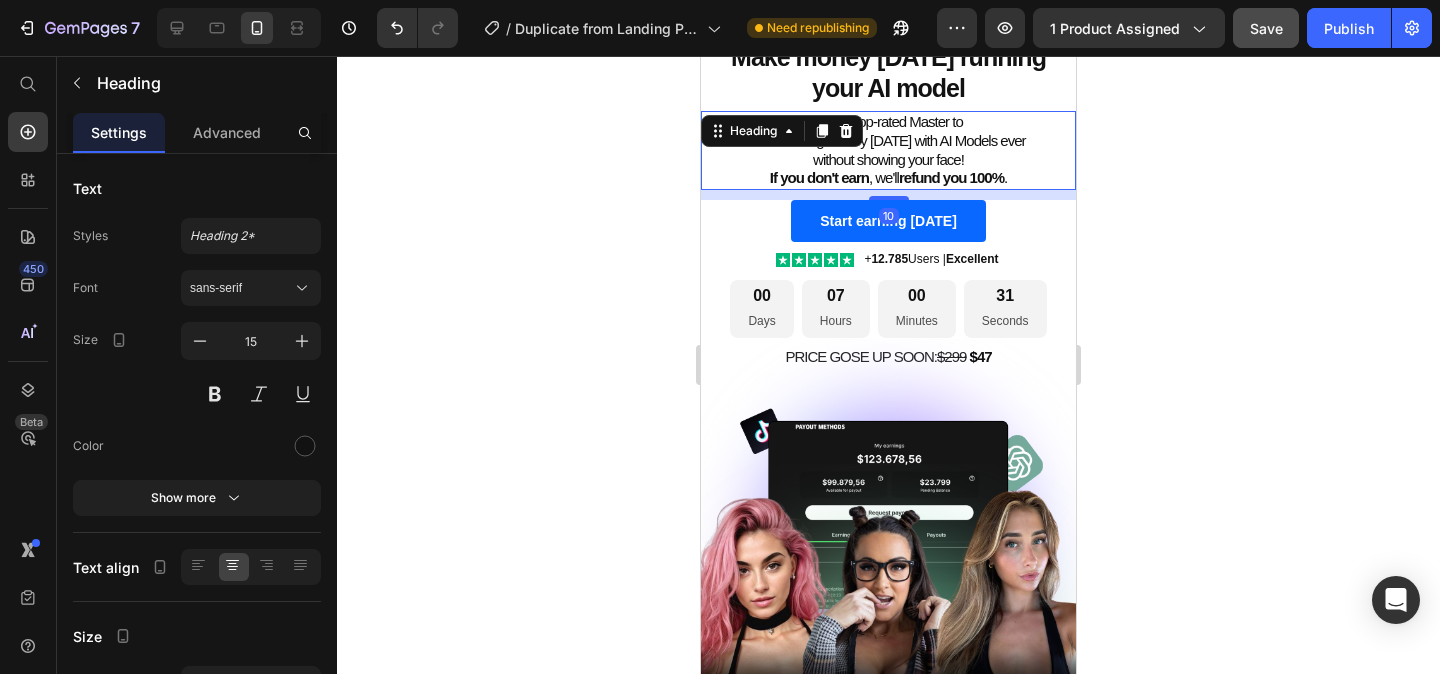 click on "Make money [DATE] running your AI model" at bounding box center (888, 72) 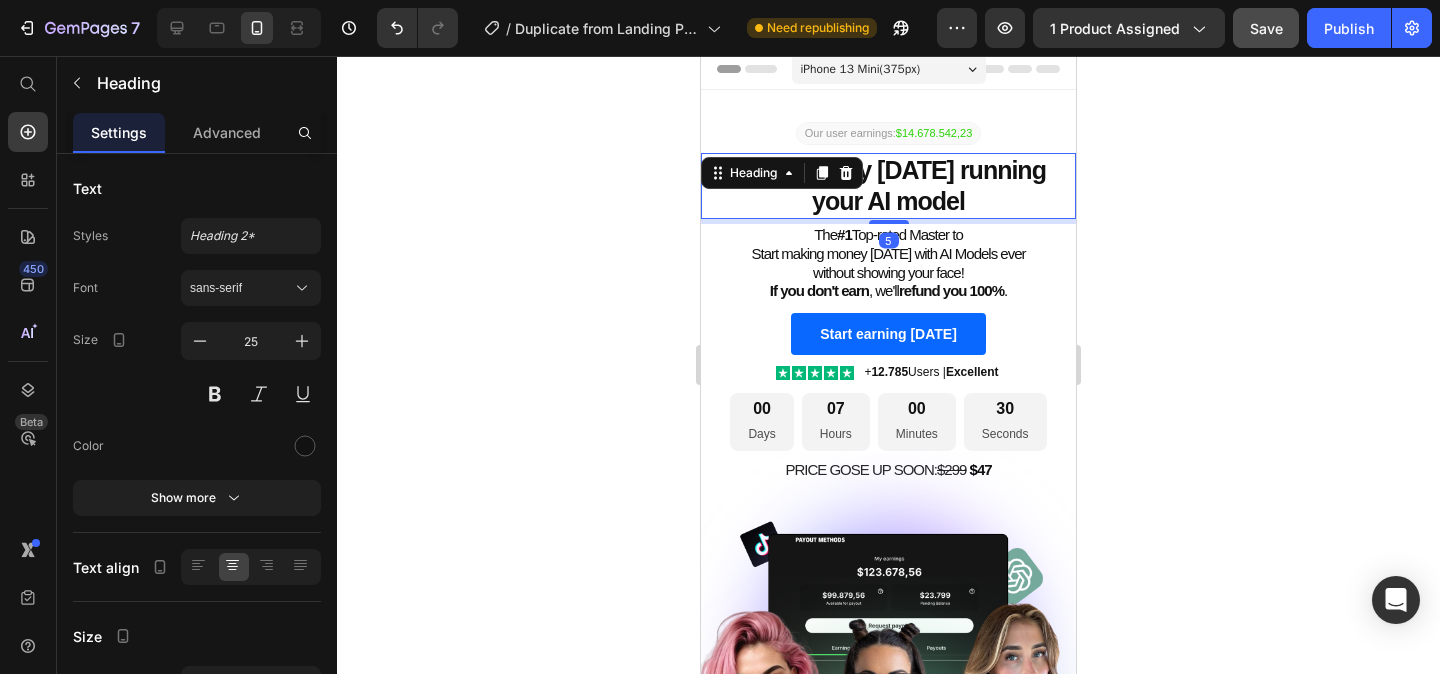 scroll, scrollTop: 0, scrollLeft: 0, axis: both 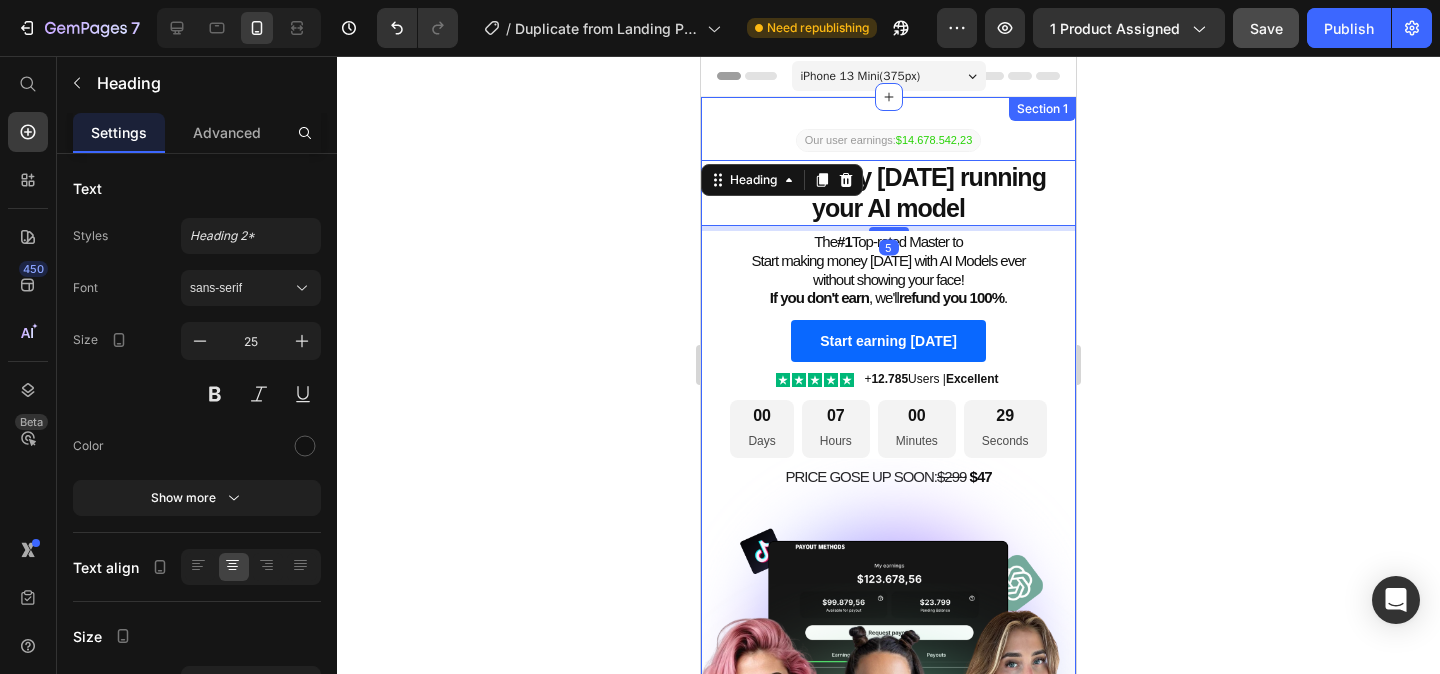 click on "Our user earnings:  $14.678.542,23 Text Block ⁠⁠⁠⁠⁠⁠⁠ Make money [DATE] running your AI model Heading   5 The  #1  Top-rated Master to Start making money [DATE] with AI Models ever without showing your face! If you don't earn , we'll  refund you 100% . Heading Start earning [DATE] Add to Cart Product
Icon
Icon
Icon
Icon
Icon Icon List + 12.785  Users |  Excellent Text Block Row 00 Days 07 Hours 00 Minutes 29 Seconds Countdown Timer PRICE GOSE UP SOON:  $299   $ 47 Heading Sleepy Text Block Row Image" at bounding box center [888, 481] 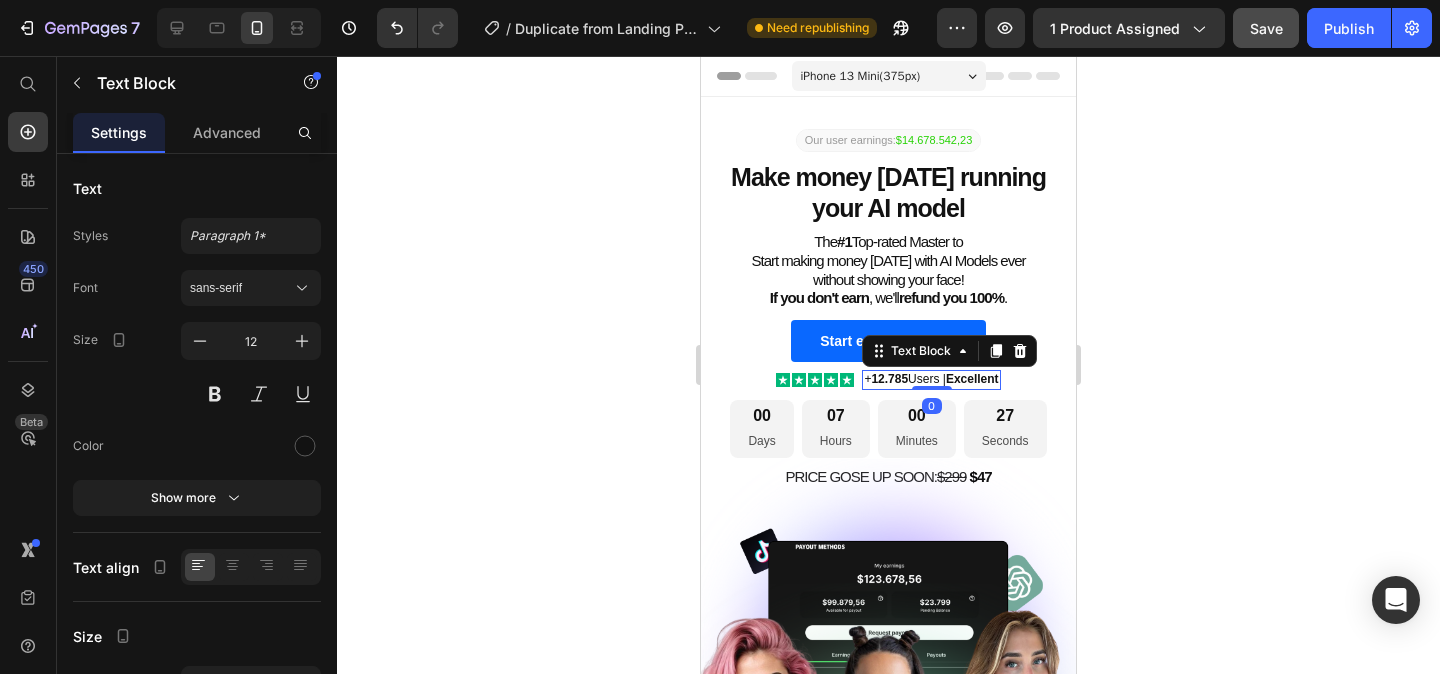 click on "12.785" at bounding box center [889, 379] 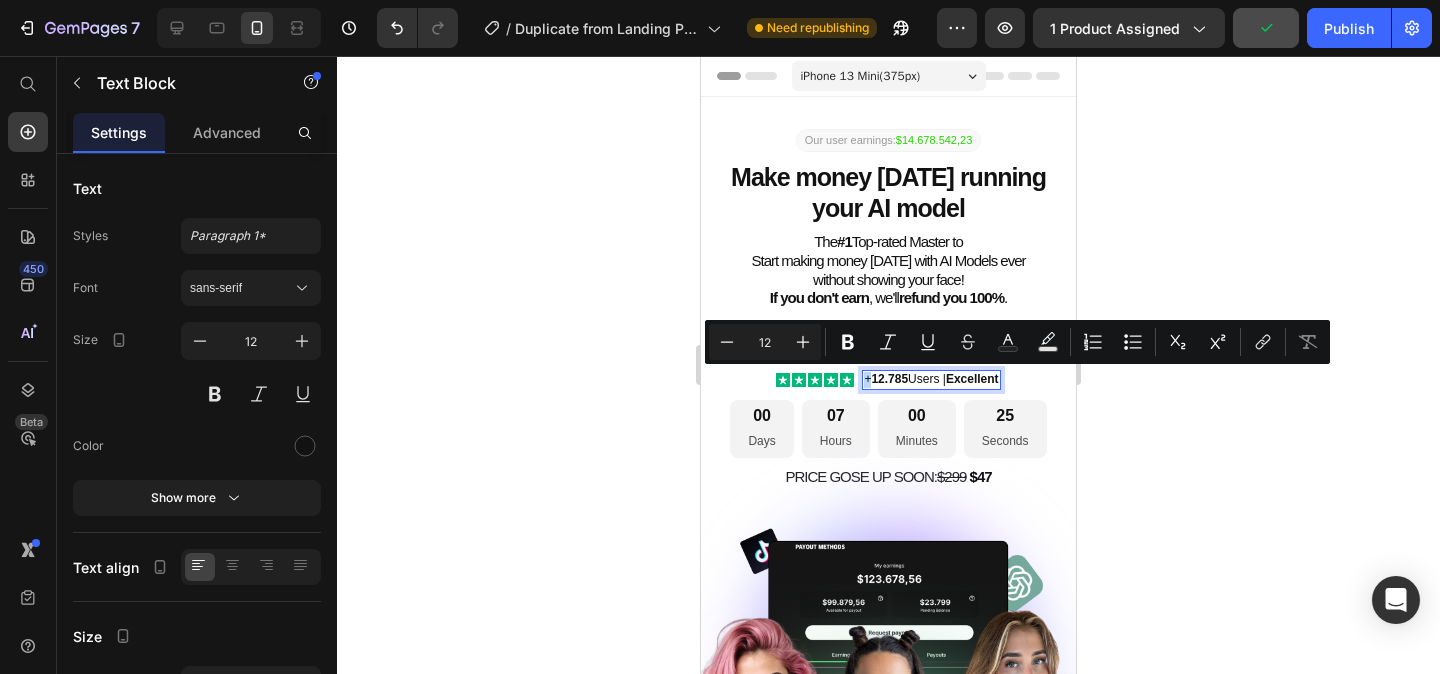 click on "+ 12.785  Users |  Excellent" at bounding box center (931, 380) 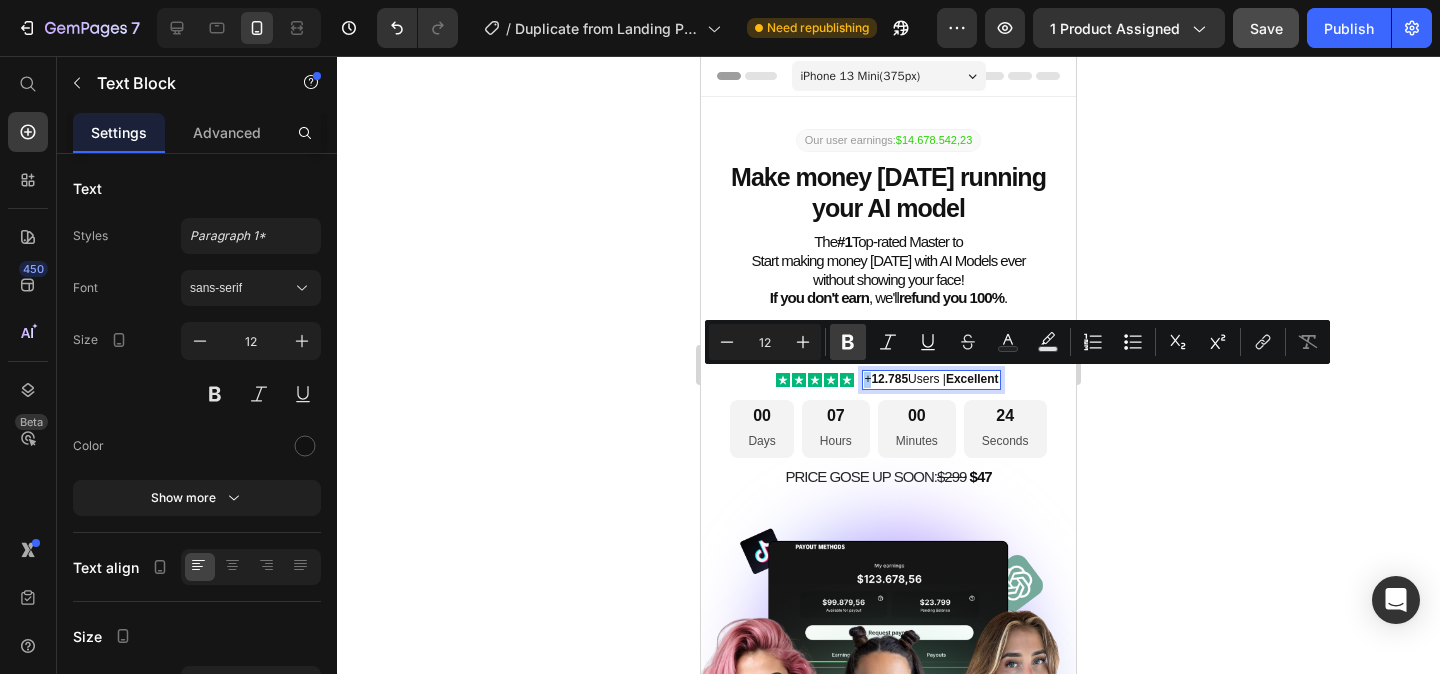 click 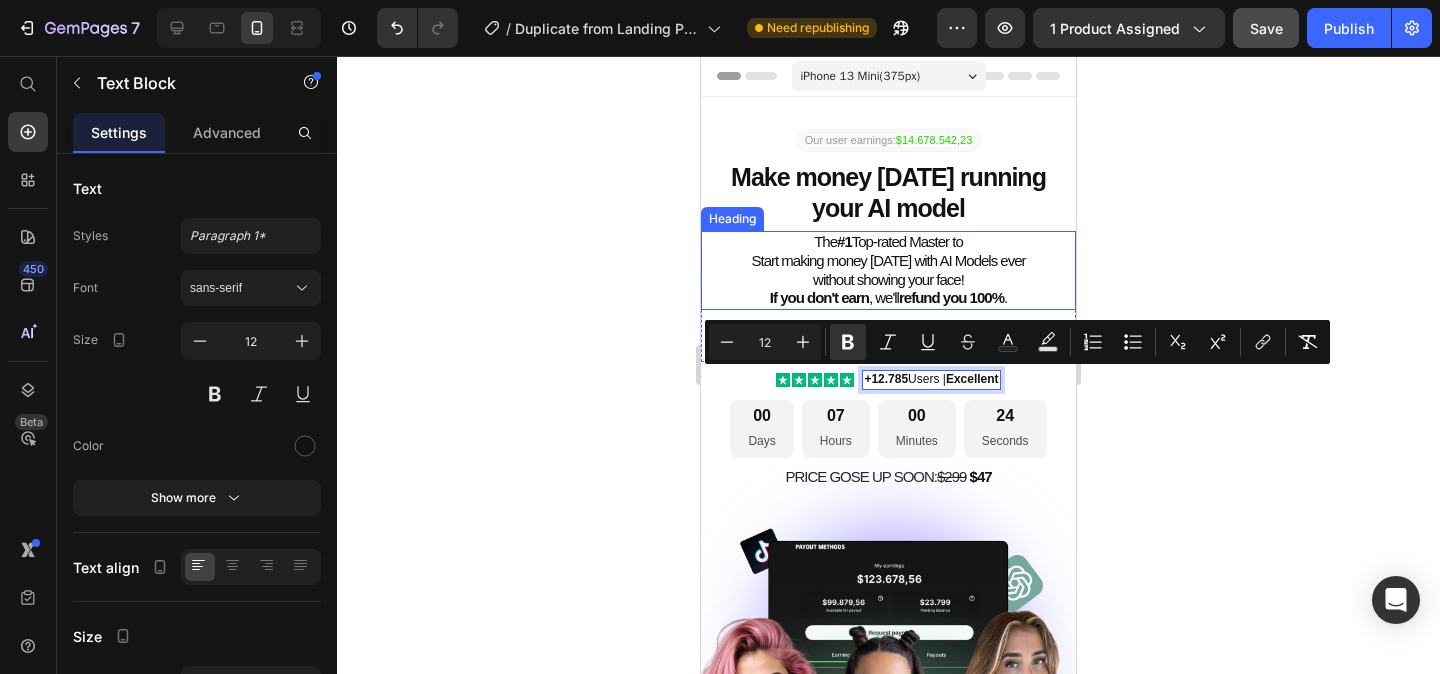 click on "⁠⁠⁠⁠⁠⁠⁠ Make money [DATE] running your AI model" at bounding box center (888, 193) 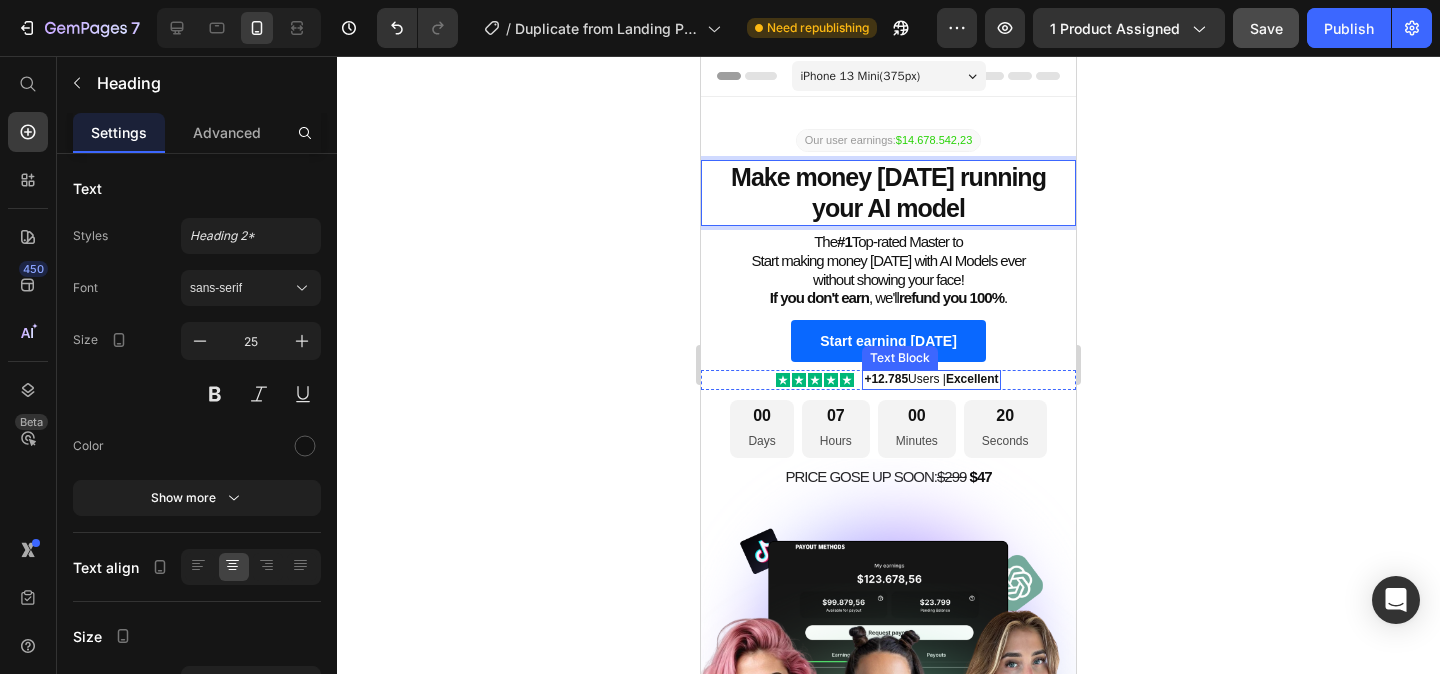 click on "+12.785  Users |  Excellent" at bounding box center [931, 380] 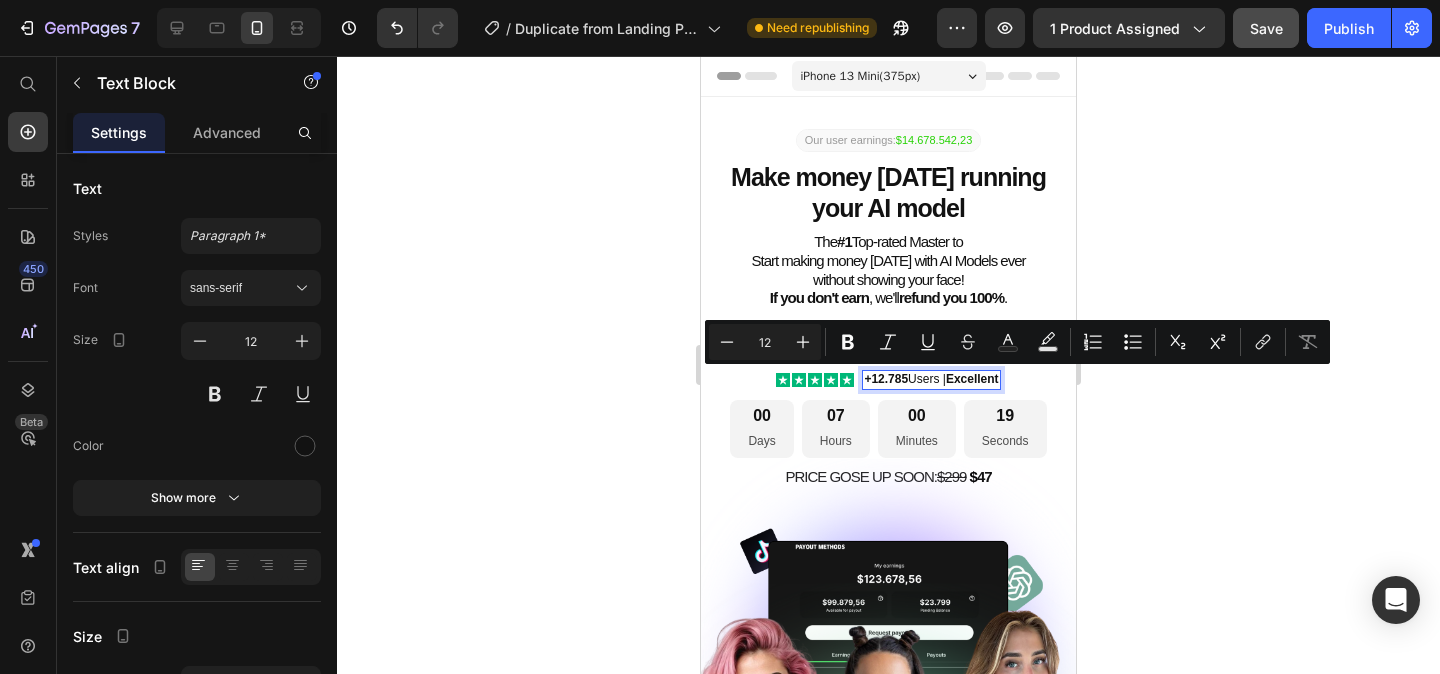 click on "+12.785  Users |  Excellent" at bounding box center [931, 380] 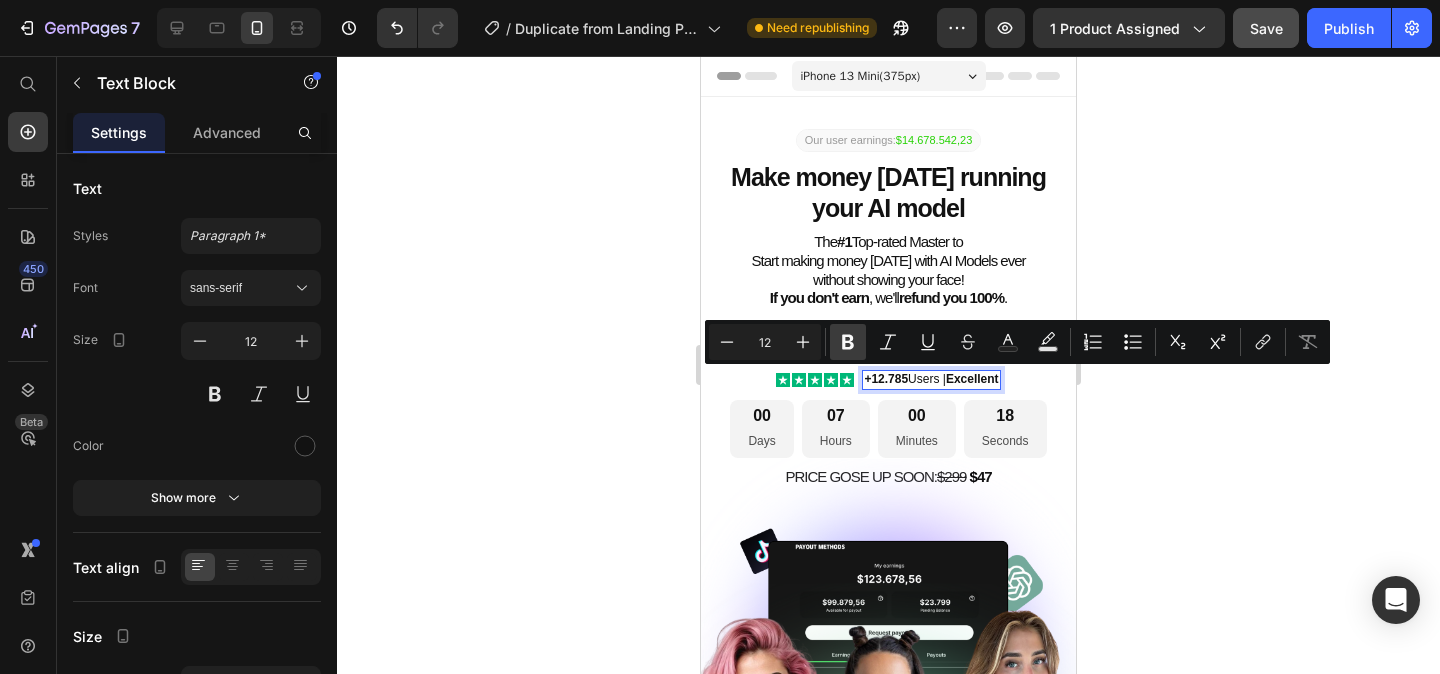 click 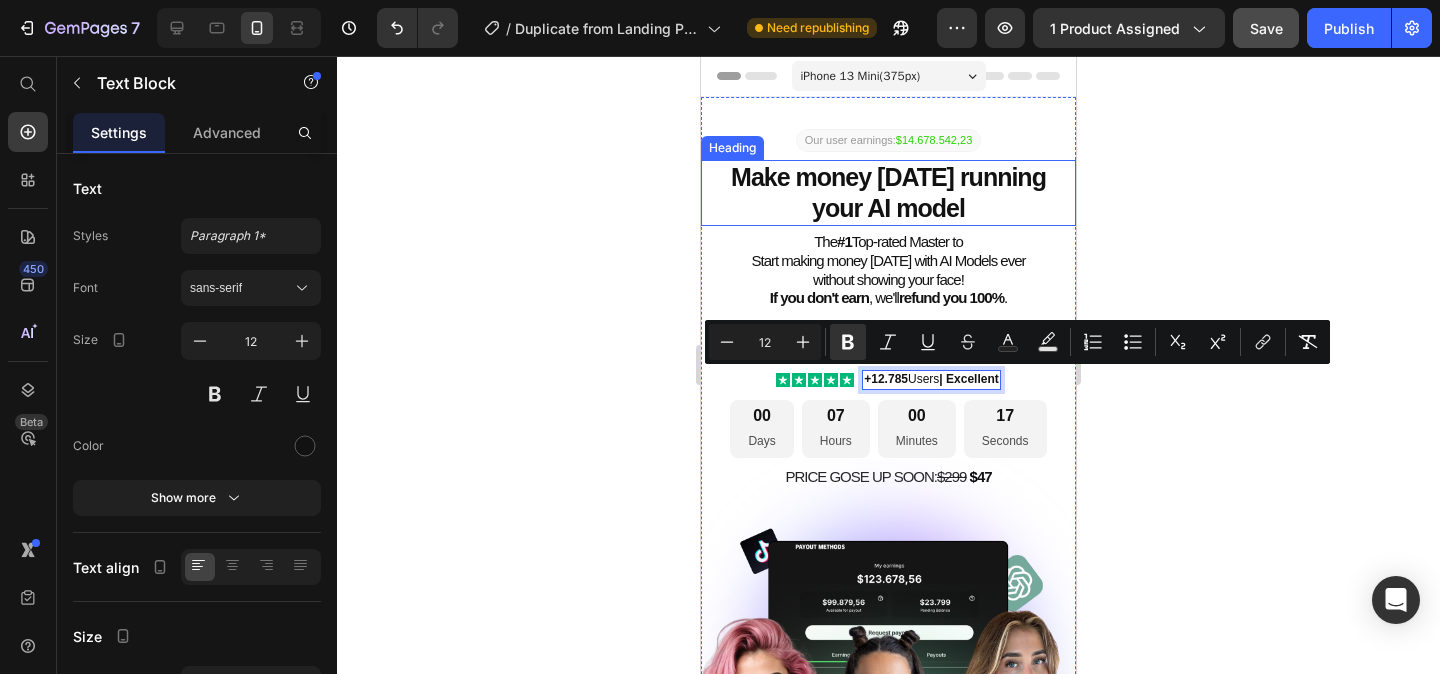 click on "Make money [DATE] running your AI model" at bounding box center [888, 192] 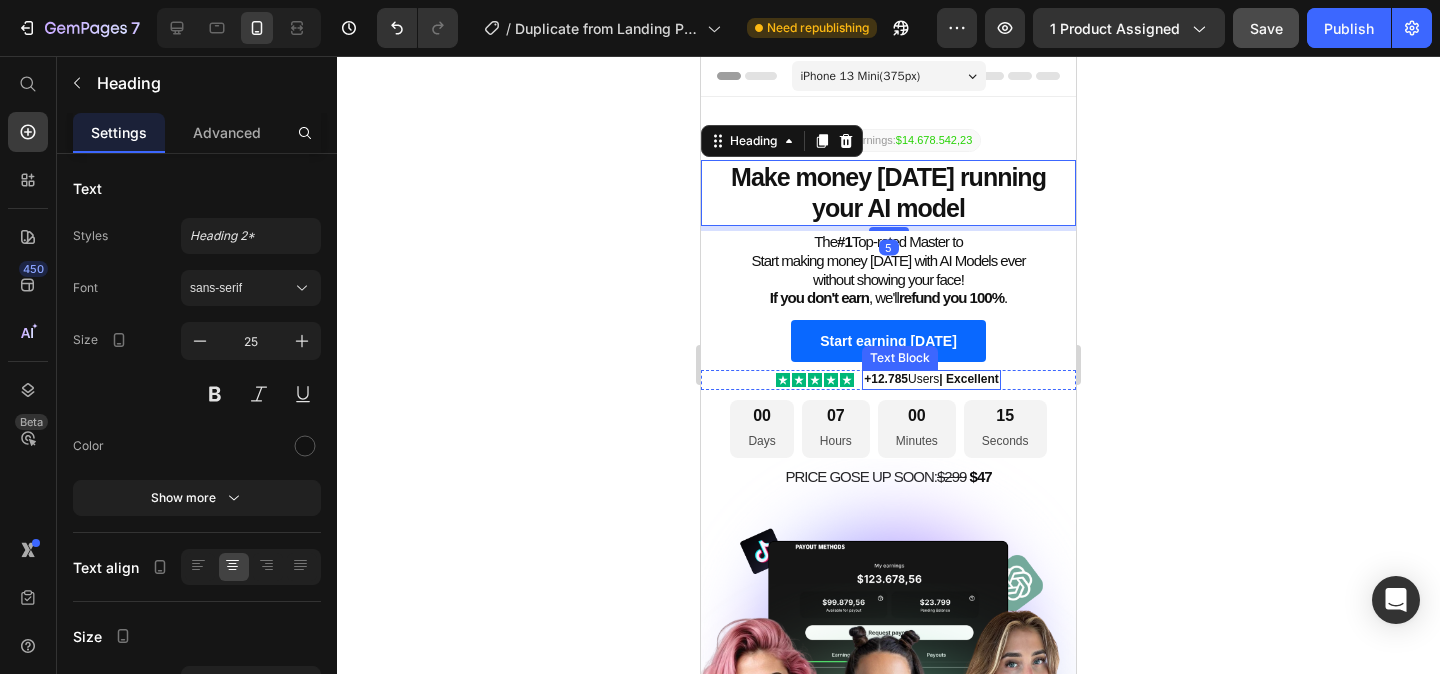 click on "Excellent" at bounding box center [972, 379] 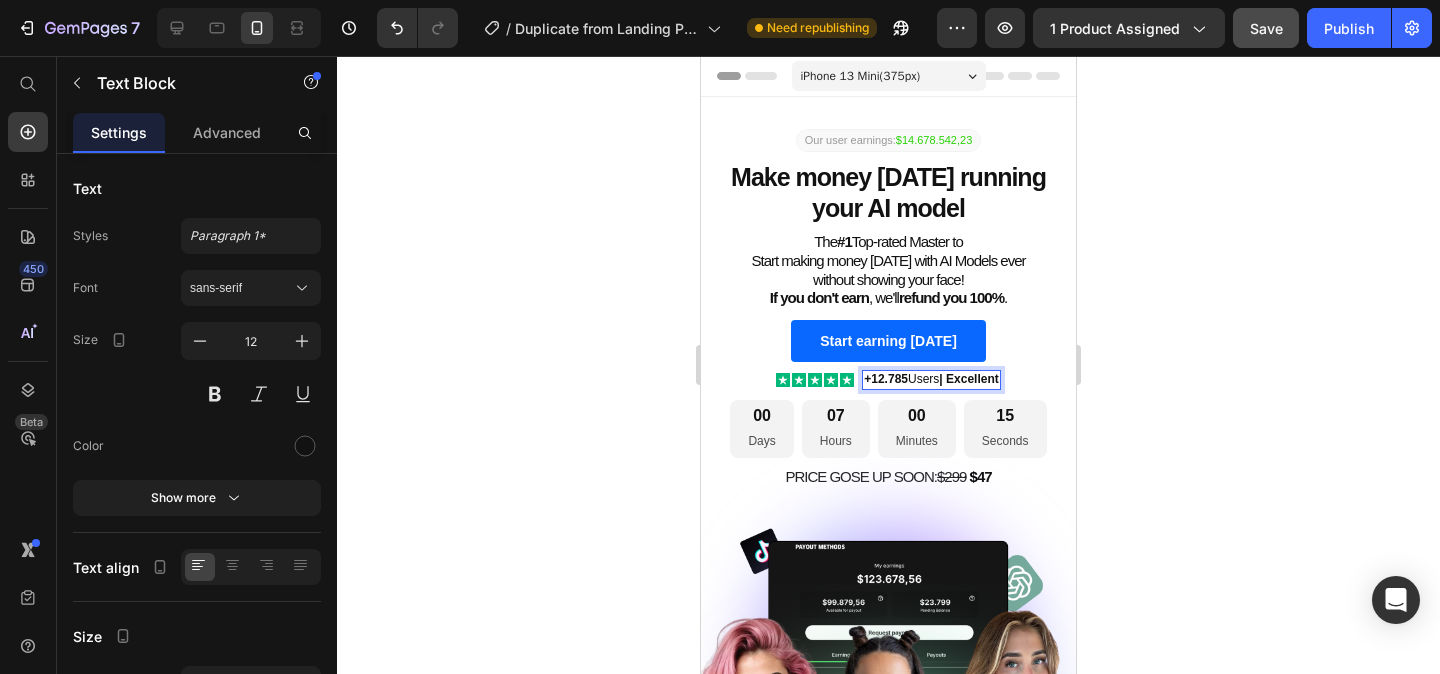 click on "Excellent" at bounding box center (972, 379) 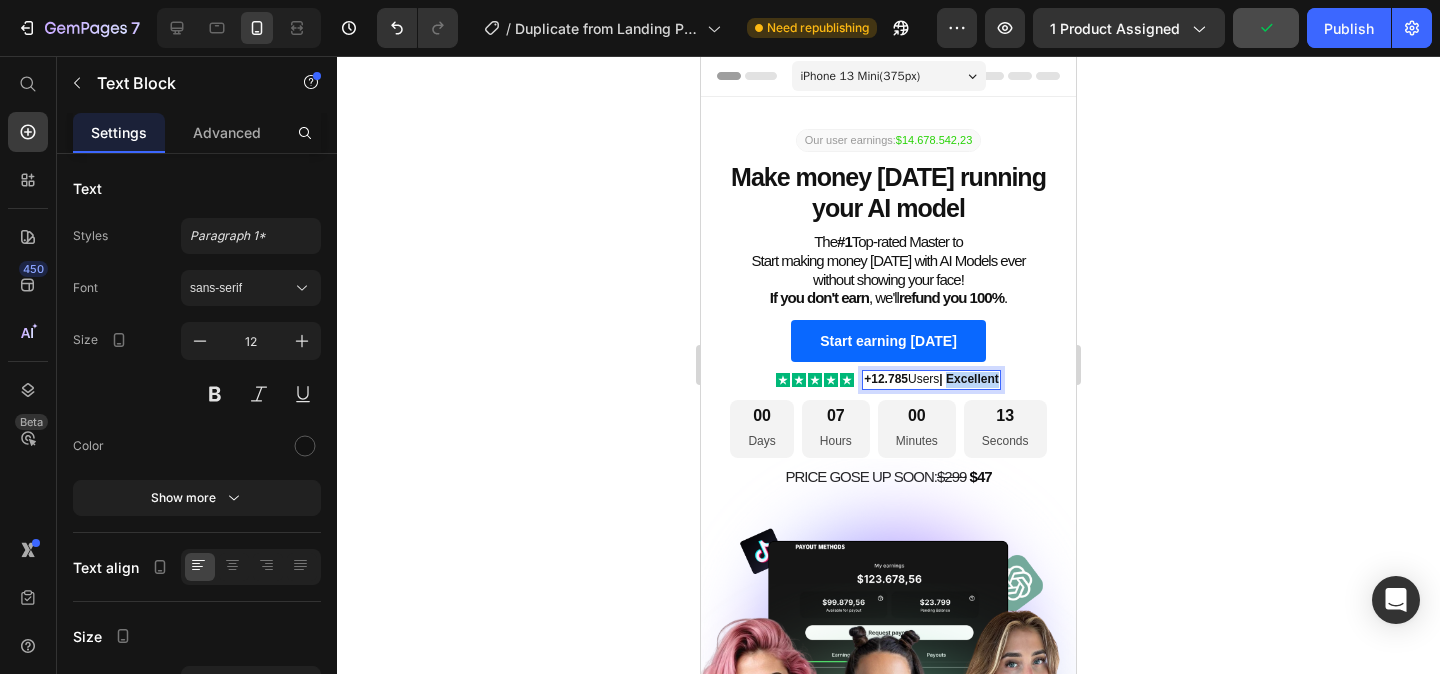 drag, startPoint x: 949, startPoint y: 379, endPoint x: 1002, endPoint y: 378, distance: 53.009434 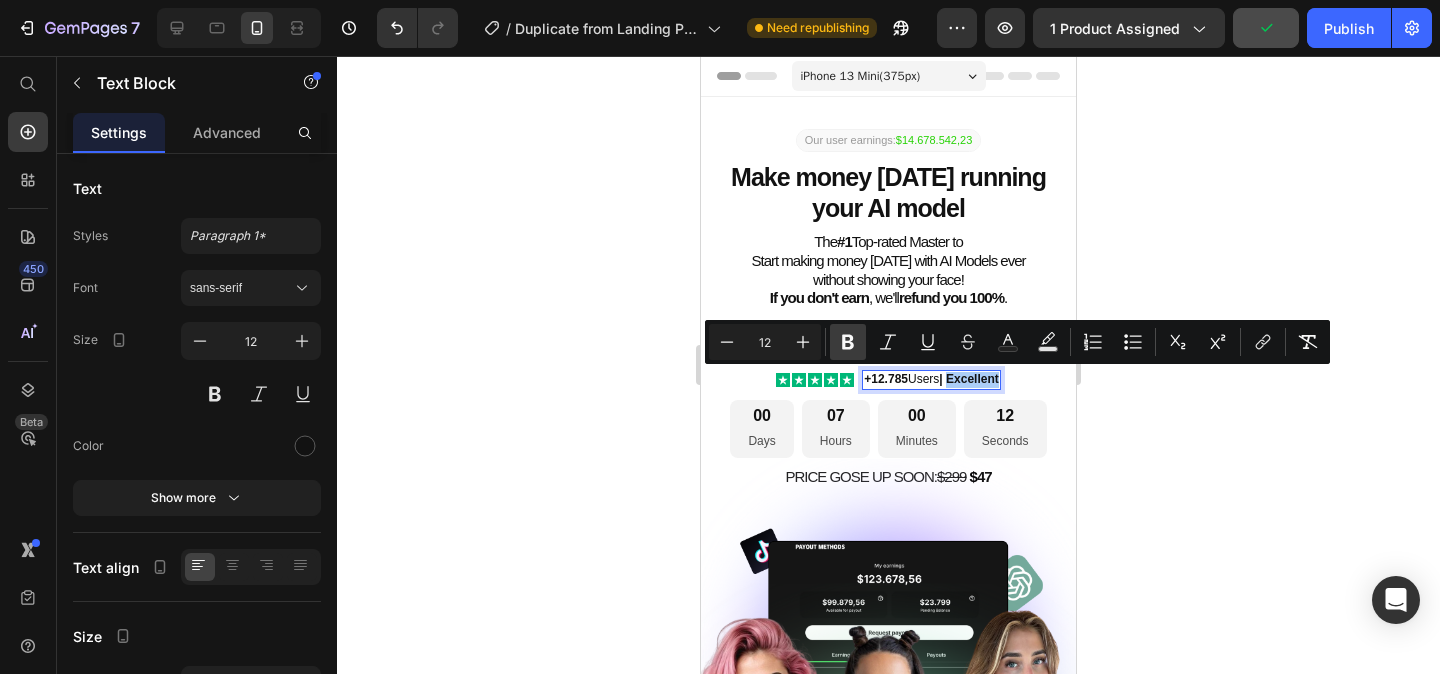click on "Bold" at bounding box center (848, 342) 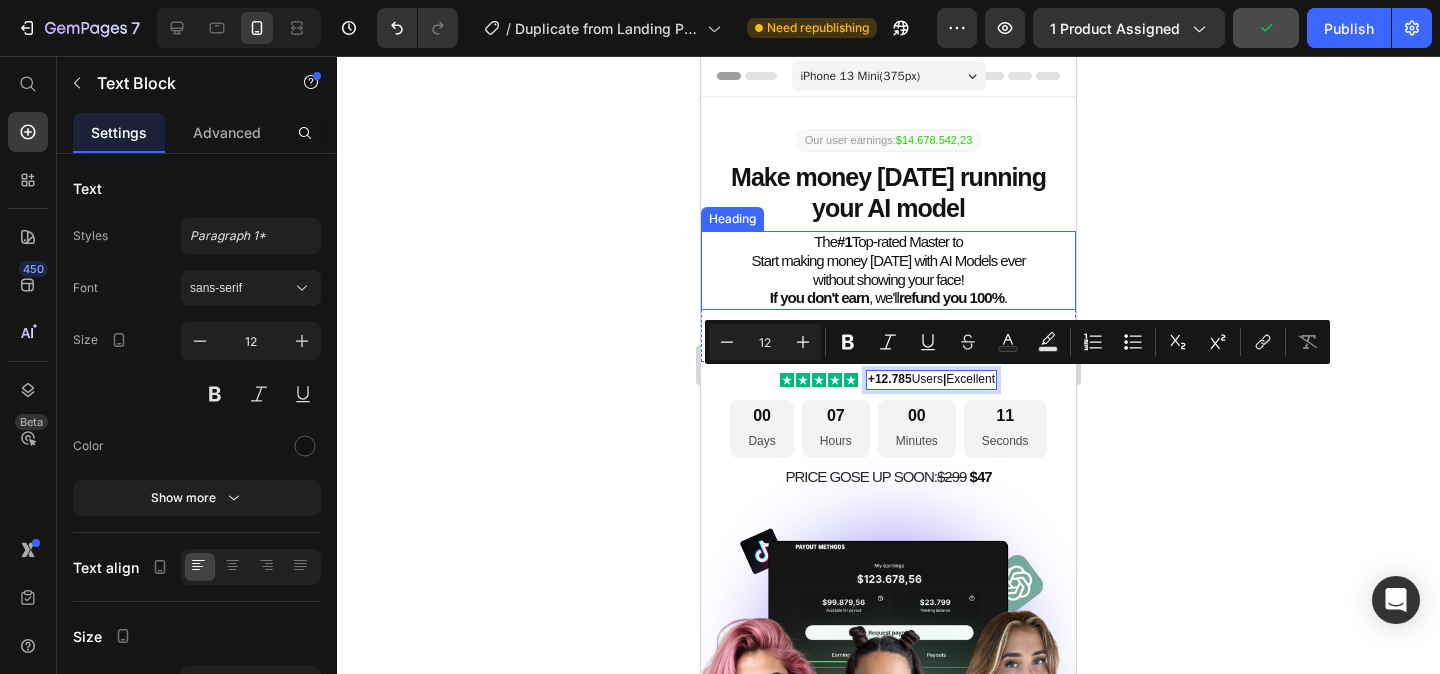 click on "The  #1  Top-rated Master to Start making money [DATE] with AI Models ever without showing your face! If you don't earn , we'll  refund you 100% ." at bounding box center [888, 270] 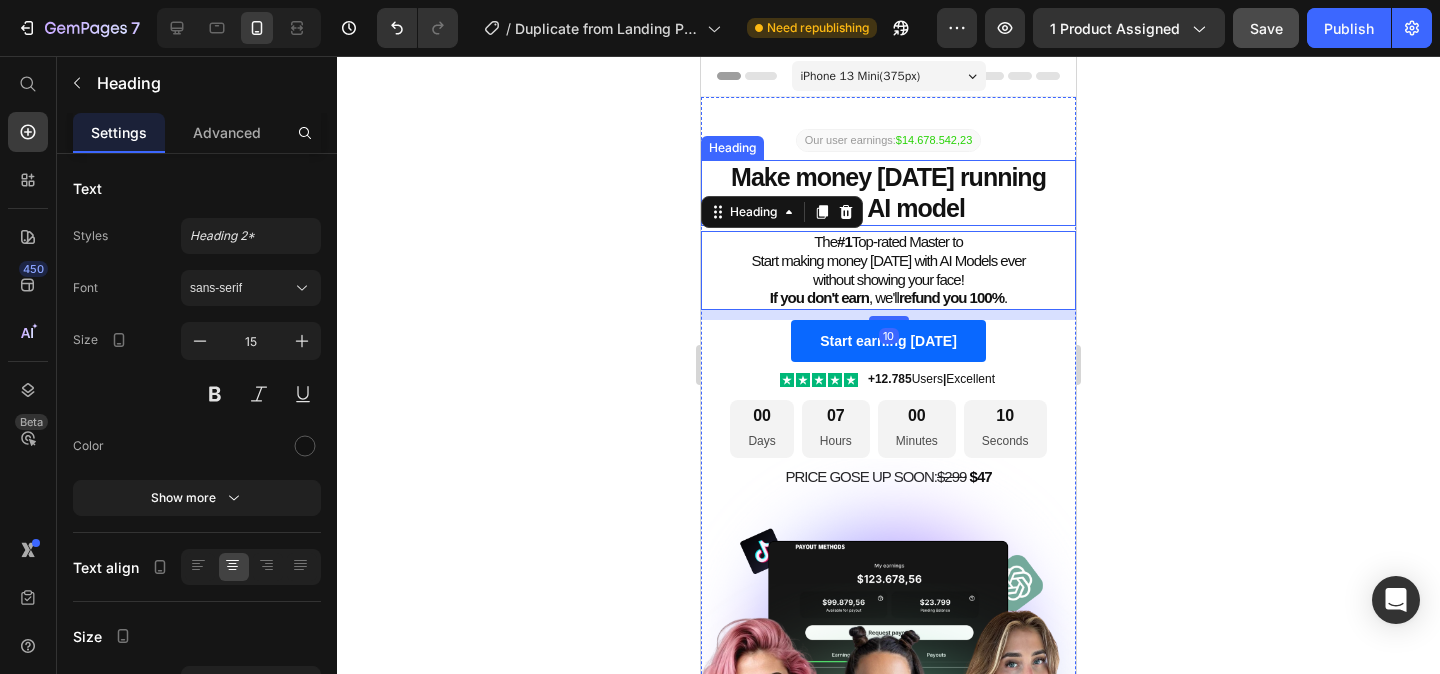 click on "Make money [DATE] running your AI model" at bounding box center (888, 192) 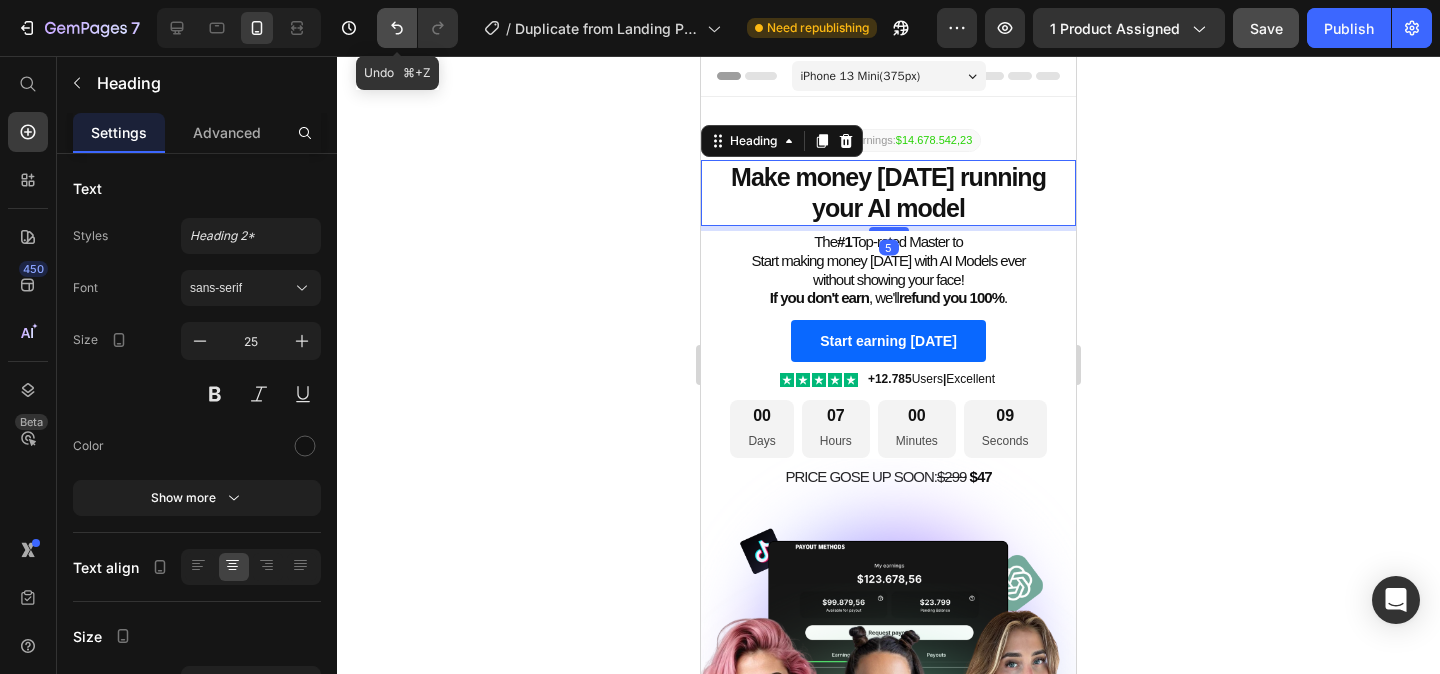 click 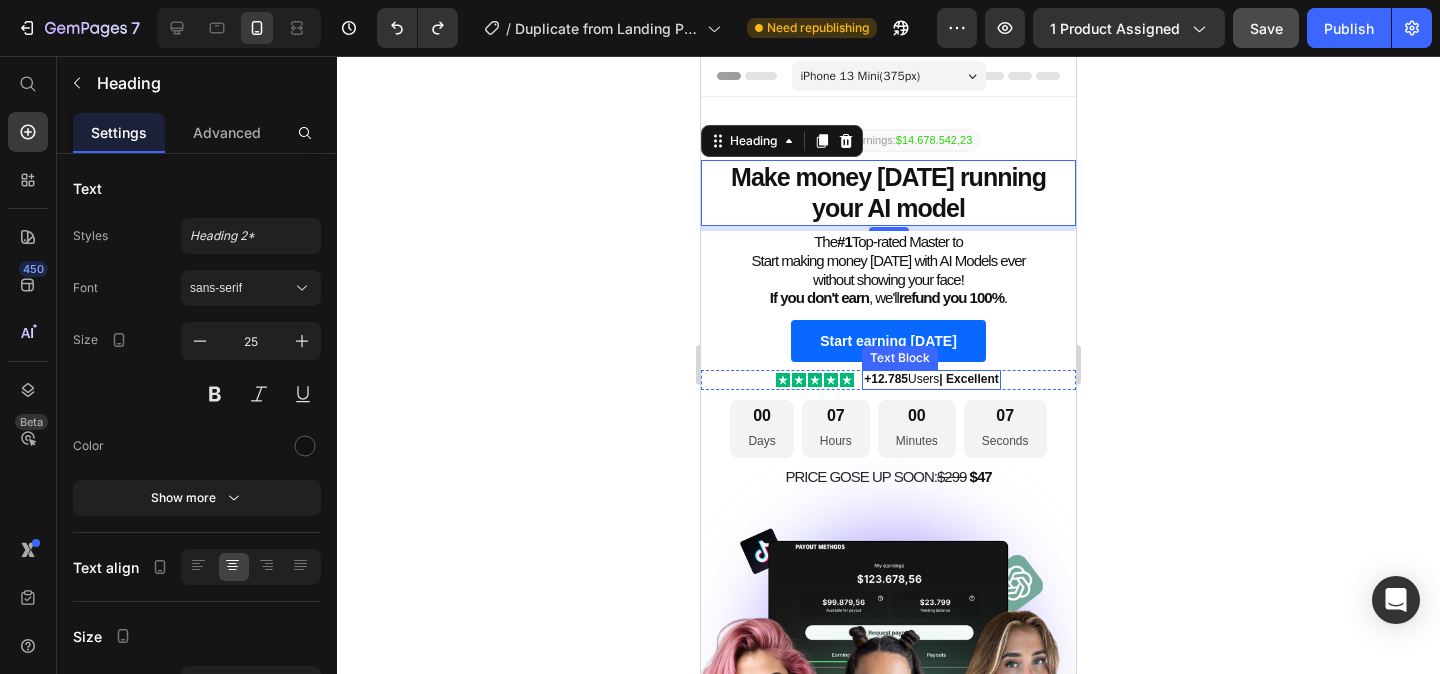 click on "+12.785  Users  |   Excellent" at bounding box center [931, 380] 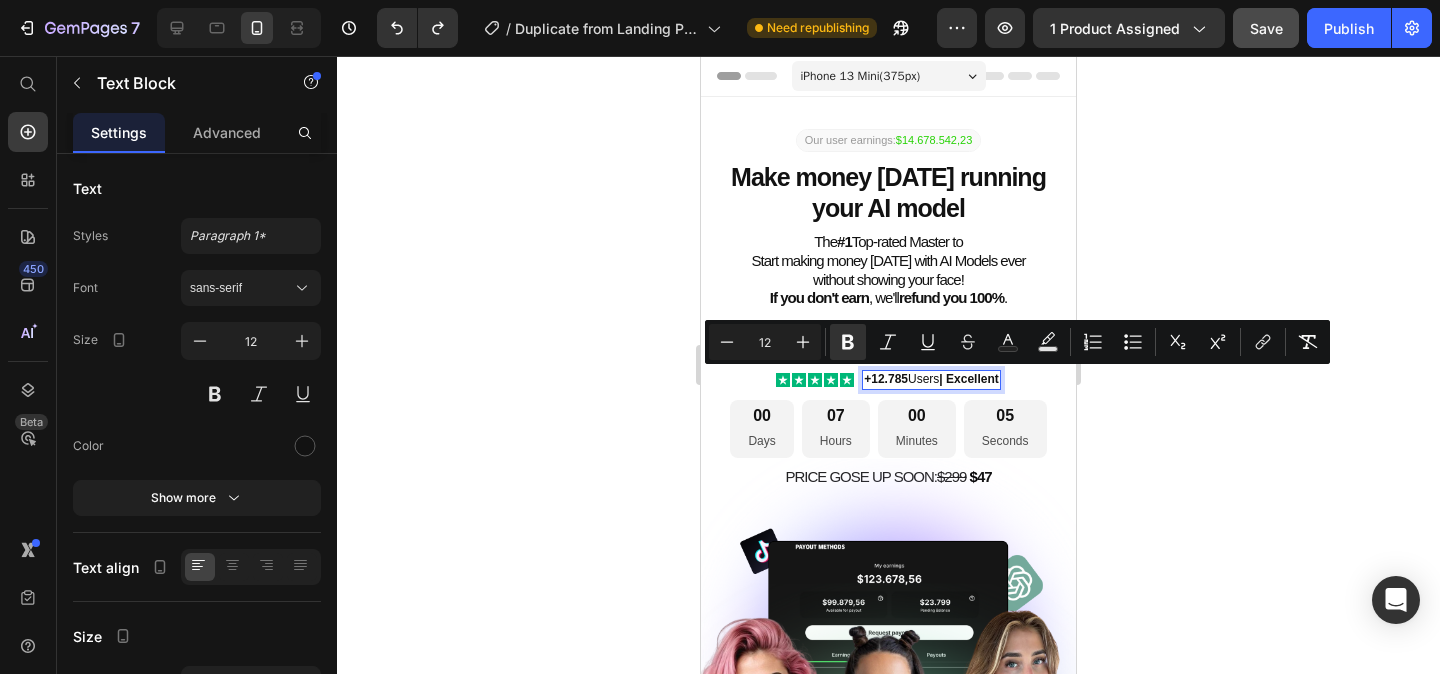 click on "+12.785  Users  |   Excellent" at bounding box center (931, 380) 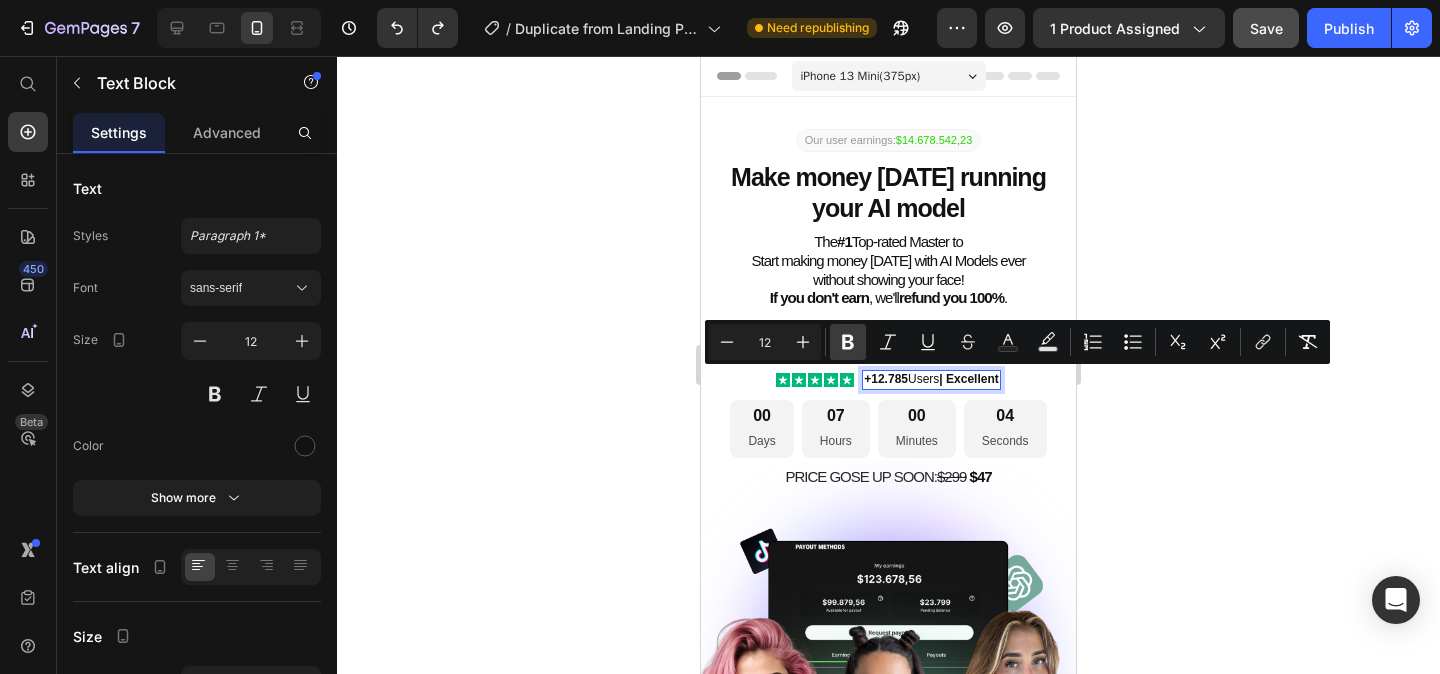 click 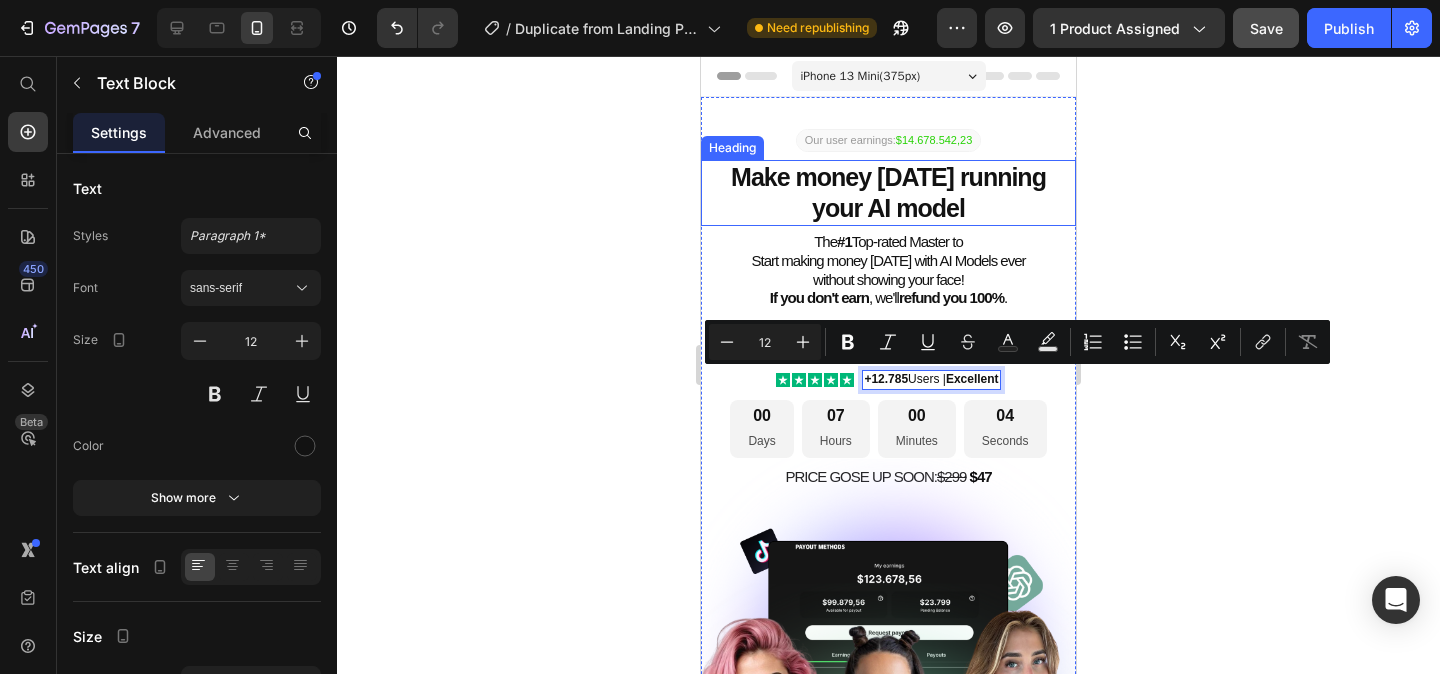 click on "Make money [DATE] running your AI model" at bounding box center (888, 192) 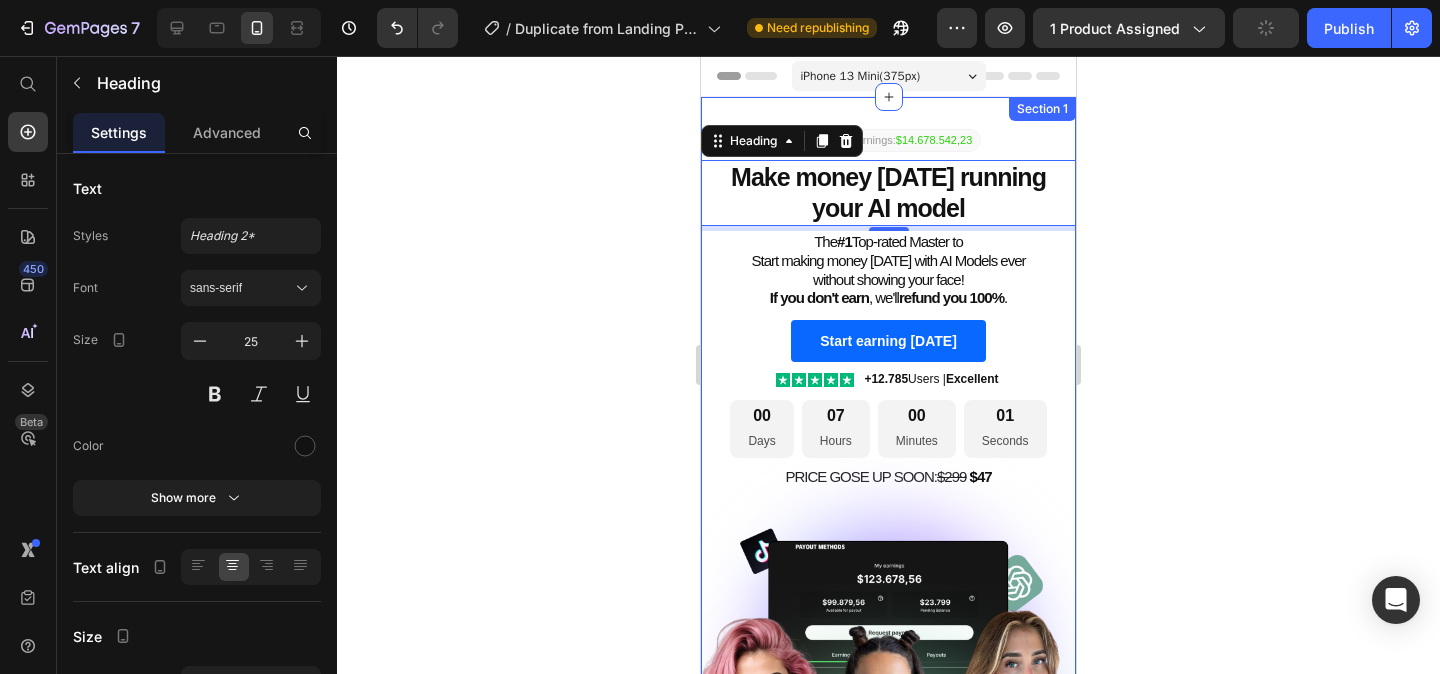 click on "Our user earnings:  $14.678.542,23 Text Block ⁠⁠⁠⁠⁠⁠⁠ Make money [DATE] running your AI model Heading   5 The  #1  Top-rated Master to Start making money [DATE] with AI Models ever without showing your face! If you don't earn , we'll  refund you 100% . Heading Start earning [DATE] Add to Cart Product
Icon
Icon
Icon
Icon
Icon Icon List +12.785  Users   |  Excellent Text Block Row 00 Days 07 Hours 00 Minutes 01 Seconds Countdown Timer PRICE GOSE UP SOON:  $299   $ 47 Heading Sleepy Text Block Row Image" at bounding box center (888, 481) 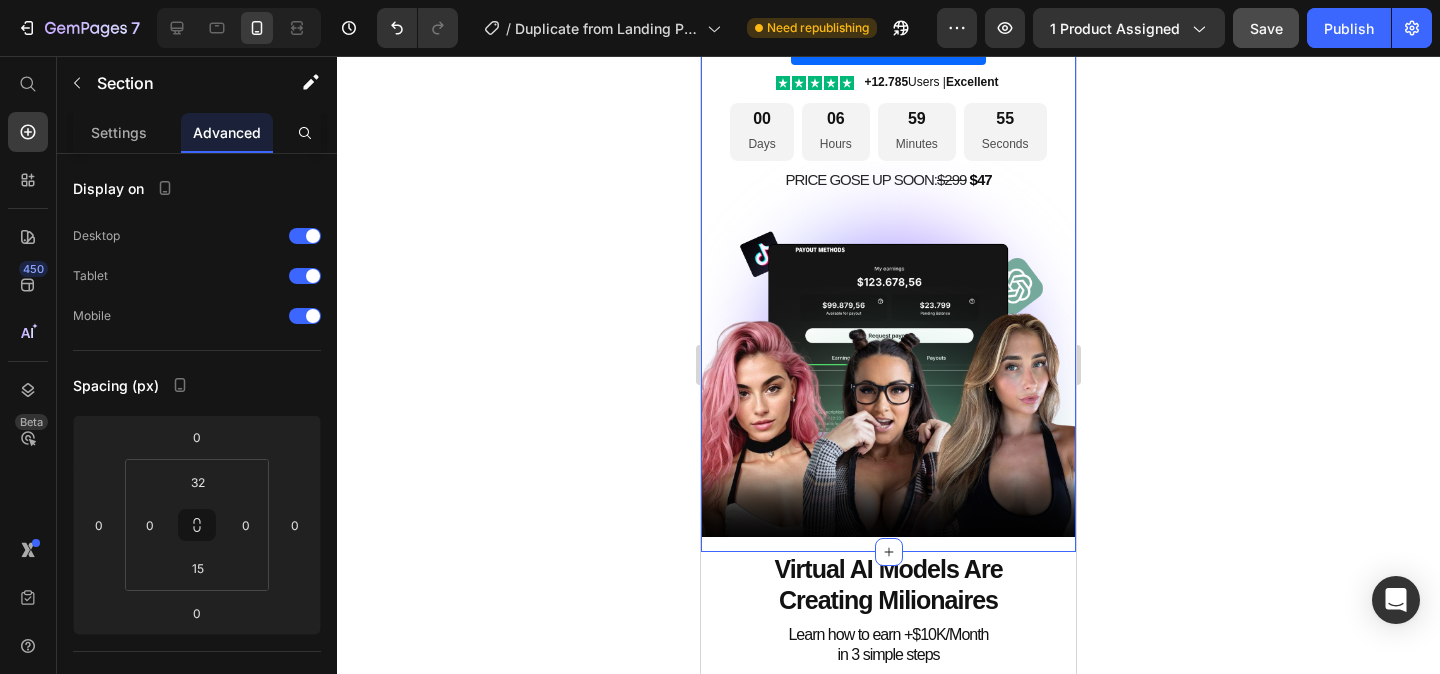 scroll, scrollTop: 312, scrollLeft: 0, axis: vertical 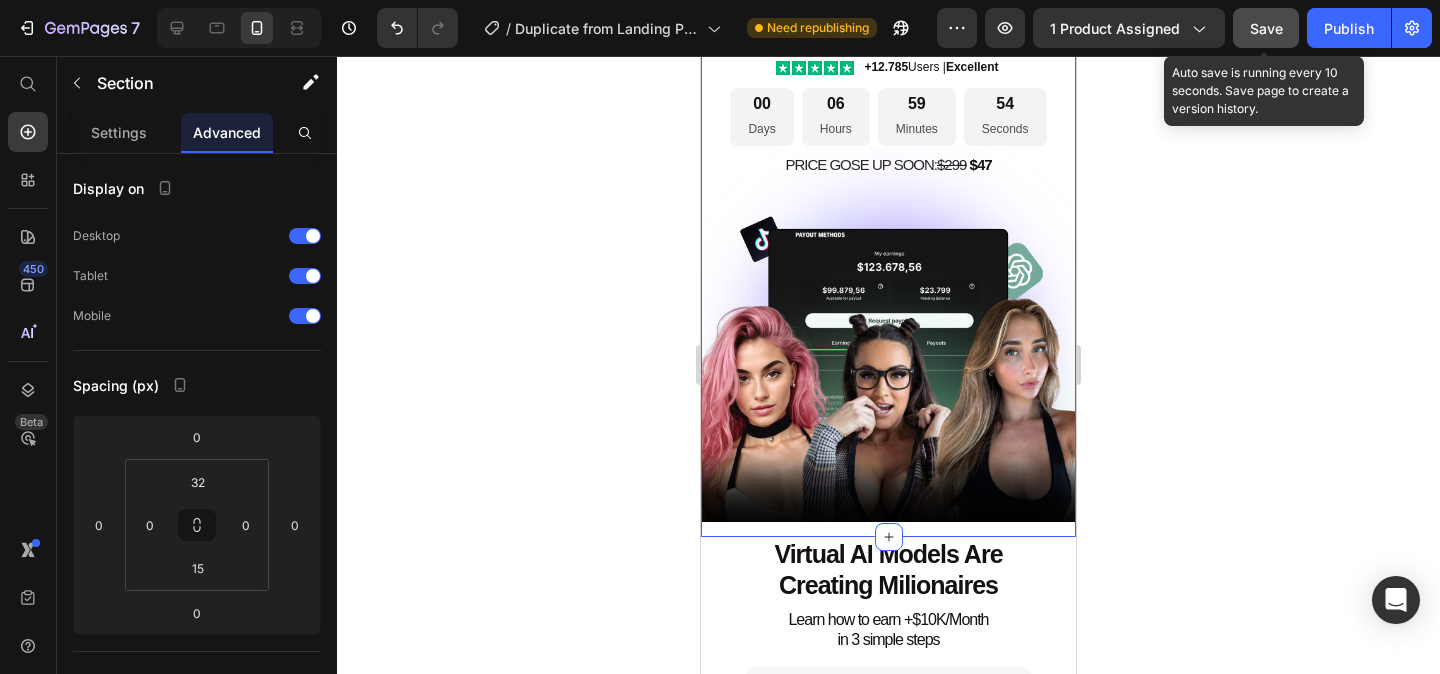 click on "Save" at bounding box center (1266, 28) 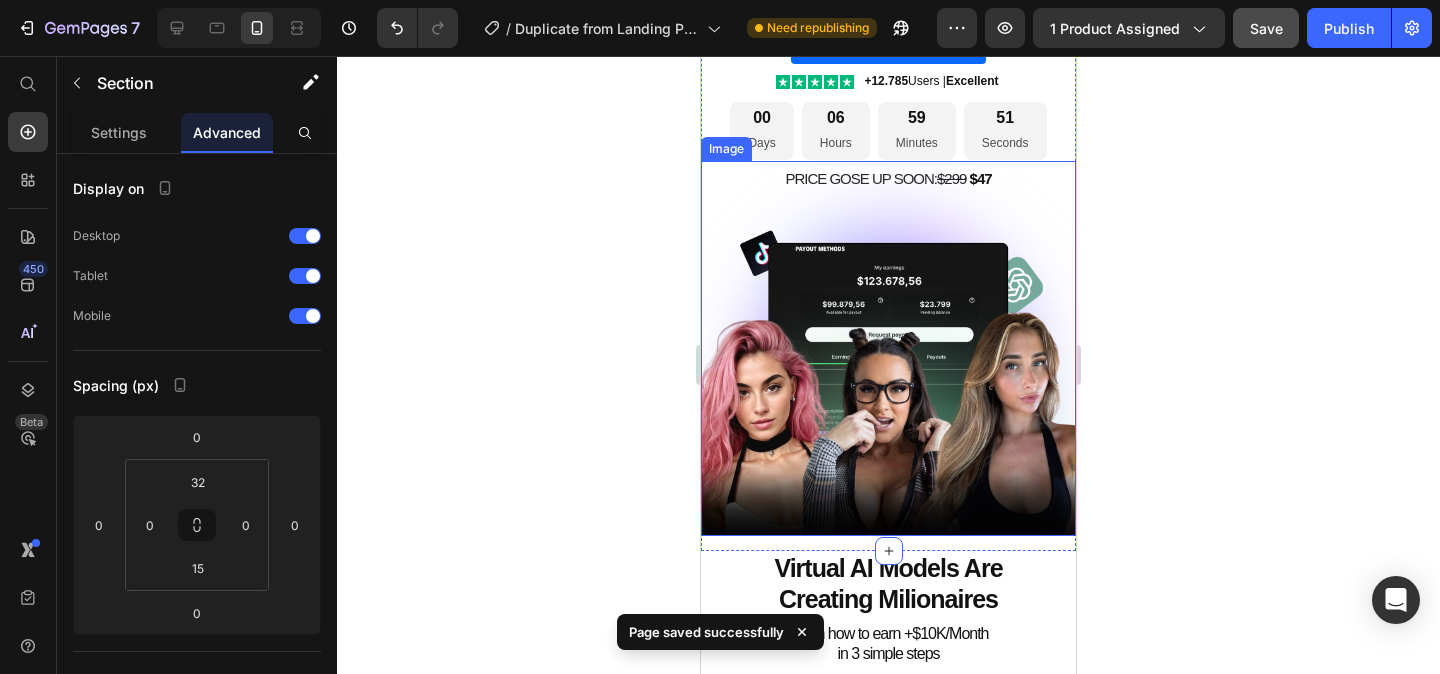 scroll, scrollTop: 299, scrollLeft: 0, axis: vertical 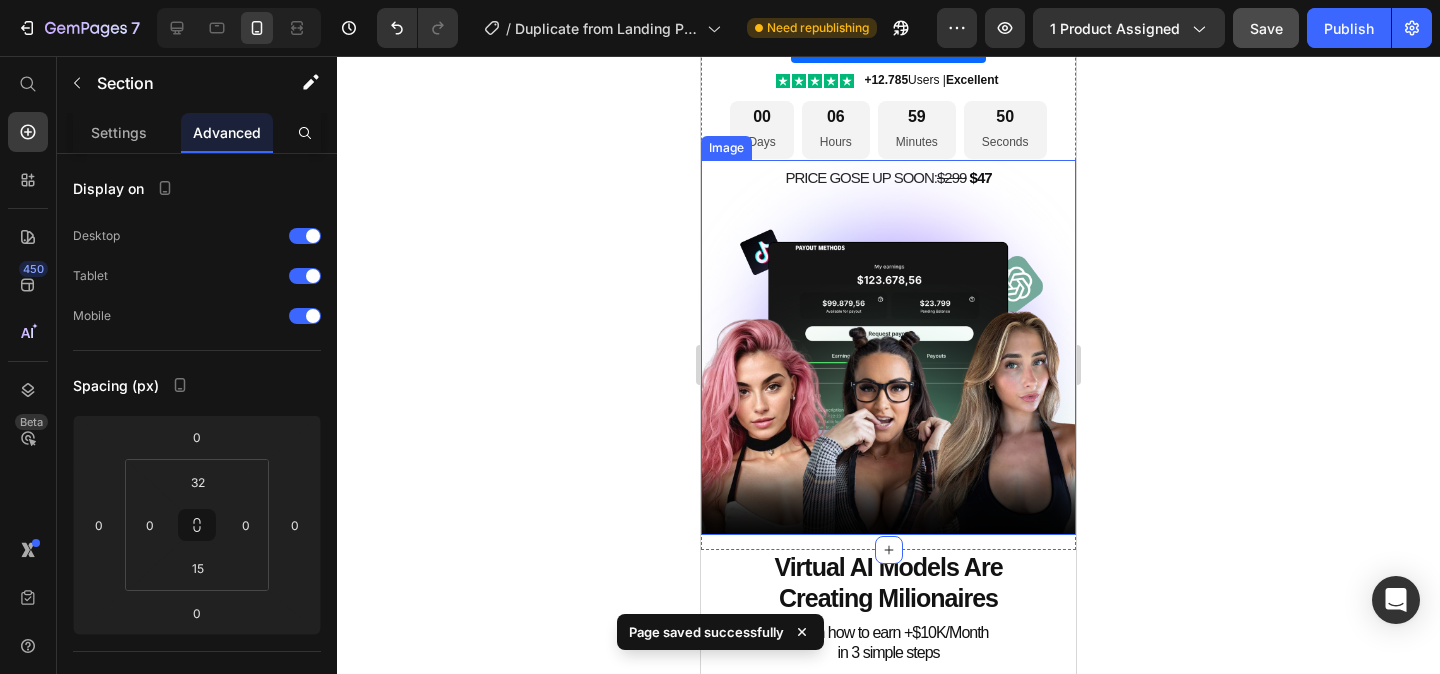 click at bounding box center [888, 347] 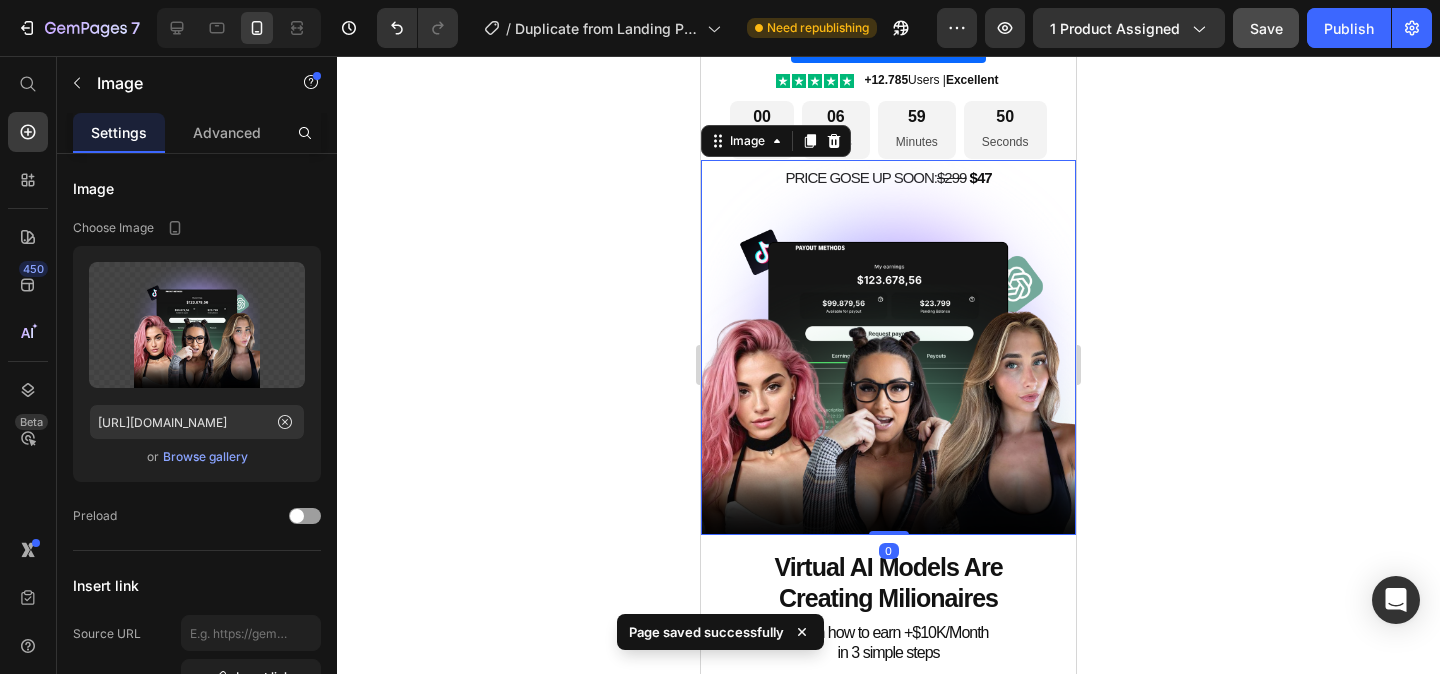 click at bounding box center [888, 347] 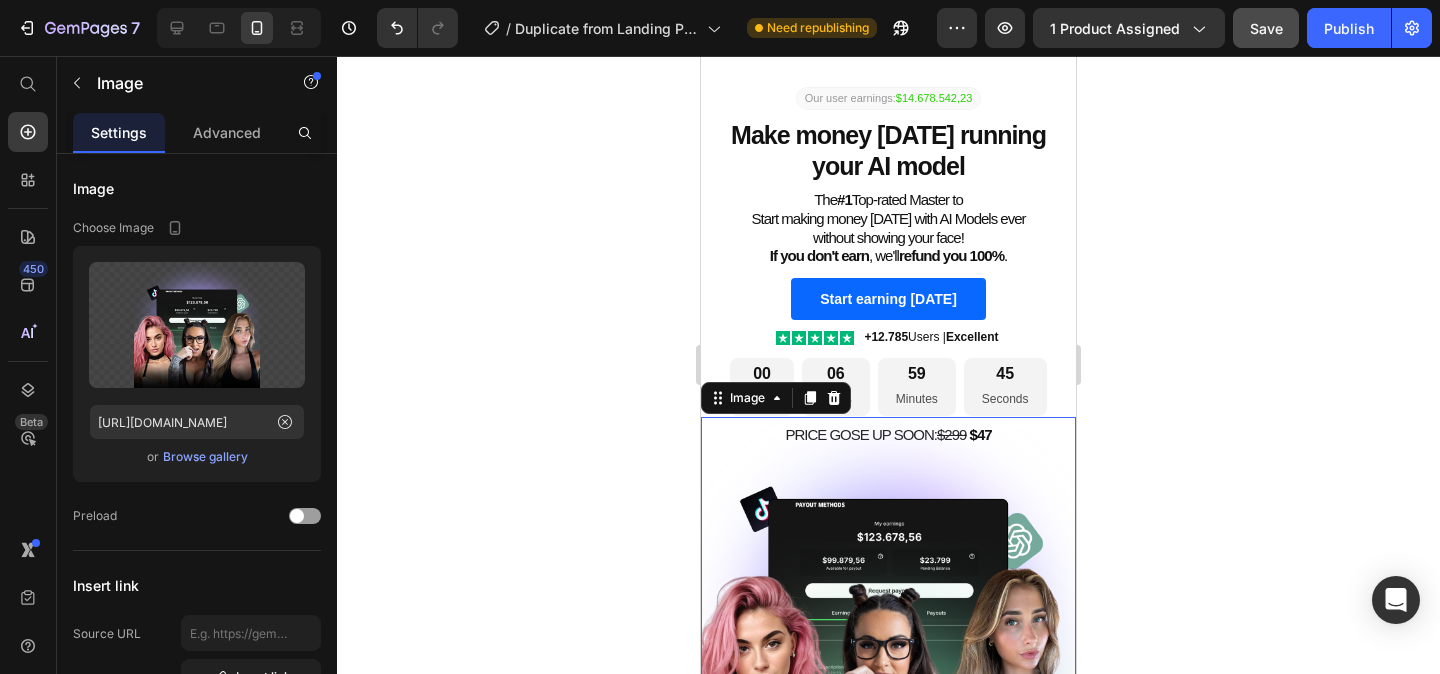 scroll, scrollTop: 0, scrollLeft: 0, axis: both 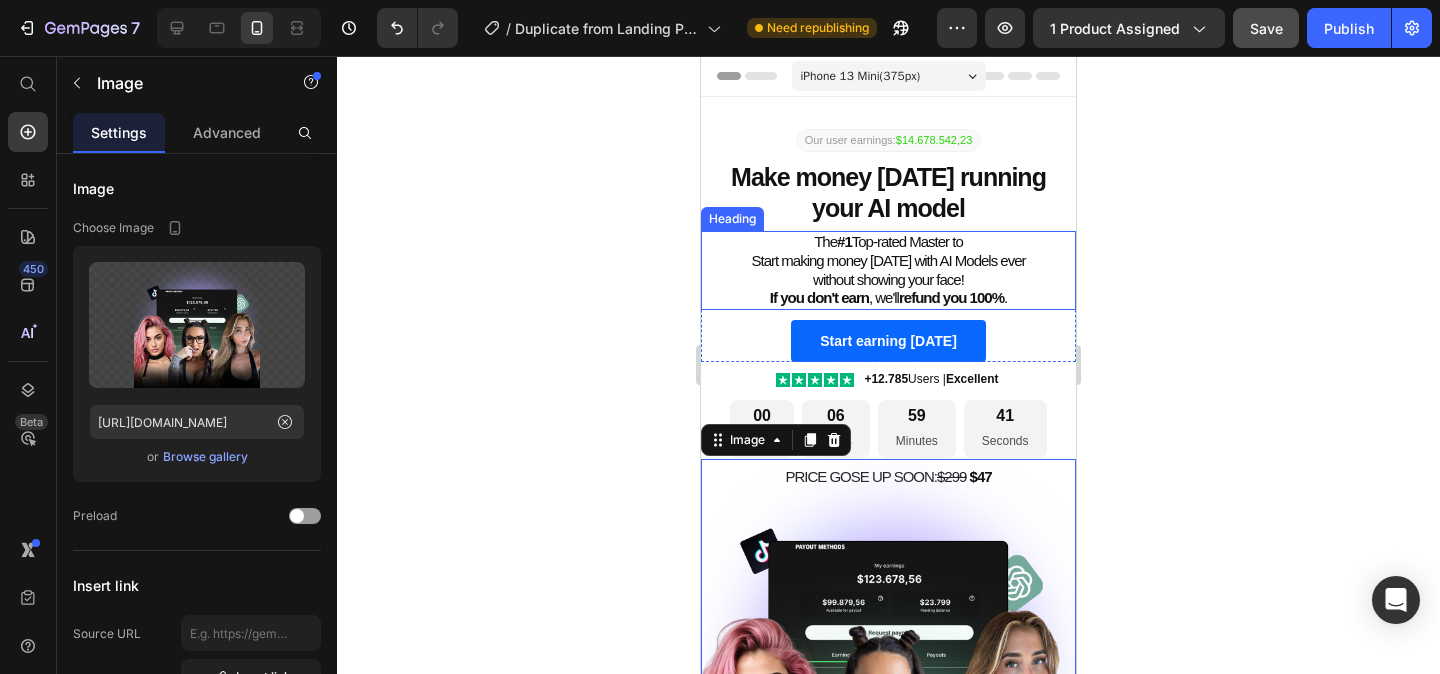 click on "The  #1  Top-rated Master to Start making money [DATE] with AI Models ever without showing your face! If you don't earn , we'll  refund you 100% ." at bounding box center [888, 270] 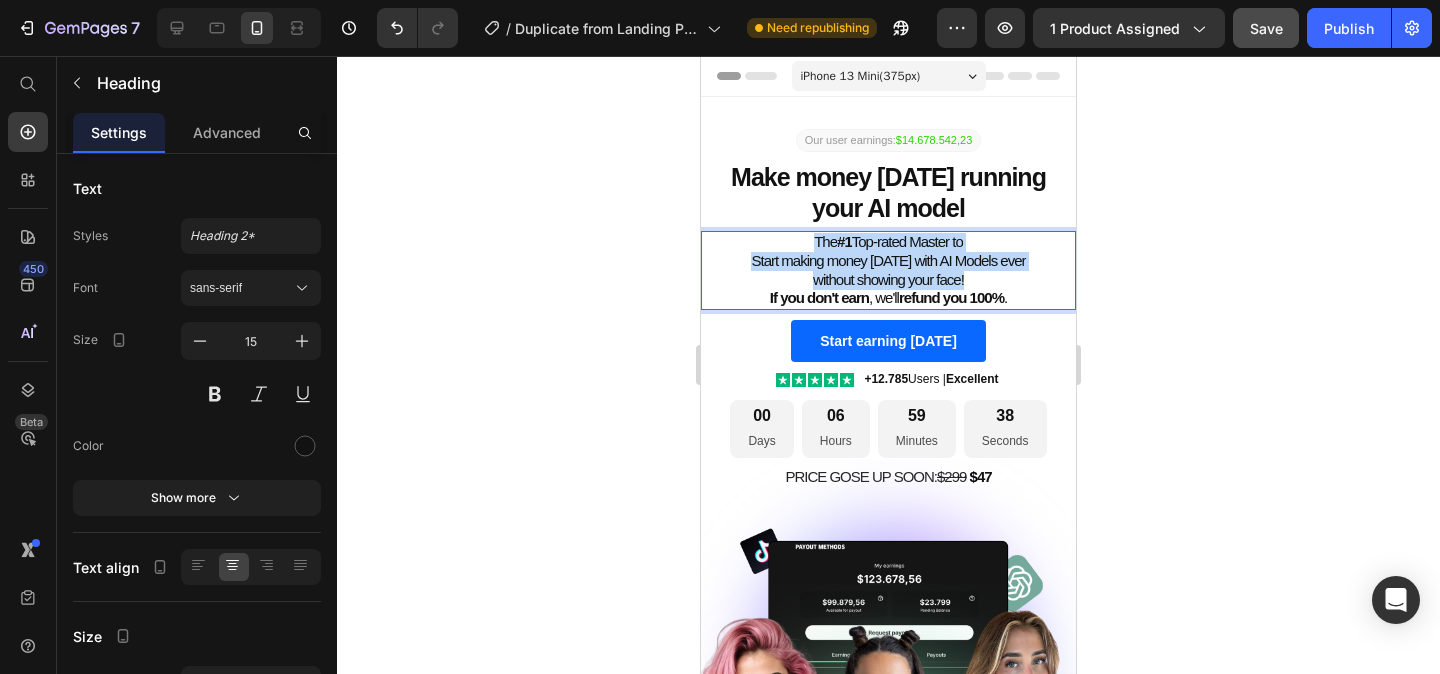 drag, startPoint x: 813, startPoint y: 240, endPoint x: 979, endPoint y: 262, distance: 167.45149 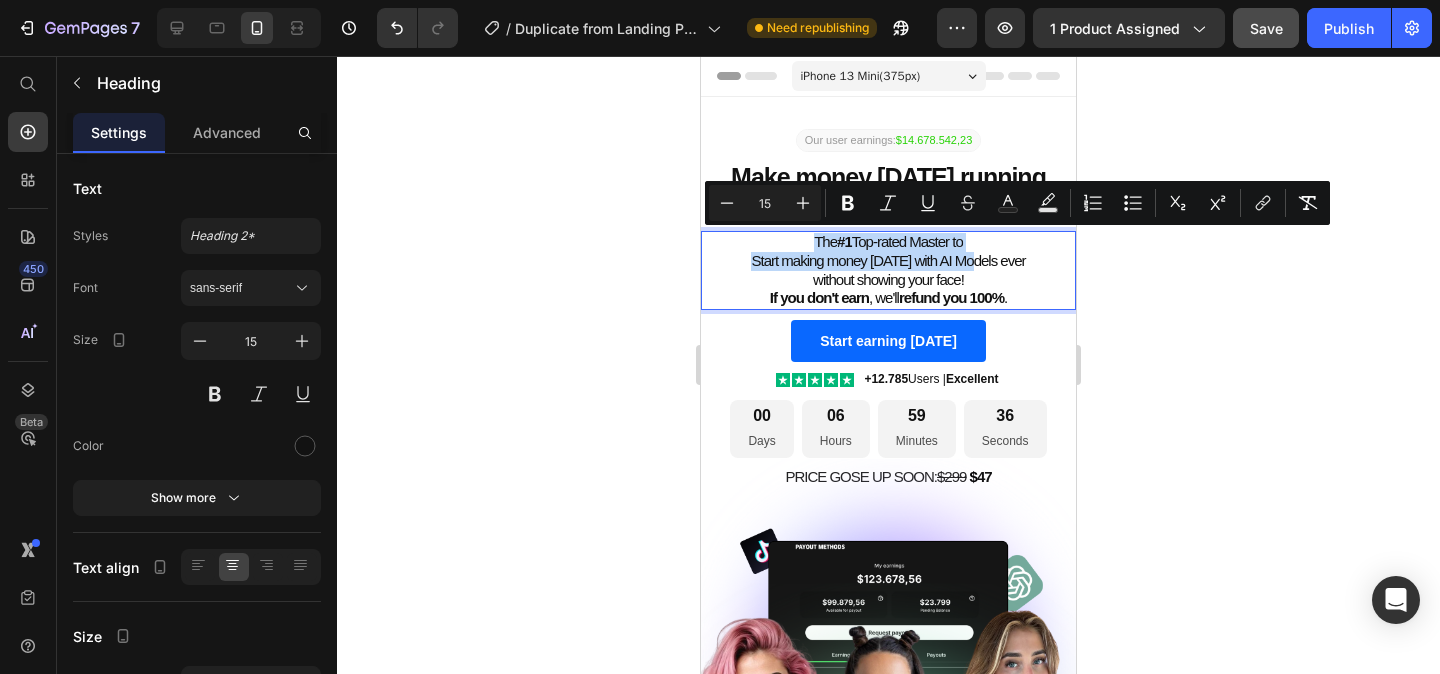 copy on "The  #1  Top-rated Master to Start making money [DATE] with AI Mod" 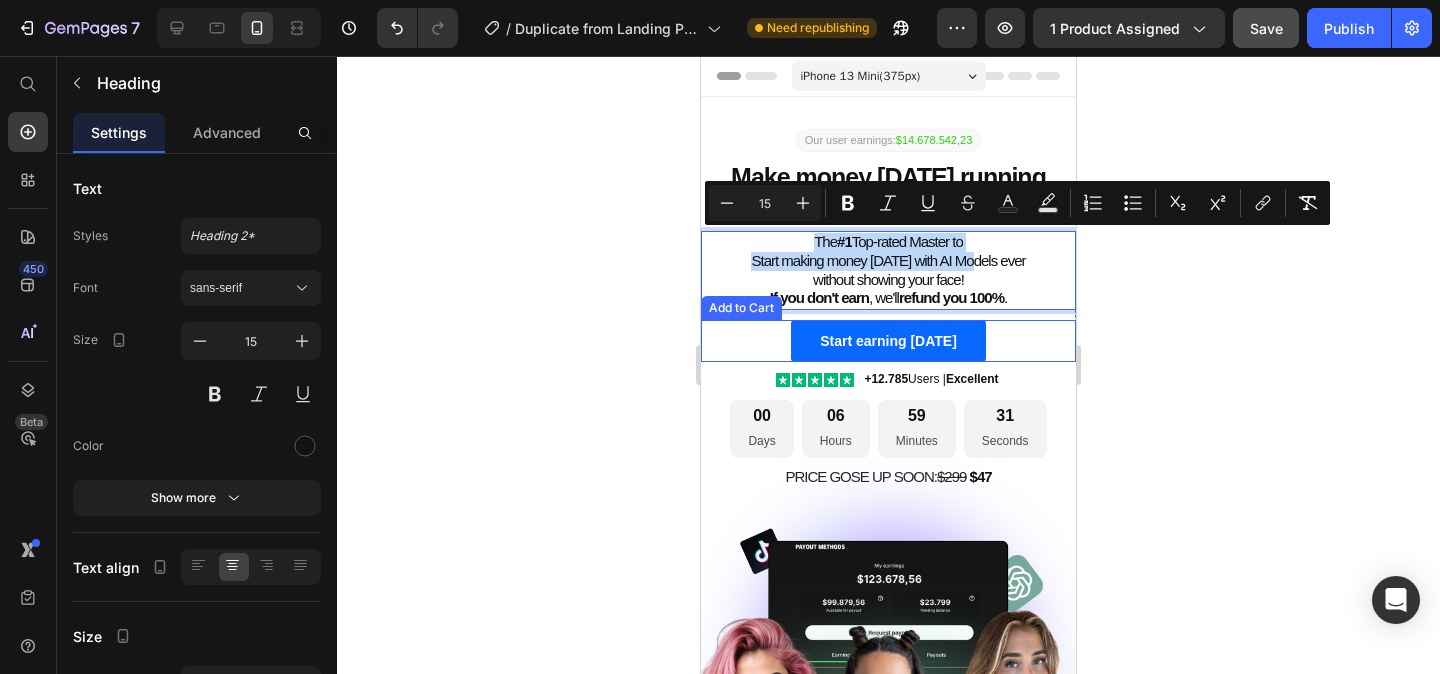 click on "Start earning [DATE] Add to Cart" at bounding box center [888, 341] 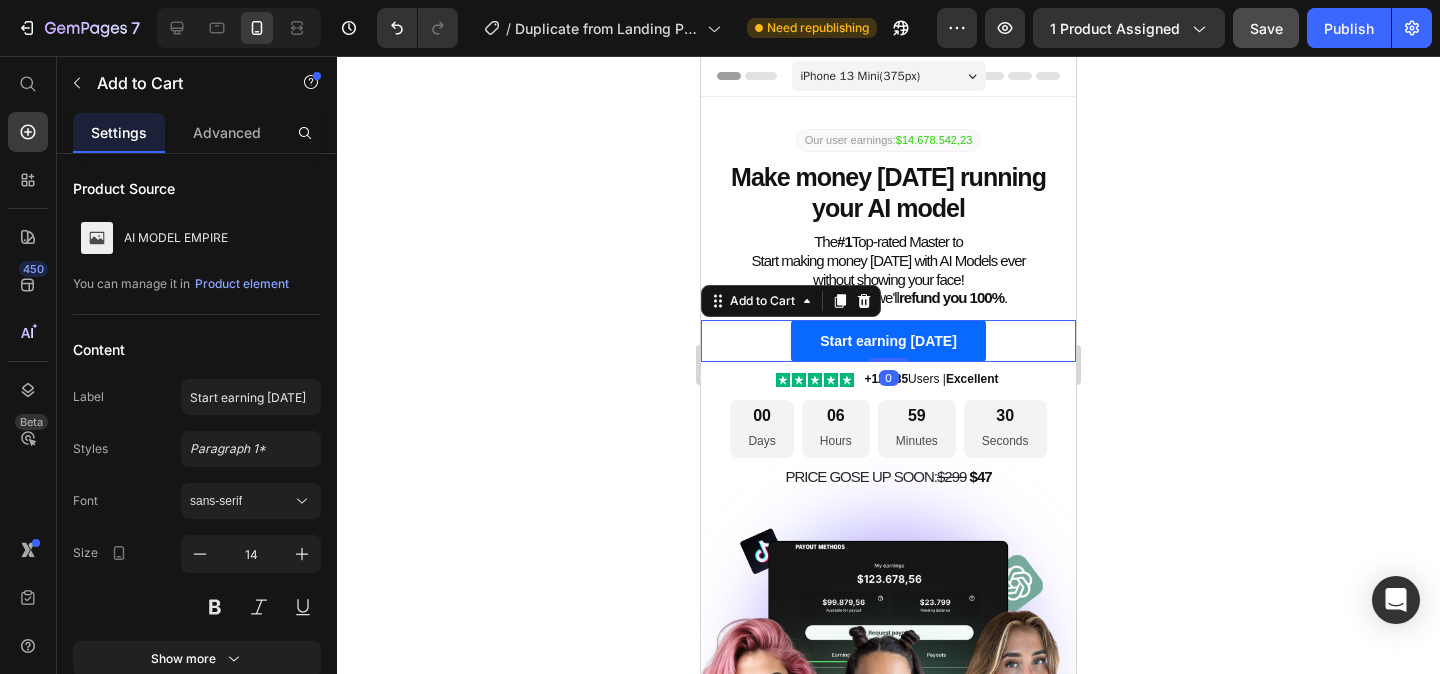 scroll, scrollTop: 32, scrollLeft: 0, axis: vertical 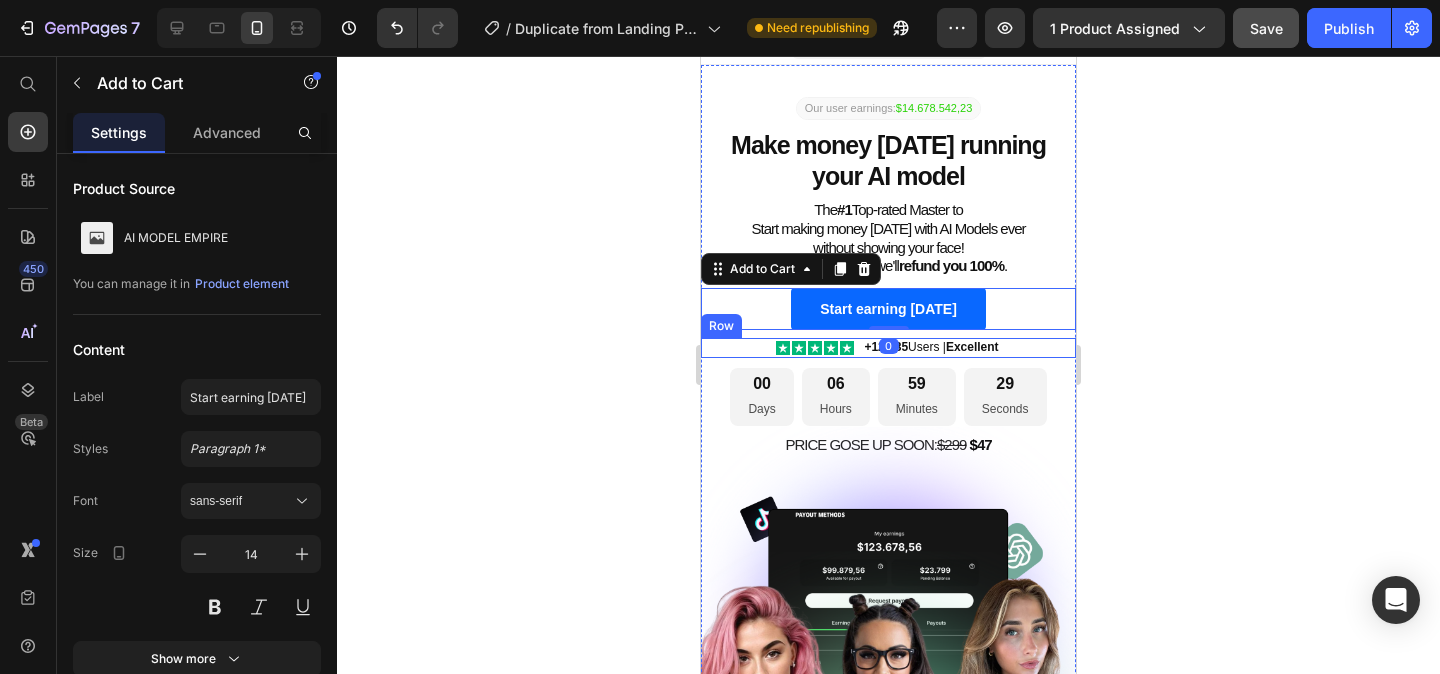 click on "Icon
Icon
Icon
Icon
Icon Icon List +12.785  Users   |  Excellent Text Block Row" at bounding box center [888, 348] 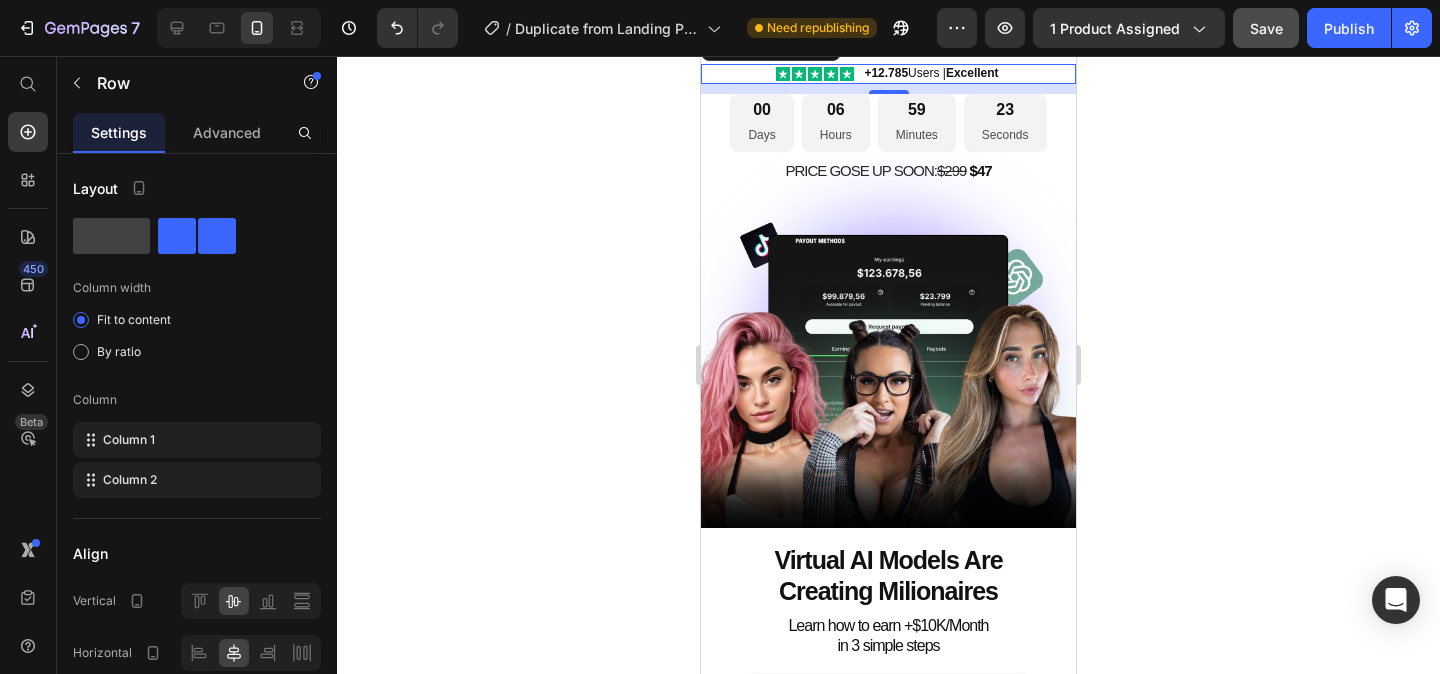 scroll, scrollTop: 0, scrollLeft: 0, axis: both 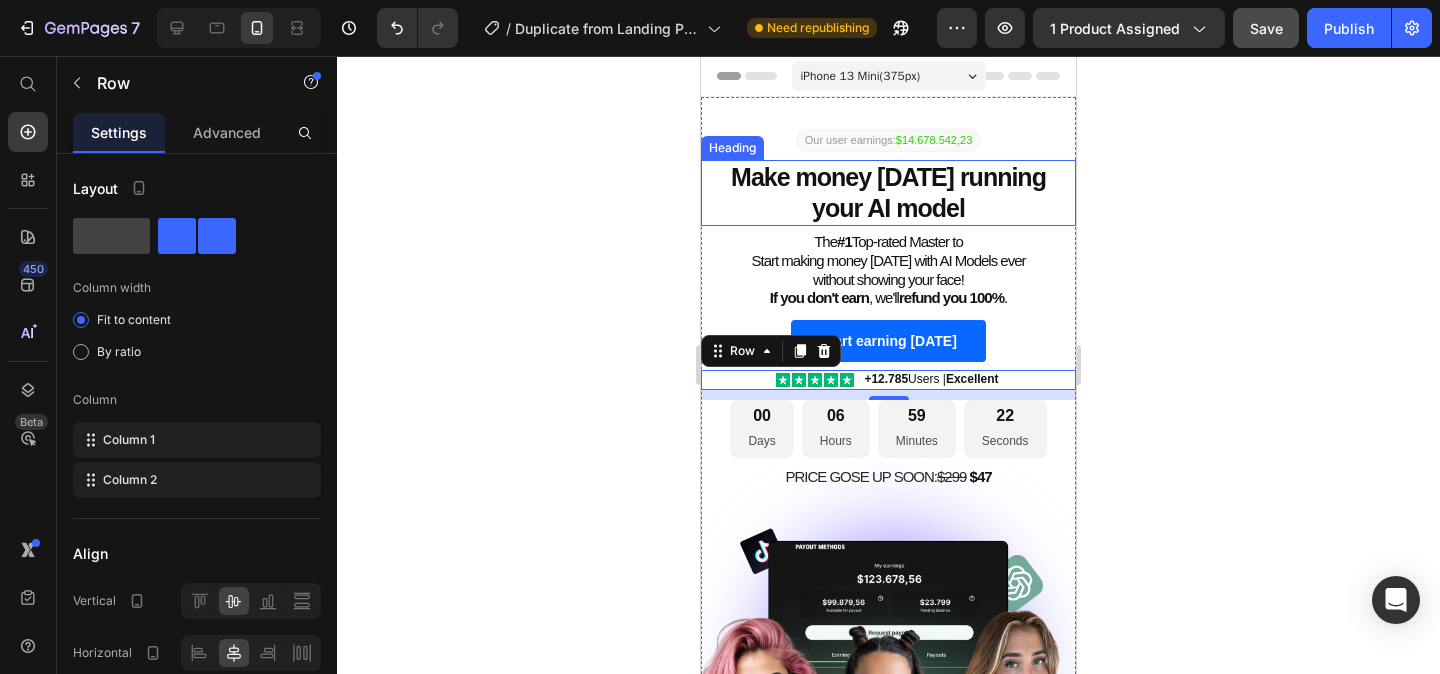 click on "⁠⁠⁠⁠⁠⁠⁠ Make money [DATE] running your AI model" at bounding box center [888, 193] 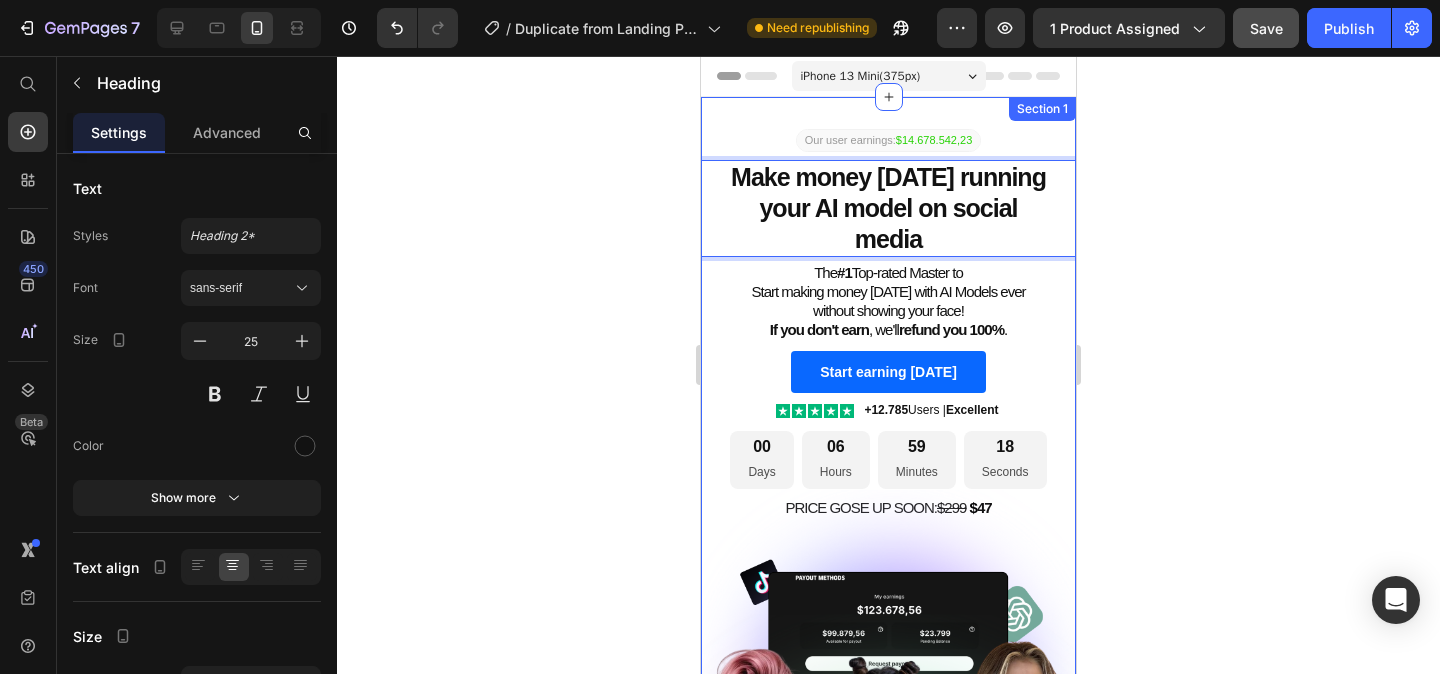 click on "Our user earnings:  $14.678.542,23 Text Block Make money [DATE] running your AI model on social media Heading   5 The  #1  Top-rated Master to Start making money [DATE] with AI Models ever without showing your face! If you don't earn , we'll  refund you 100% . Heading Start earning [DATE] Add to Cart Product
Icon
Icon
Icon
Icon
Icon Icon List +12.785  Users   |  Excellent Text Block Row 00 Days 06 Hours 59 Minutes 18 Seconds Countdown Timer PRICE GOSE UP SOON:  $299   $ 47 Heading Sleepy Text Block Row Image Section 1" at bounding box center (888, 488) 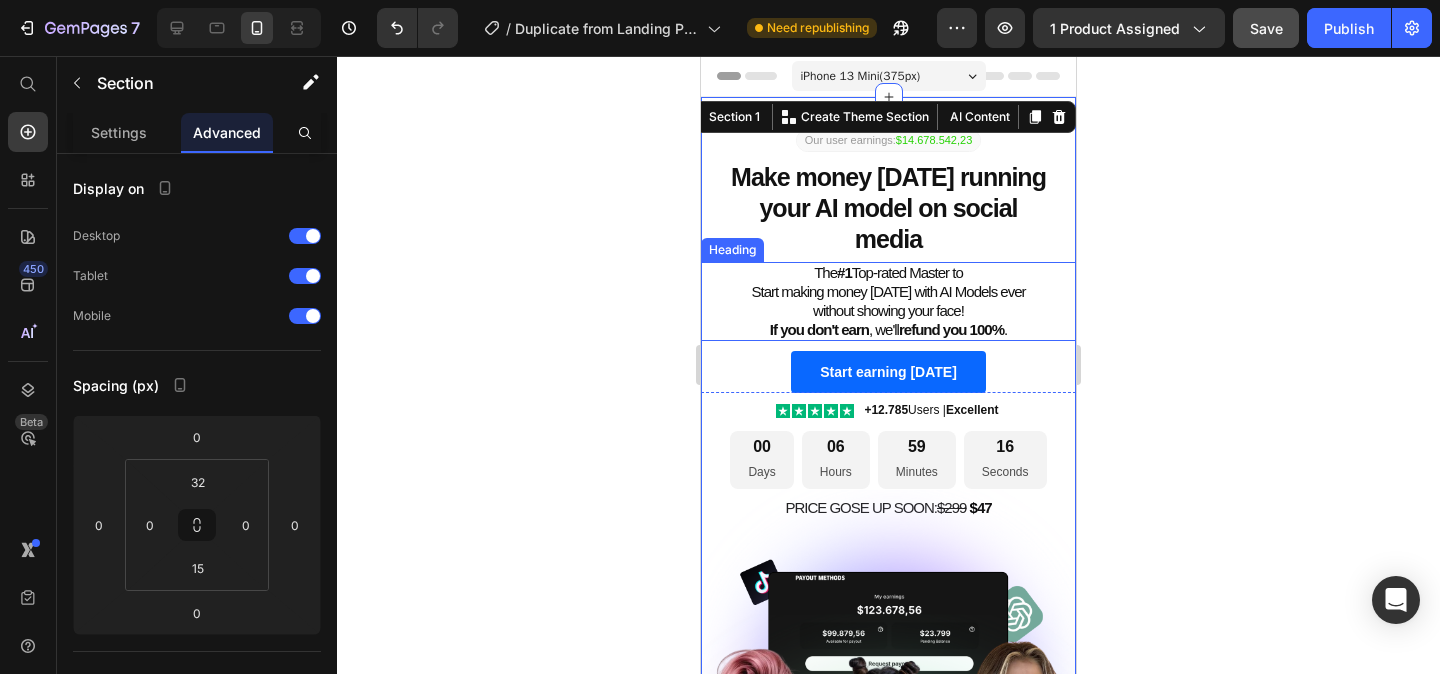 click on "The  #1  Top-rated Master to Start making money [DATE] with AI Models ever without showing your face! If you don't earn , we'll  refund you 100% ." at bounding box center (888, 301) 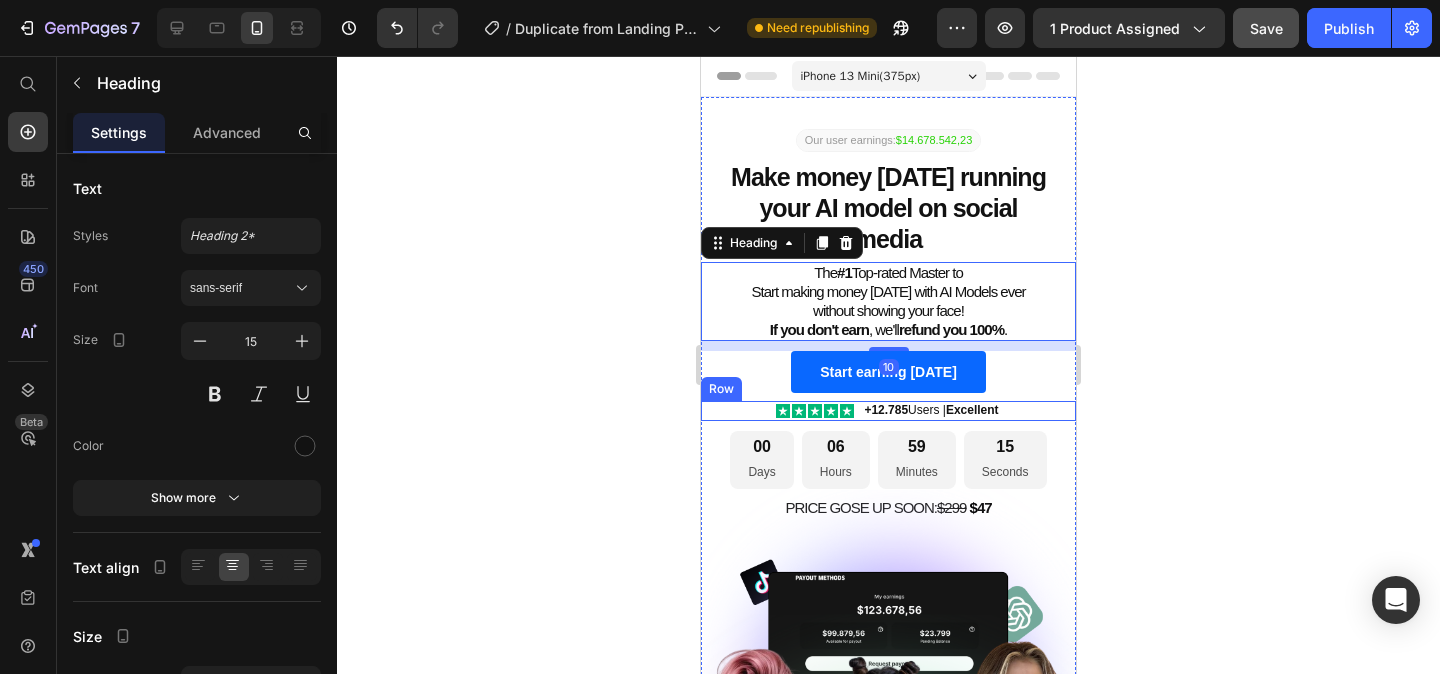 click on "Icon
Icon
Icon
Icon
Icon Icon List +12.785  Users   |  Excellent Text Block Row" at bounding box center [888, 411] 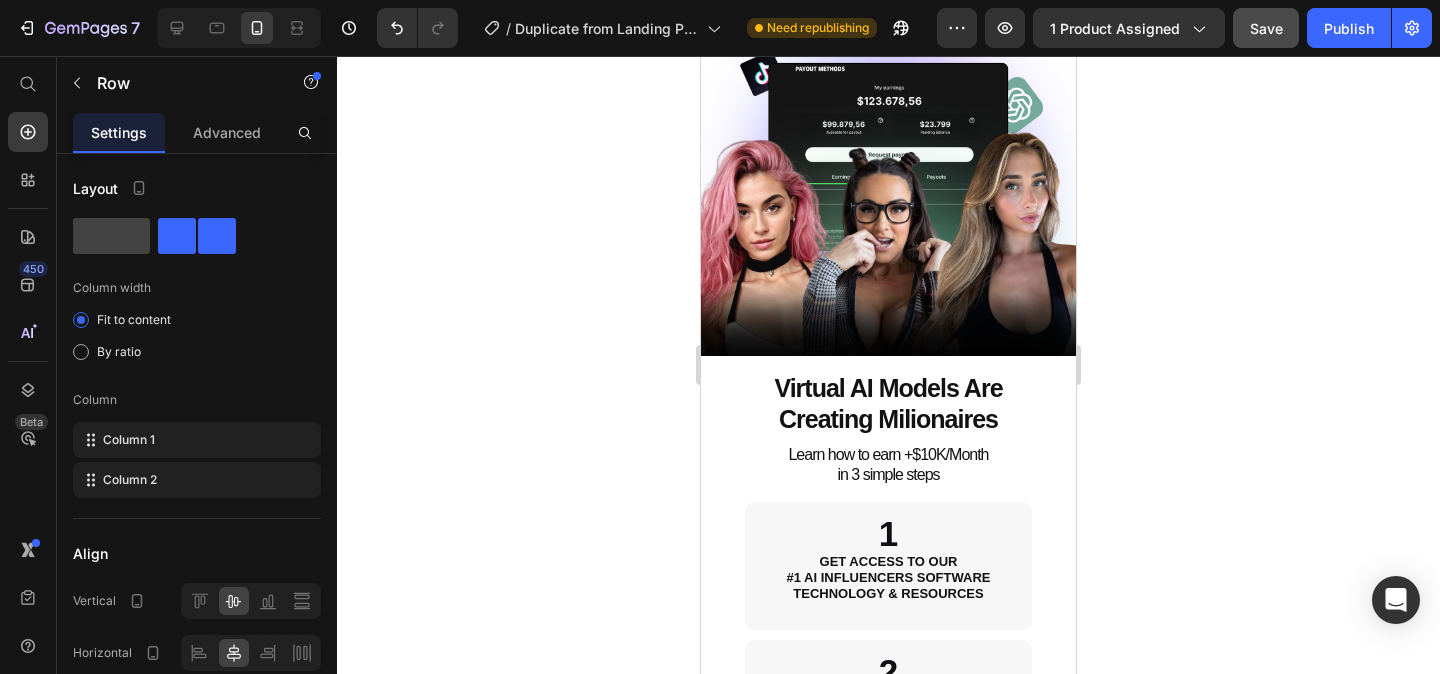 scroll, scrollTop: 557, scrollLeft: 0, axis: vertical 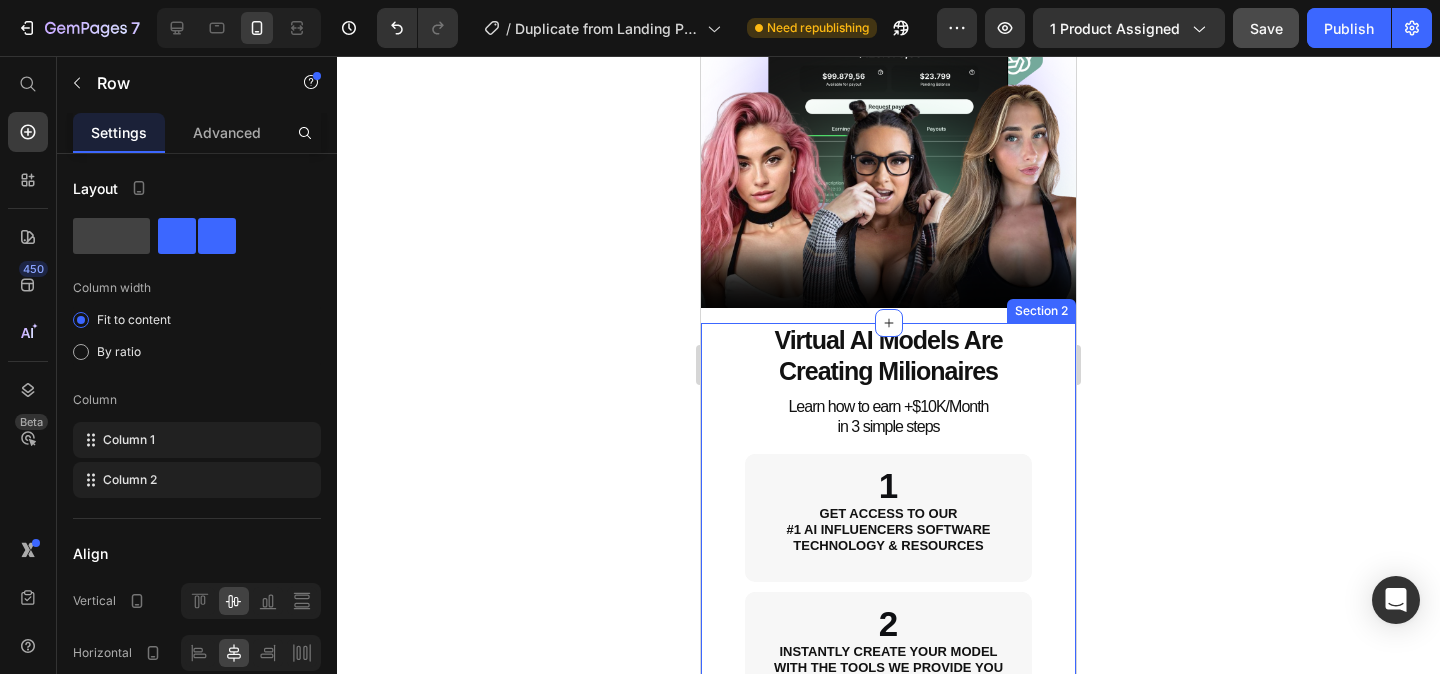 click on "Image Supportive Design Text Block Ergonomically engineered for optimal spinal alignment Text Block Hero Banner Image Pressure Relief Text Block Reduces neck and shoulder discomfort Text Block Hero Banner Image Breathable Materials Text Block Ensures cool, comfortable sleep Text Block Hero Banner Row Virtual AI Models Are Creating Milionaires Heading Learn how to earn +$10K/Month in 3 simple steps Heading 1 Text Block GET ACCESS TO OUR #1 AI INFLUENCERS SOFTWARE TECHNOLOGY & RESOURCES Text Block Hero Banner 2 Text Block INSTANTLY CREATE YOUR MODEL WITH THE TOOLS WE PROVIDE YOU Text Block Hero Banner 3 Text Block LAUNCH YOUR MODEL ON SOCIAL MEDIA & FOLLOW OUR AUTOMATION STRATEGY TO GENERATE REVENUE 24/7 Text Block Hero Banner Row JOIN +12K CUSTOMERS Button Image +12.785  Customers Text Block Row Section 2" at bounding box center [888, 672] 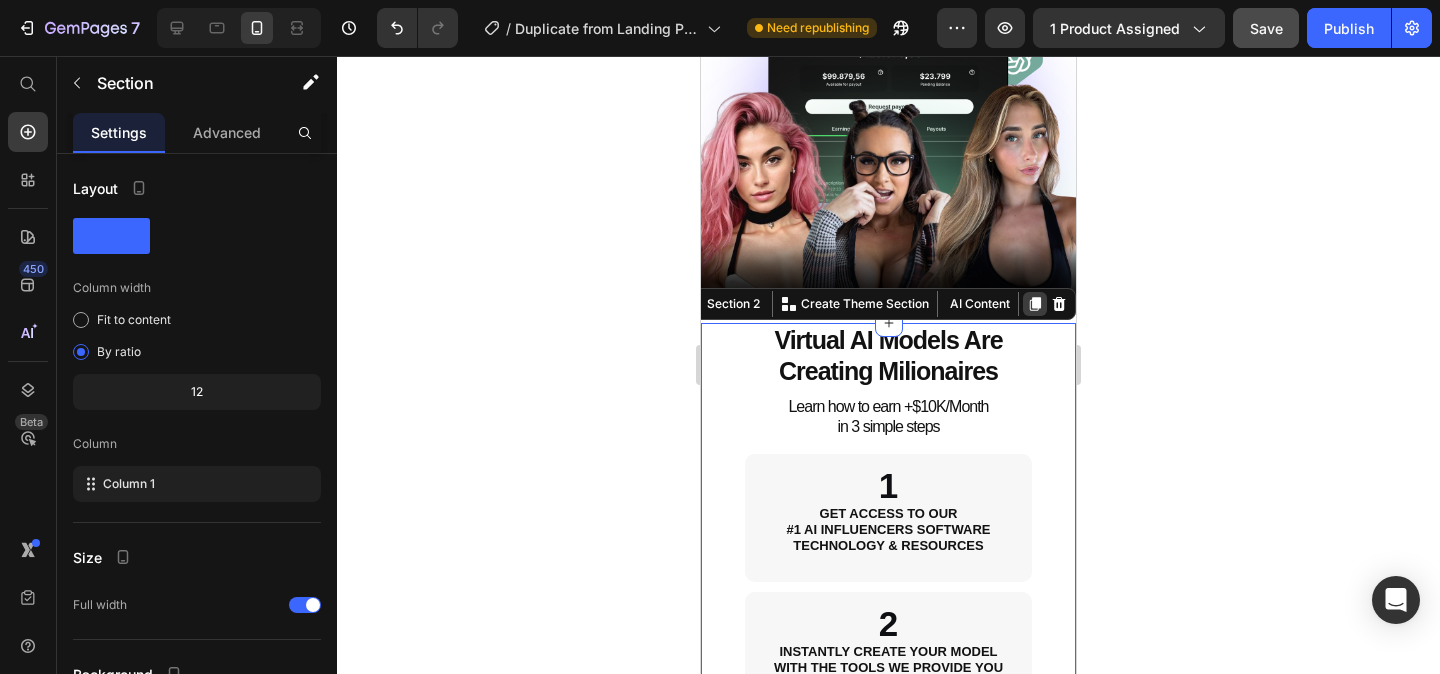 click 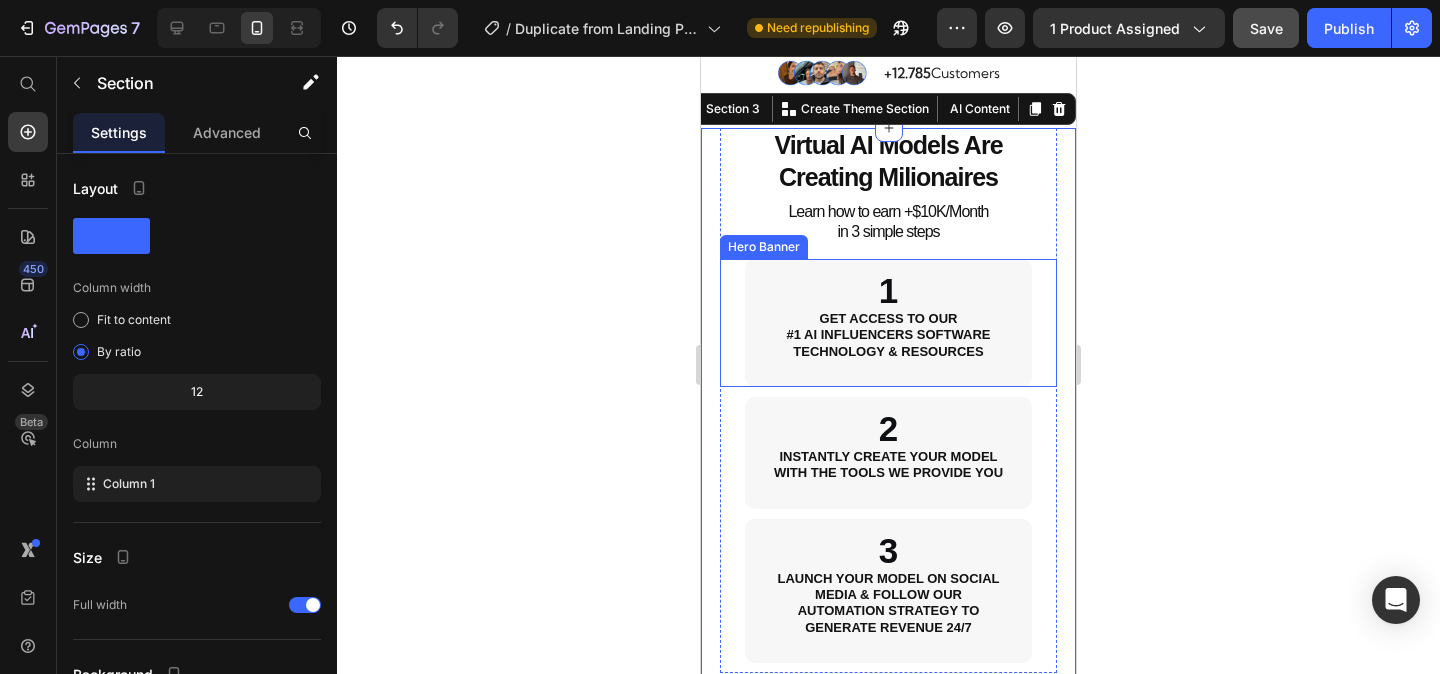 scroll, scrollTop: 1451, scrollLeft: 0, axis: vertical 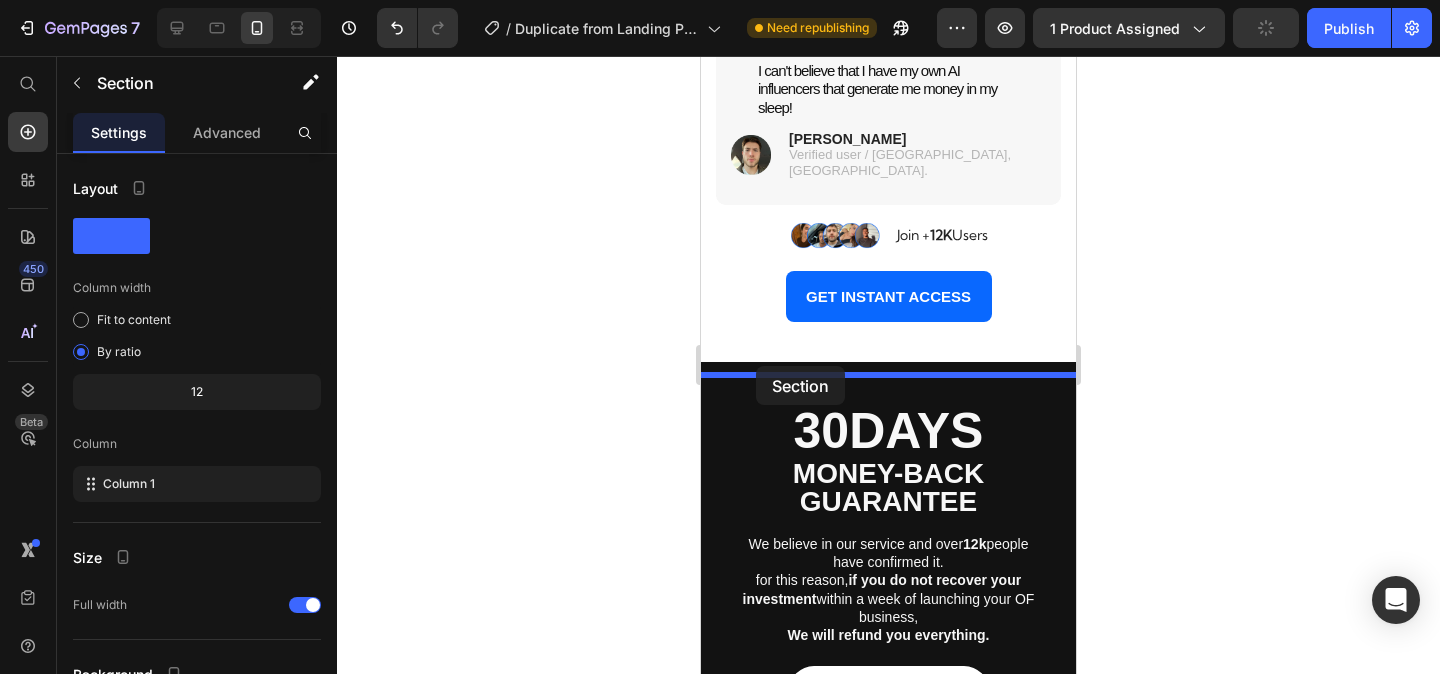 drag, startPoint x: 731, startPoint y: 105, endPoint x: 756, endPoint y: 366, distance: 262.19458 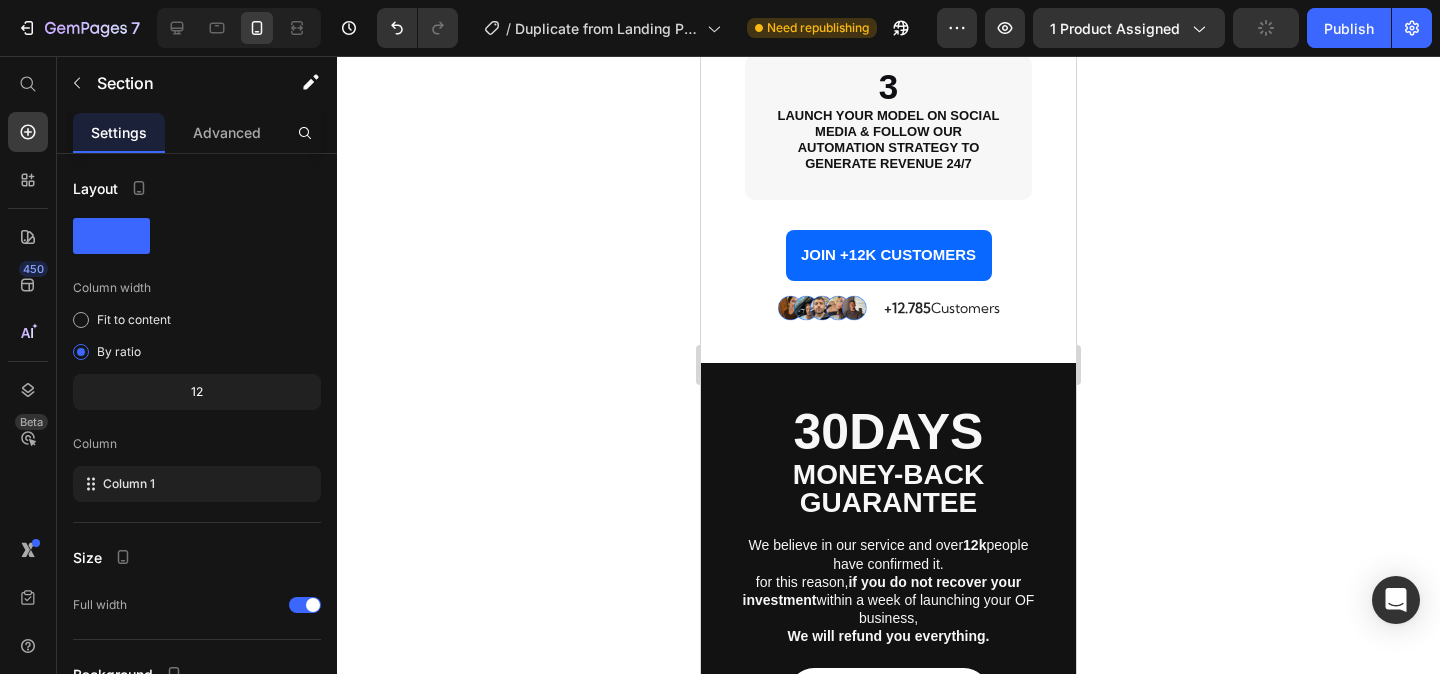 scroll, scrollTop: 5014, scrollLeft: 0, axis: vertical 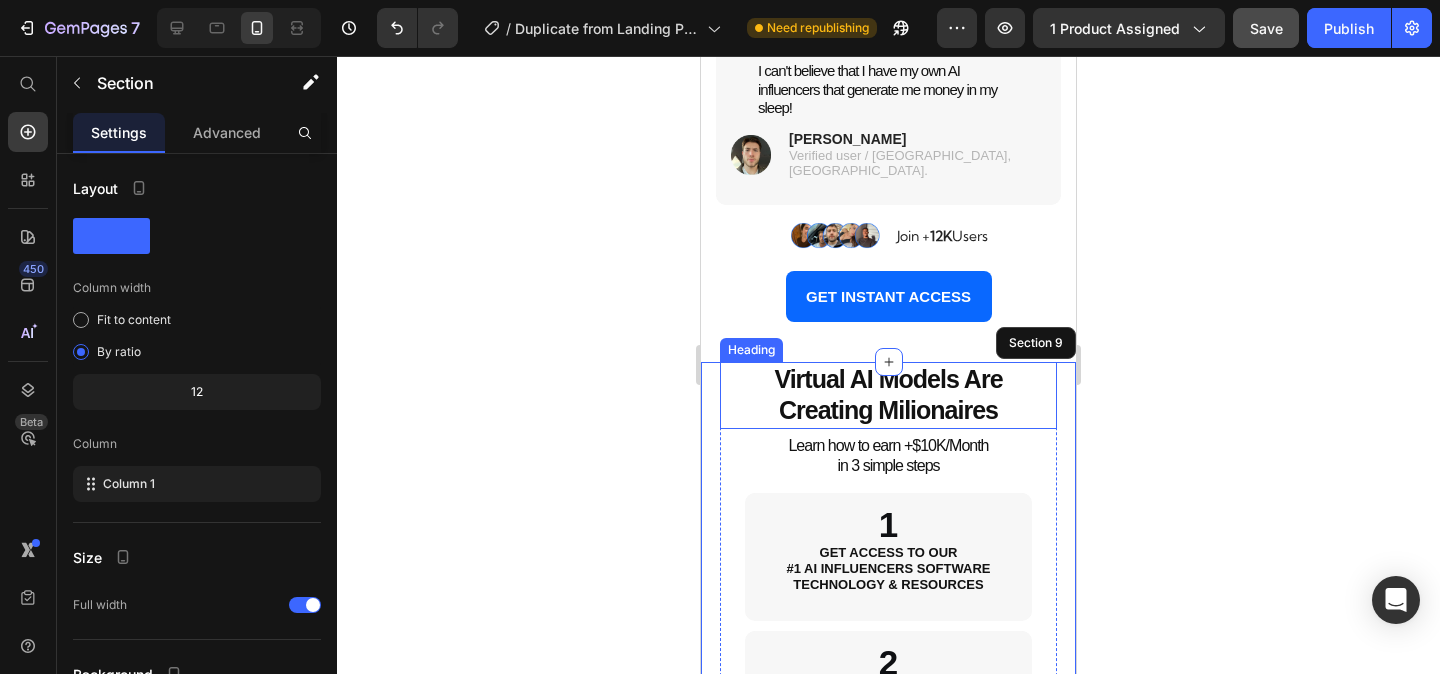 click on "Virtual AI Models Are Creating Milionaires" at bounding box center [888, 394] 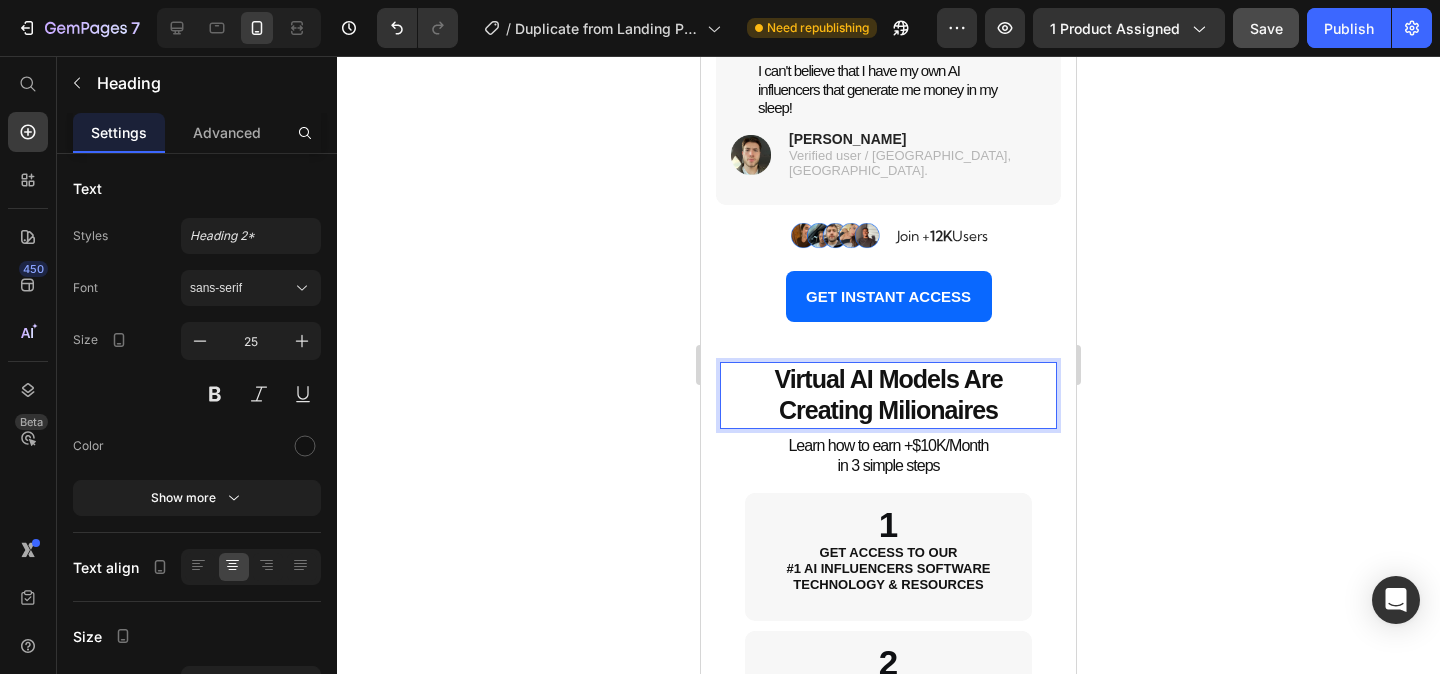 click on "Virtual AI Models Are Creating Milionaires" at bounding box center (888, 394) 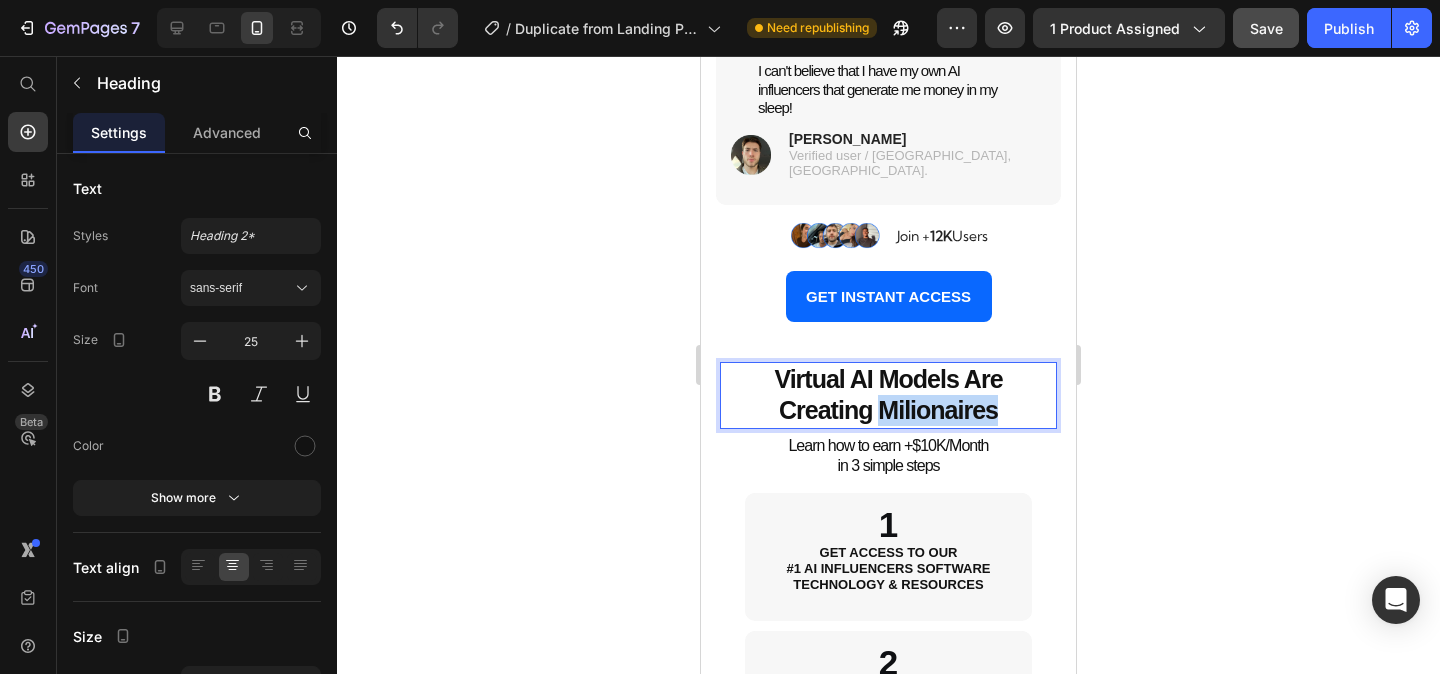 click on "Virtual AI Models Are Creating Milionaires" at bounding box center (888, 394) 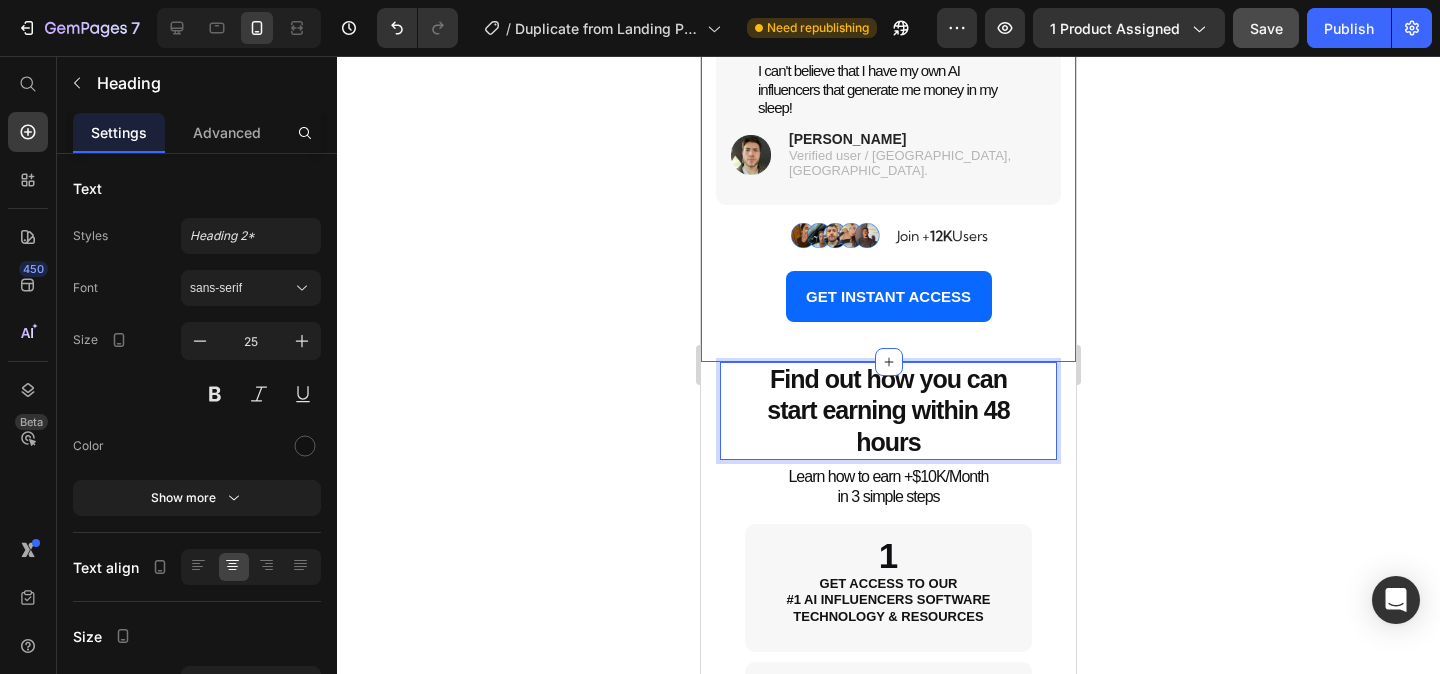 click on "Don't Just Take Our Words For It - Real Users,  Real Results Heading Hear how everyday people used our system to create income, freedom, and lasting change. Heading " Heading I made my first $3,200 [DATE]! Heading I launched my first AI model, ‘"Fiamma" on OnlyFans and made my entire monthly rent of $3,200 [DATE]. CreateInfluencers handled all the tech so I could focus on posting! Heading Image [PERSON_NAME] Verified user / [GEOGRAPHIC_DATA], [GEOGRAPHIC_DATA].  Text block Row Hero Banner " Heading Thought this was too good to be true! Heading I literally dragged a photo prompt into the editor on my lunch break. My AI MILF "sohpie" earned $600 in her first weekend. I thought it had to be fake—until I got a payment notification! Heading Image [PERSON_NAME] Verified user / [GEOGRAPHIC_DATA],IT  Text block Row Hero Banner " Heading I went from a real model to now owning an AI model Heading My [DEMOGRAPHIC_DATA] modeling career stalled after an injury. Now my AI alter-ego ‘[PERSON_NAME]’ earns $8,400/month—no photo/video shoots required.” Heading "" at bounding box center [888, -402] 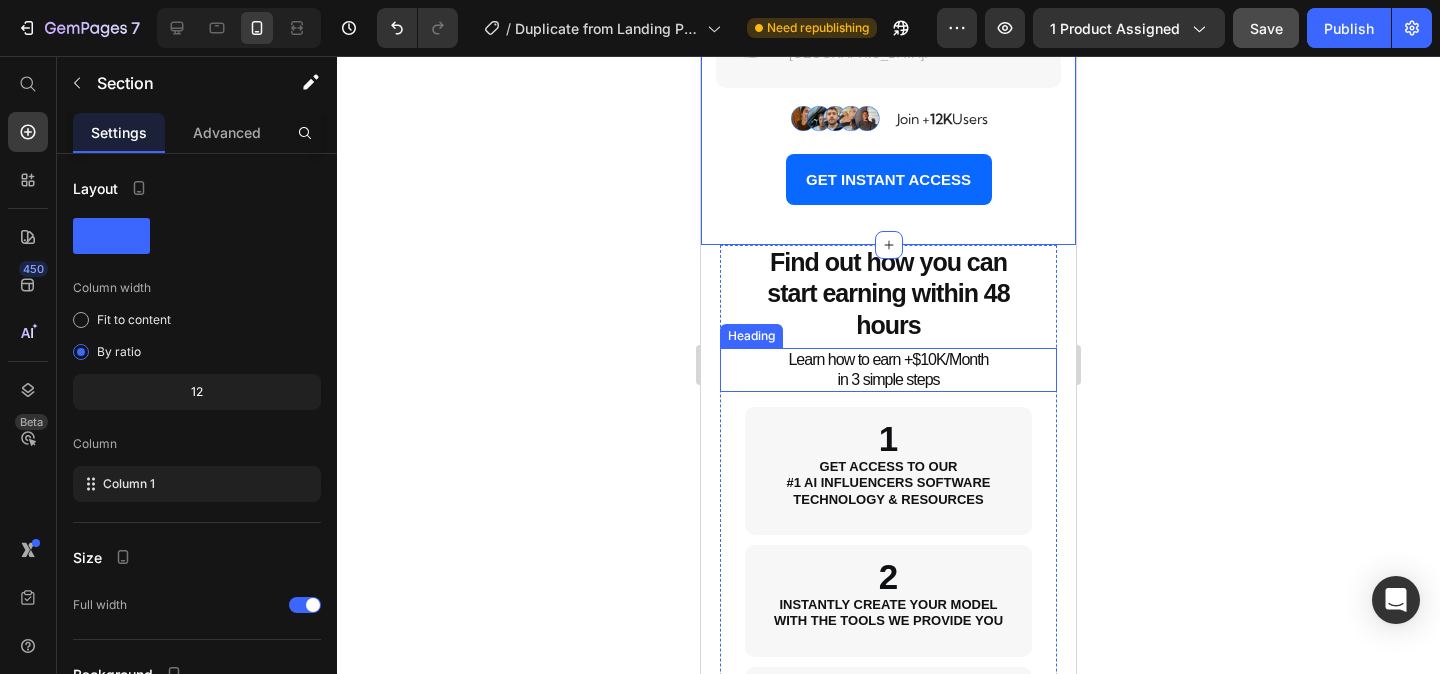 scroll, scrollTop: 5216, scrollLeft: 0, axis: vertical 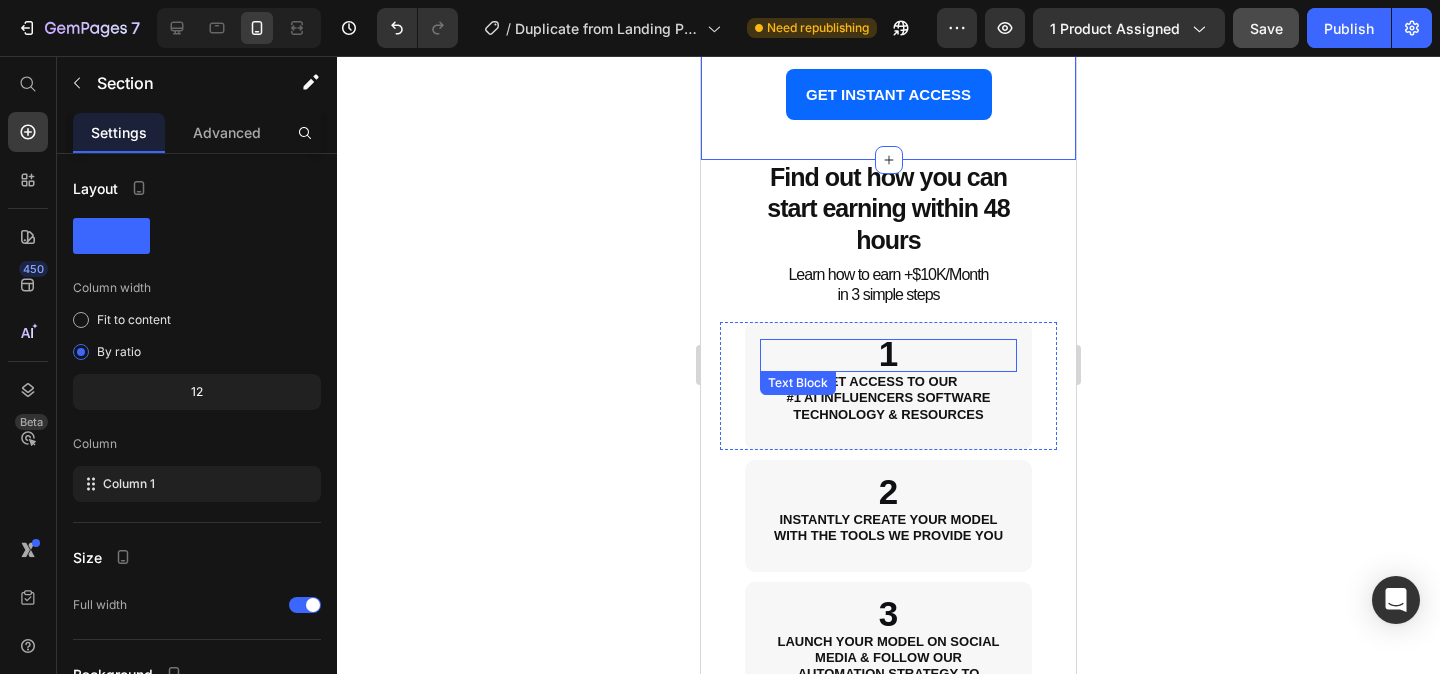 click on "1" at bounding box center [888, 353] 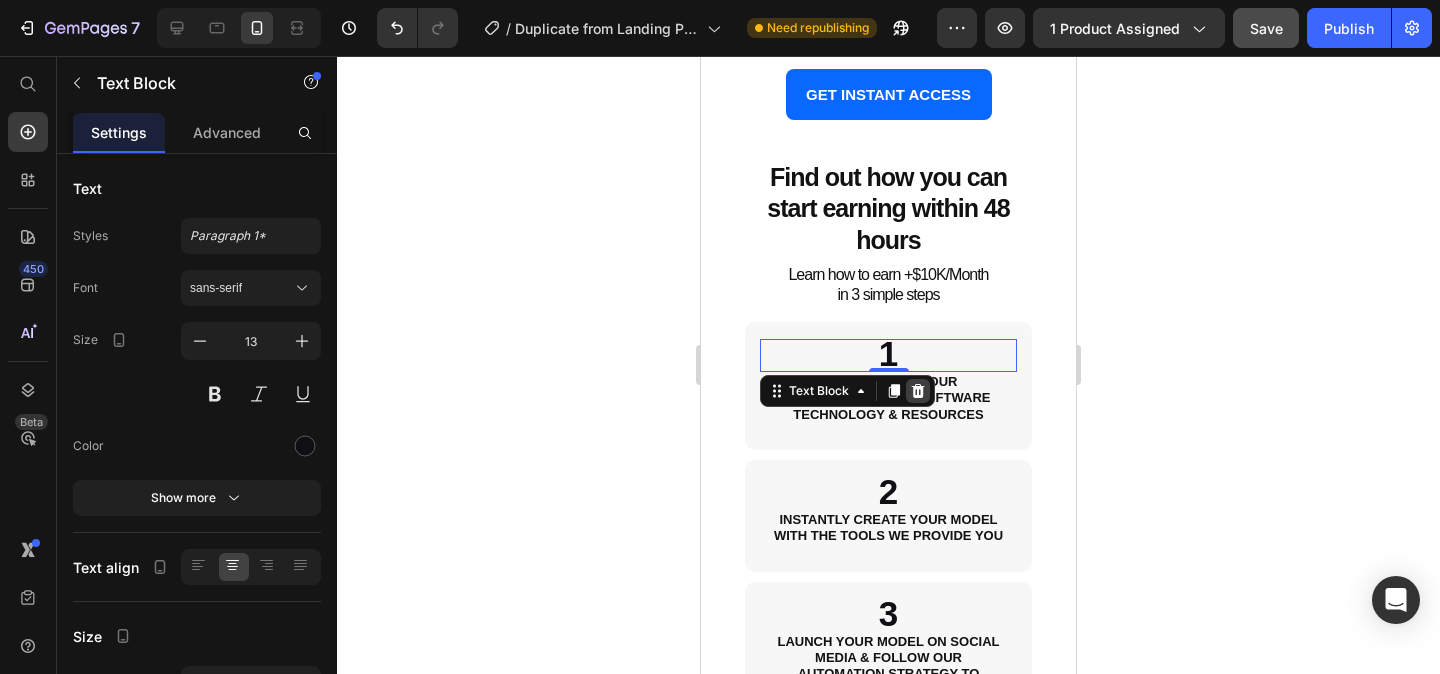 click 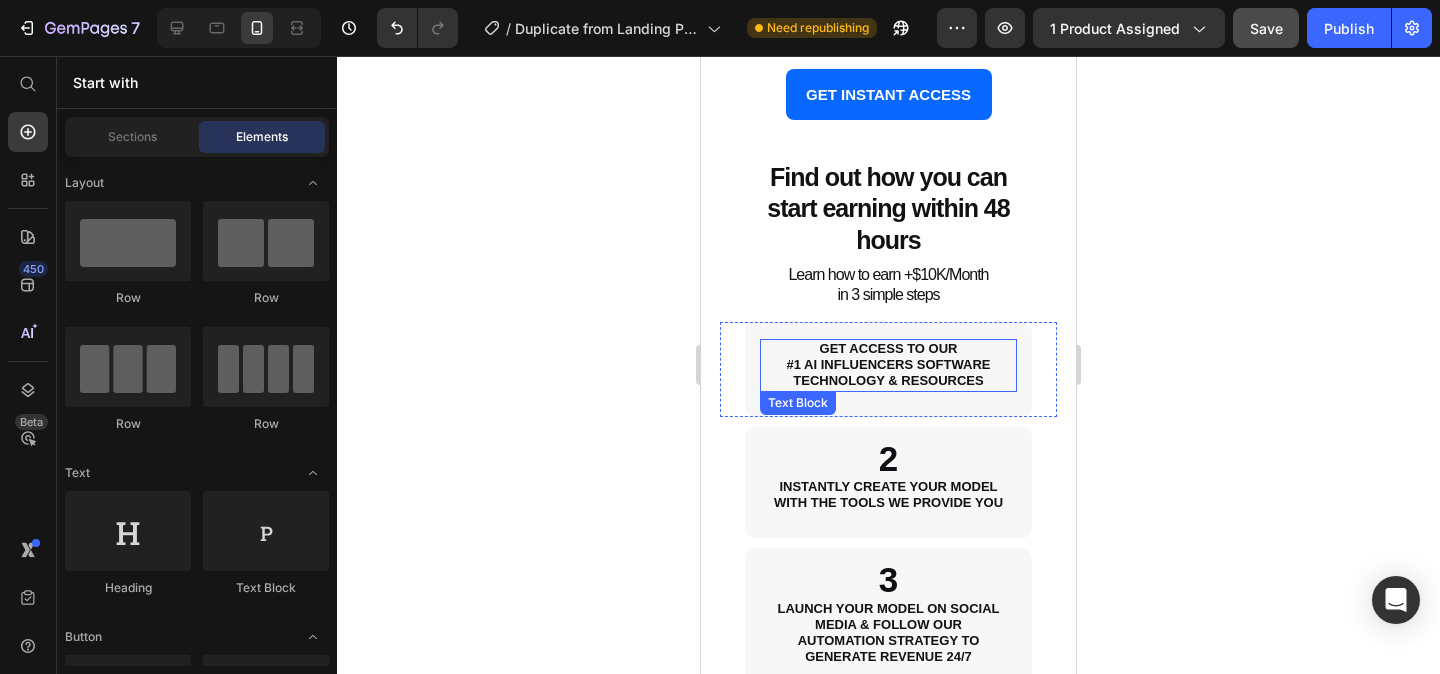click on "#1 AI INFLUENCERS SOFTWARE TECHNOLOGY & RESOURCES" at bounding box center (889, 372) 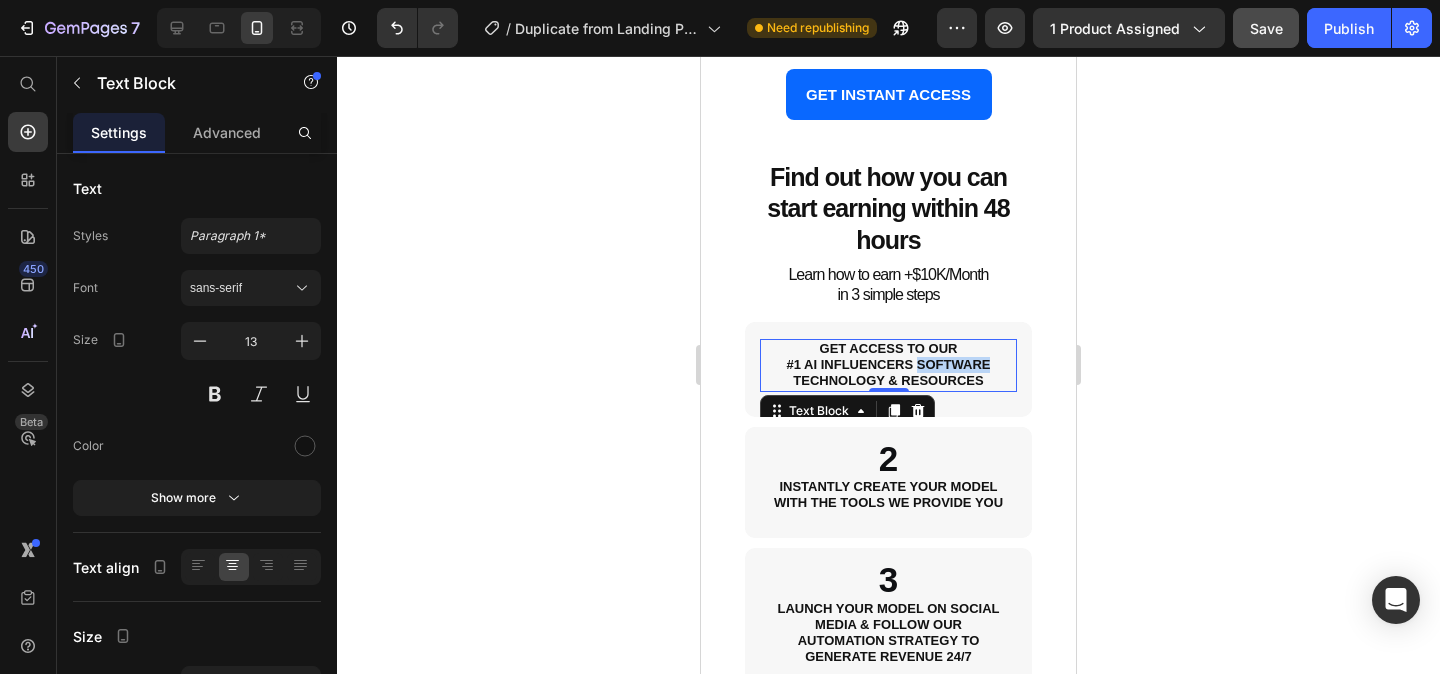 click on "#1 AI INFLUENCERS SOFTWARE TECHNOLOGY & RESOURCES" at bounding box center (889, 372) 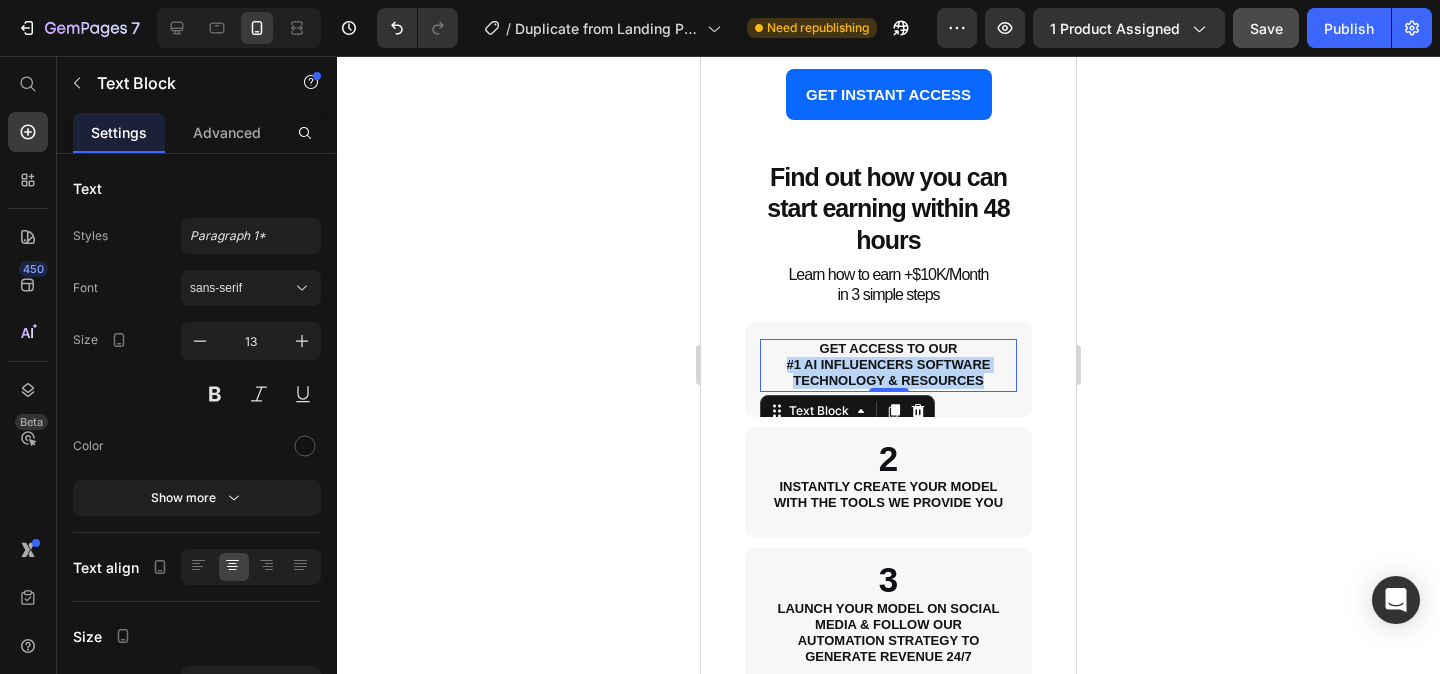 click on "#1 AI INFLUENCERS SOFTWARE TECHNOLOGY & RESOURCES" at bounding box center [889, 372] 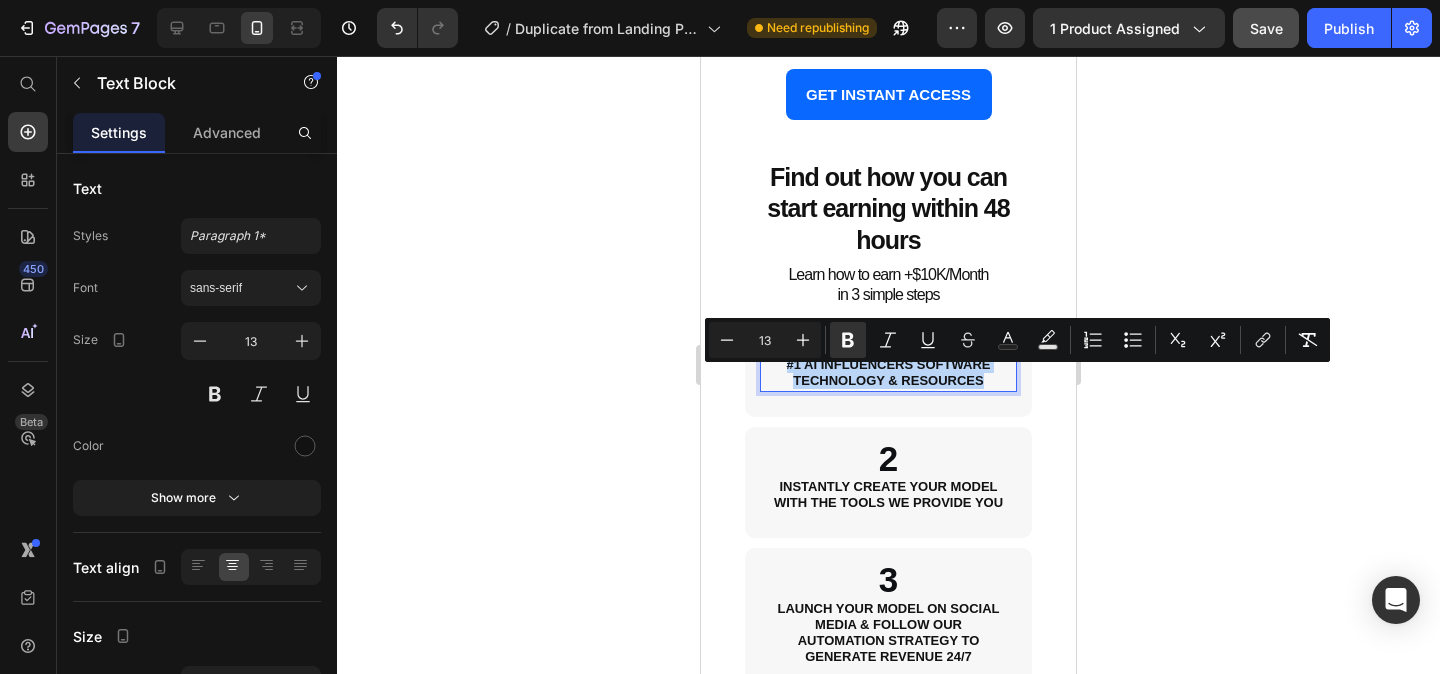 click on "#1 AI INFLUENCERS SOFTWARE TECHNOLOGY & RESOURCES" at bounding box center (888, 373) 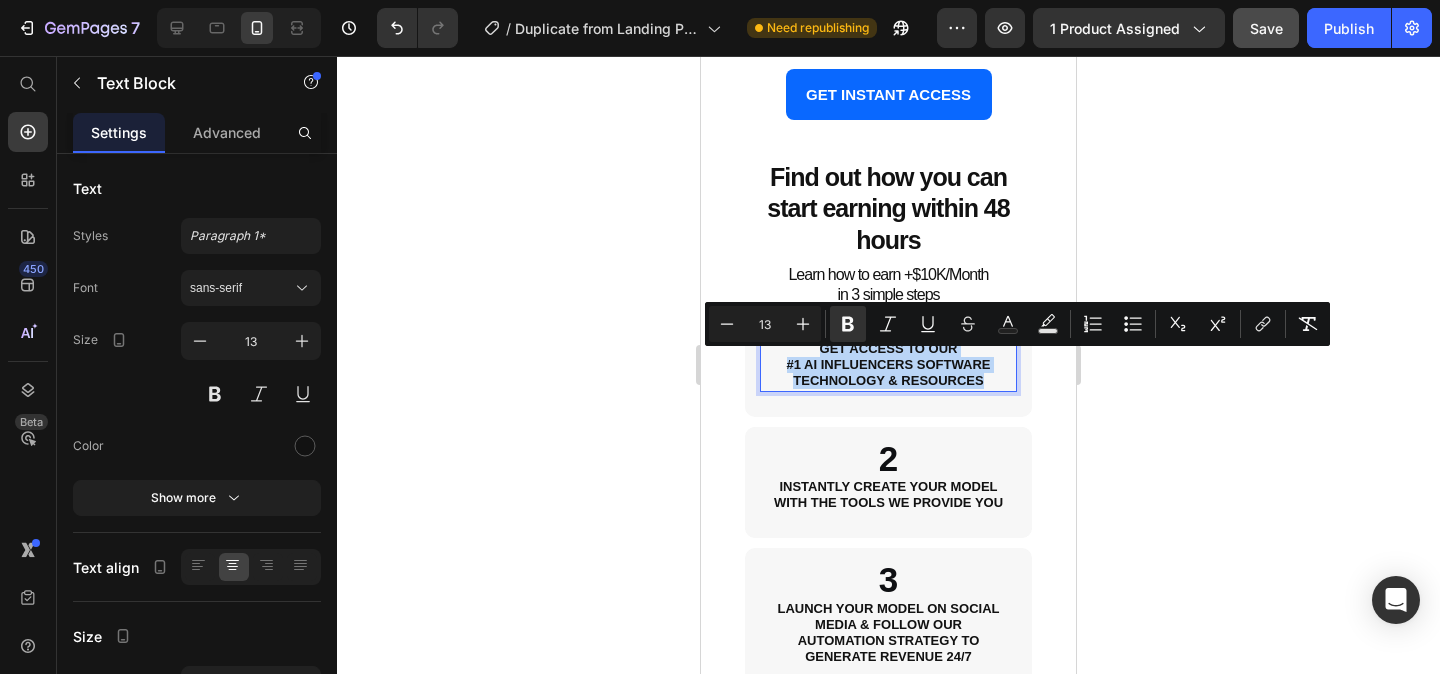drag, startPoint x: 989, startPoint y: 391, endPoint x: 806, endPoint y: 359, distance: 185.77675 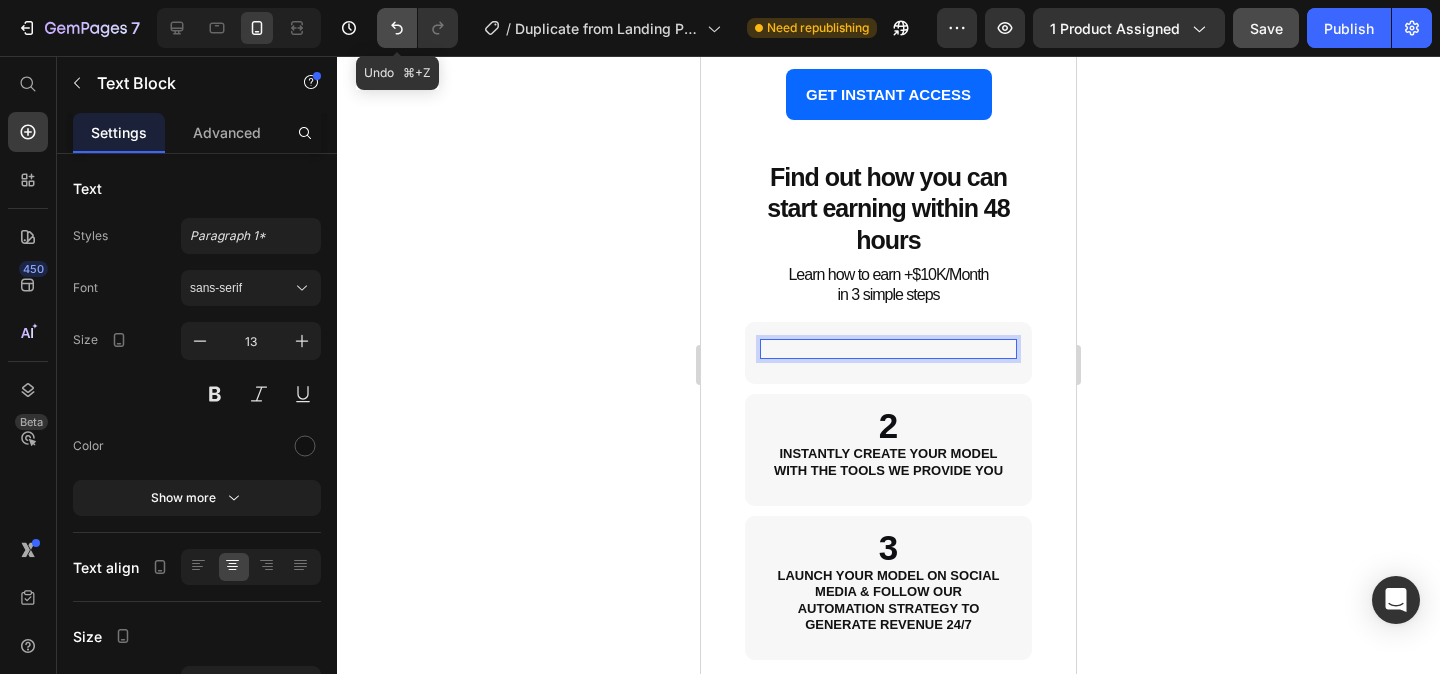 click 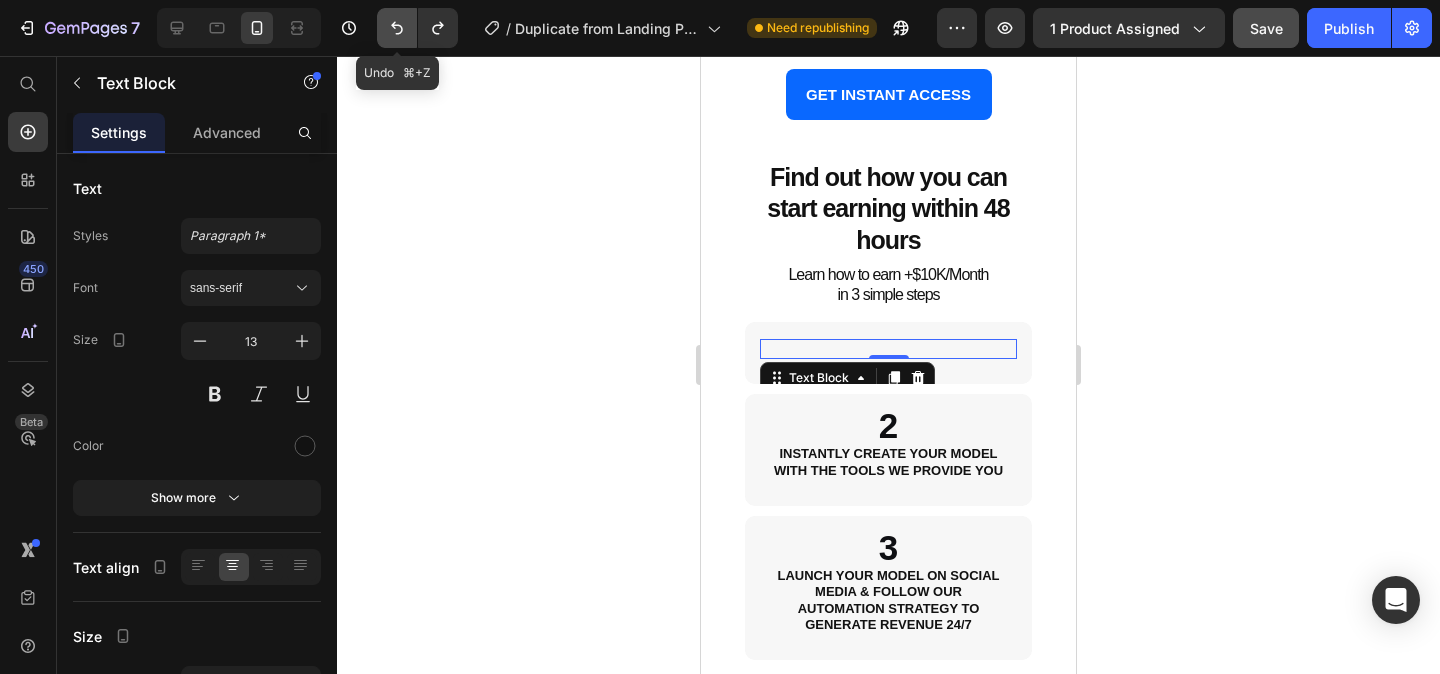 click 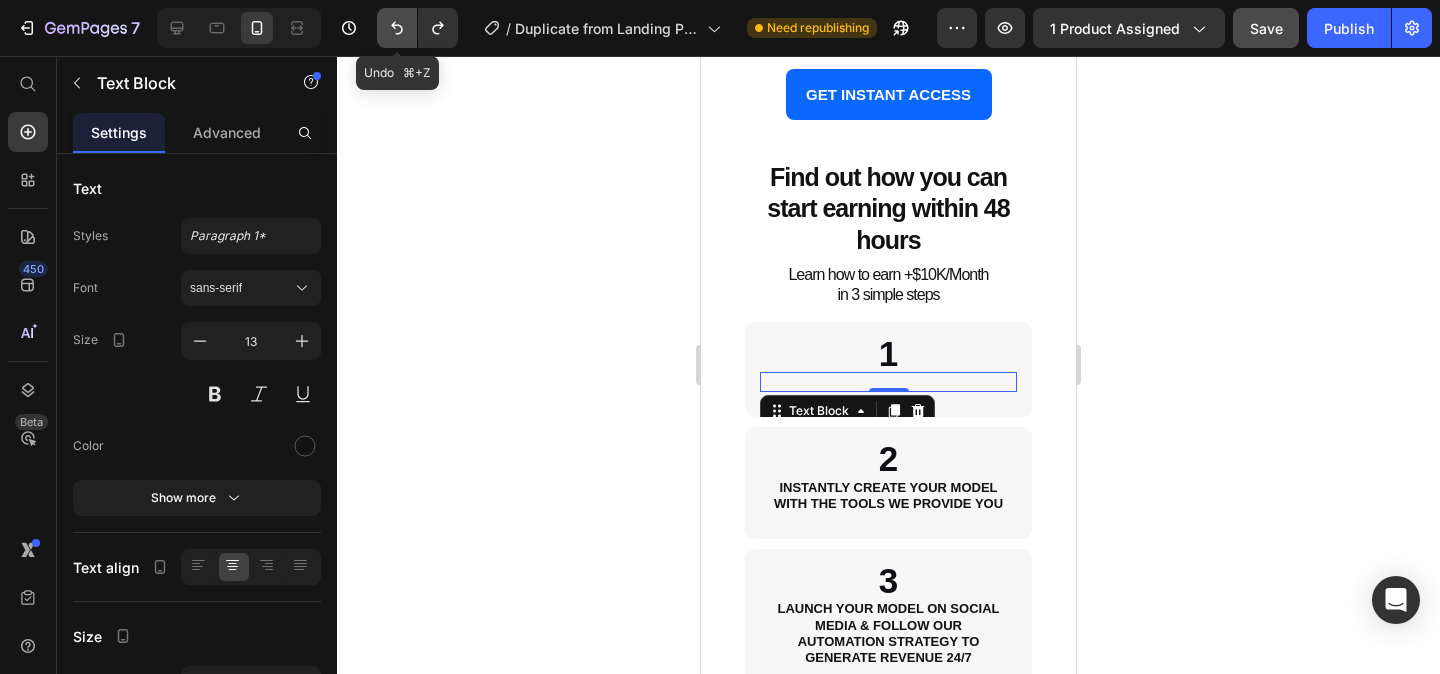 click 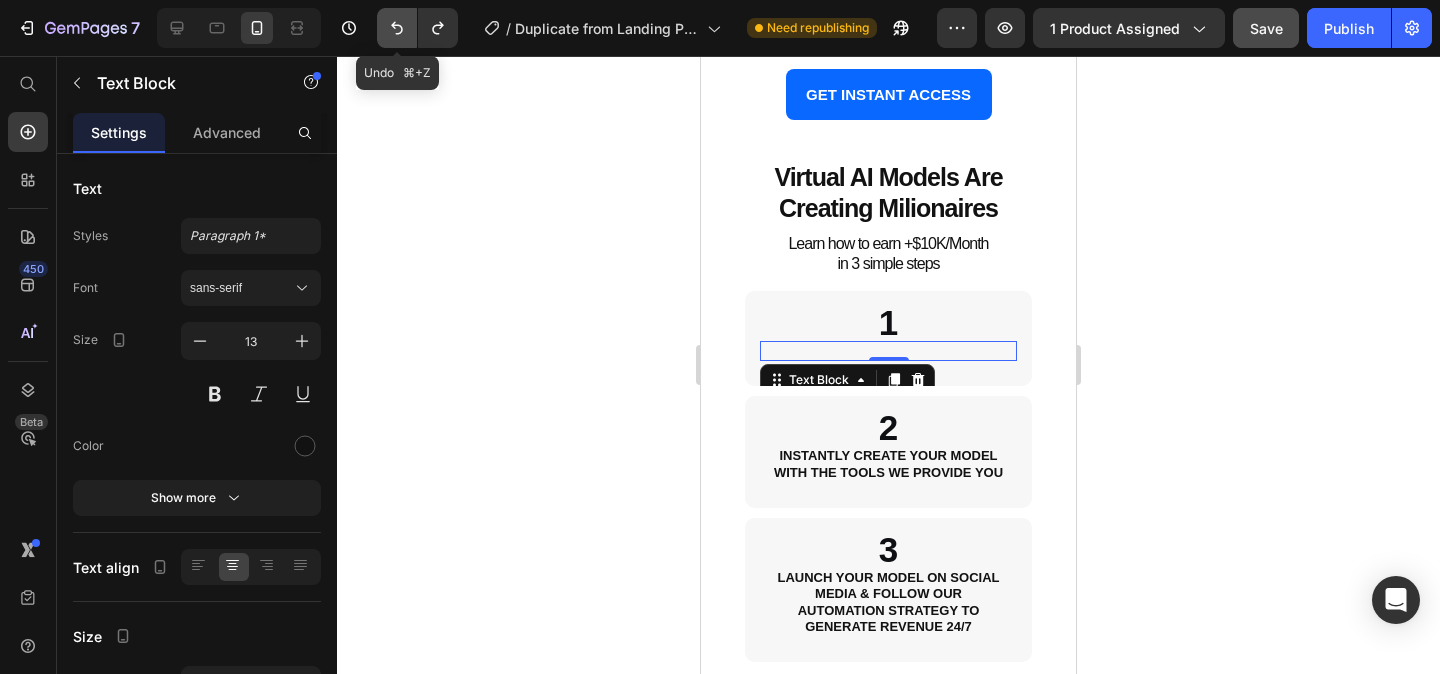 click 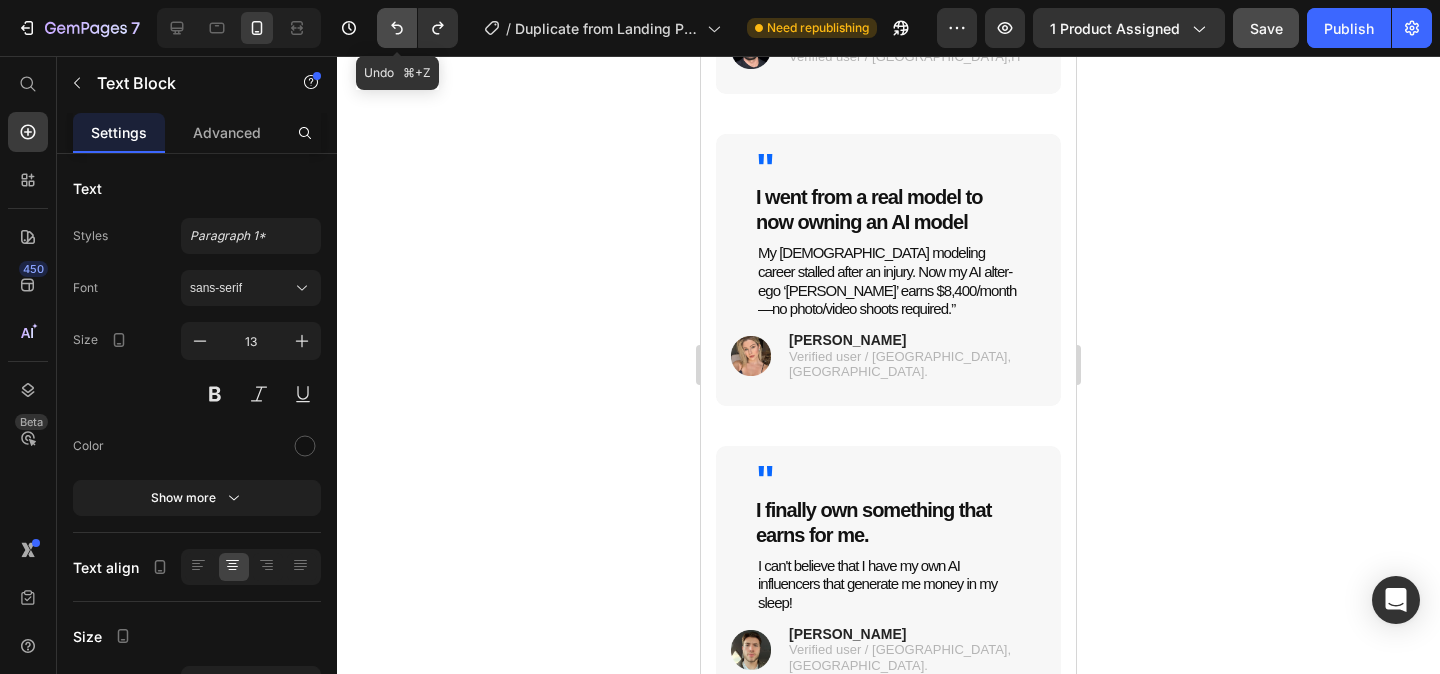 scroll, scrollTop: 5913, scrollLeft: 0, axis: vertical 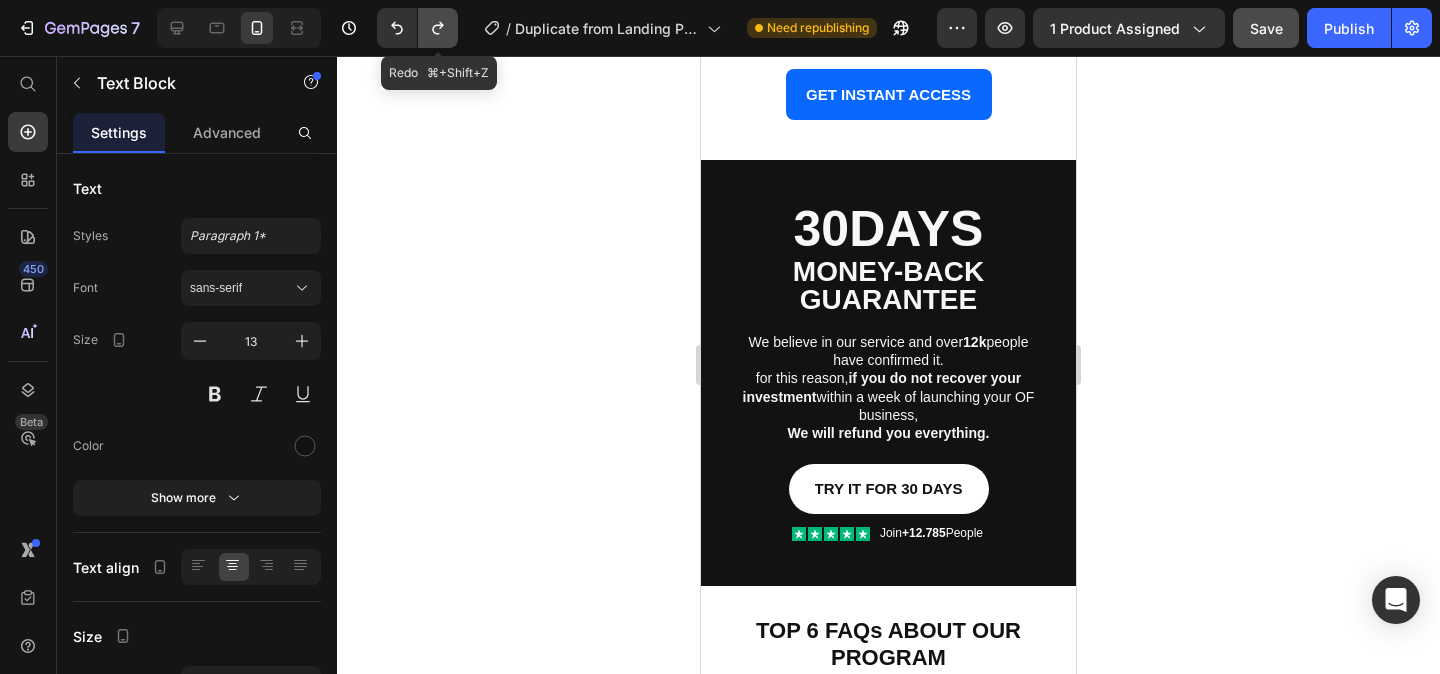 click 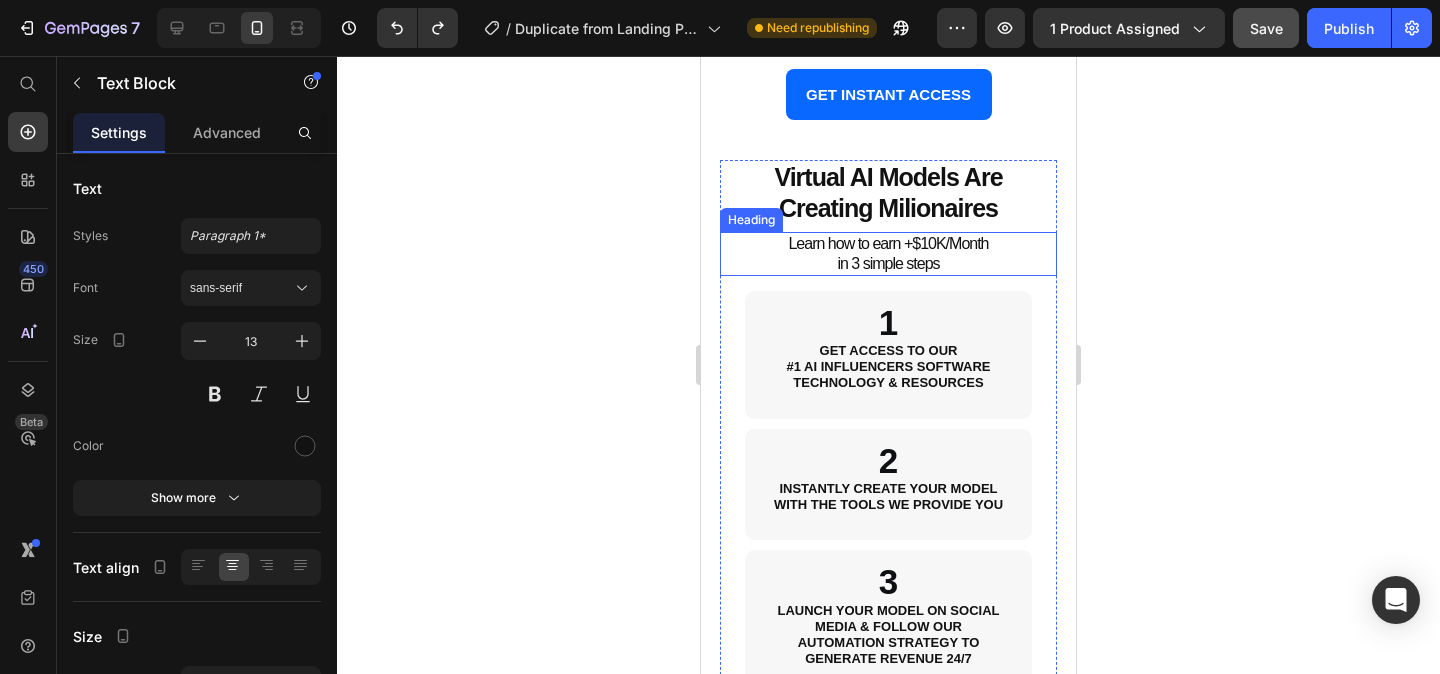 scroll, scrollTop: 5148, scrollLeft: 0, axis: vertical 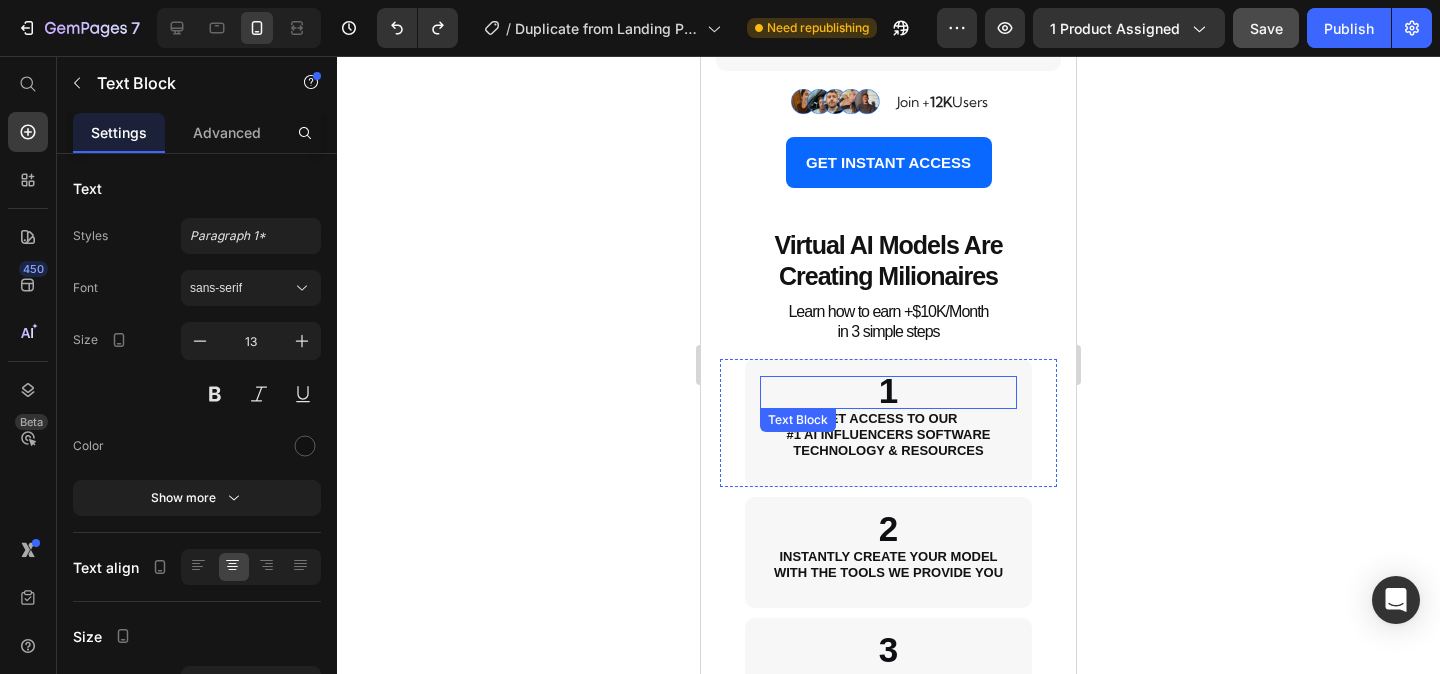 click on "1" at bounding box center (888, 395) 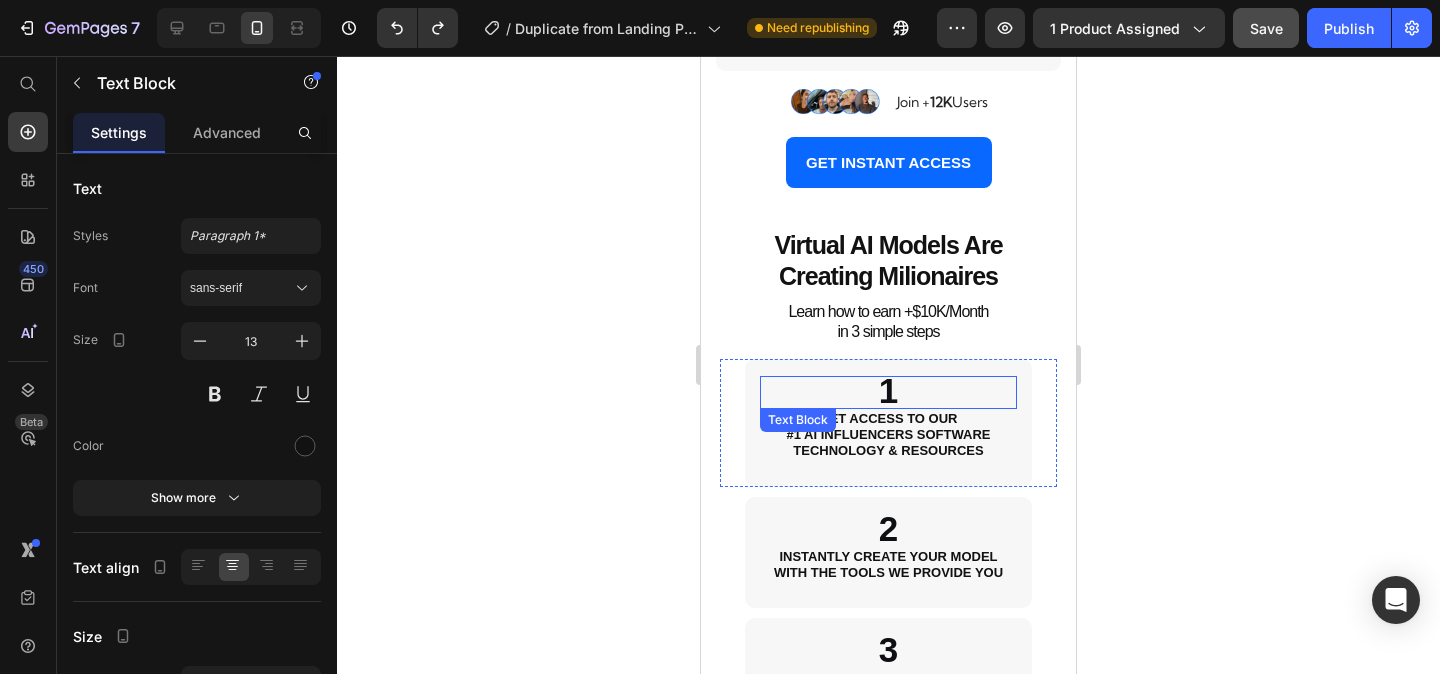 click on "1" at bounding box center (888, 395) 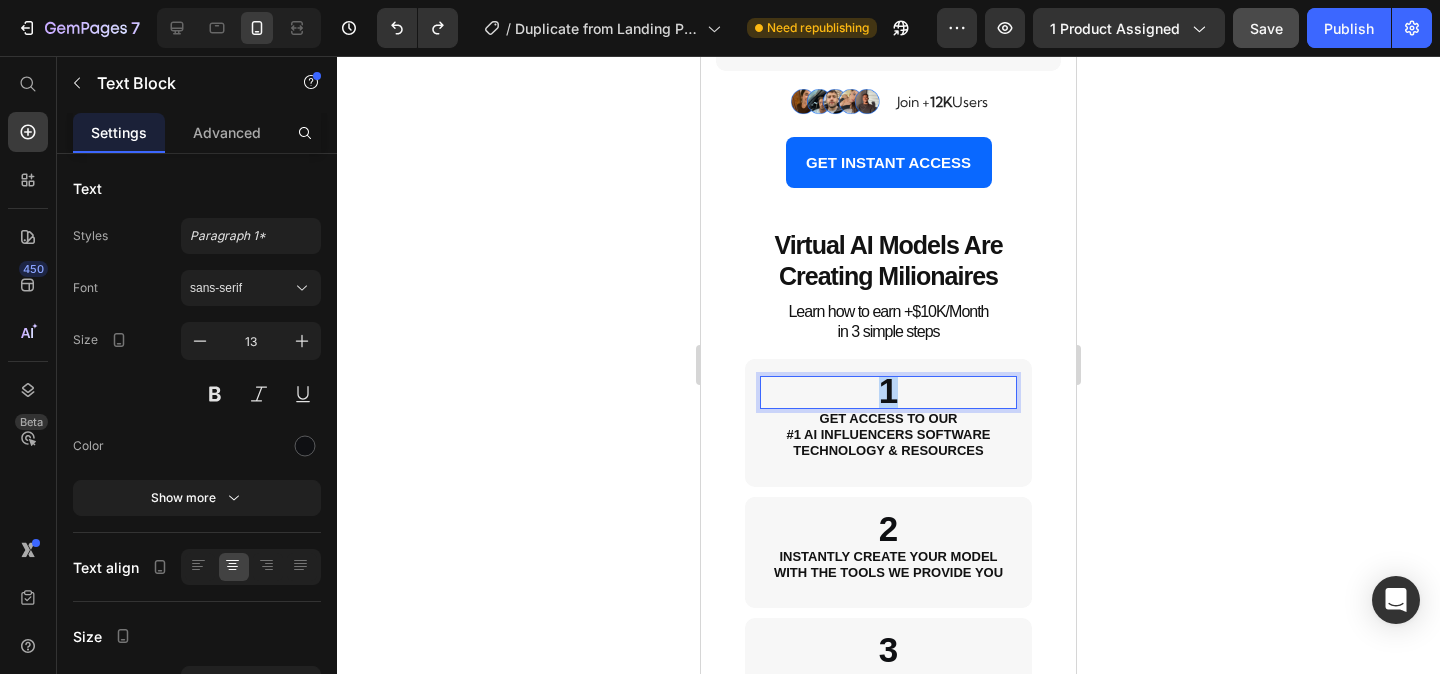 click on "1" at bounding box center (888, 395) 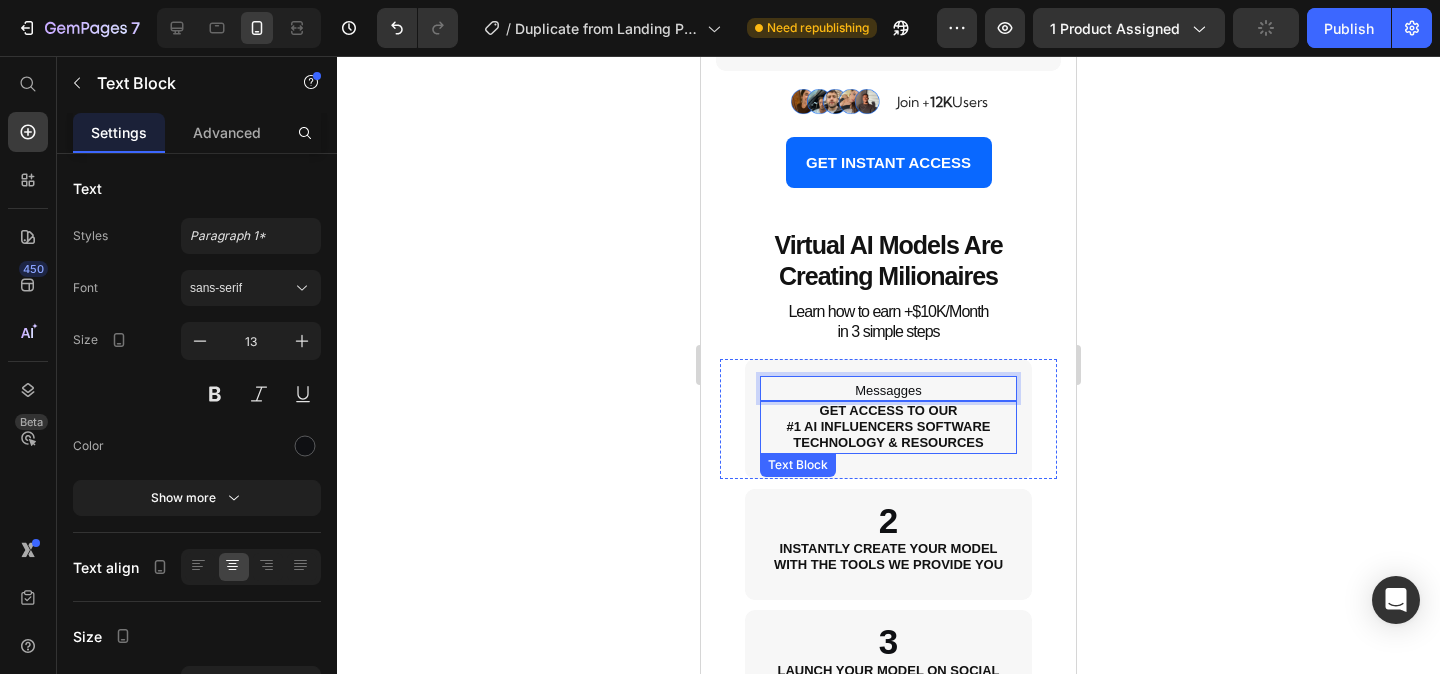 click on "#1 AI INFLUENCERS SOFTWARE TECHNOLOGY & RESOURCES" at bounding box center [889, 434] 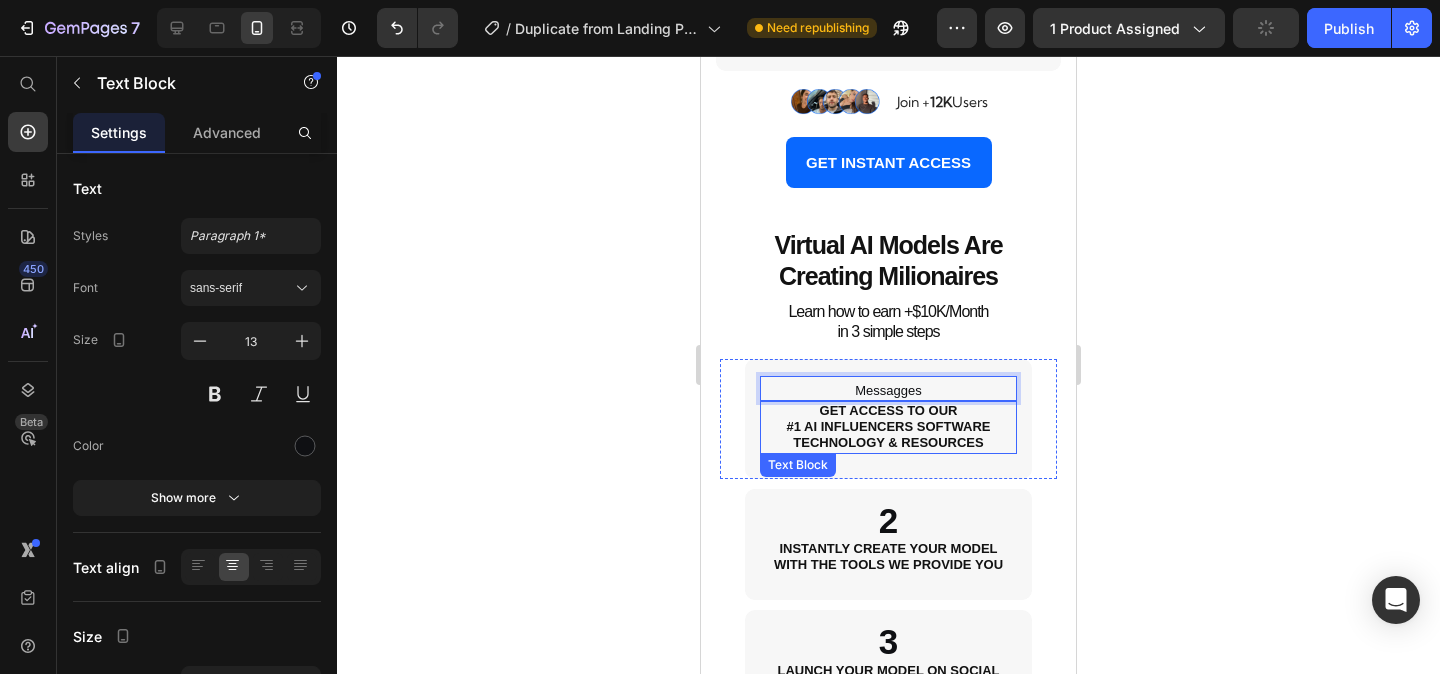 click on "#1 AI INFLUENCERS SOFTWARE TECHNOLOGY & RESOURCES" at bounding box center (889, 434) 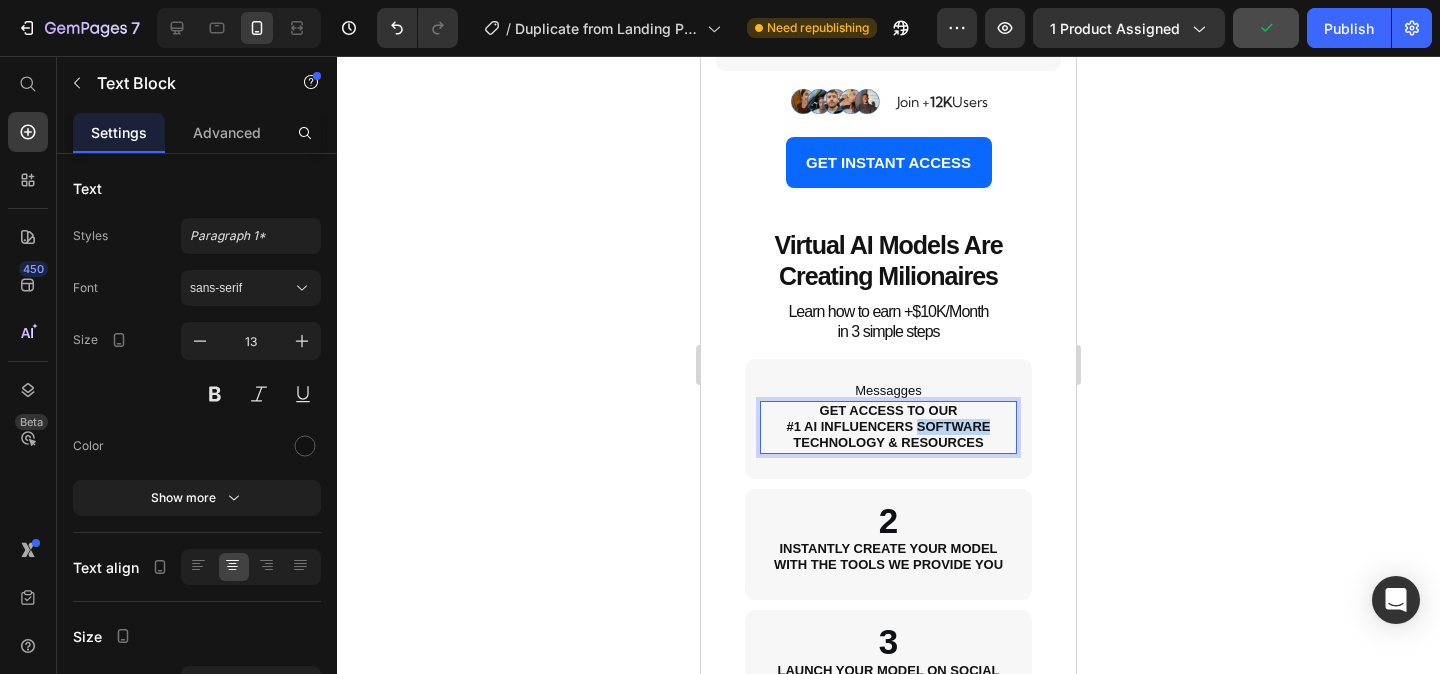 click on "#1 AI INFLUENCERS SOFTWARE TECHNOLOGY & RESOURCES" at bounding box center [889, 434] 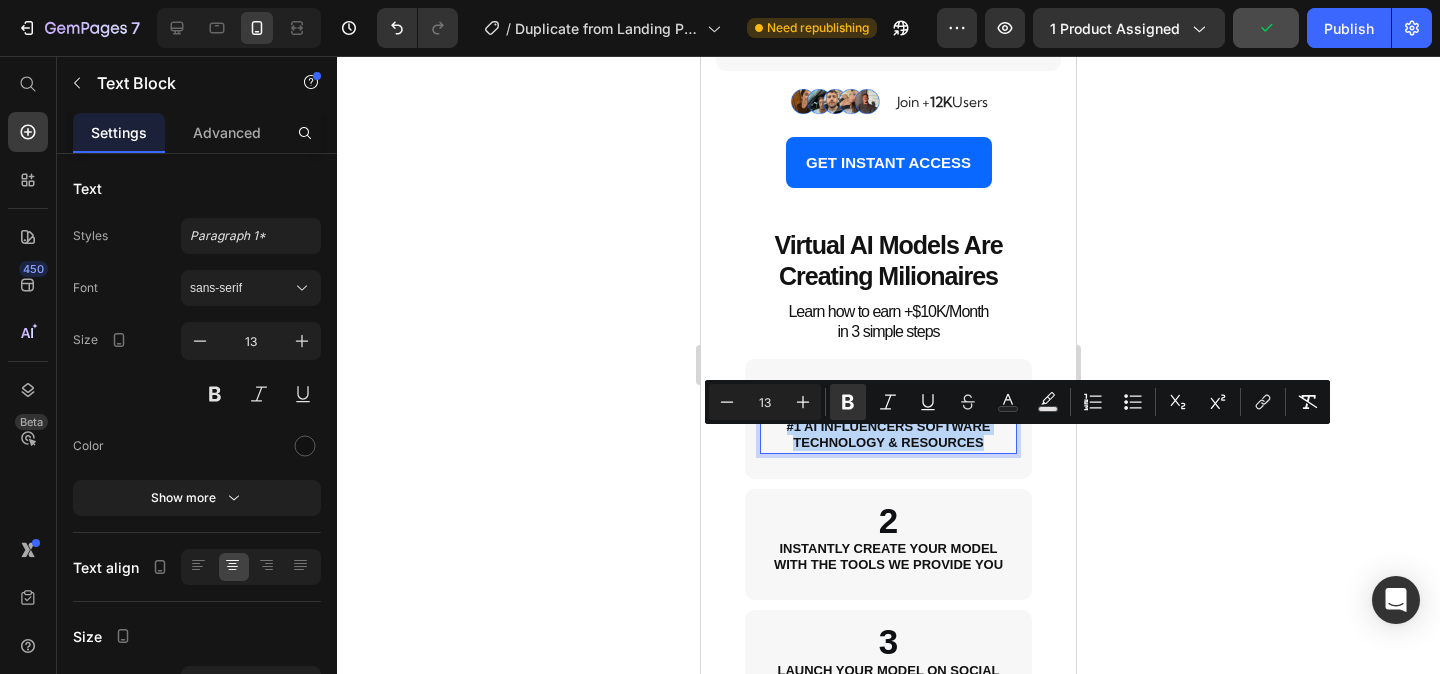 click on "#1 AI INFLUENCERS SOFTWARE TECHNOLOGY & RESOURCES" at bounding box center (888, 435) 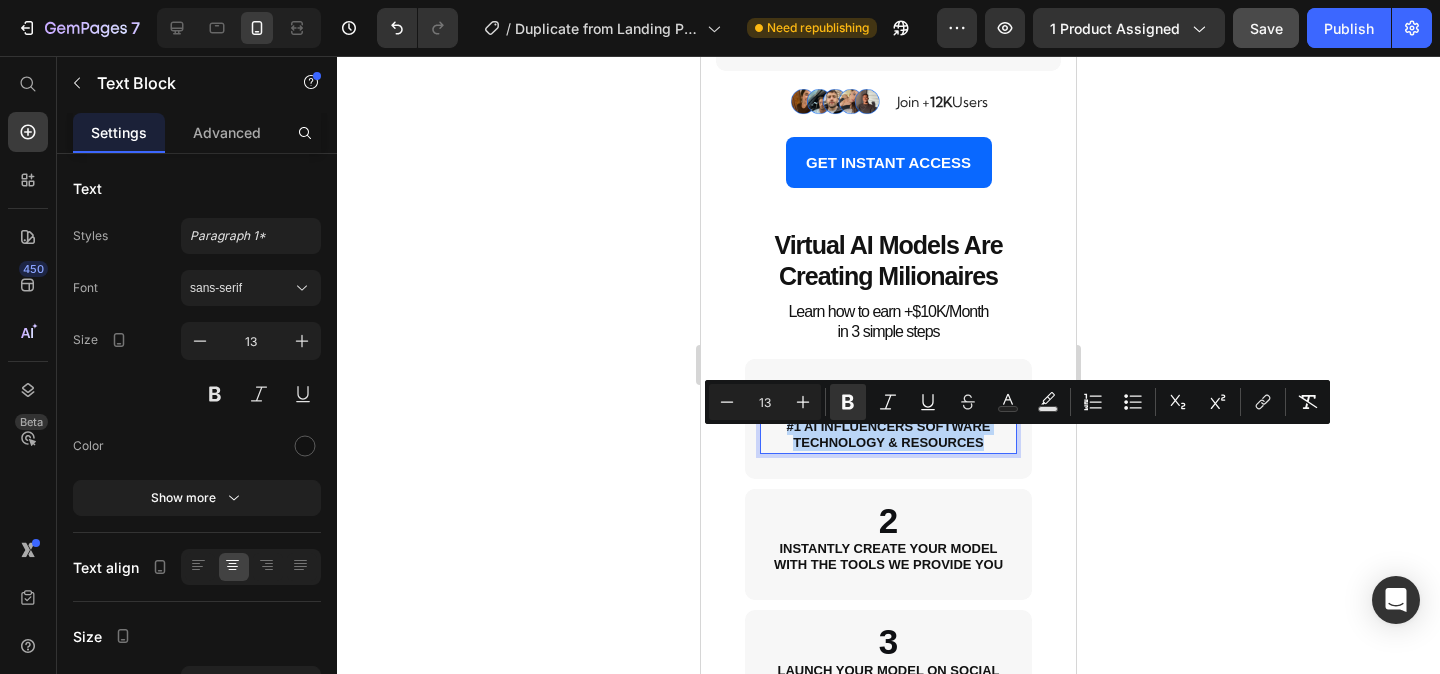 click on "#1 AI INFLUENCERS SOFTWARE TECHNOLOGY & RESOURCES" at bounding box center [889, 434] 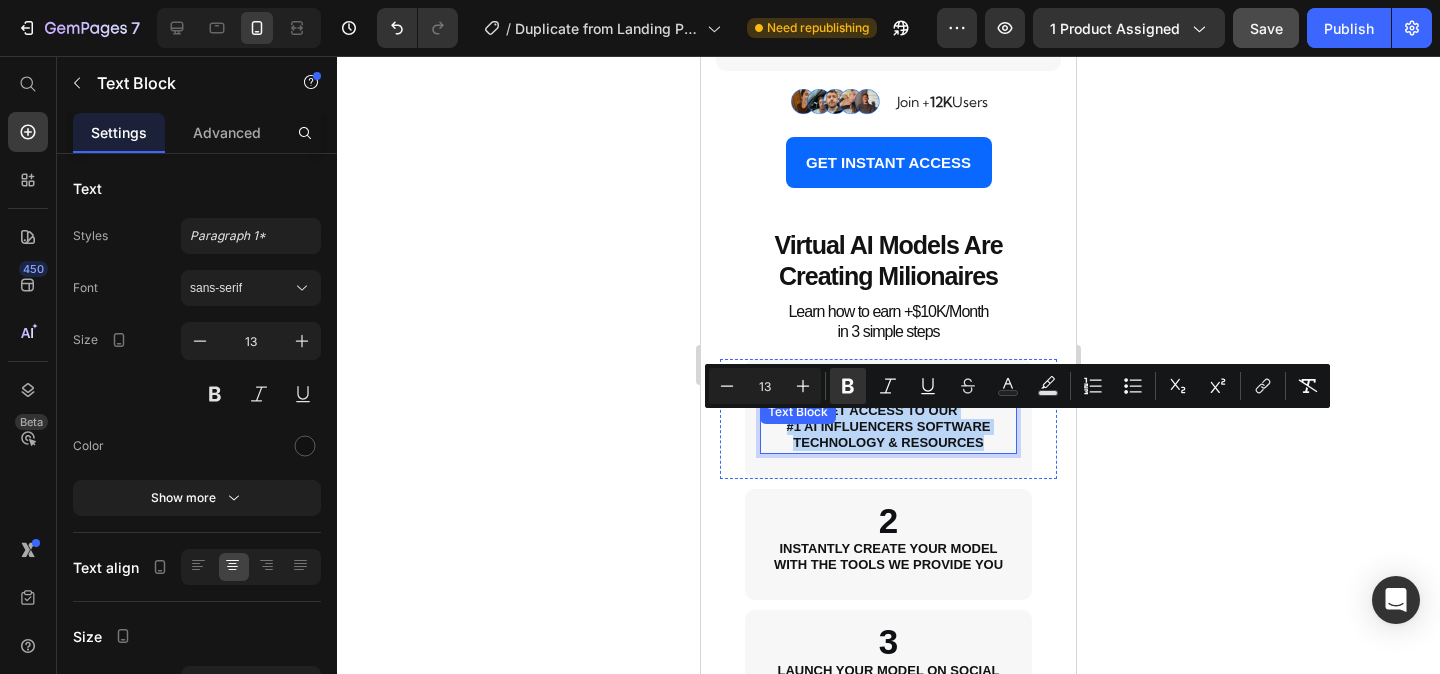 drag, startPoint x: 997, startPoint y: 457, endPoint x: 808, endPoint y: 412, distance: 194.2833 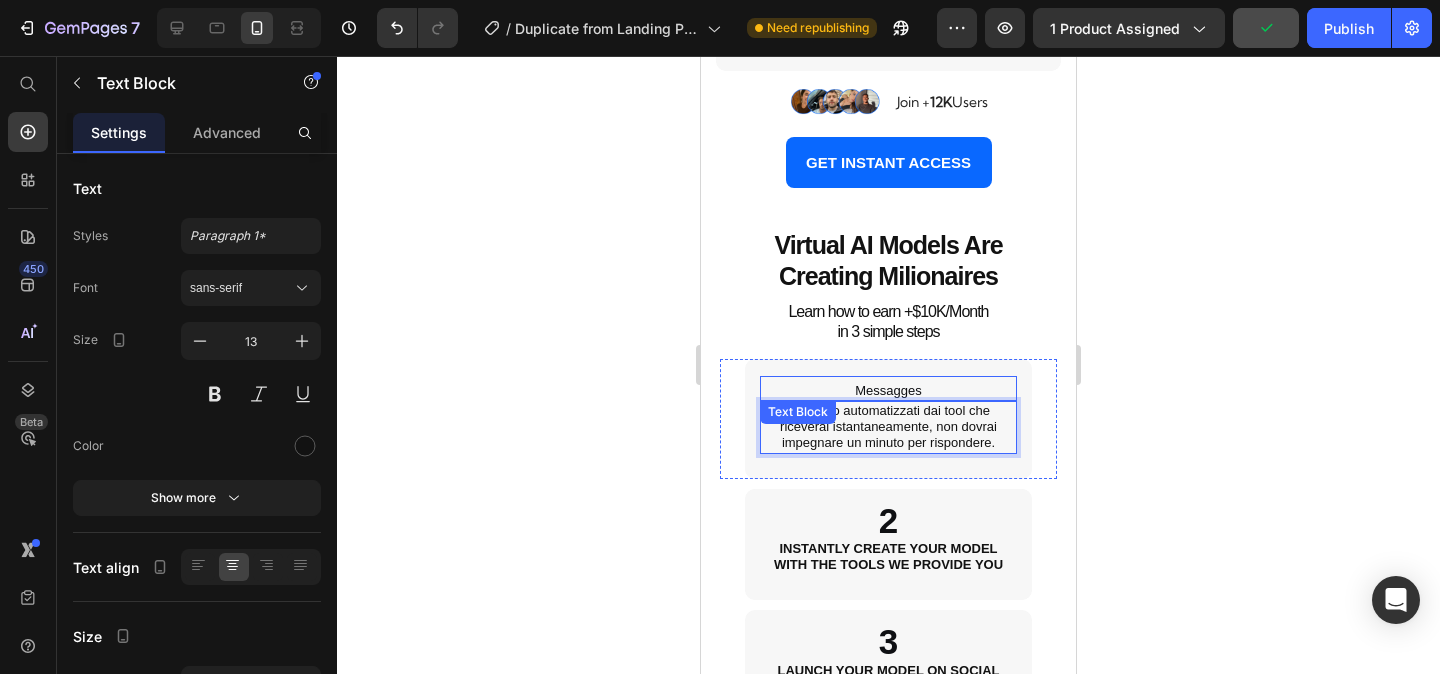 click on "Messagges" at bounding box center (888, 391) 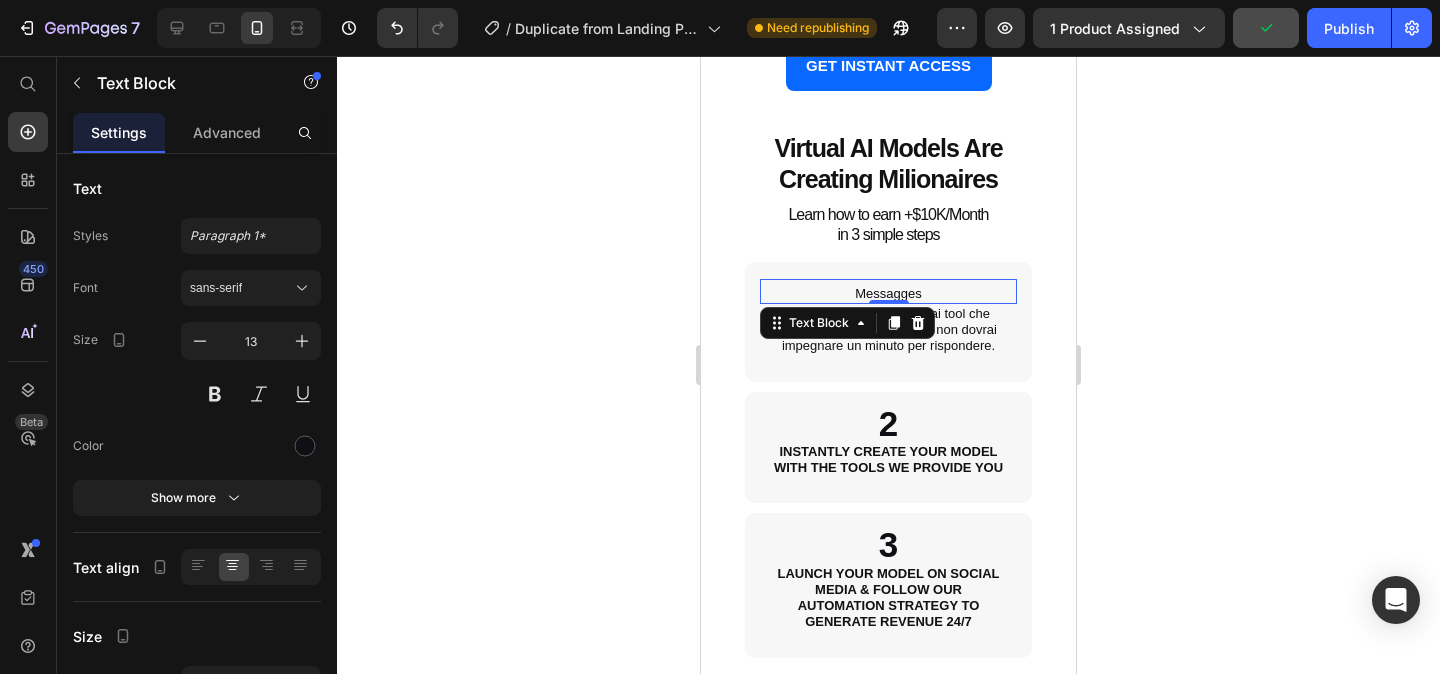 scroll, scrollTop: 5253, scrollLeft: 0, axis: vertical 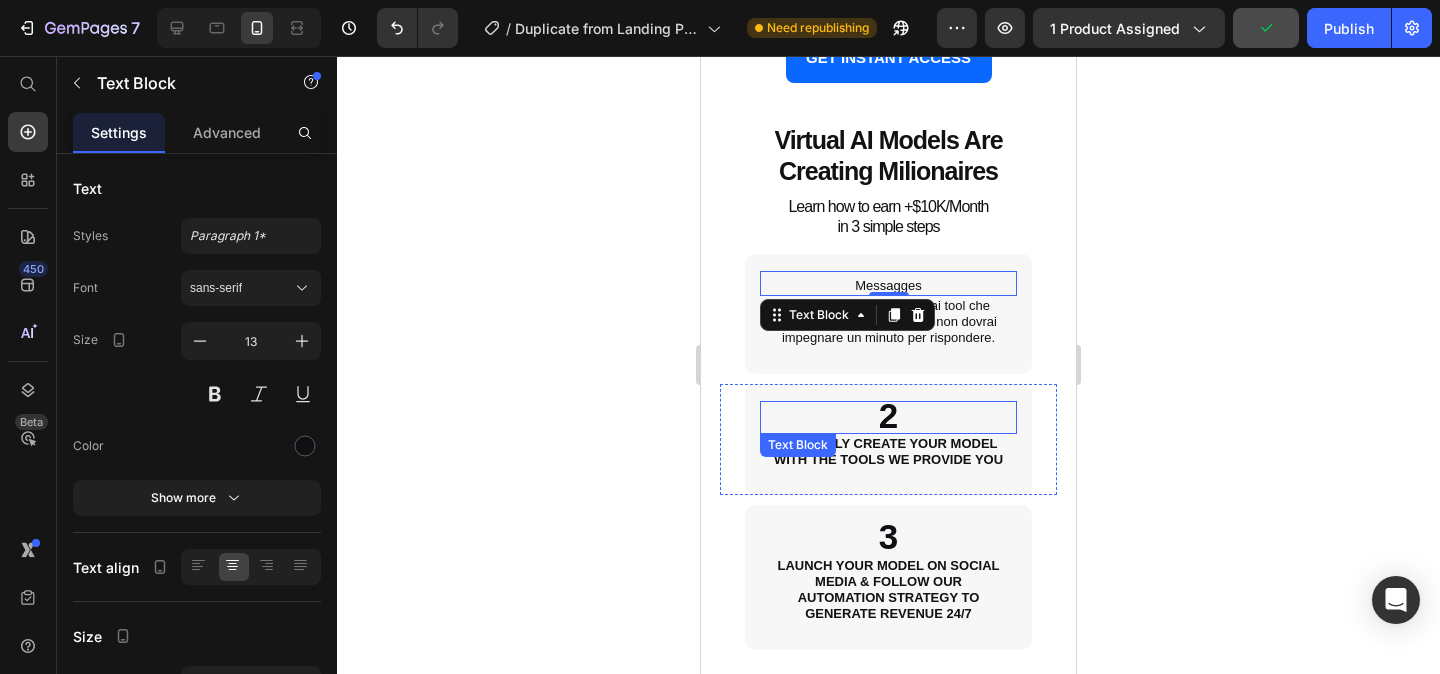 click on "2" at bounding box center (888, 420) 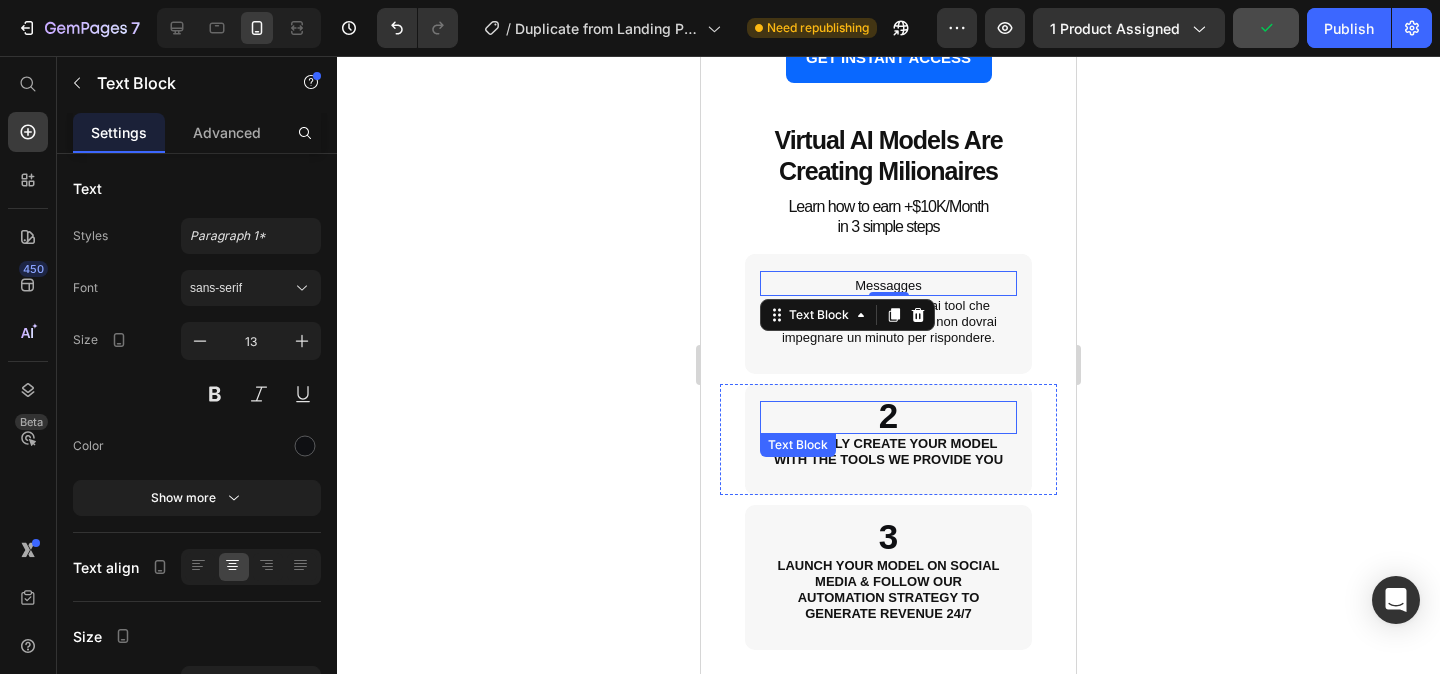 click on "2" at bounding box center [888, 420] 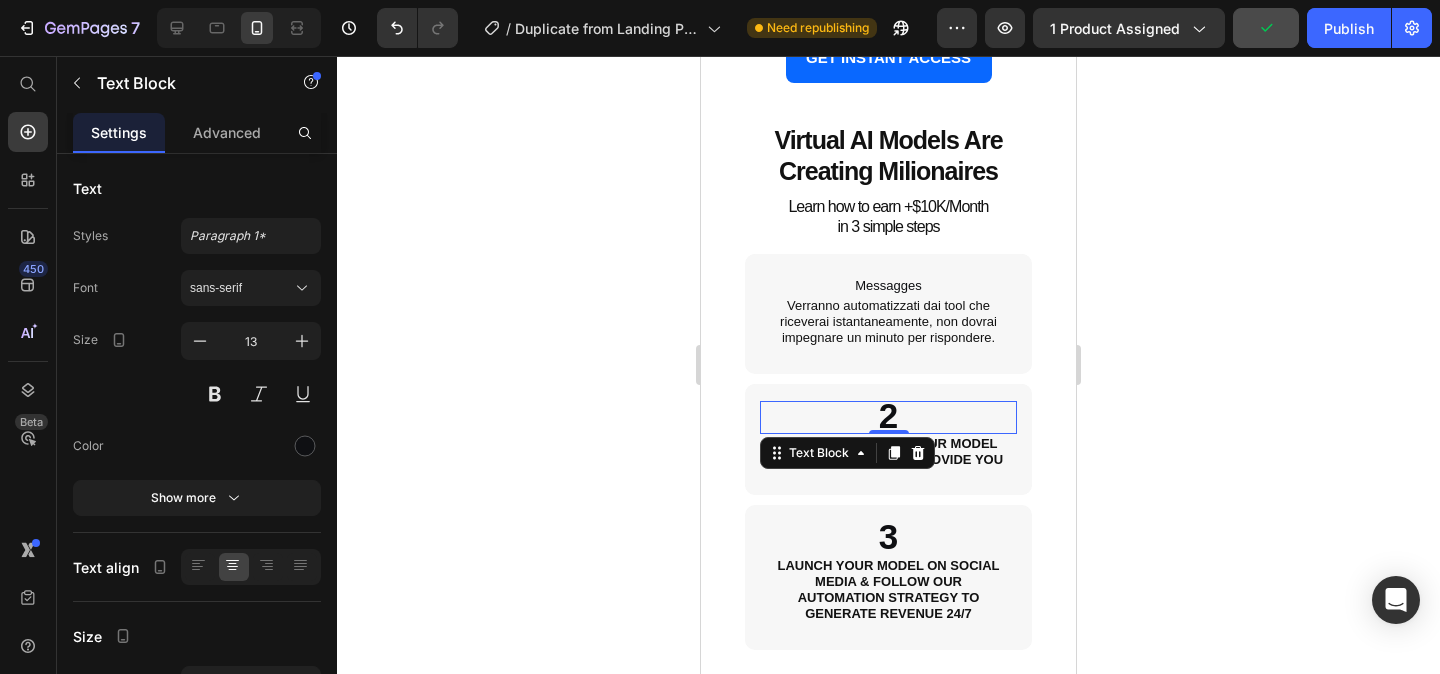 click on "2" at bounding box center (888, 420) 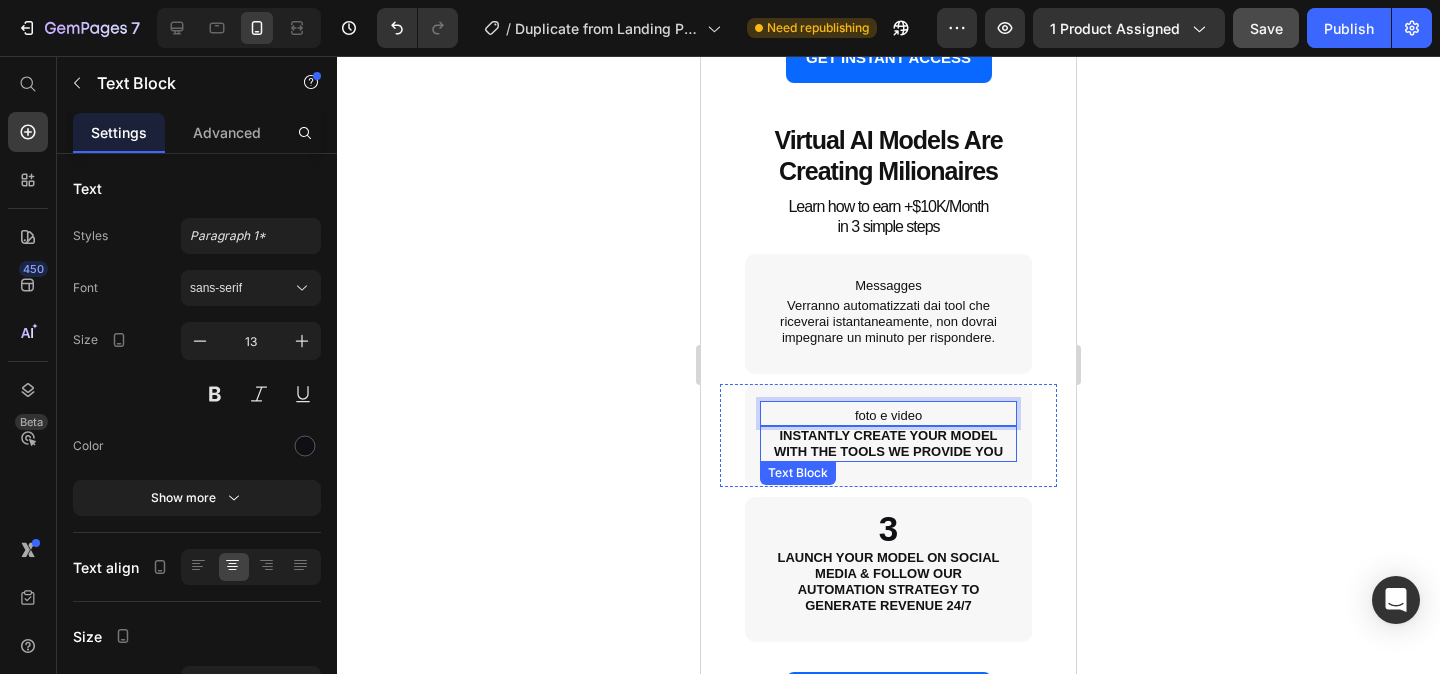click on "INSTANTLY CREATE YOUR MODEL WITH THE TOOLS WE PROVIDE YOU" at bounding box center [888, 443] 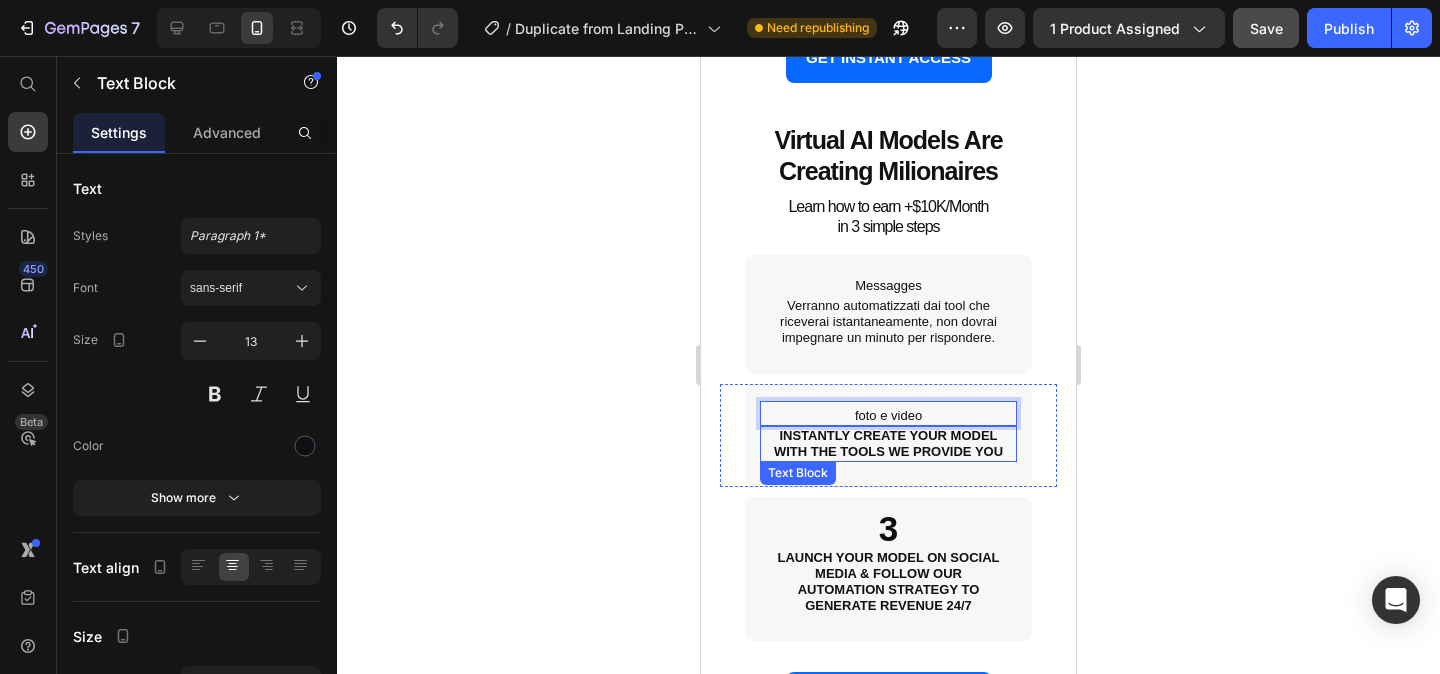 click on "INSTANTLY CREATE YOUR MODEL WITH THE TOOLS WE PROVIDE YOU" at bounding box center [888, 443] 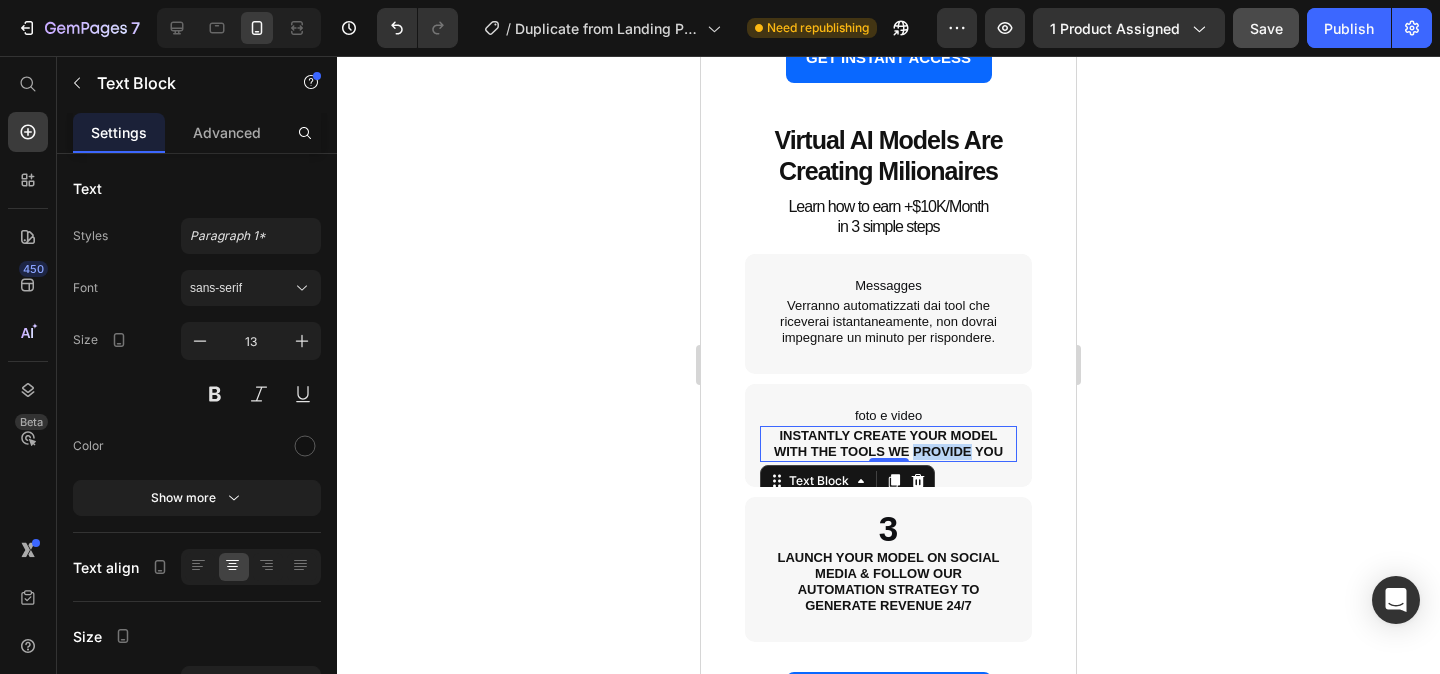click on "INSTANTLY CREATE YOUR MODEL WITH THE TOOLS WE PROVIDE YOU" at bounding box center [888, 443] 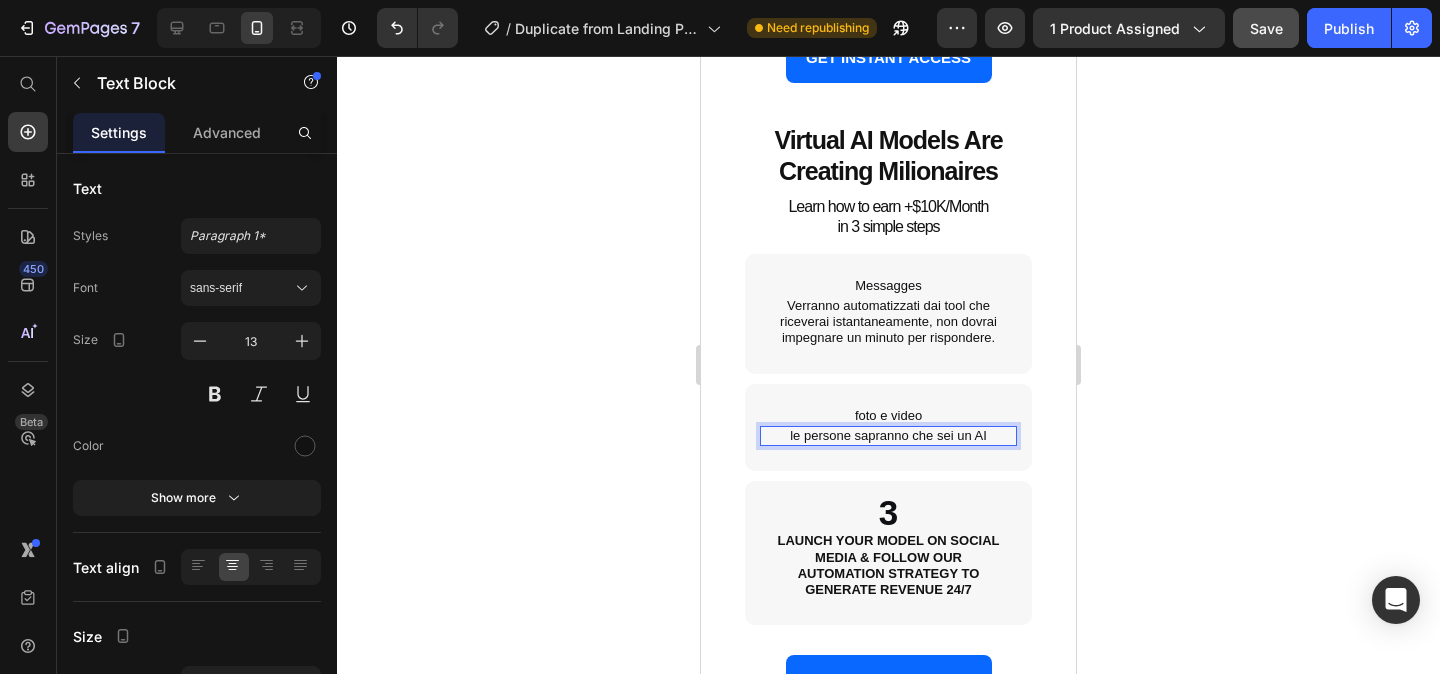 click on "le persone sapranno che sei un AI" at bounding box center (888, 436) 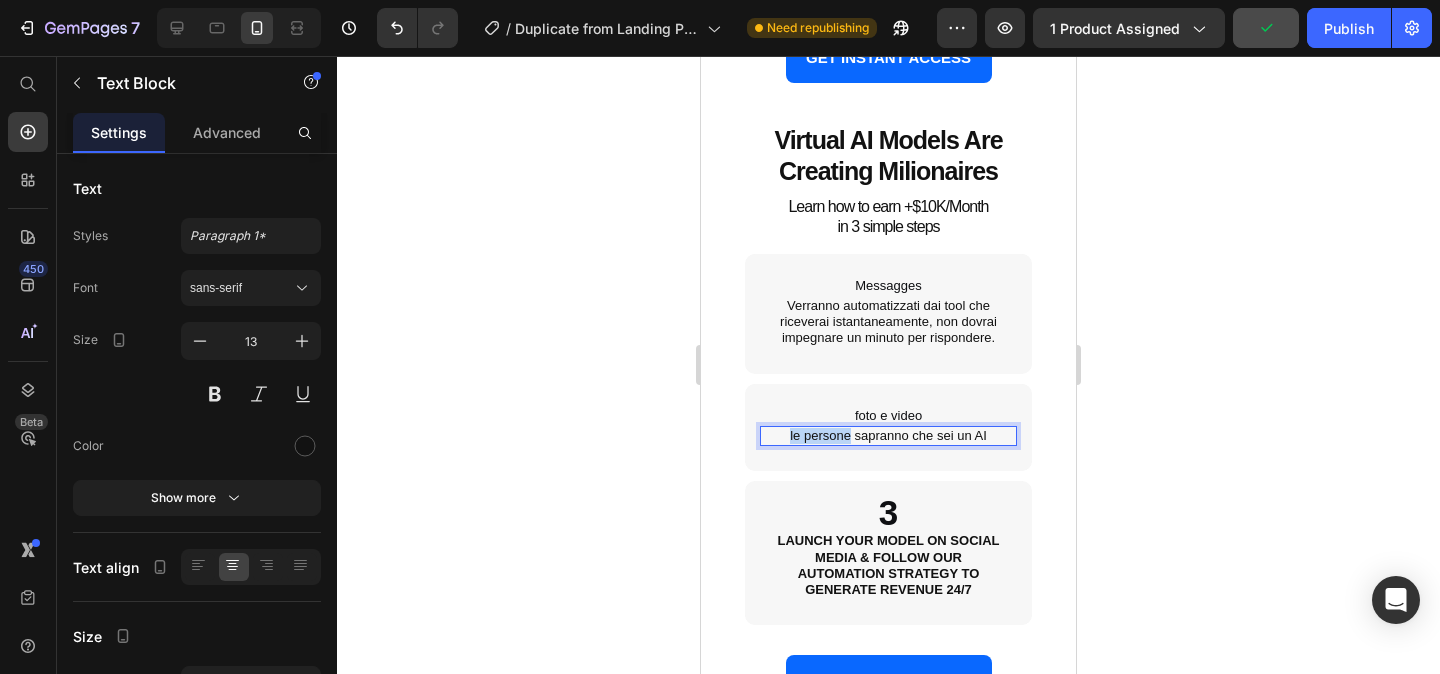 drag, startPoint x: 849, startPoint y: 447, endPoint x: 788, endPoint y: 449, distance: 61.03278 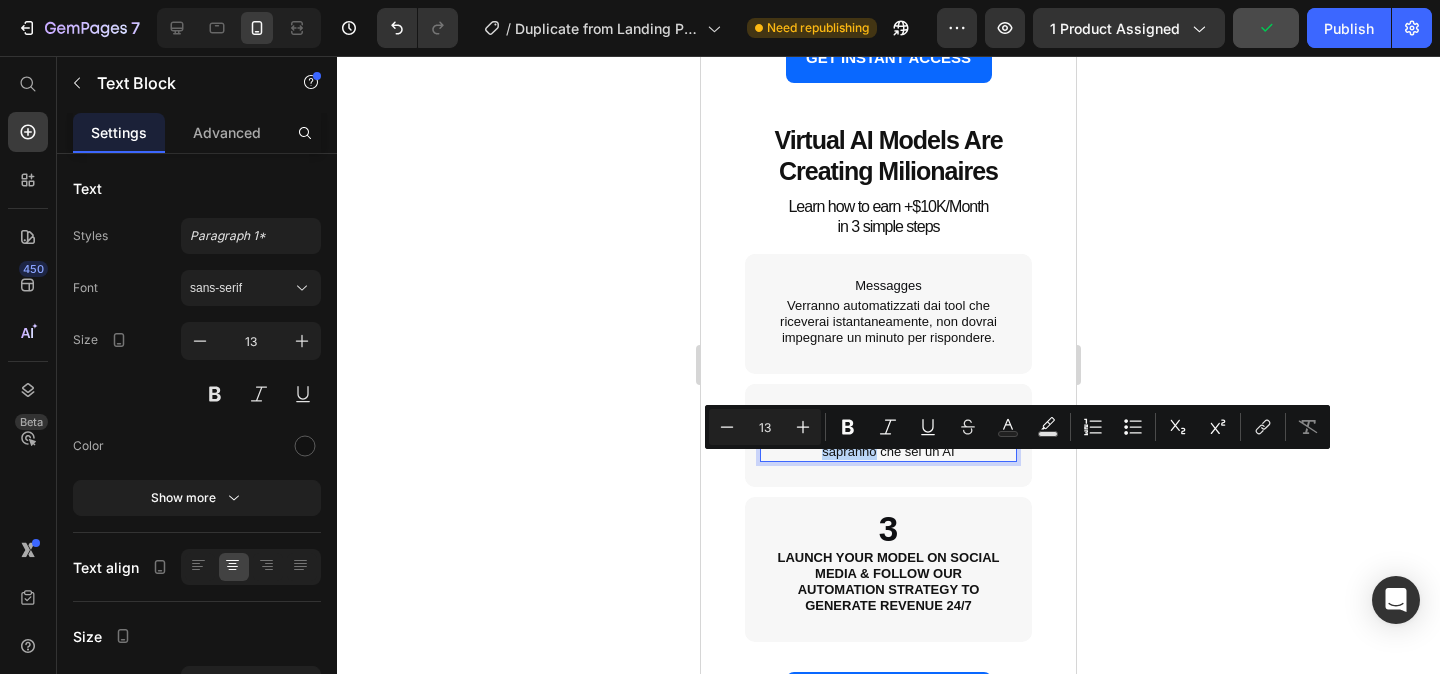 drag, startPoint x: 877, startPoint y: 467, endPoint x: 824, endPoint y: 466, distance: 53.009434 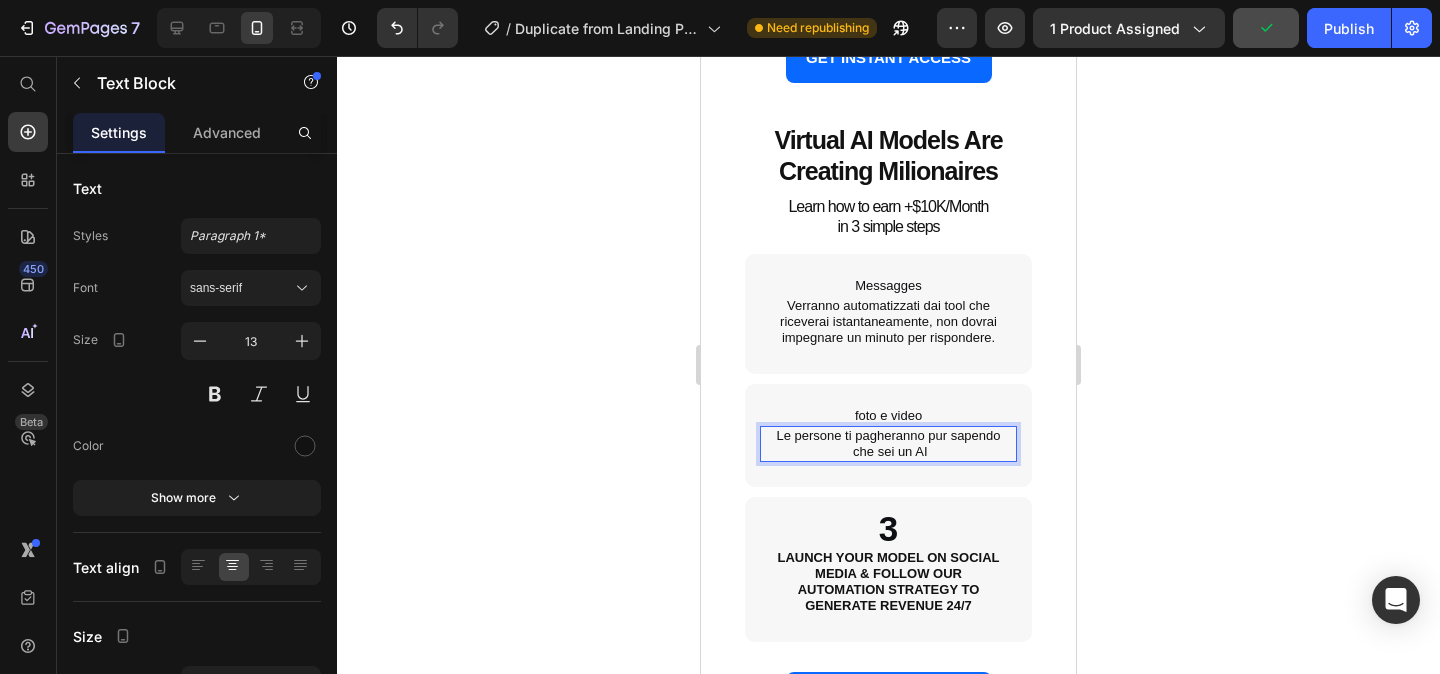 click on "Le persone ti pagheranno pur sapendo  che sei un AI" at bounding box center [888, 444] 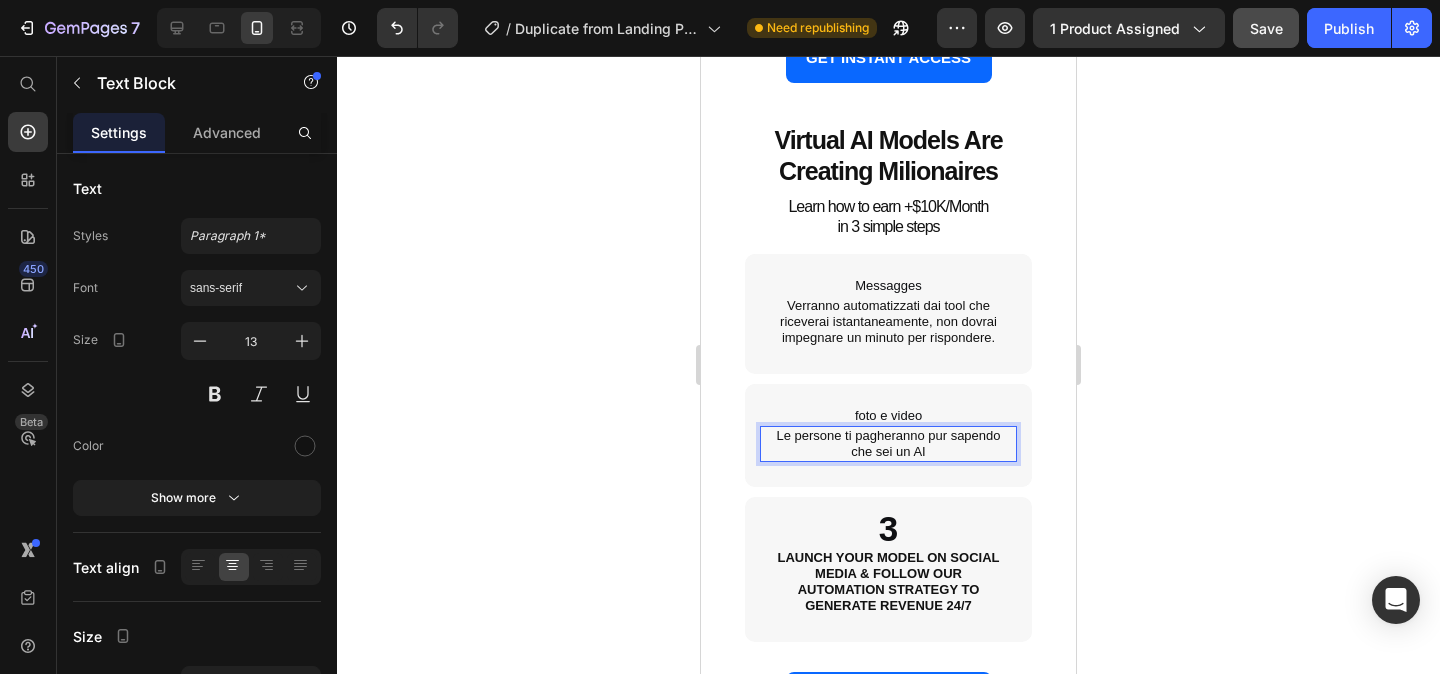 click on "Le persone ti pagheranno pur sapendo che sei un AI" at bounding box center [888, 444] 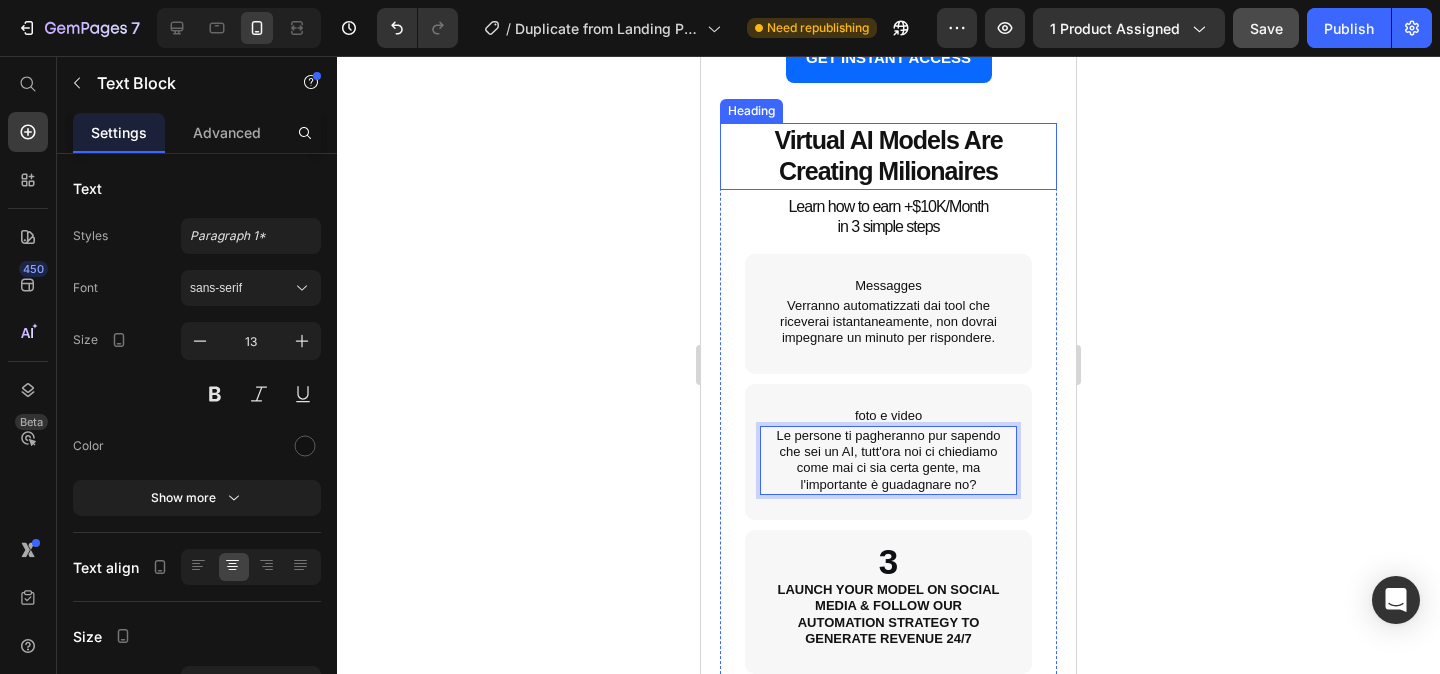 click on "Virtual AI Models Are Creating Milionaires" at bounding box center (888, 155) 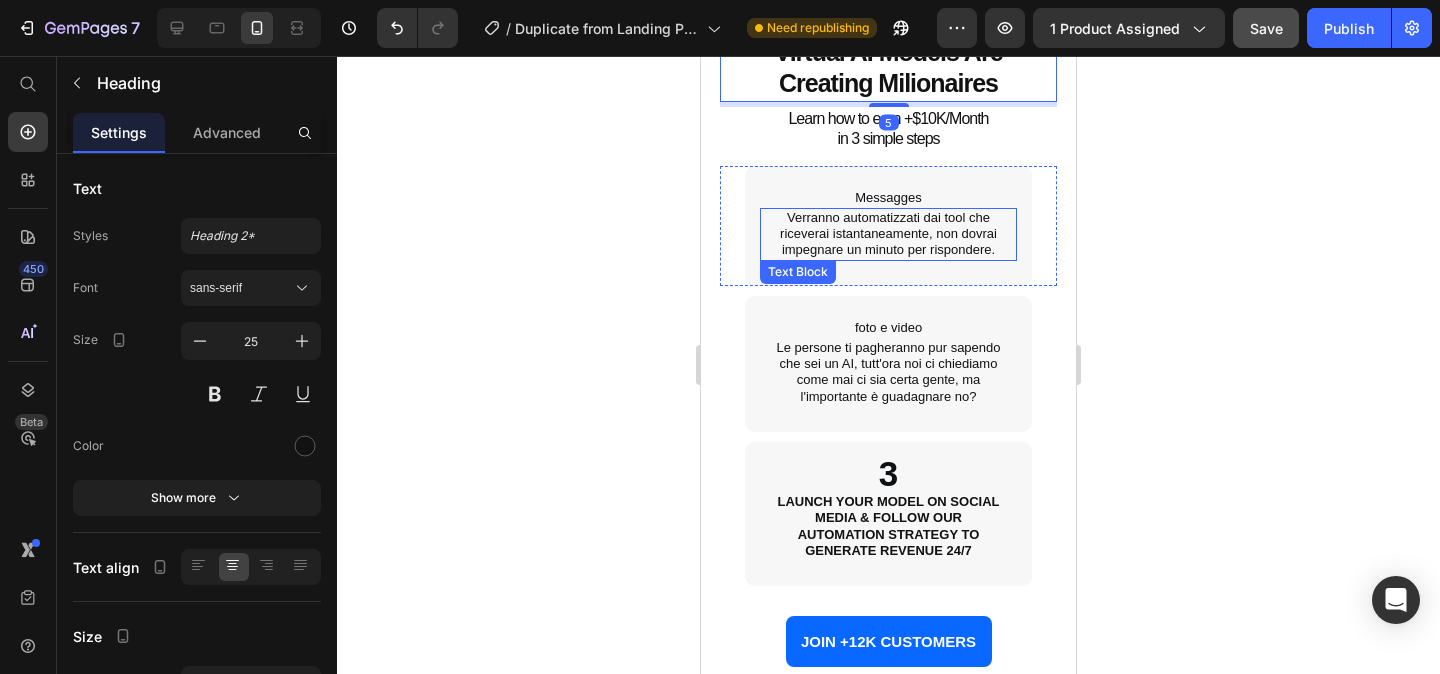 scroll, scrollTop: 5376, scrollLeft: 0, axis: vertical 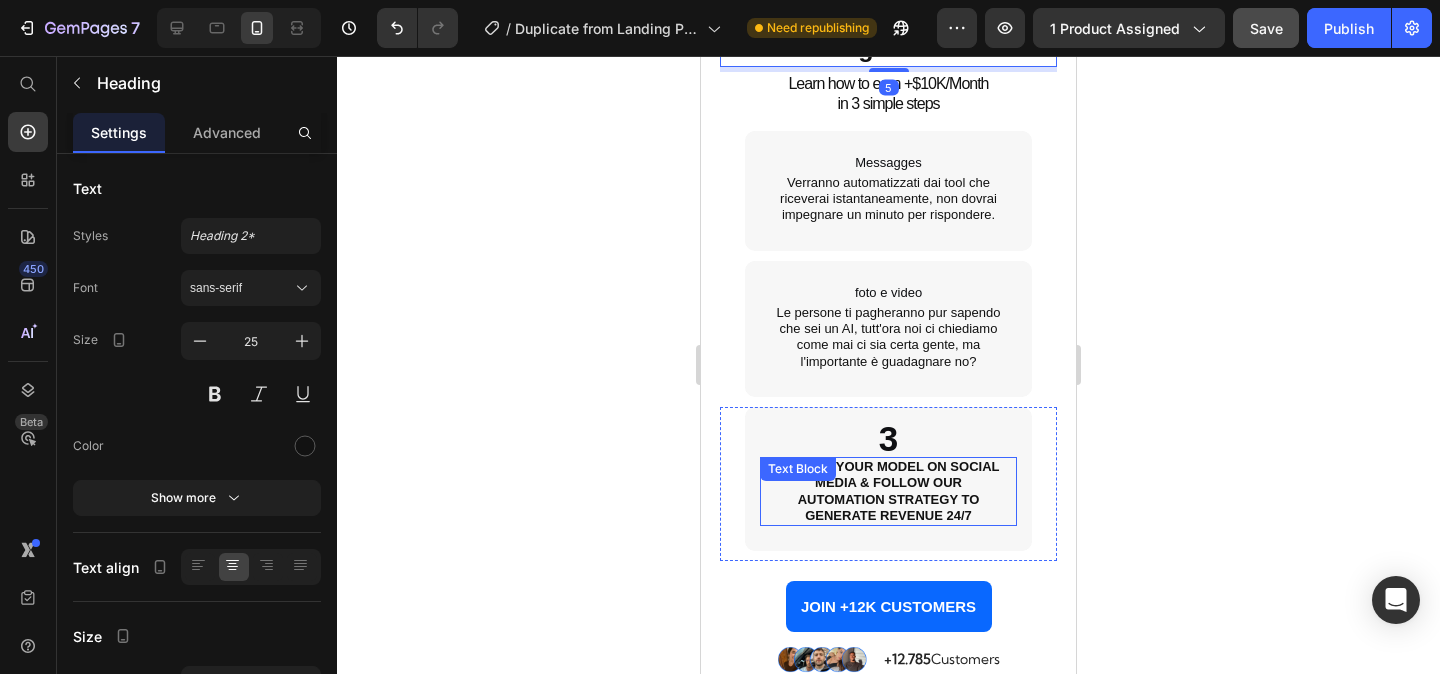 click on "LAUNCH YOUR MODEL ON SOCIAL MEDIA & FOLLOW OUR AUTOMATION STRATEGY TO GENERATE REVENUE 24/7" at bounding box center (889, 491) 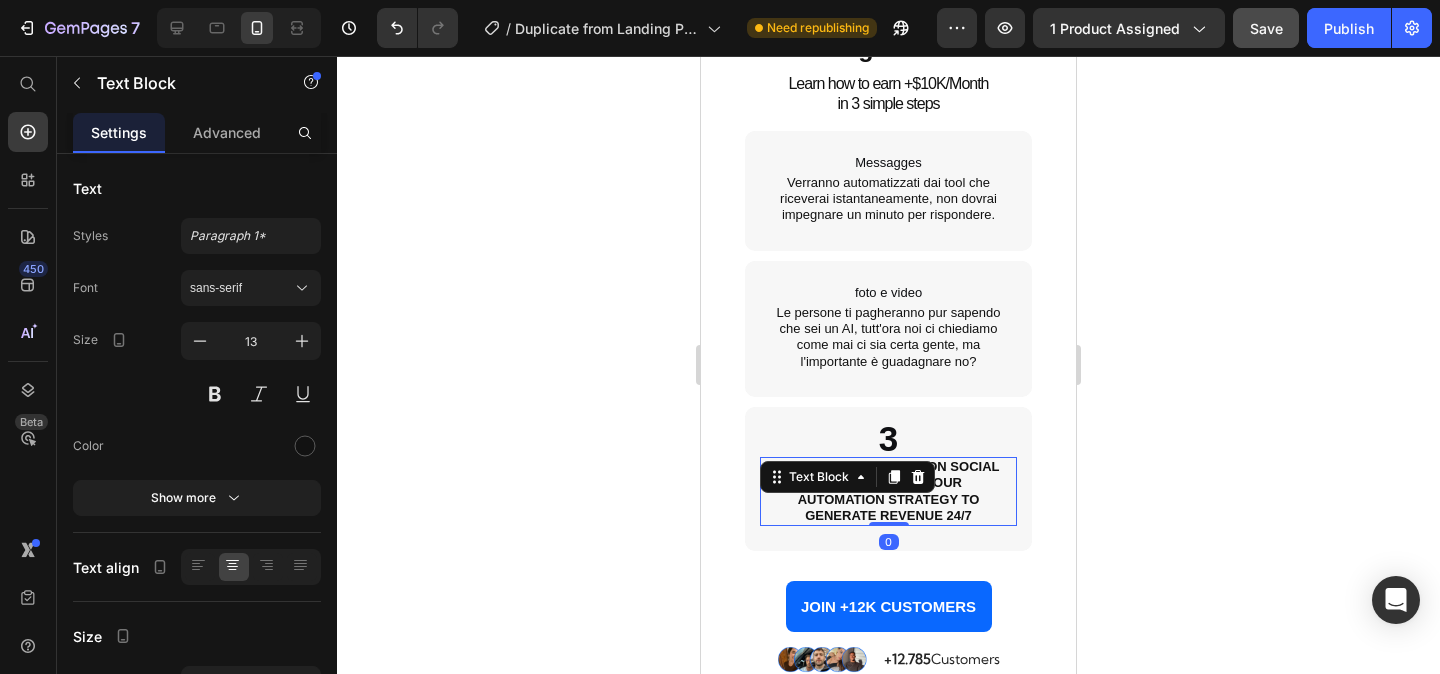 click on "LAUNCH YOUR MODEL ON SOCIAL MEDIA & FOLLOW OUR AUTOMATION STRATEGY TO GENERATE REVENUE 24/7" at bounding box center [889, 491] 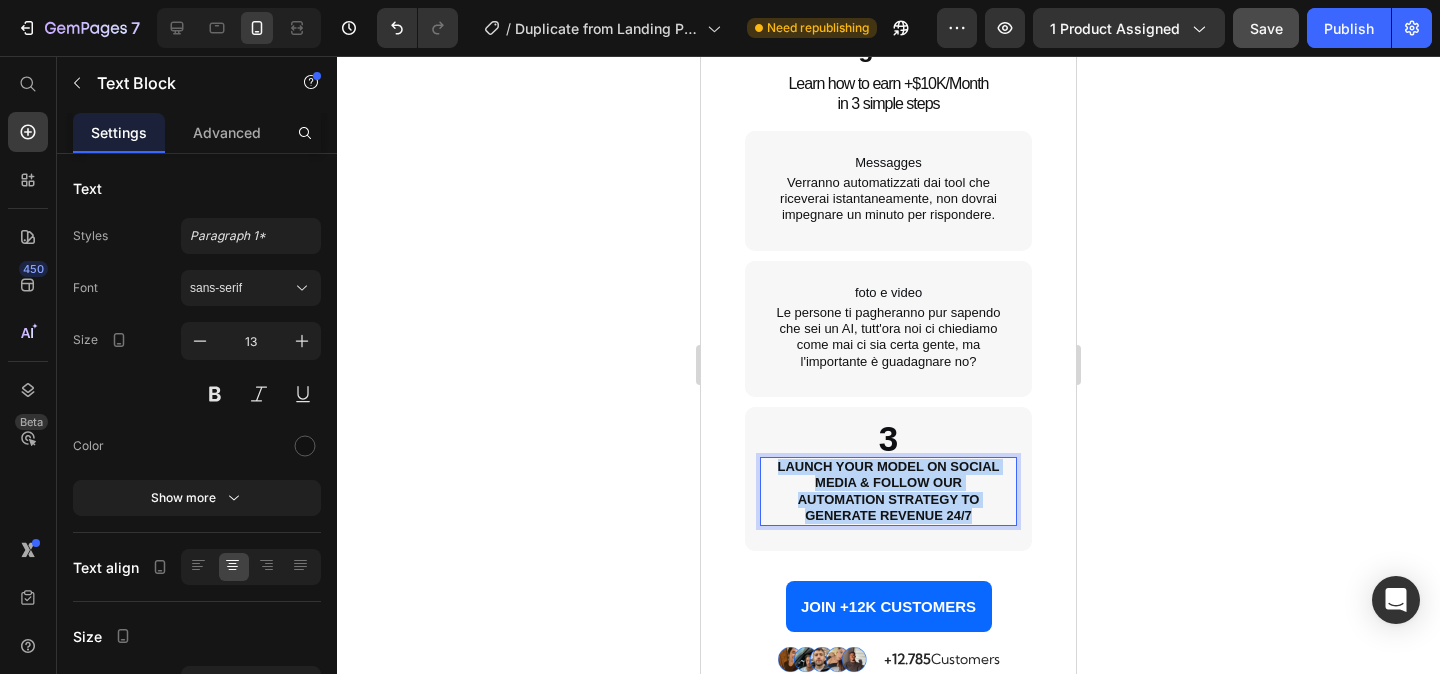 click on "LAUNCH YOUR MODEL ON SOCIAL MEDIA & FOLLOW OUR AUTOMATION STRATEGY TO GENERATE REVENUE 24/7" at bounding box center [889, 491] 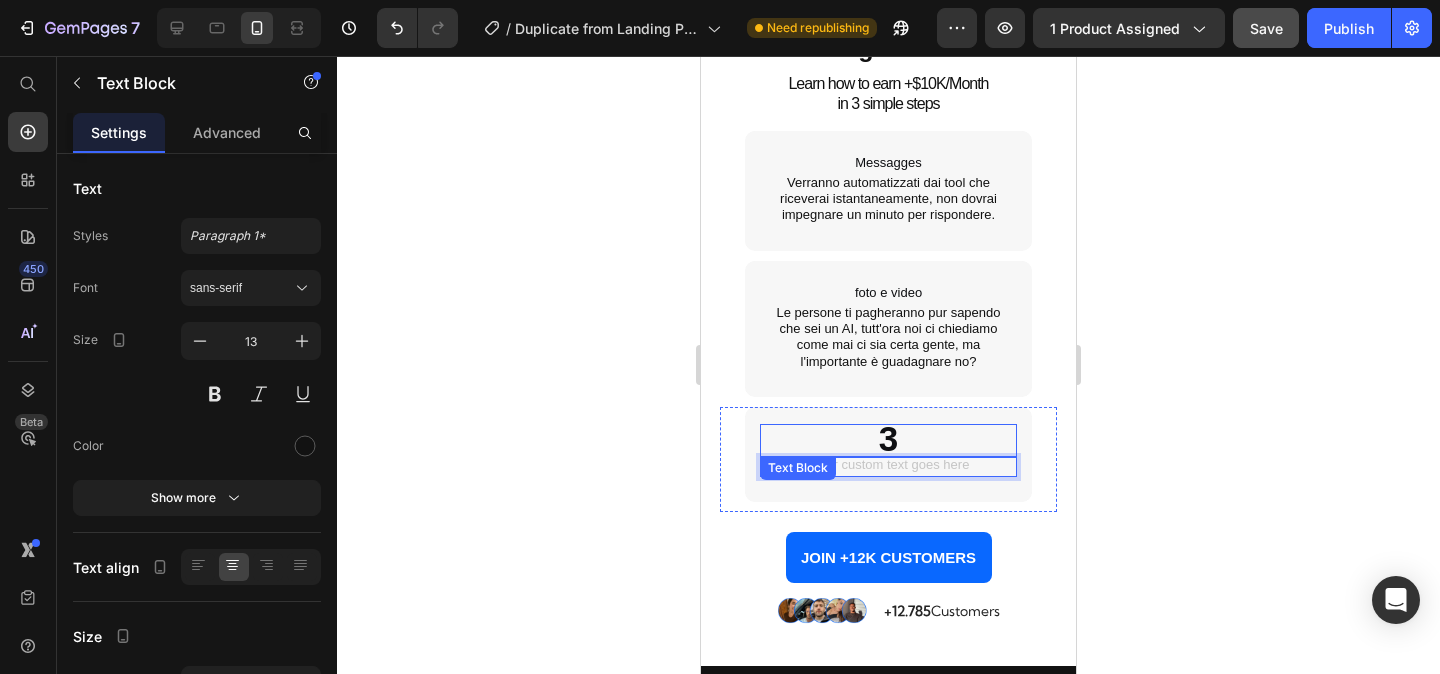 click on "3" at bounding box center [888, 443] 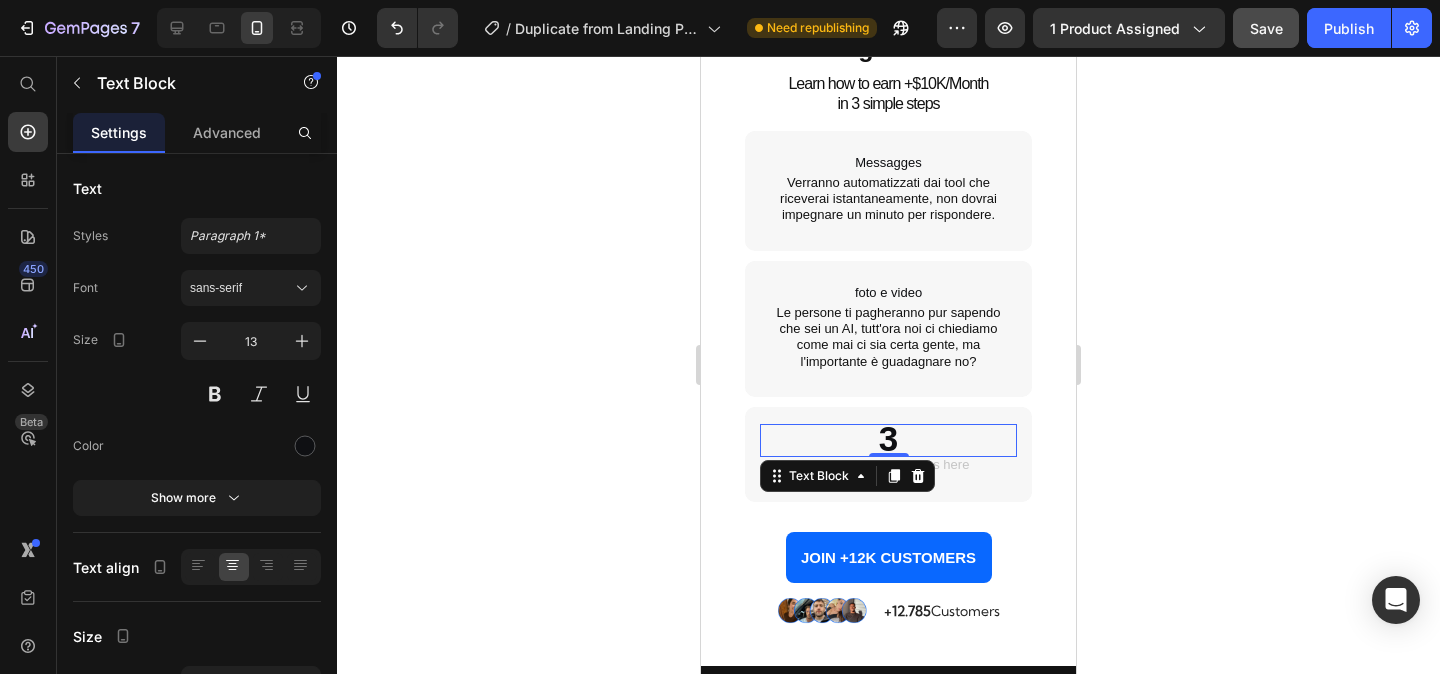 click on "3" at bounding box center (888, 443) 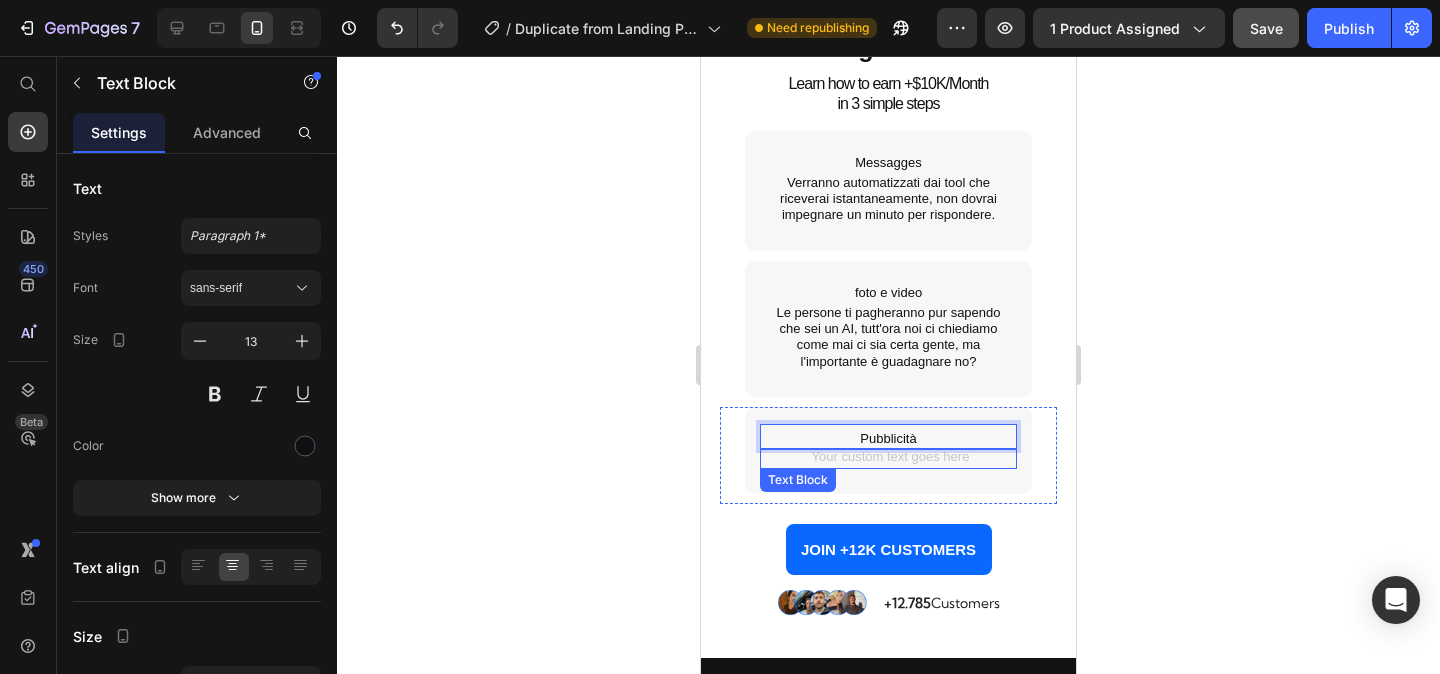 click at bounding box center [888, 459] 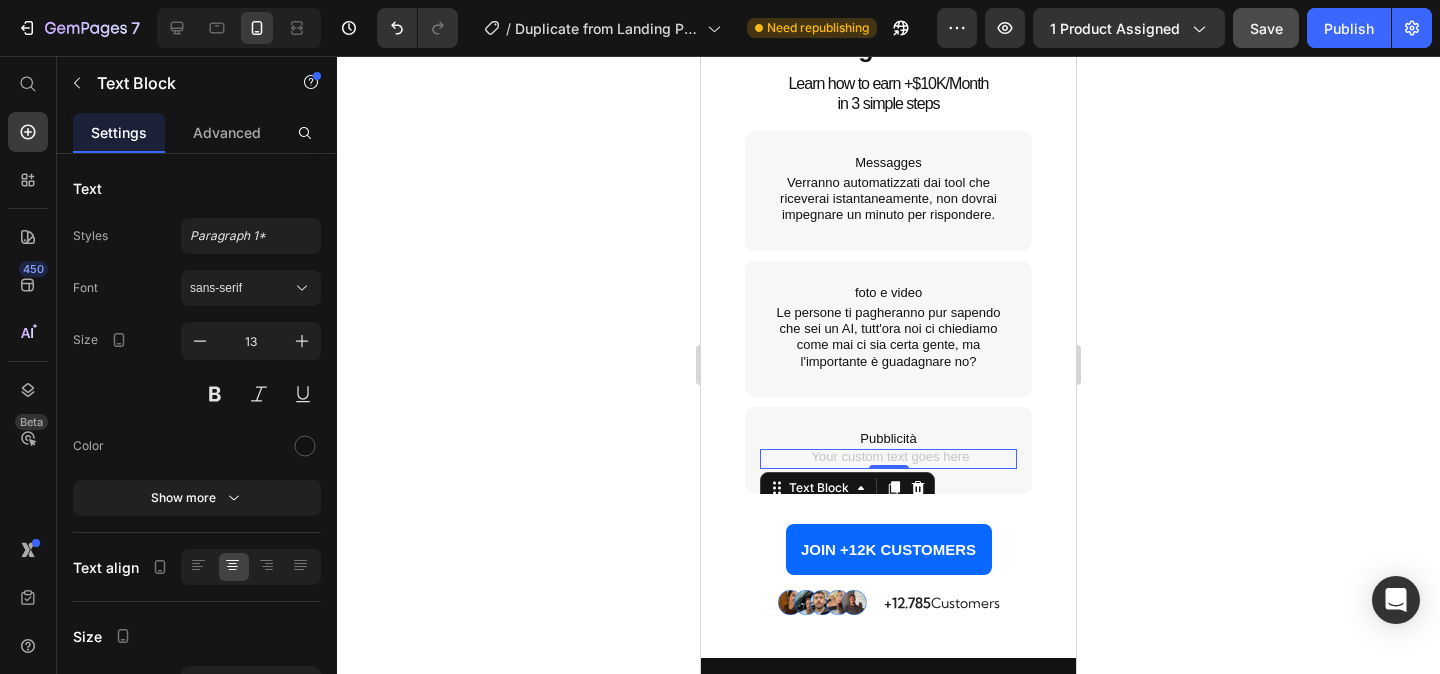 click at bounding box center (888, 459) 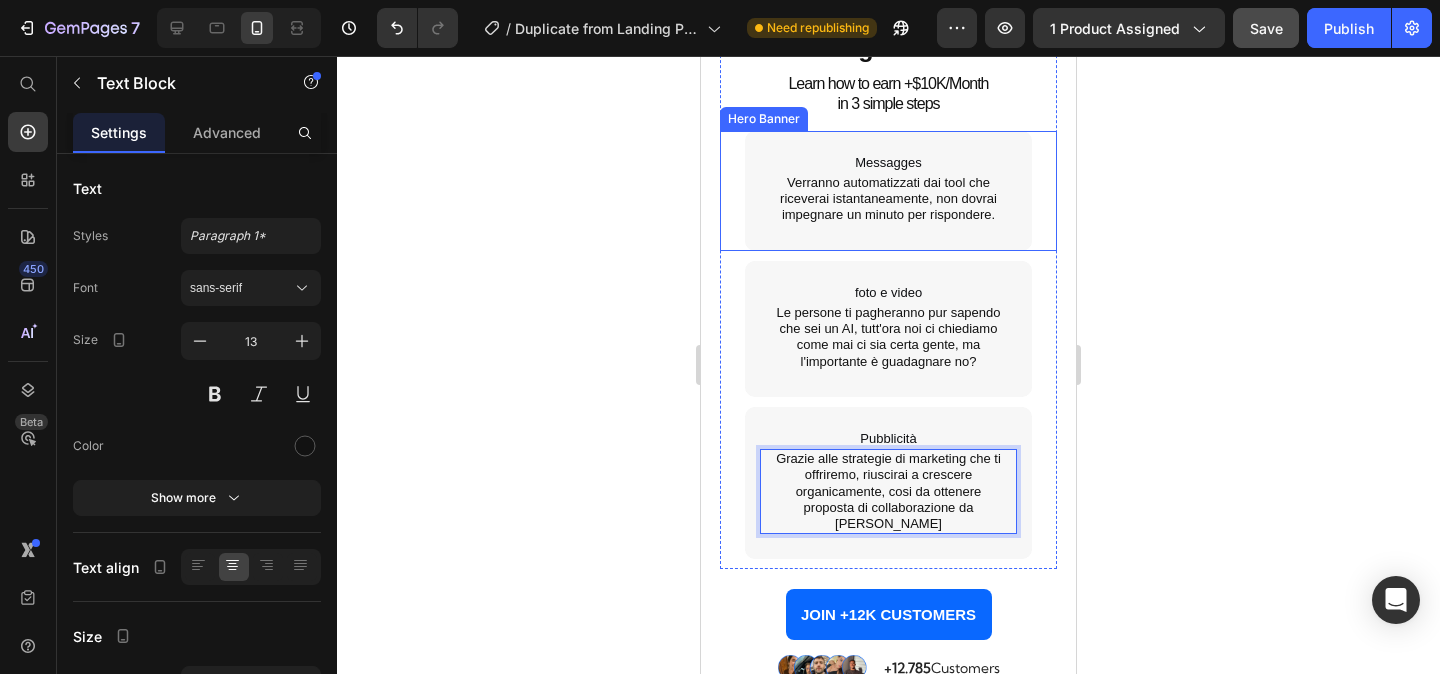 click on "Messagges Text Block Verranno automatizzati dai tool che riceverai istantaneamente, non dovrai impegnare un minuto per rispondere. Text Block Hero Banner" at bounding box center [888, 191] 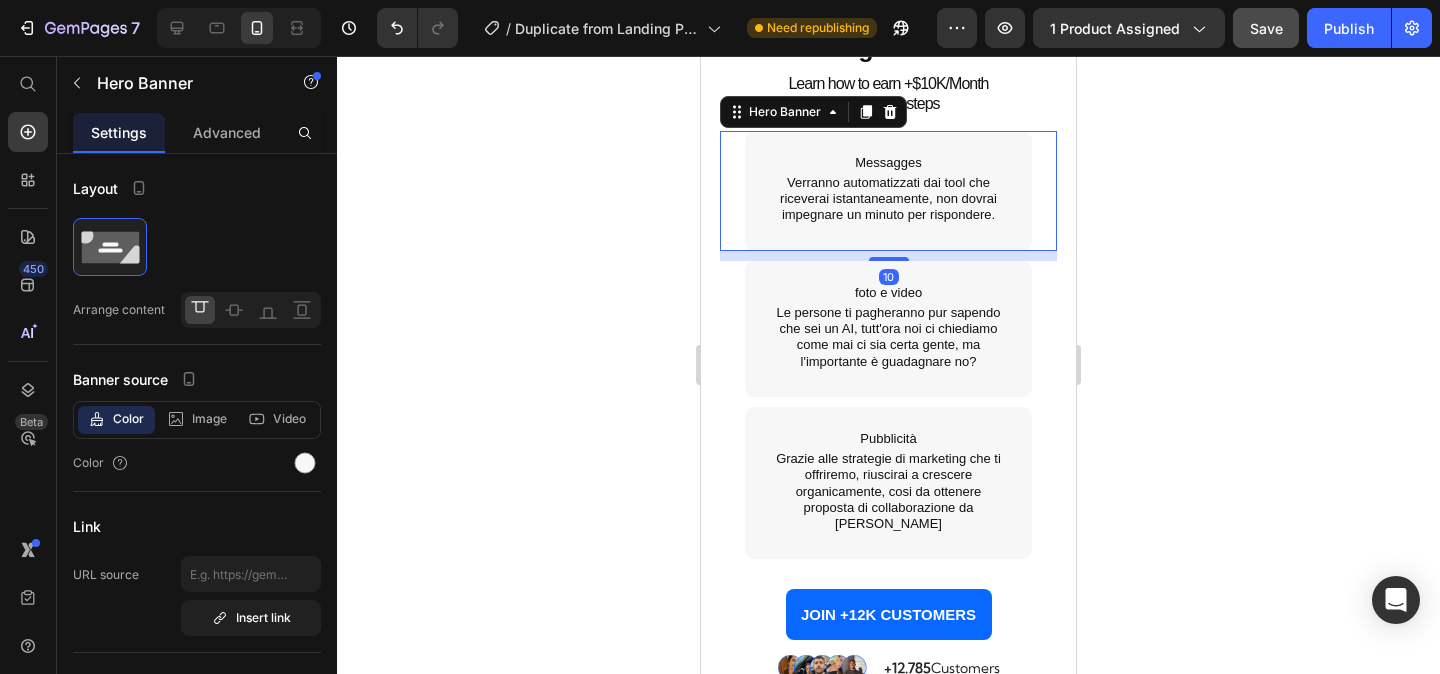 scroll, scrollTop: 5355, scrollLeft: 0, axis: vertical 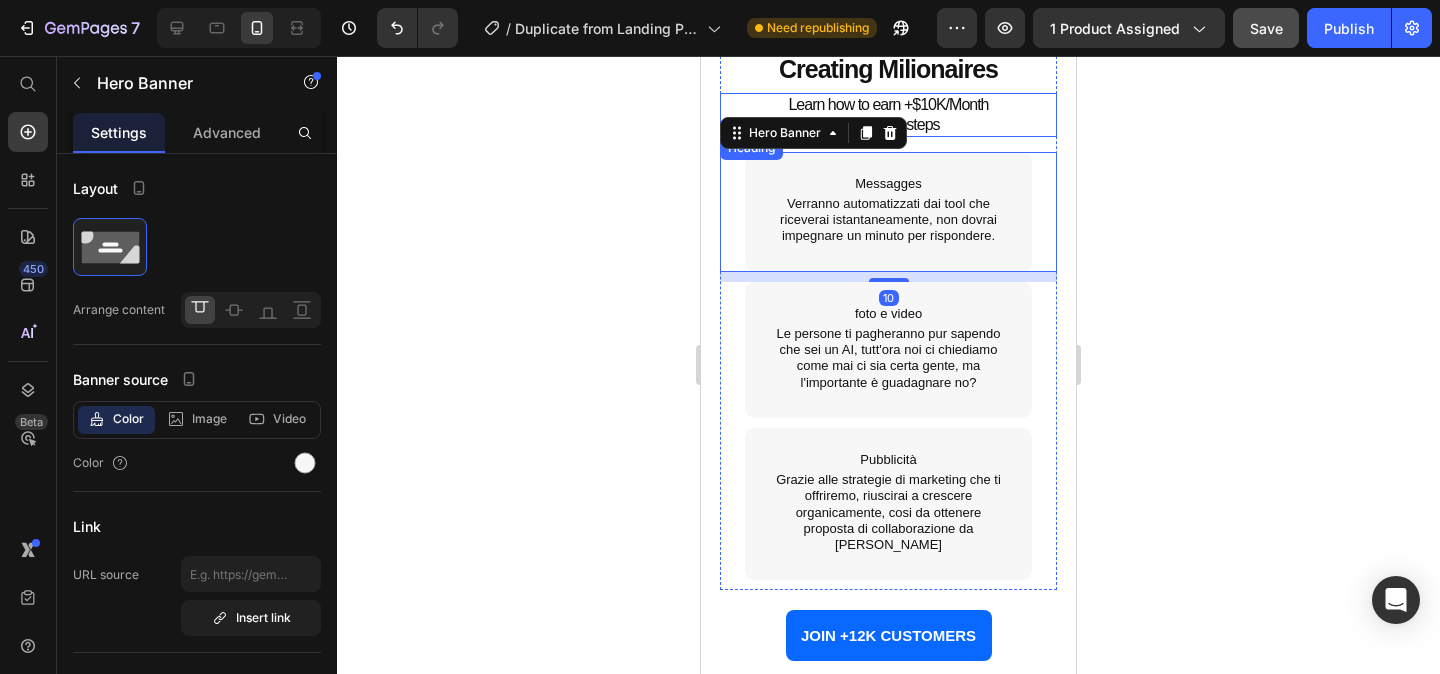 click on "Learn how to earn +$10K/Month in 3 simple steps" at bounding box center (888, 115) 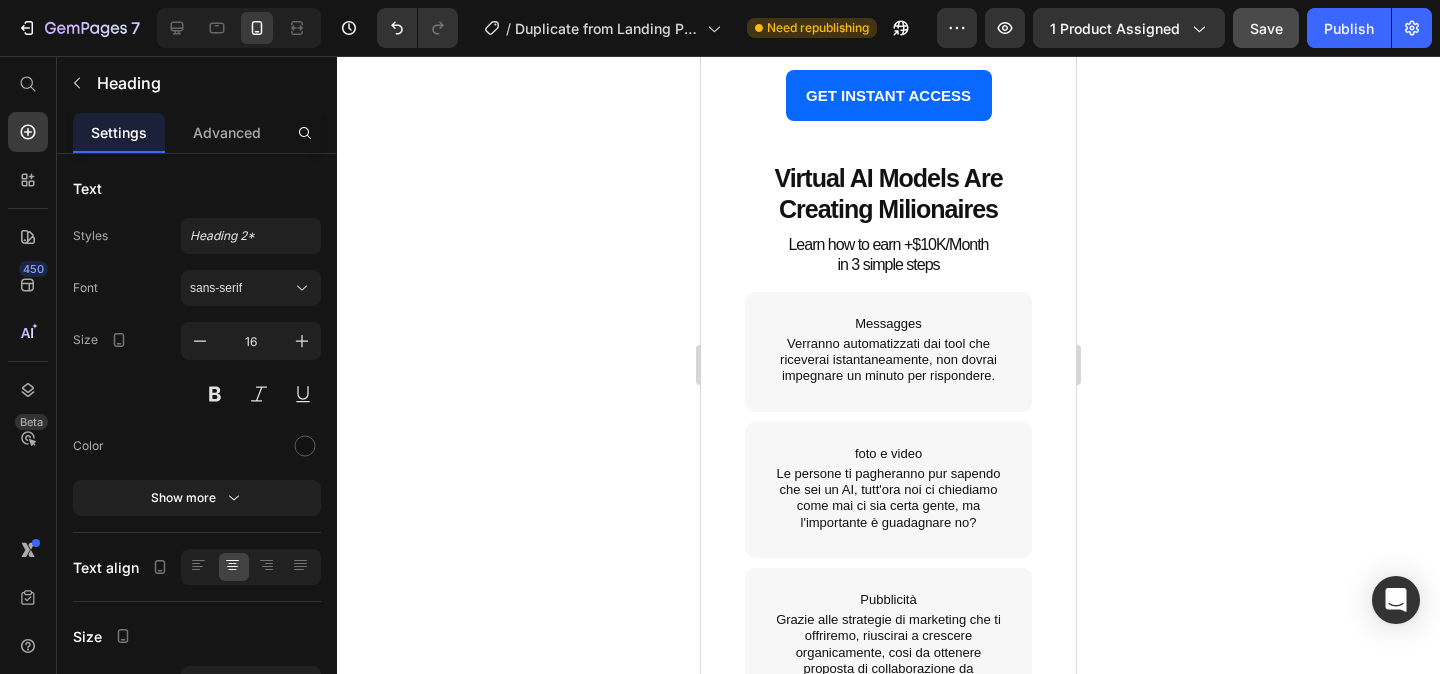 scroll, scrollTop: 5213, scrollLeft: 0, axis: vertical 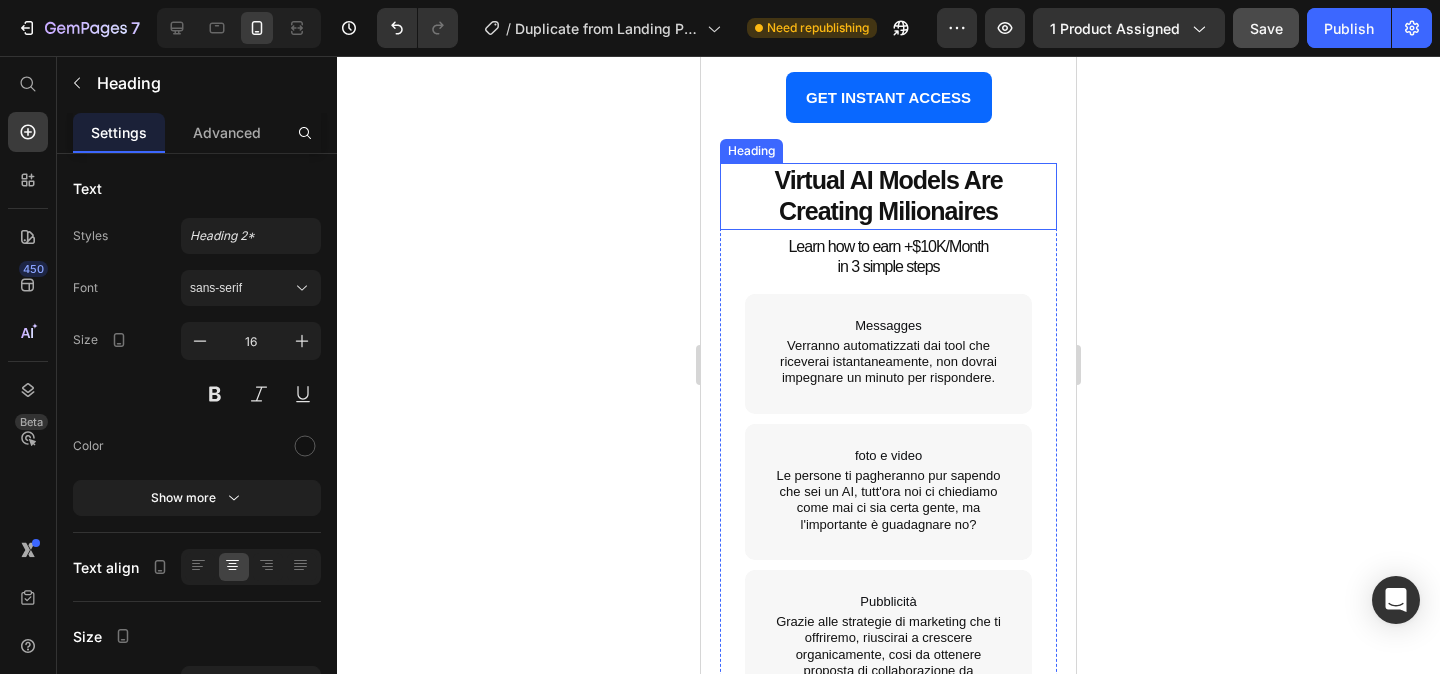 click on "Virtual AI Models Are Creating Milionaires" at bounding box center [888, 195] 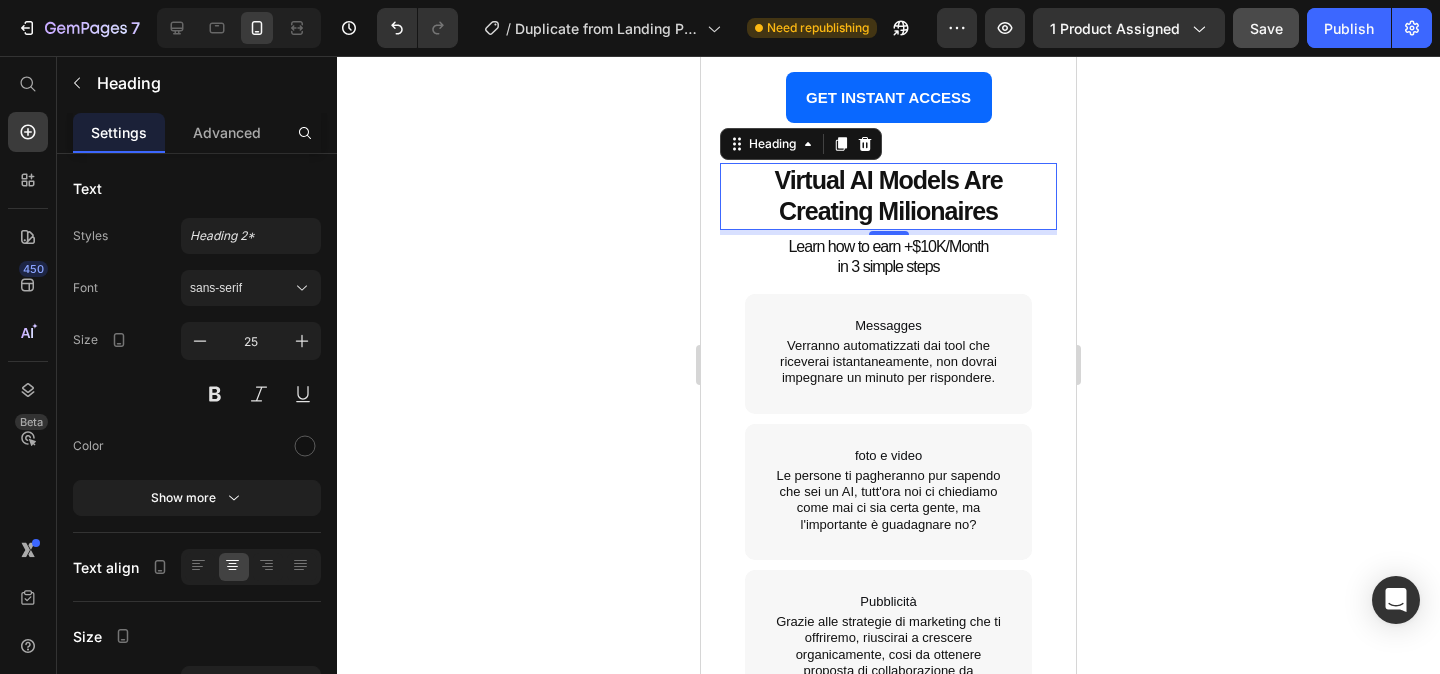 click on "Virtual AI Models Are Creating Milionaires" at bounding box center [888, 195] 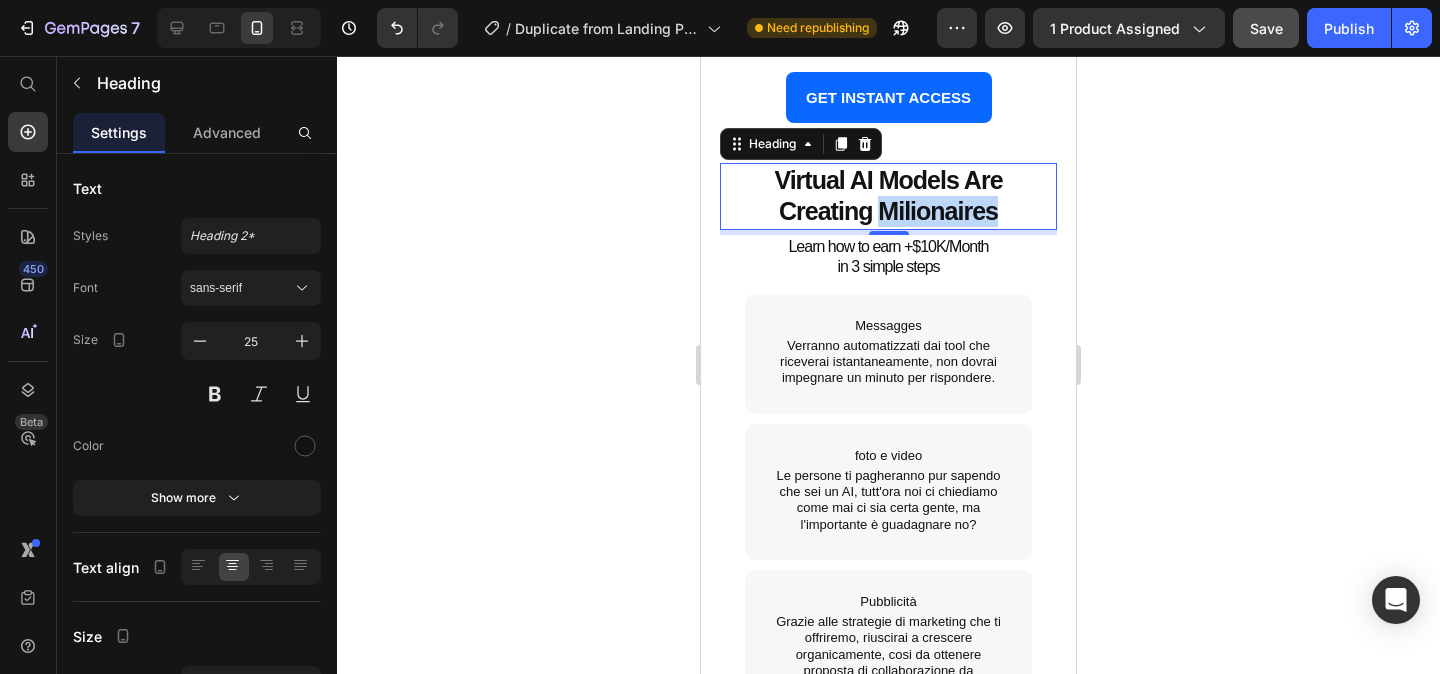 click on "Virtual AI Models Are Creating Milionaires" at bounding box center [888, 195] 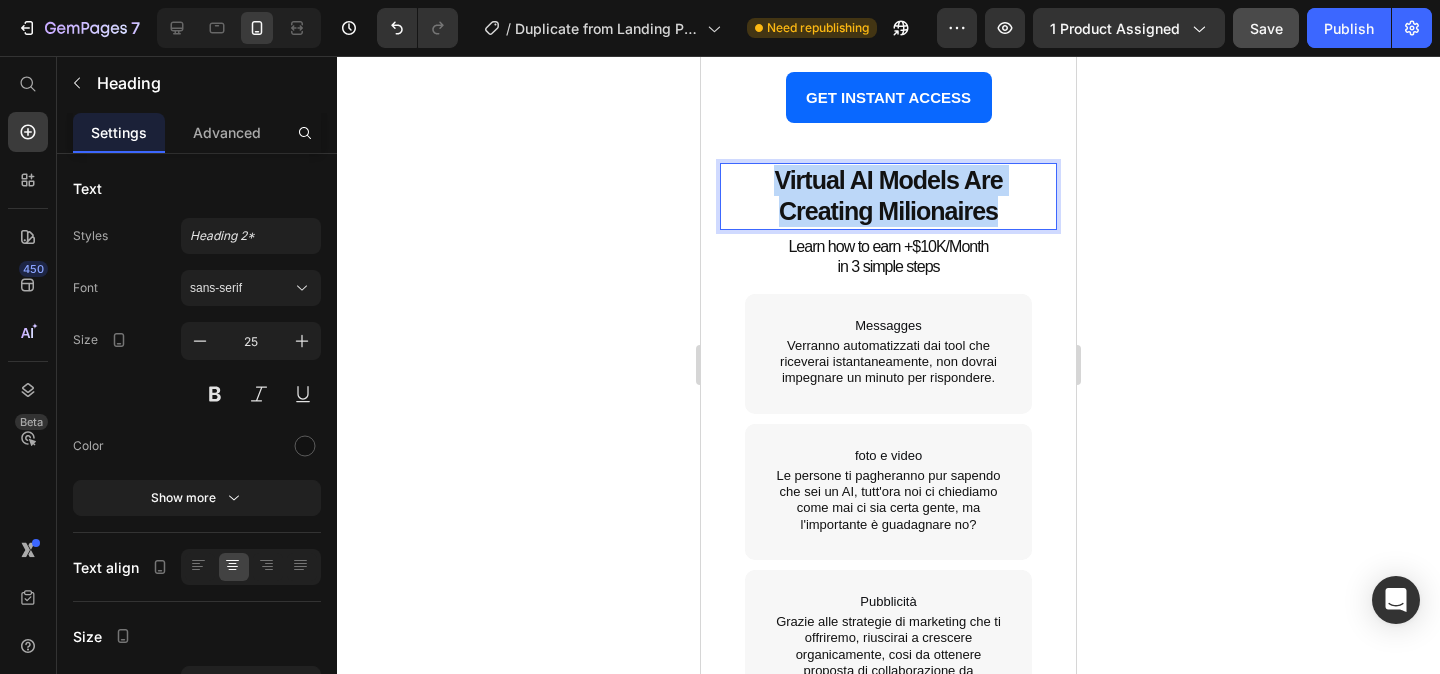click on "Virtual AI Models Are Creating Milionaires" at bounding box center (888, 195) 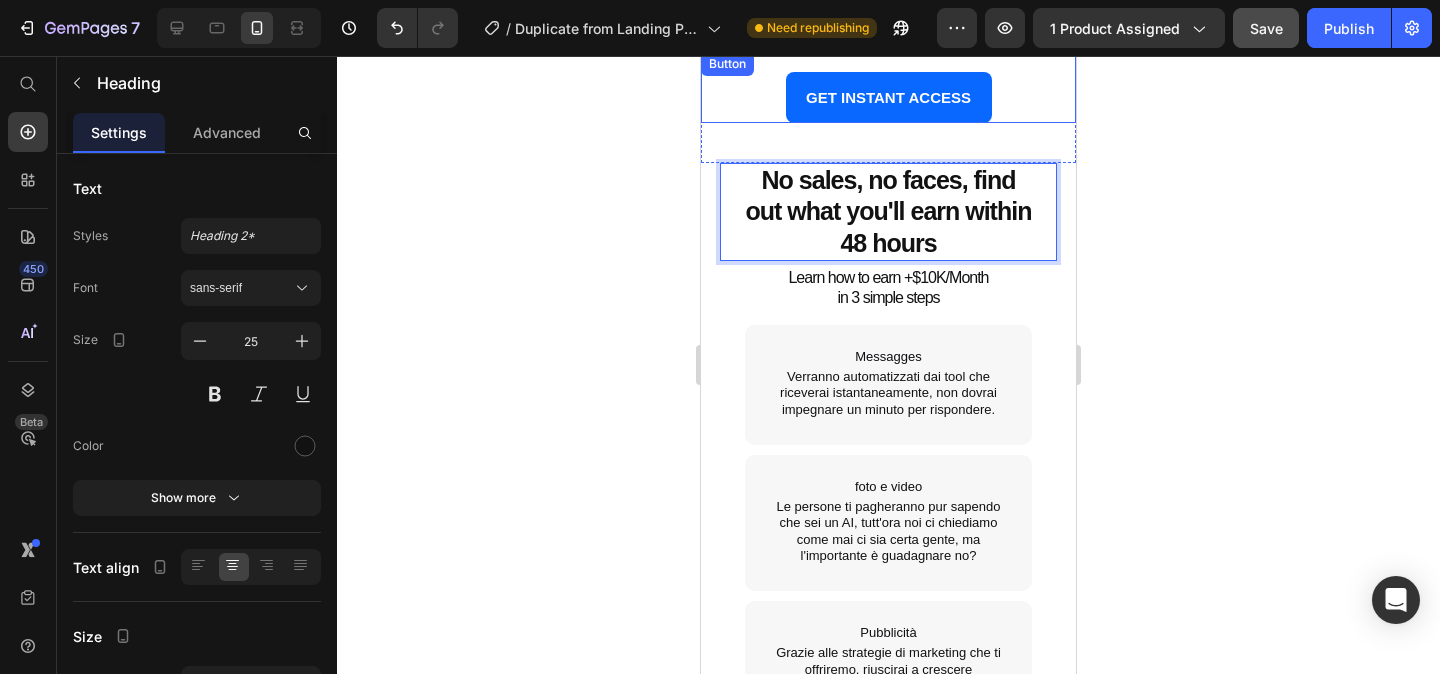 click on "GET INSTANT ACCESS Button" at bounding box center [888, 87] 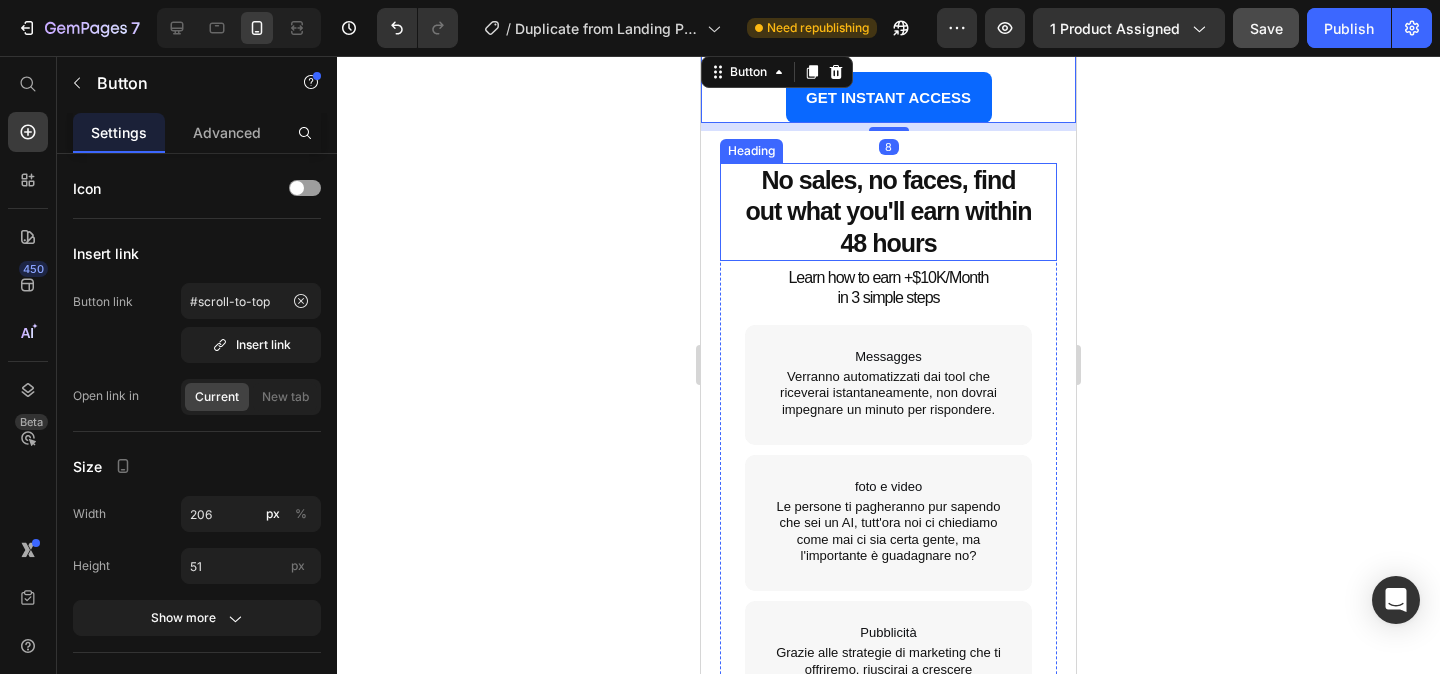 click on "⁠⁠⁠⁠⁠⁠⁠ No sales, no faces, find out what you'll earn within 48 hours" at bounding box center (888, 212) 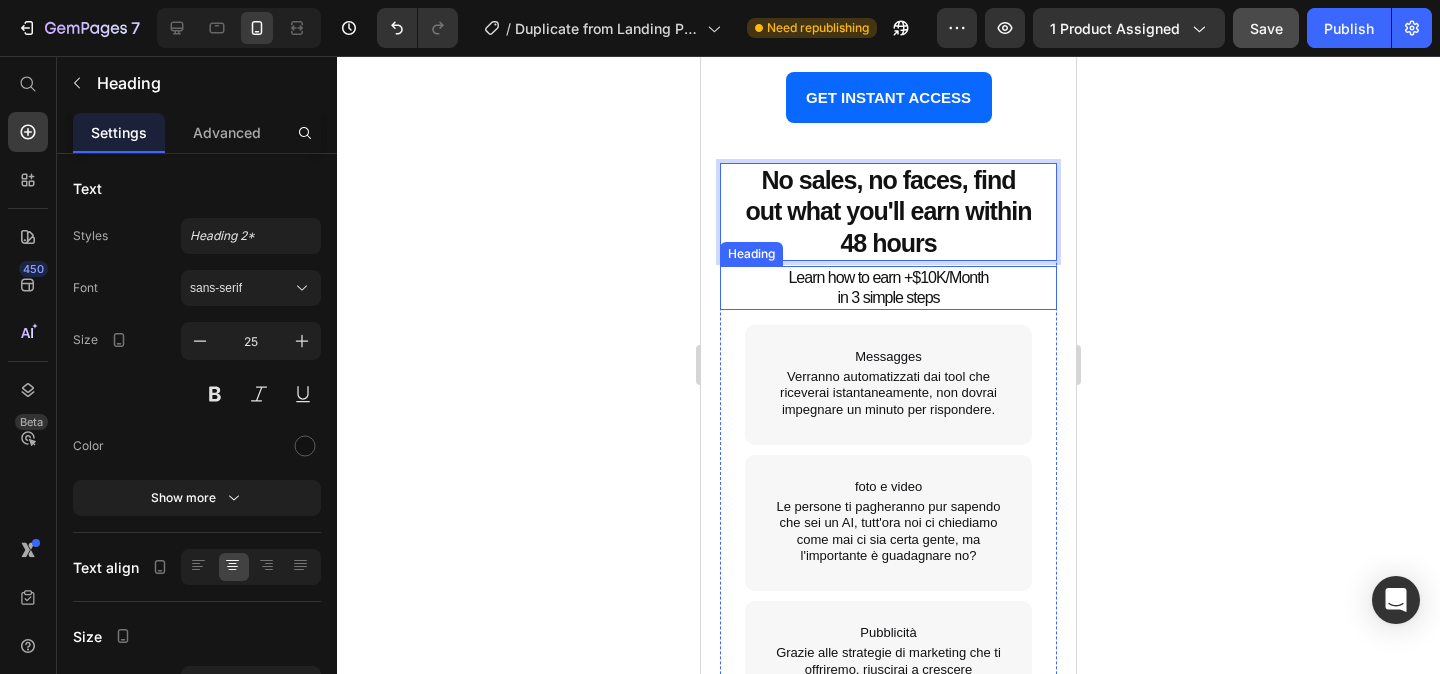click on "Learn how to earn +$10K/Month in 3 simple steps" at bounding box center (888, 288) 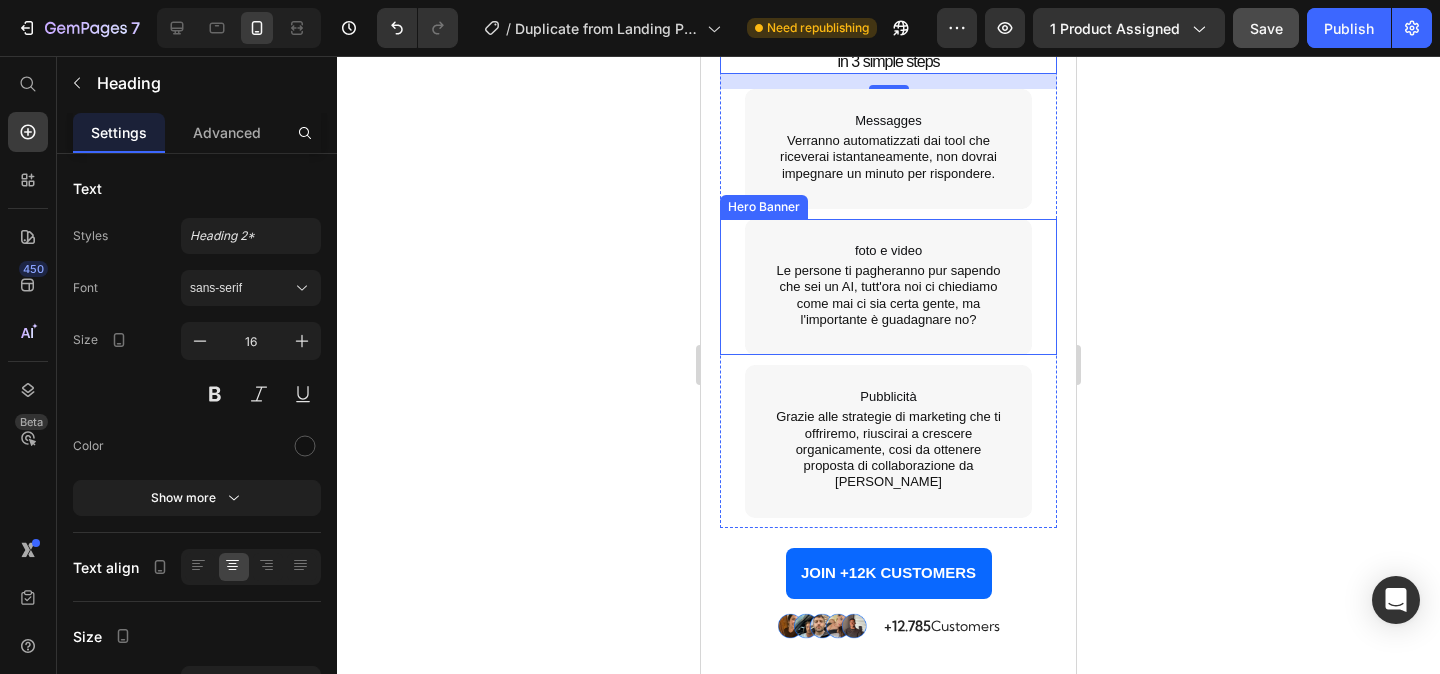 scroll, scrollTop: 5479, scrollLeft: 0, axis: vertical 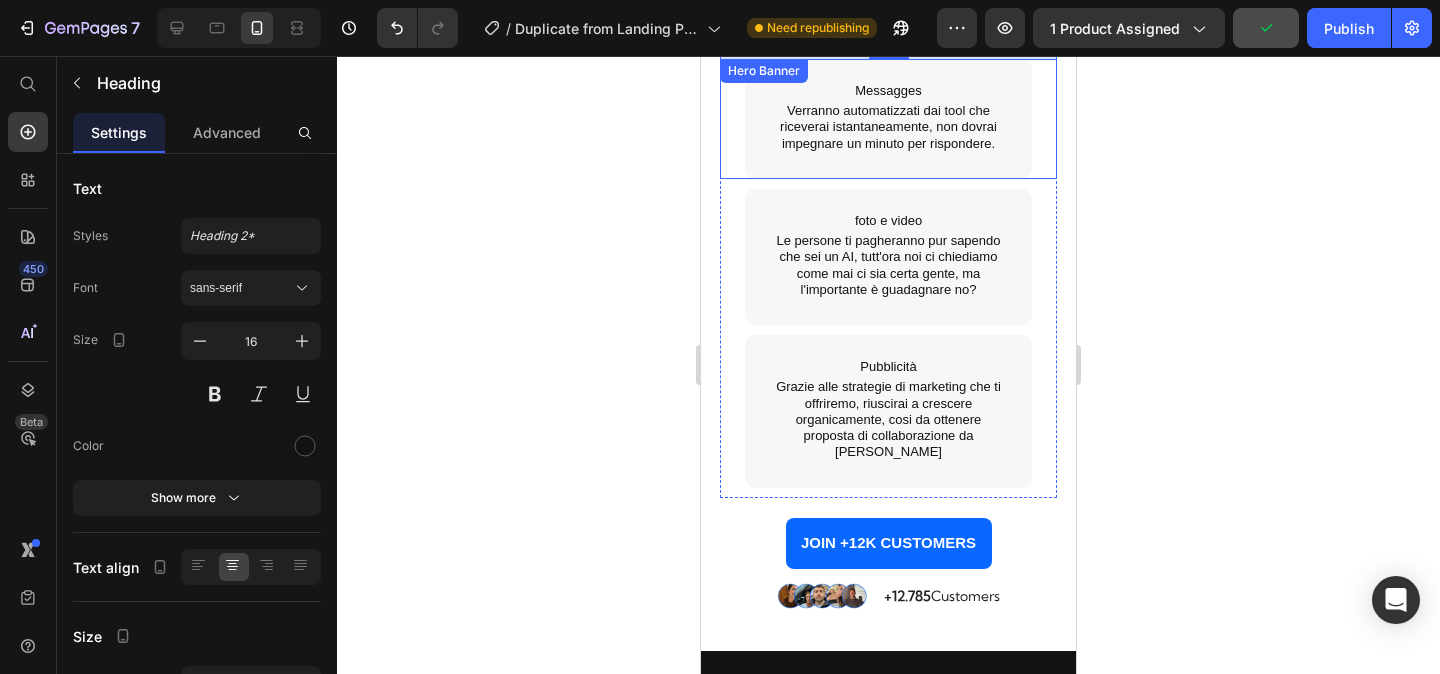 click on "Messagges Text Block Verranno automatizzati dai tool che riceverai istantaneamente, non dovrai impegnare un minuto per rispondere. Text Block Hero Banner" at bounding box center [888, 119] 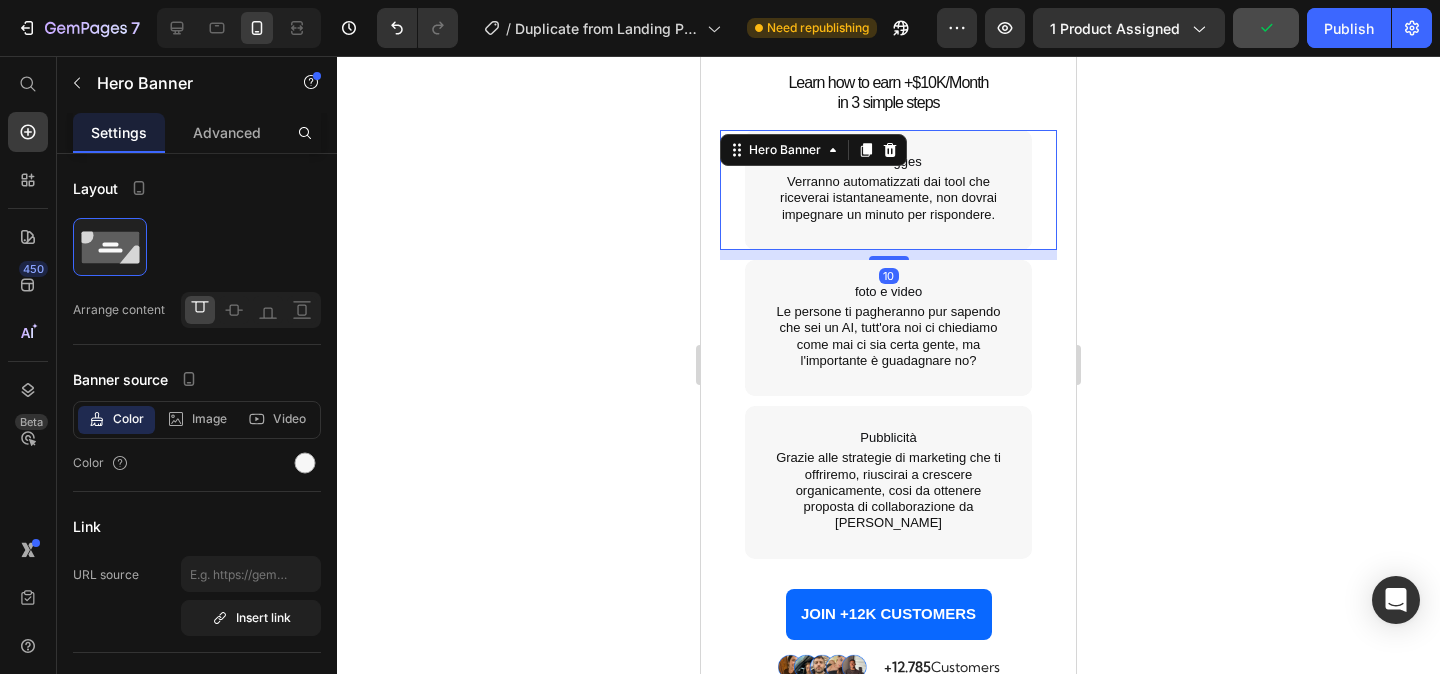 scroll, scrollTop: 5404, scrollLeft: 0, axis: vertical 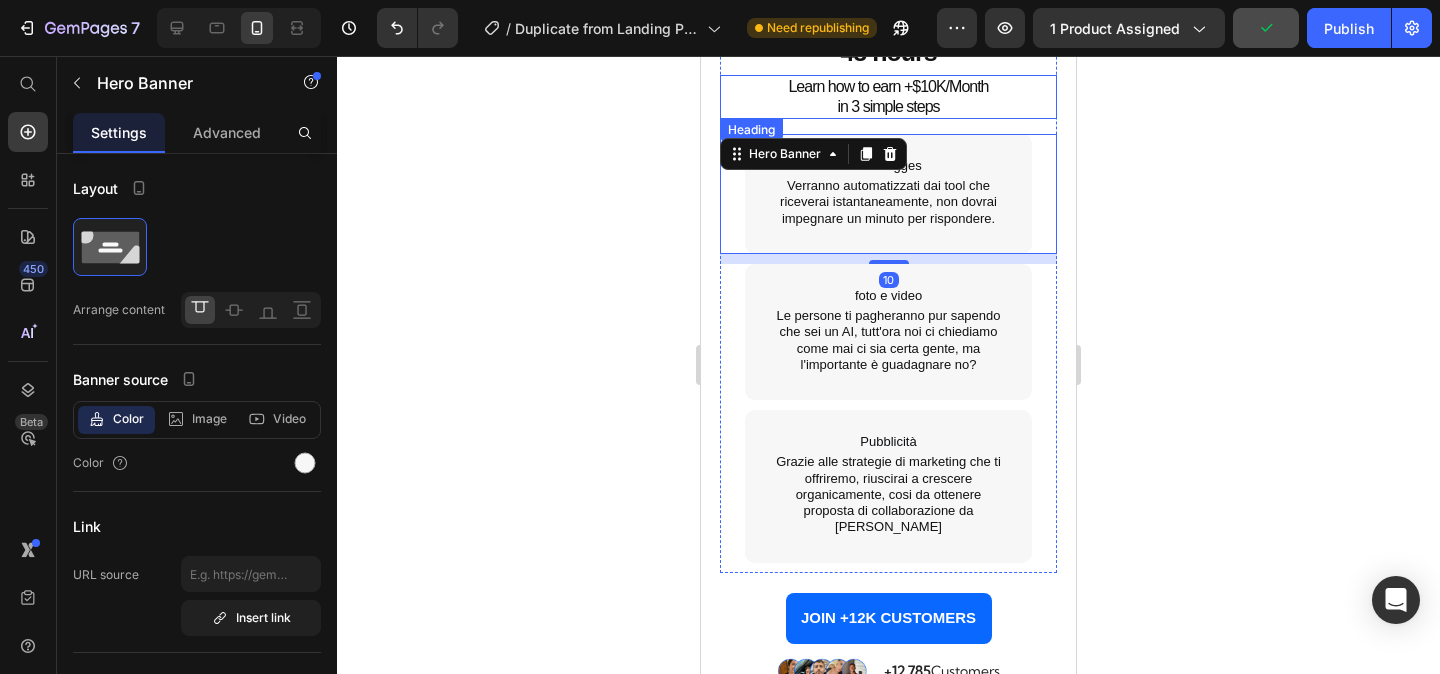 click on "Learn how to earn +$10K/Month in 3 simple steps Heading" at bounding box center [888, 97] 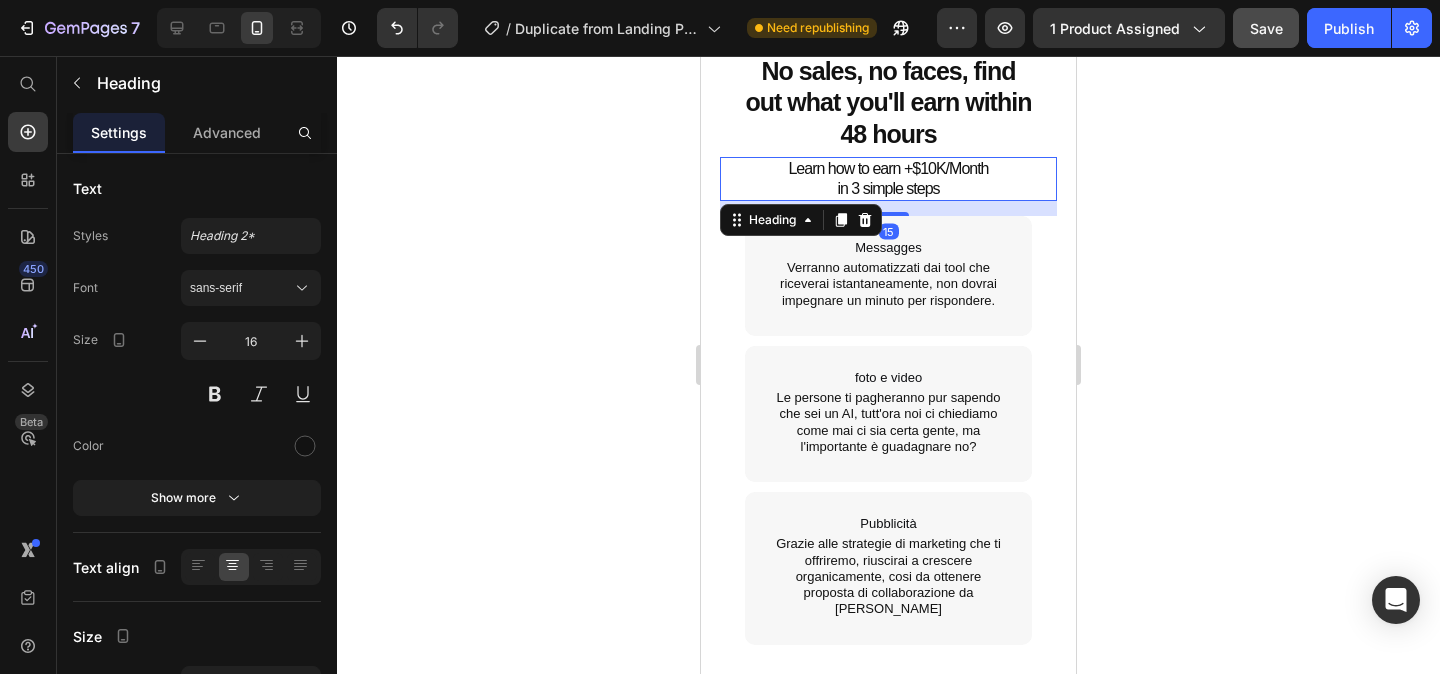 scroll, scrollTop: 5316, scrollLeft: 0, axis: vertical 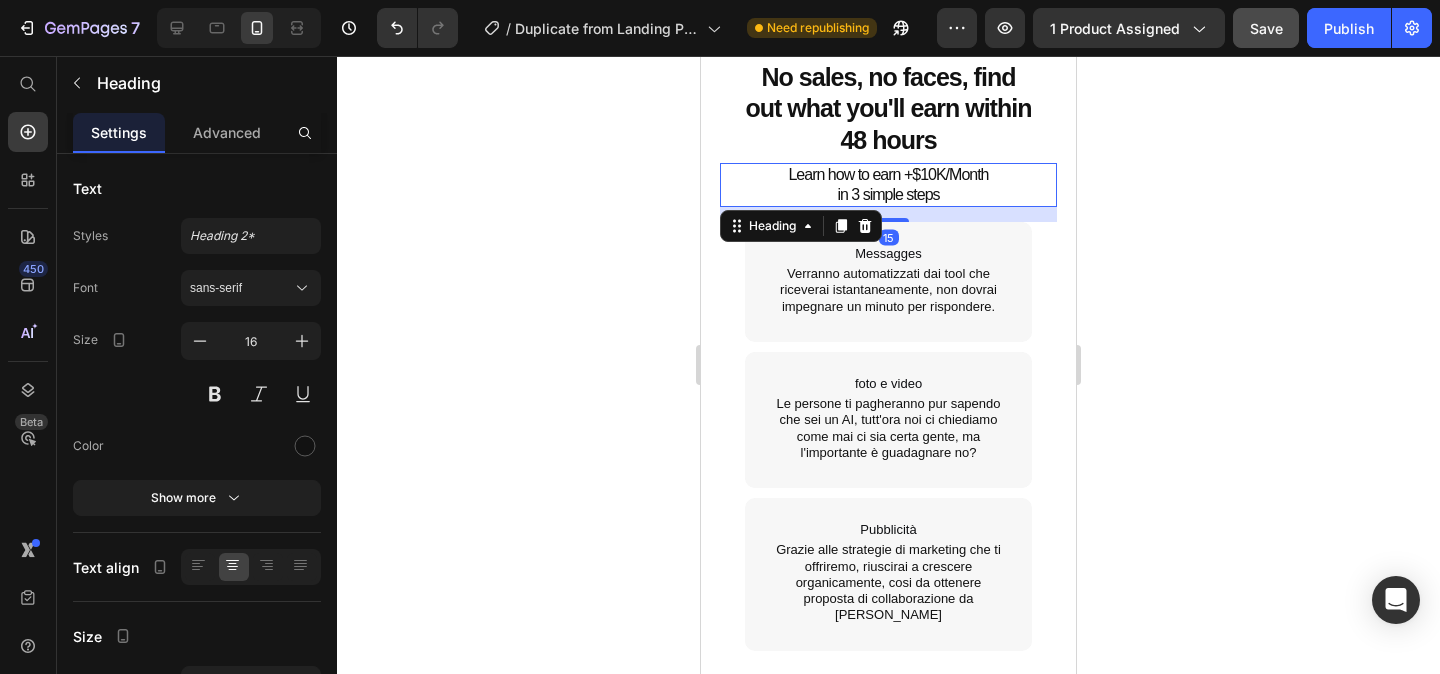 click on "Learn how to earn +$10K/Month in 3 simple steps" at bounding box center [888, 185] 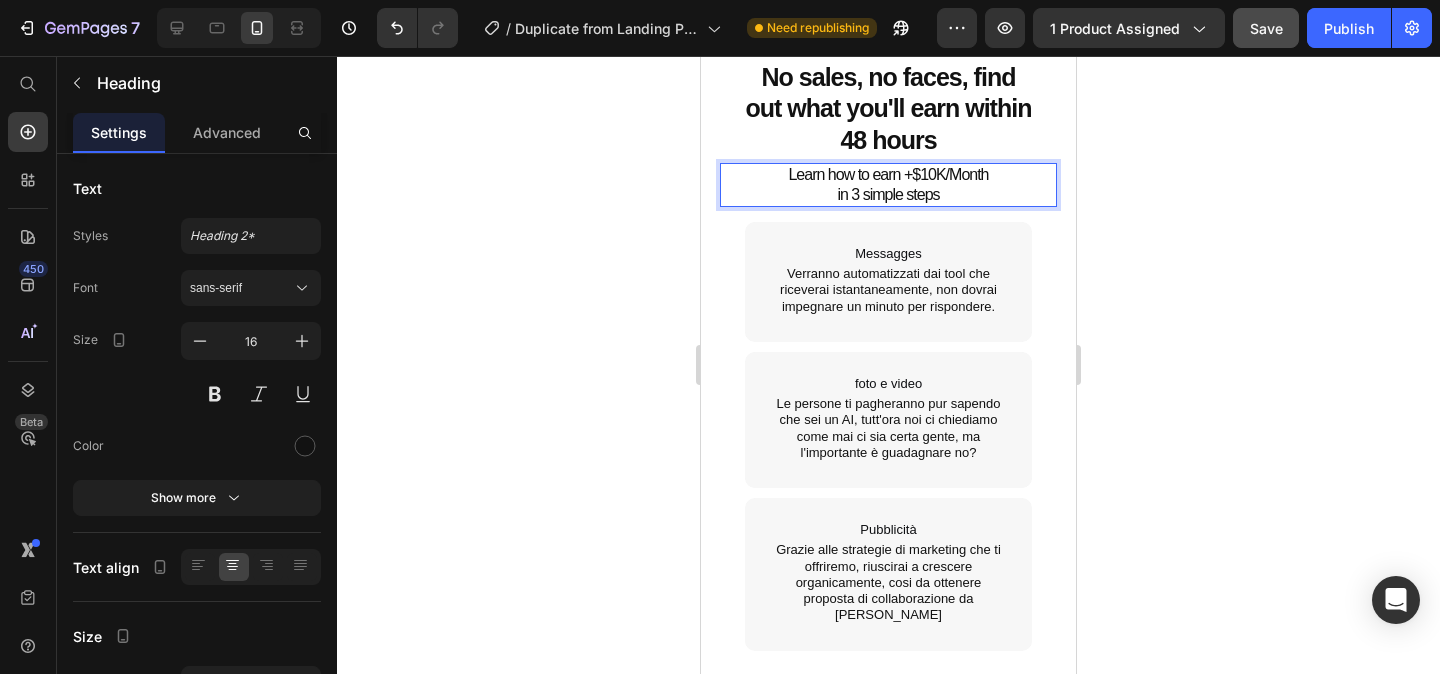 click on "Learn how to earn +$10K/Month in 3 simple steps" at bounding box center (888, 185) 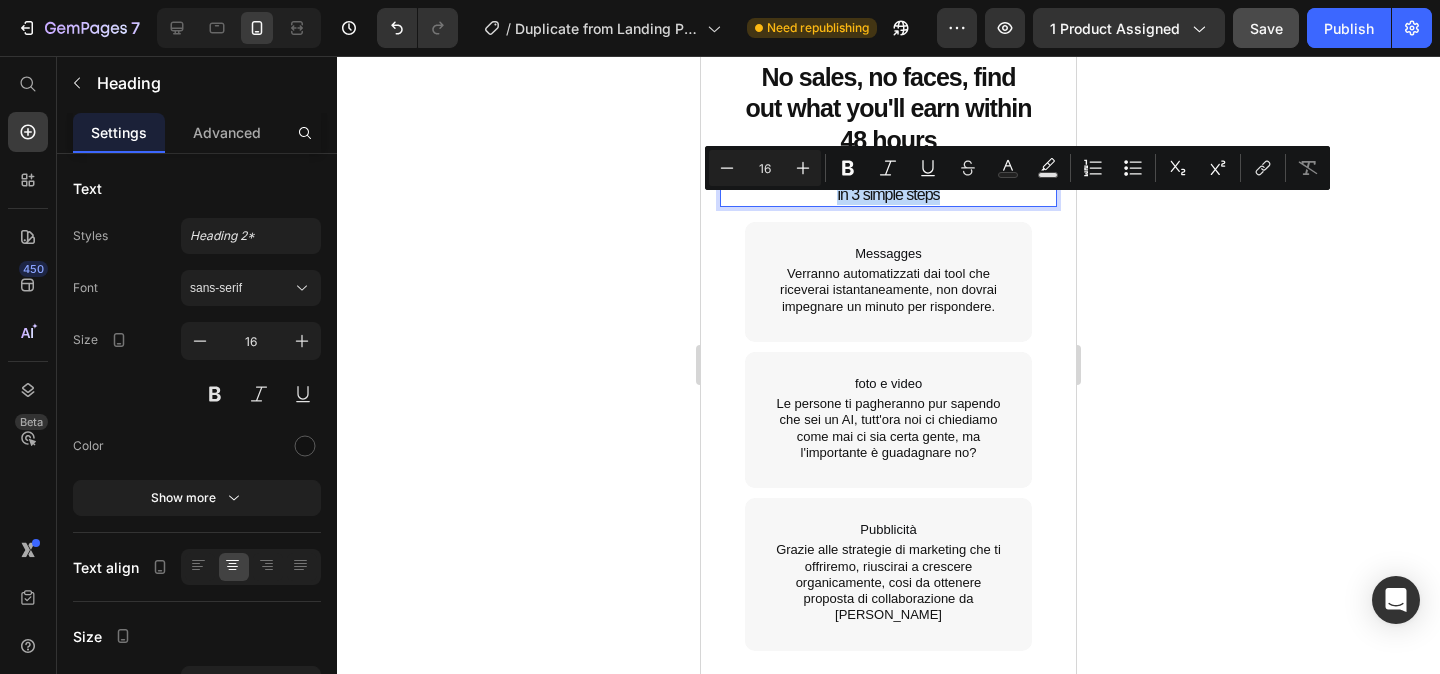 click on "Learn how to earn +$10K/Month in 3 simple steps" at bounding box center [888, 185] 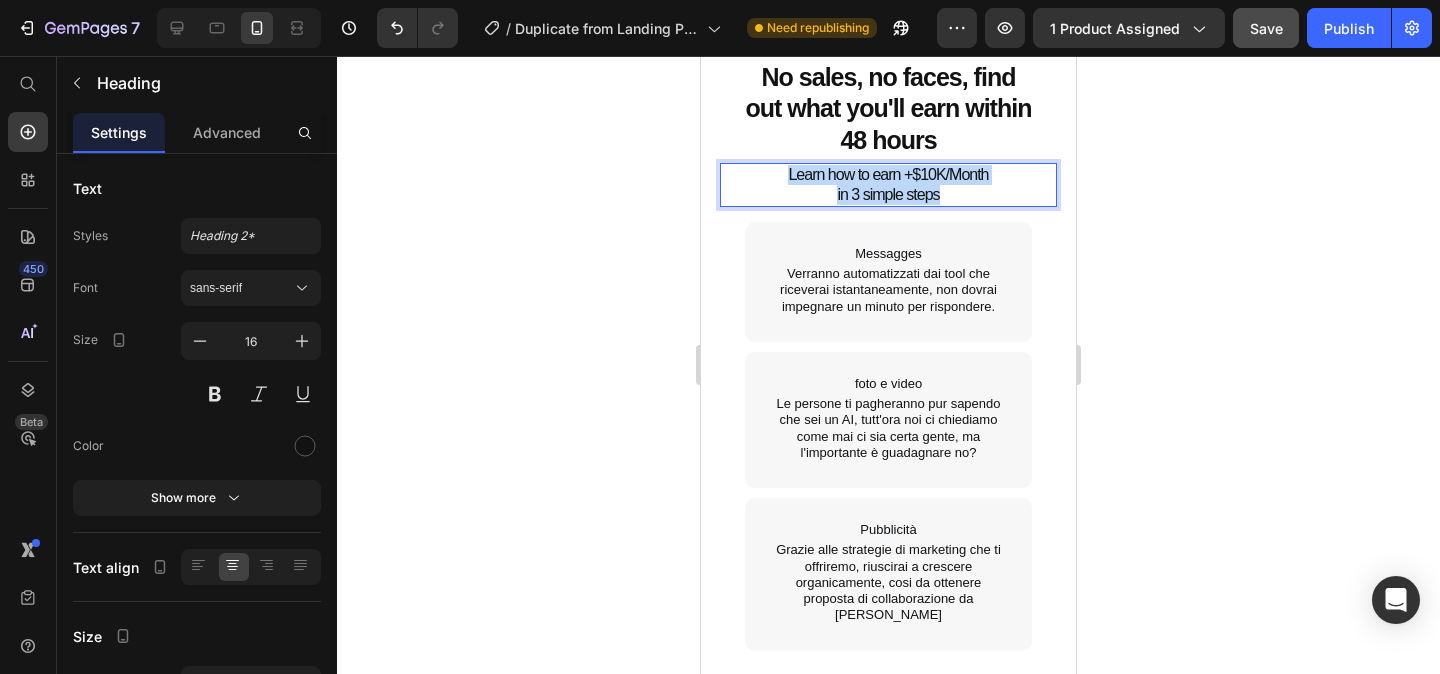 drag, startPoint x: 954, startPoint y: 205, endPoint x: 784, endPoint y: 185, distance: 171.17242 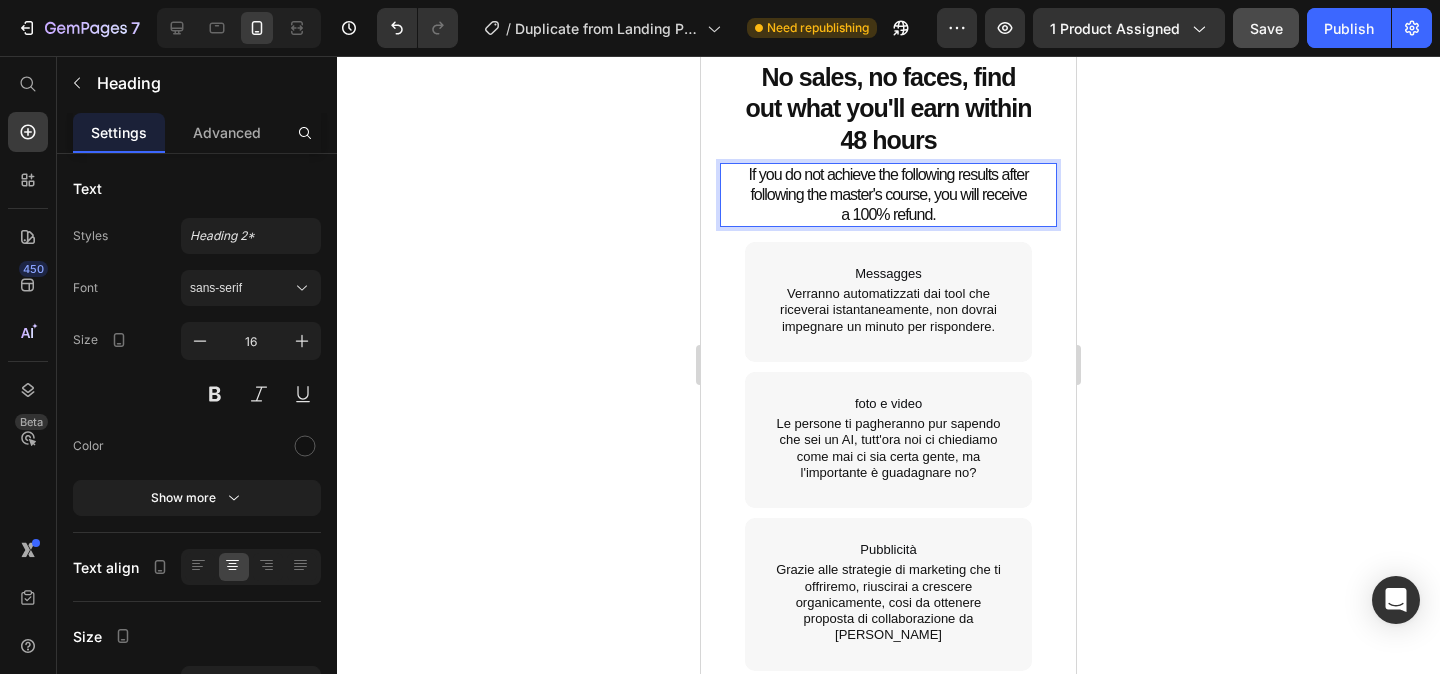 click on "If you do not achieve the following results after following the master's course, you will receive a 100% refund." at bounding box center (888, 195) 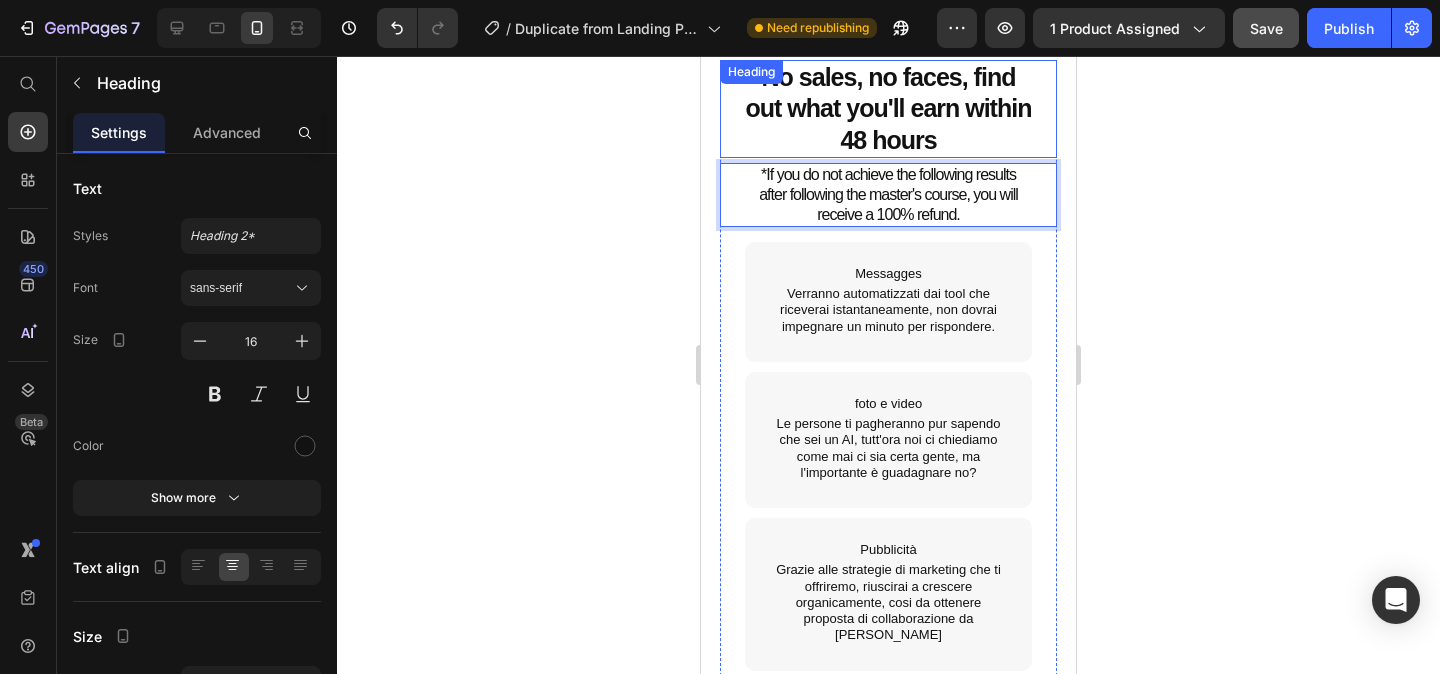 click on "⁠⁠⁠⁠⁠⁠⁠ No sales, no faces, find out what you'll earn within 48 hours" at bounding box center (888, 109) 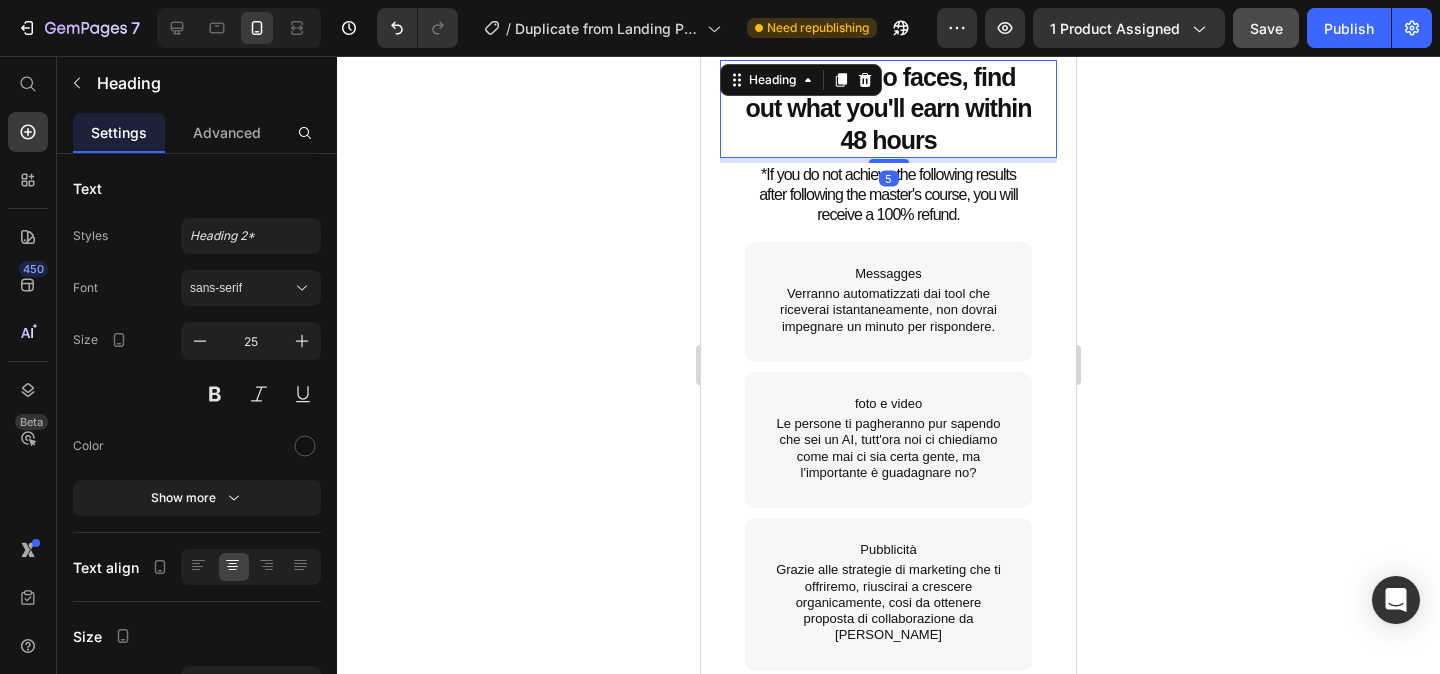 scroll, scrollTop: 5244, scrollLeft: 0, axis: vertical 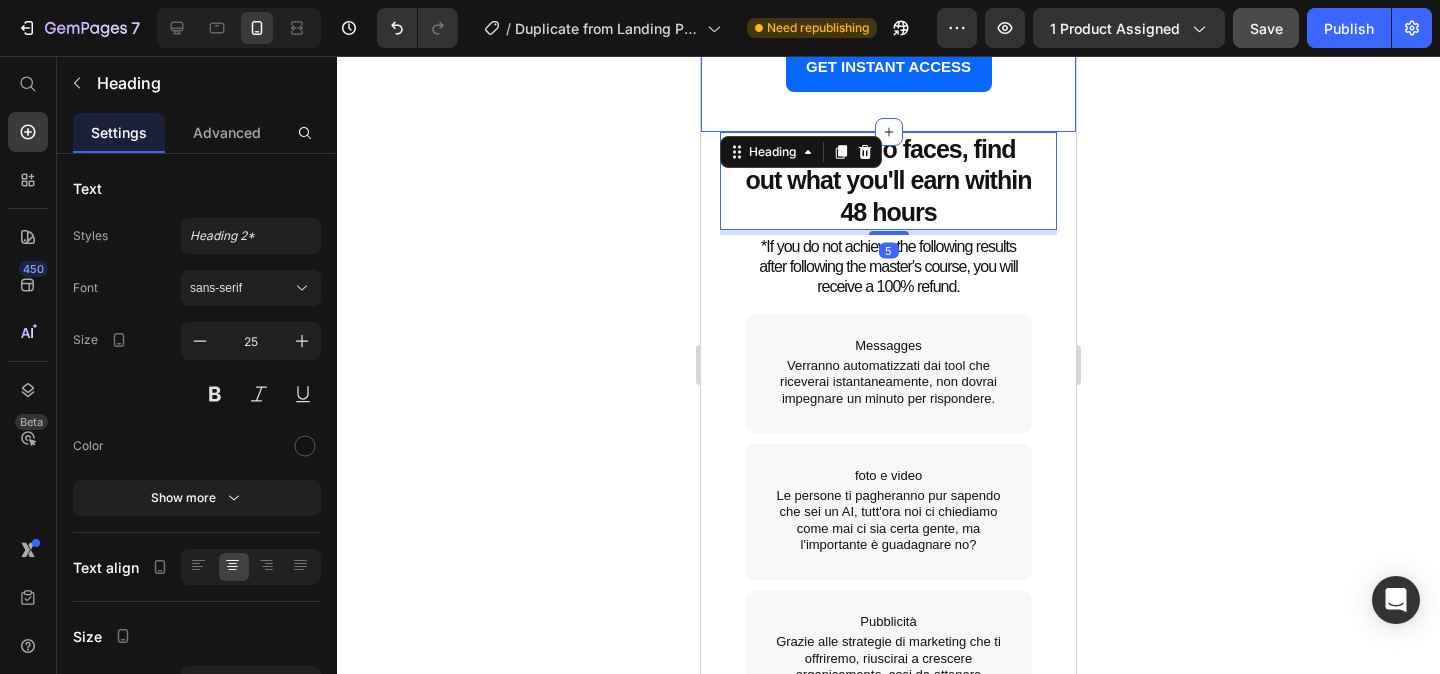 click on "Don't Just Take Our Words For It - Real Users,  Real Results Heading Hear how everyday people used our system to create income, freedom, and lasting change. Heading " Heading I made my first $3,200 [DATE]! Heading I launched my first AI model, ‘"Fiamma" on OnlyFans and made my entire monthly rent of $3,200 [DATE]. CreateInfluencers handled all the tech so I could focus on posting! Heading Image [PERSON_NAME] Verified user / [GEOGRAPHIC_DATA], [GEOGRAPHIC_DATA].  Text block Row Hero Banner " Heading Thought this was too good to be true! Heading I literally dragged a photo prompt into the editor on my lunch break. My AI MILF "sohpie" earned $600 in her first weekend. I thought it had to be fake—until I got a payment notification! Heading Image [PERSON_NAME] Verified user / [GEOGRAPHIC_DATA],IT  Text block Row Hero Banner " Heading I went from a real model to now owning an AI model Heading My [DEMOGRAPHIC_DATA] modeling career stalled after an injury. Now my AI alter-ego ‘[PERSON_NAME]’ earns $8,400/month—no photo/video shoots required.” Heading "" at bounding box center [888, -632] 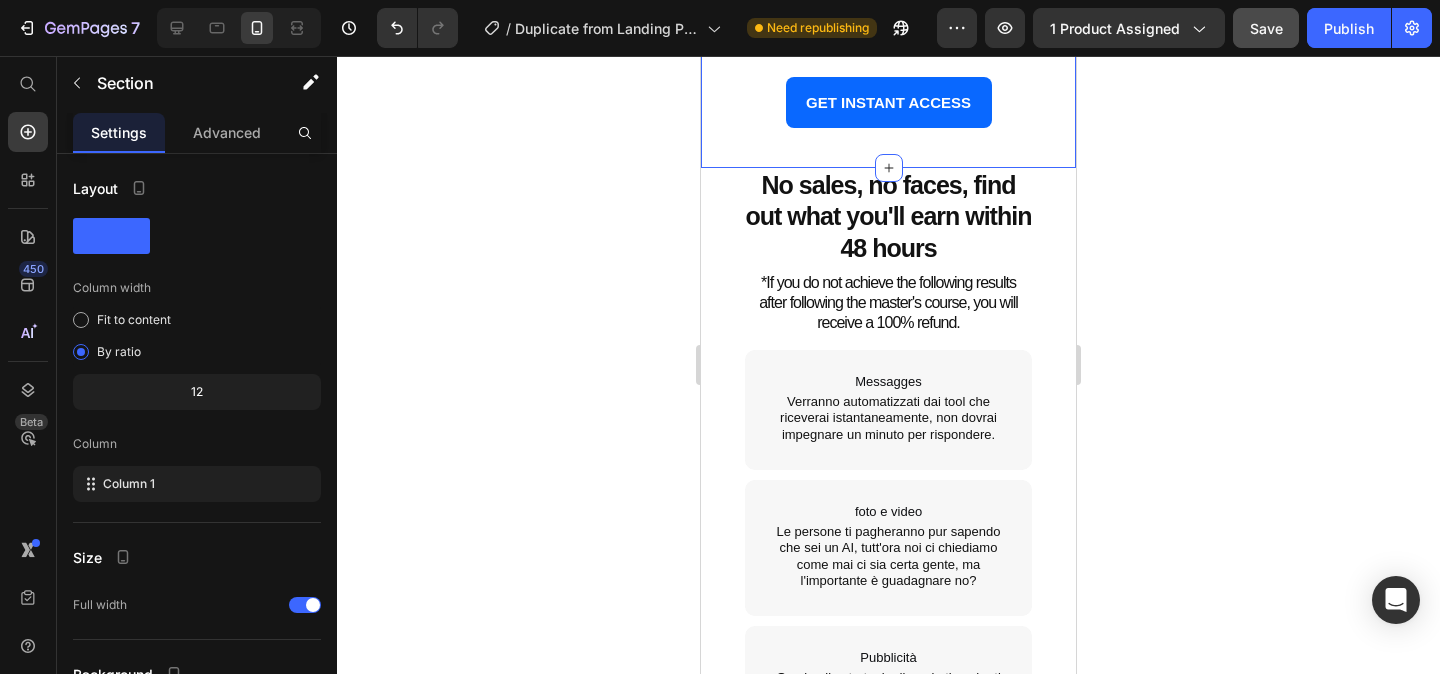 scroll, scrollTop: 5214, scrollLeft: 0, axis: vertical 